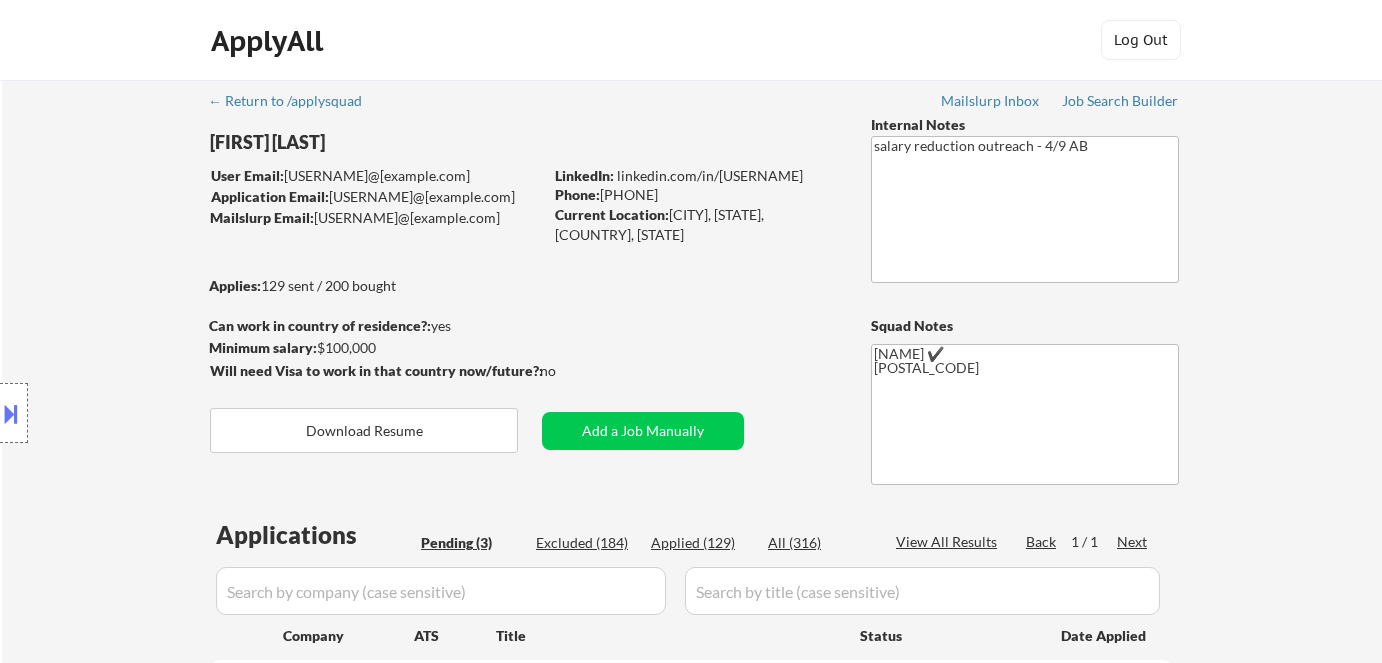 select on ""pending"" 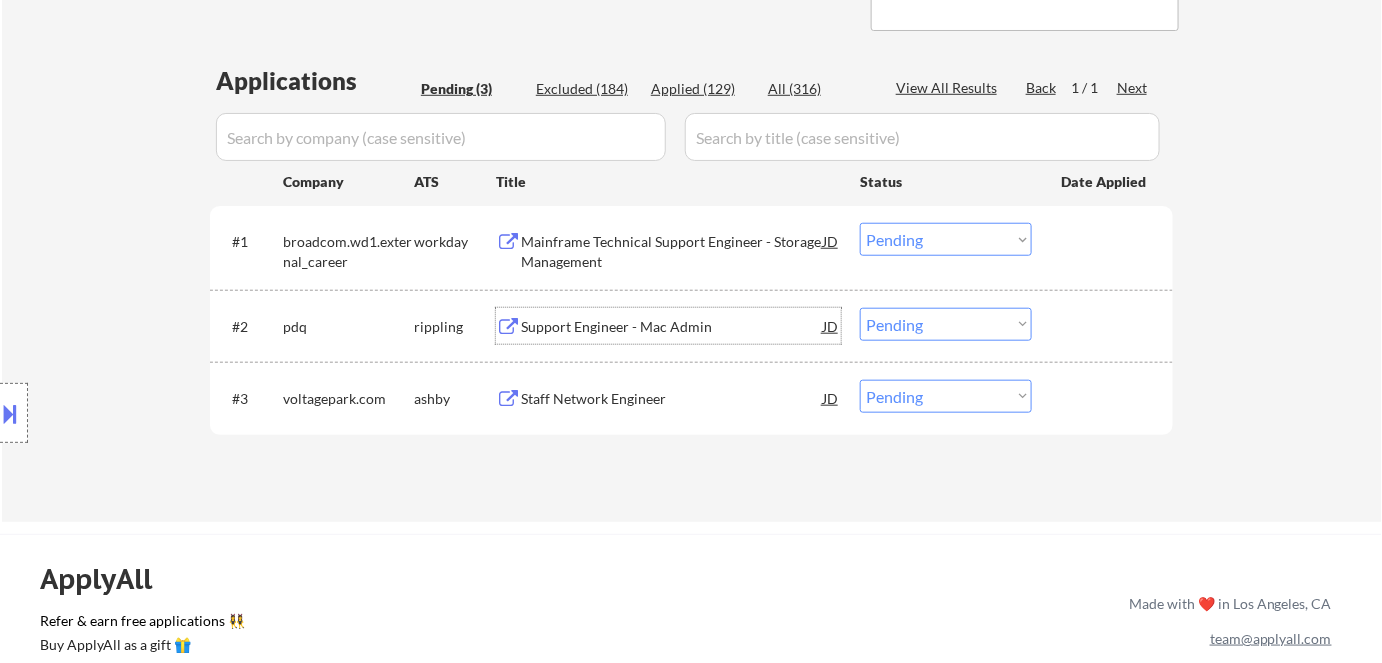 click on "Support Engineer - Mac Admin" at bounding box center (672, 327) 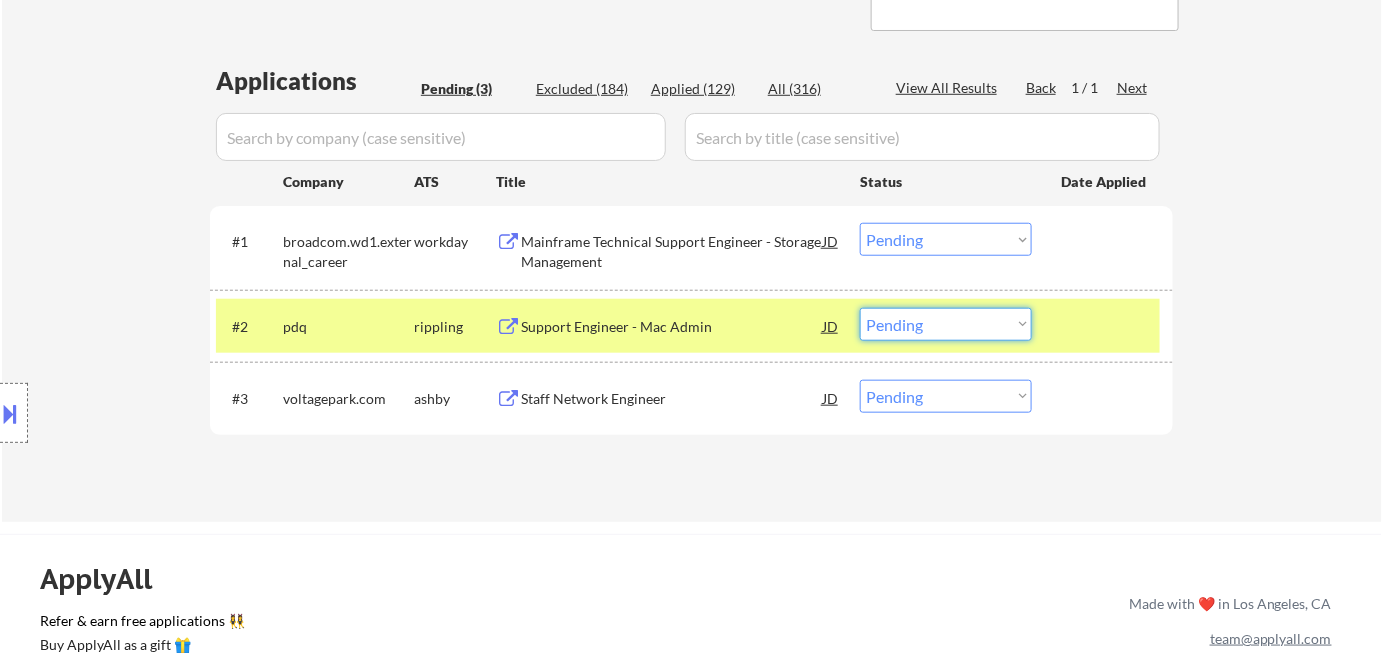 drag, startPoint x: 947, startPoint y: 323, endPoint x: 953, endPoint y: 334, distance: 12.529964 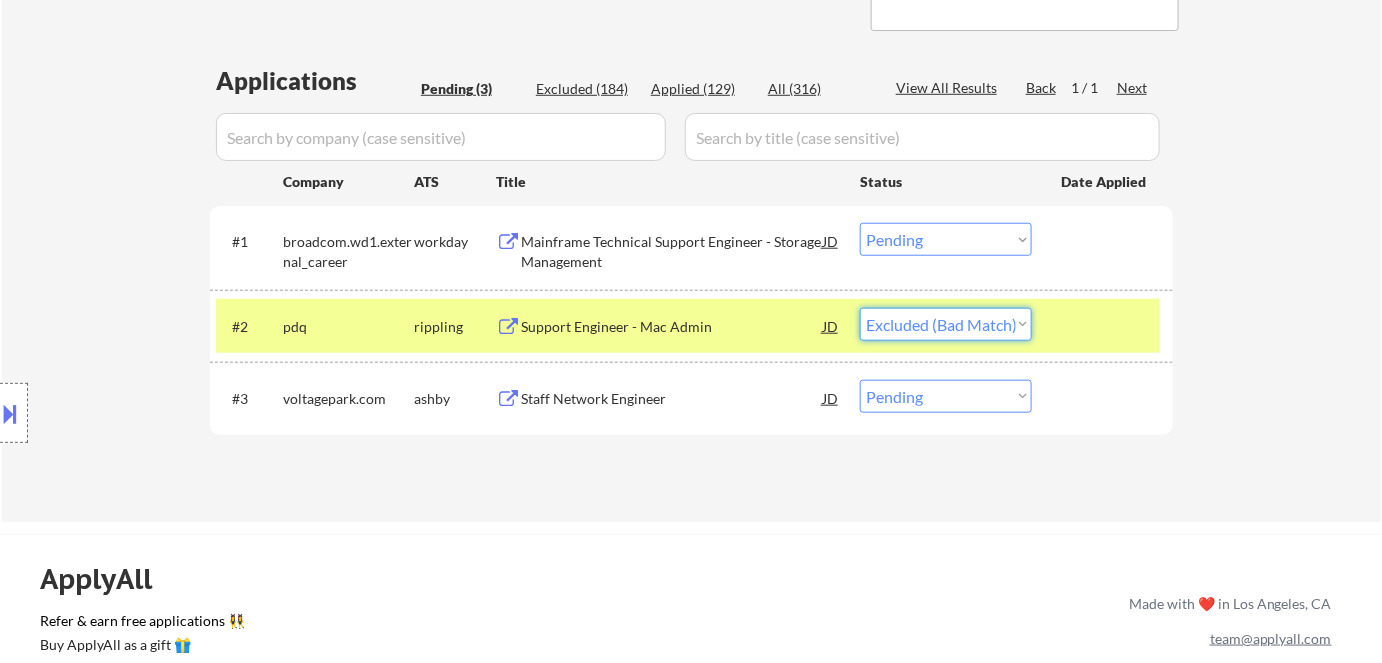 click on "Choose an option... Pending Applied Excluded (Questions) Excluded (Expired) Excluded (Location) Excluded (Bad Match) Excluded (Blocklist) Excluded (Salary) Excluded (Other)" at bounding box center (946, 324) 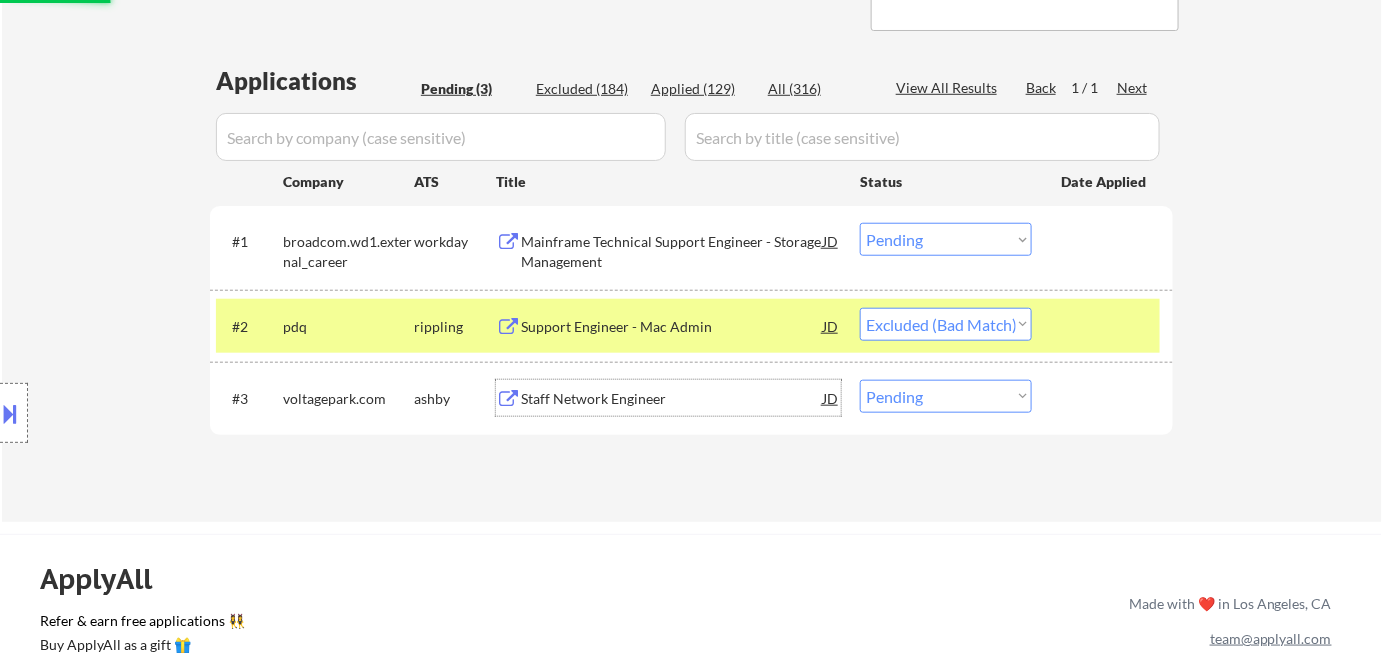 click on "Staff Network Engineer" at bounding box center (672, 399) 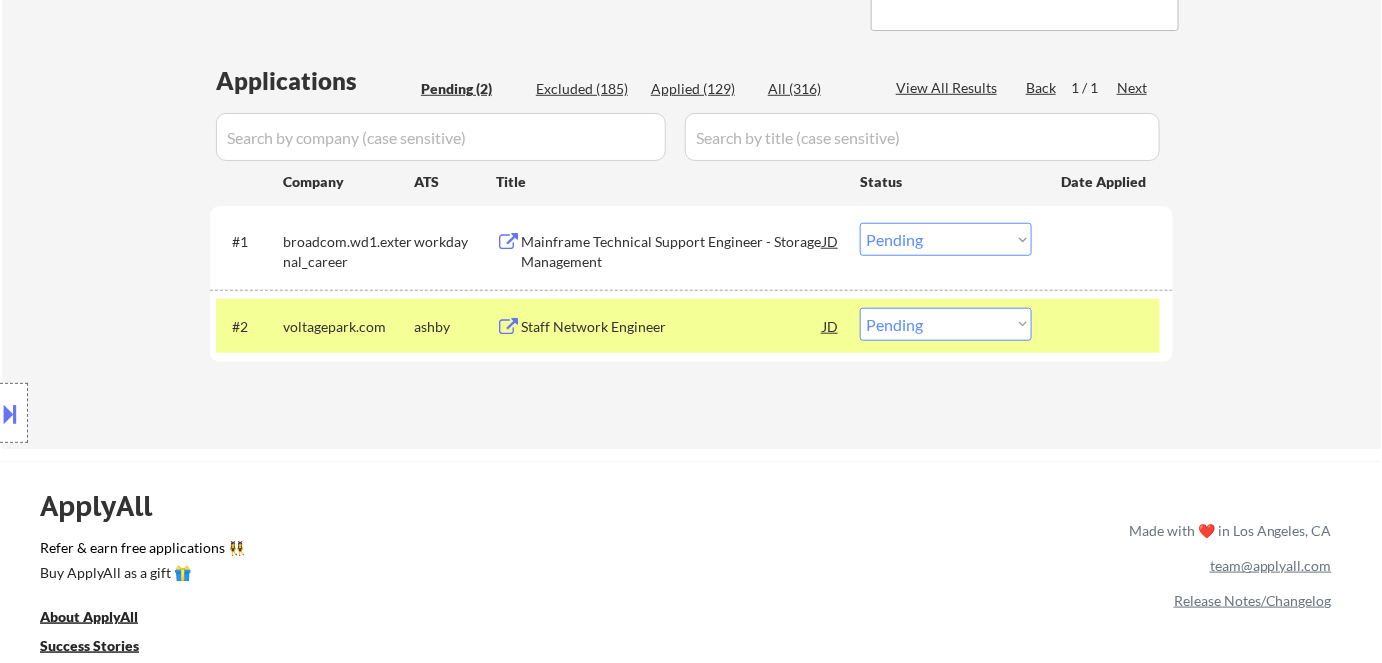 drag, startPoint x: 954, startPoint y: 328, endPoint x: 956, endPoint y: 338, distance: 10.198039 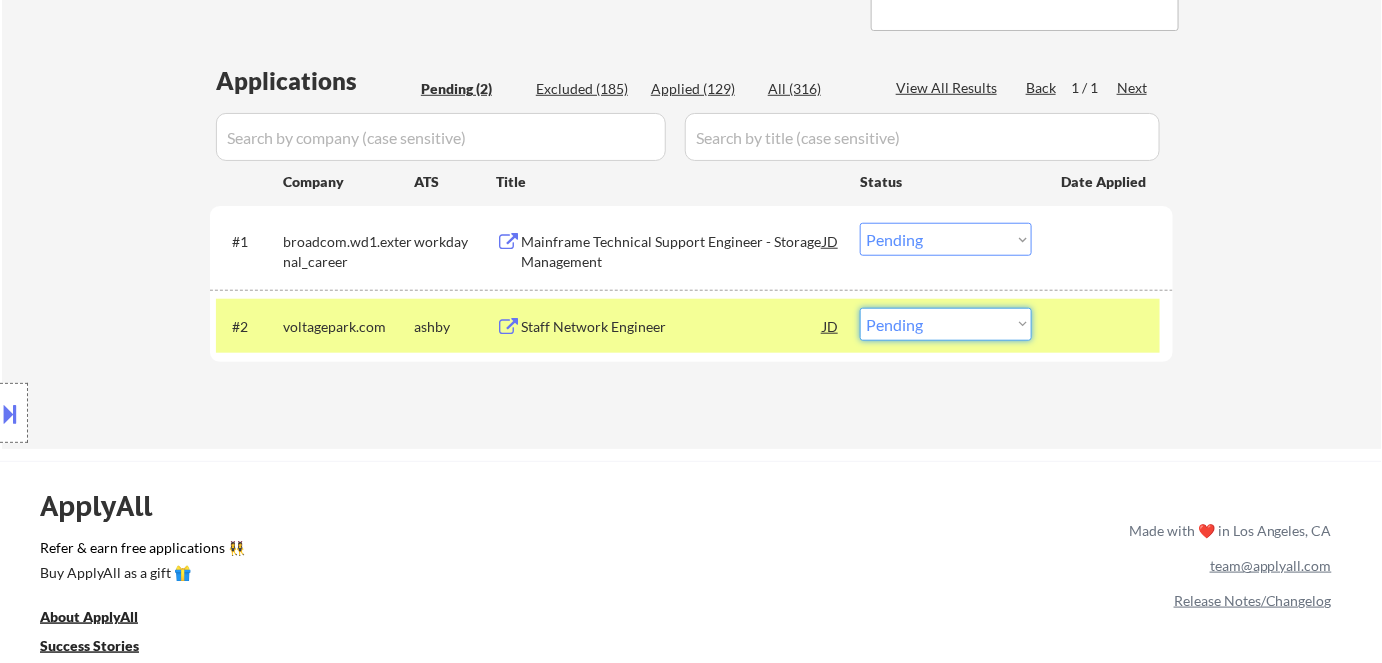 select on ""excluded__bad_match_"" 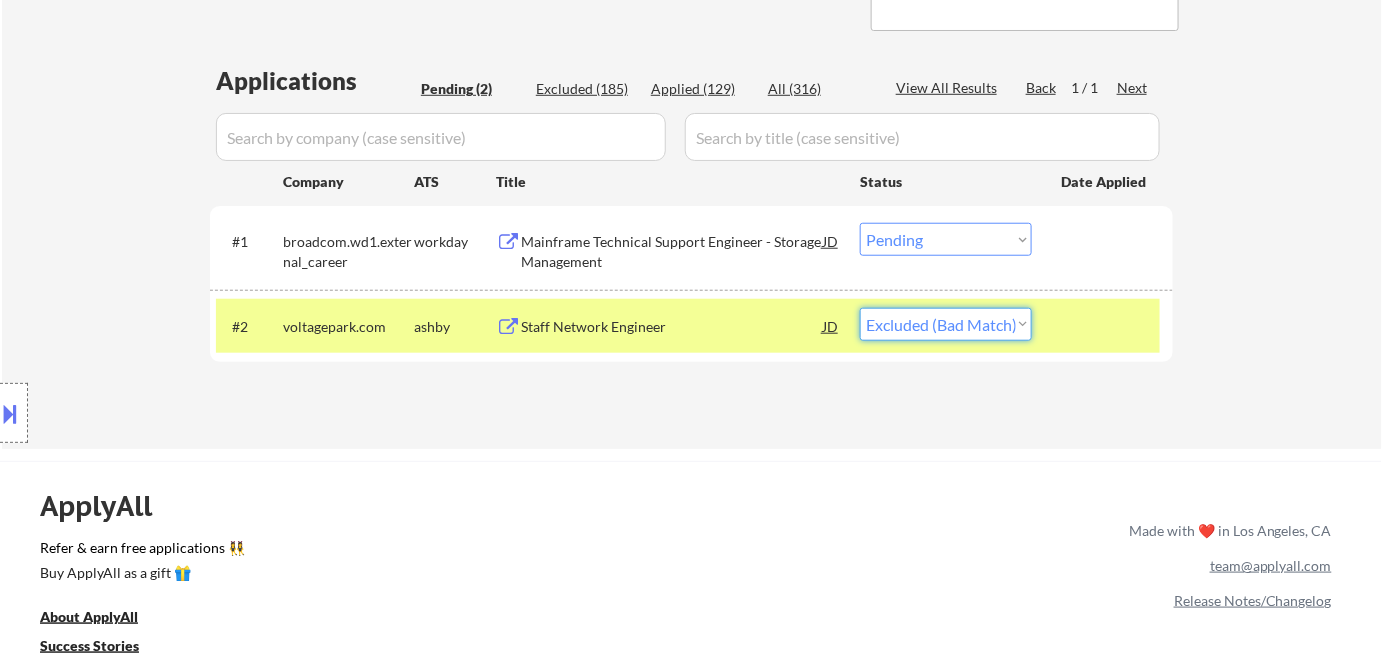 click on "Choose an option... Pending Applied Excluded (Questions) Excluded (Expired) Excluded (Location) Excluded (Bad Match) Excluded (Blocklist) Excluded (Salary) Excluded (Other)" at bounding box center [946, 324] 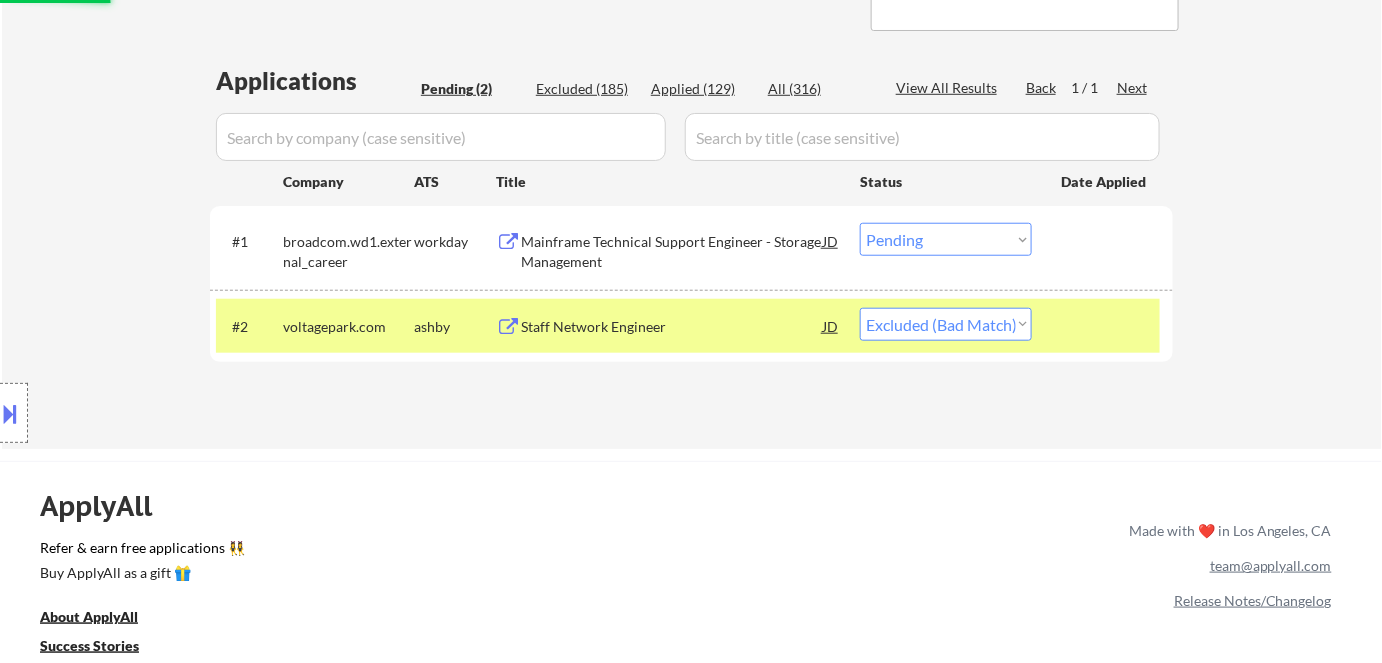 click on "Mainframe Technical Support Engineer - Storage Management" at bounding box center (672, 251) 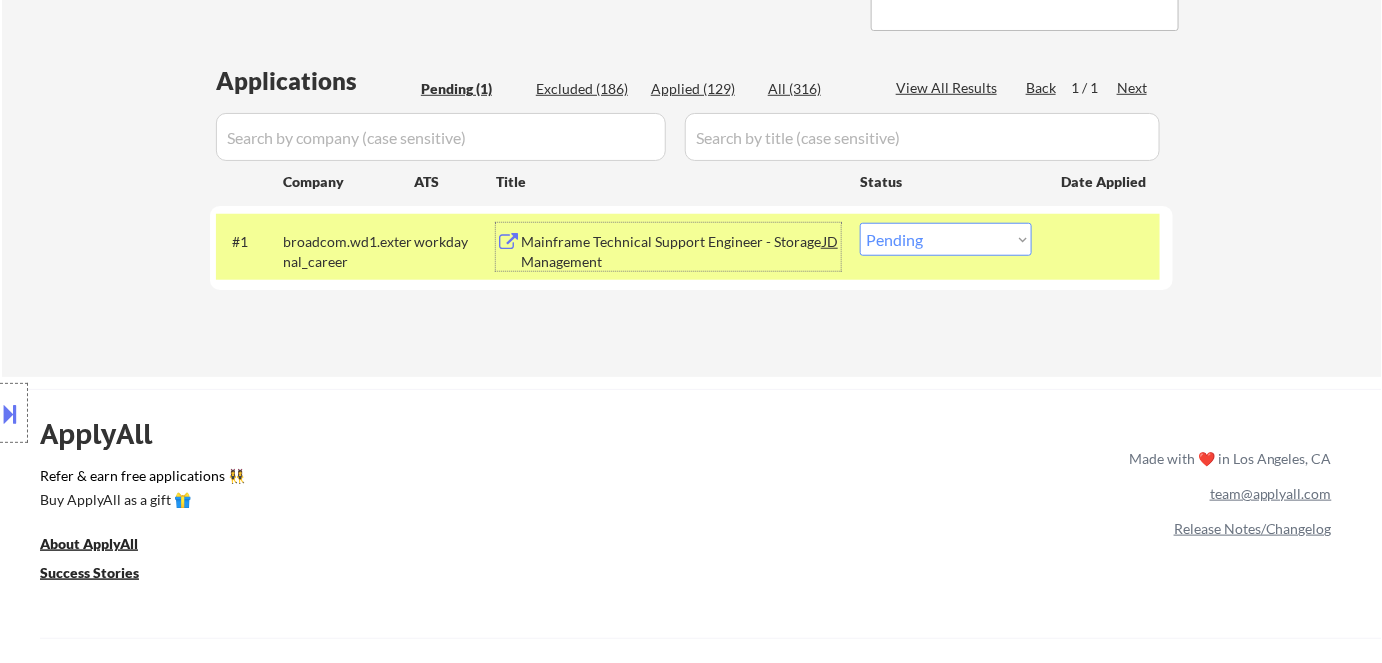 click on "Choose an option... Pending Applied Excluded (Questions) Excluded (Expired) Excluded (Location) Excluded (Bad Match) Excluded (Blocklist) Excluded (Salary) Excluded (Other)" at bounding box center (946, 239) 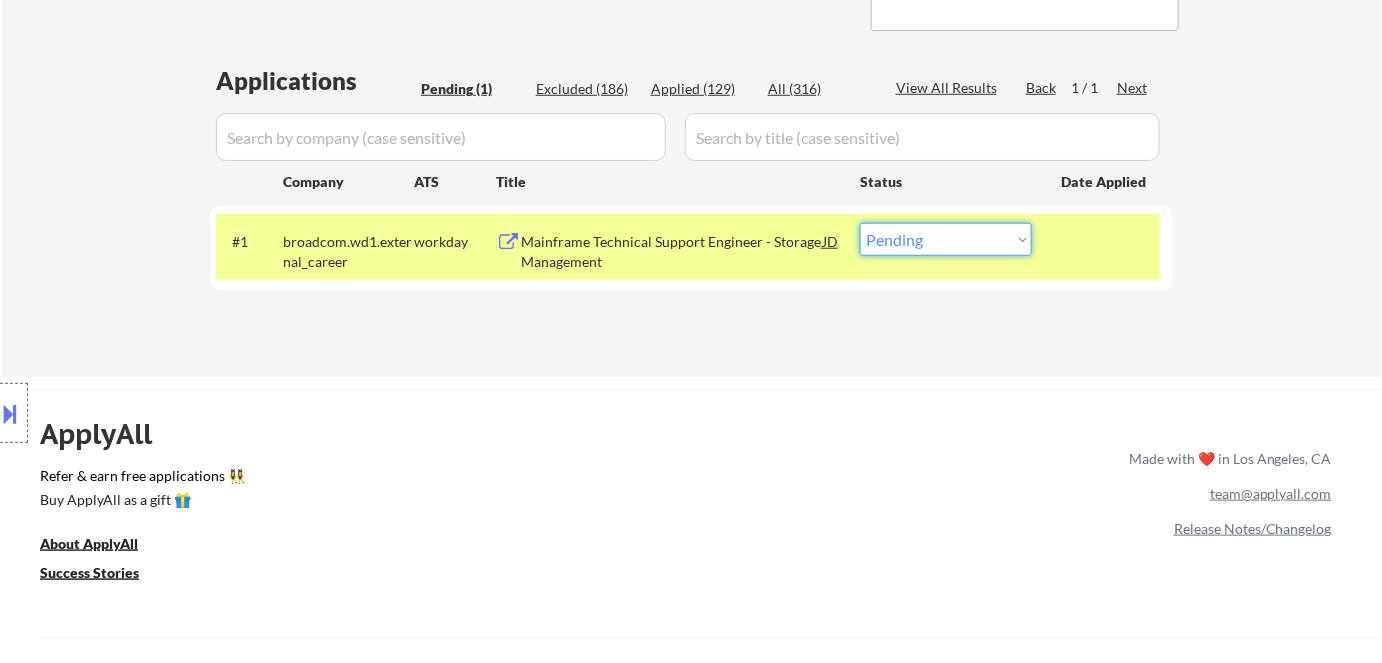select on ""excluded__bad_match_"" 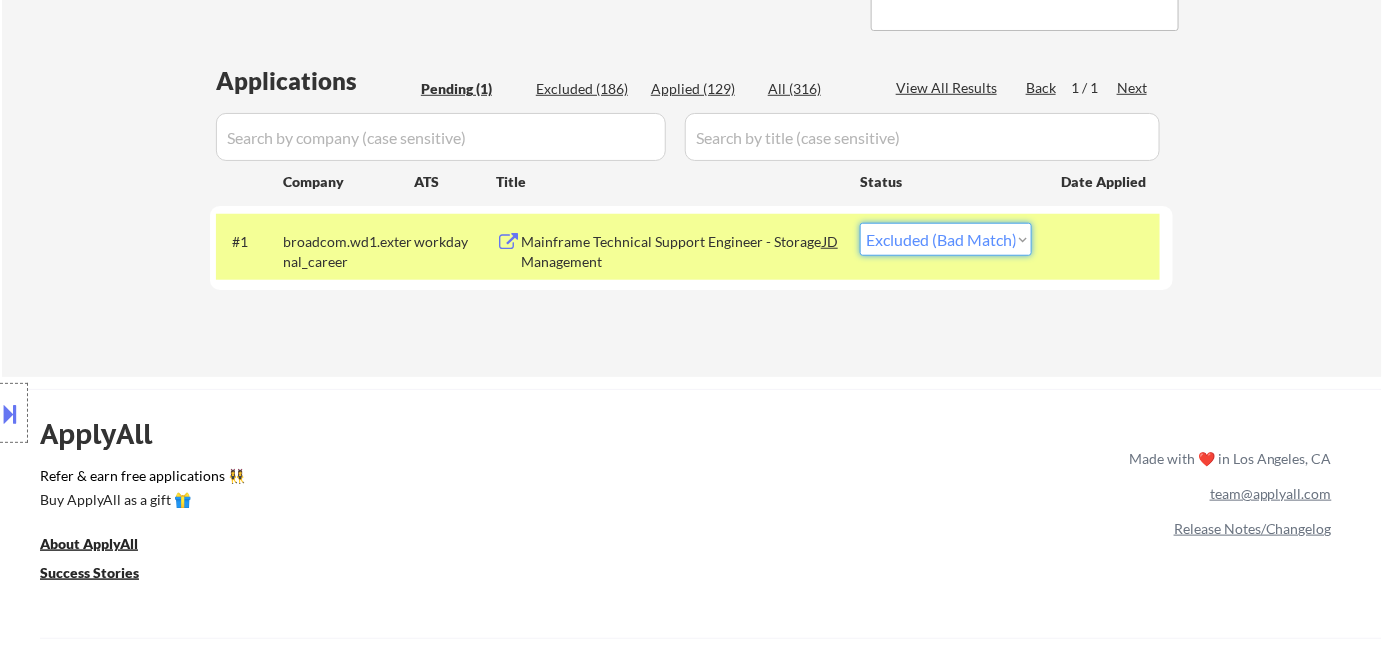 click on "Choose an option... Pending Applied Excluded (Questions) Excluded (Expired) Excluded (Location) Excluded (Bad Match) Excluded (Blocklist) Excluded (Salary) Excluded (Other)" at bounding box center (946, 239) 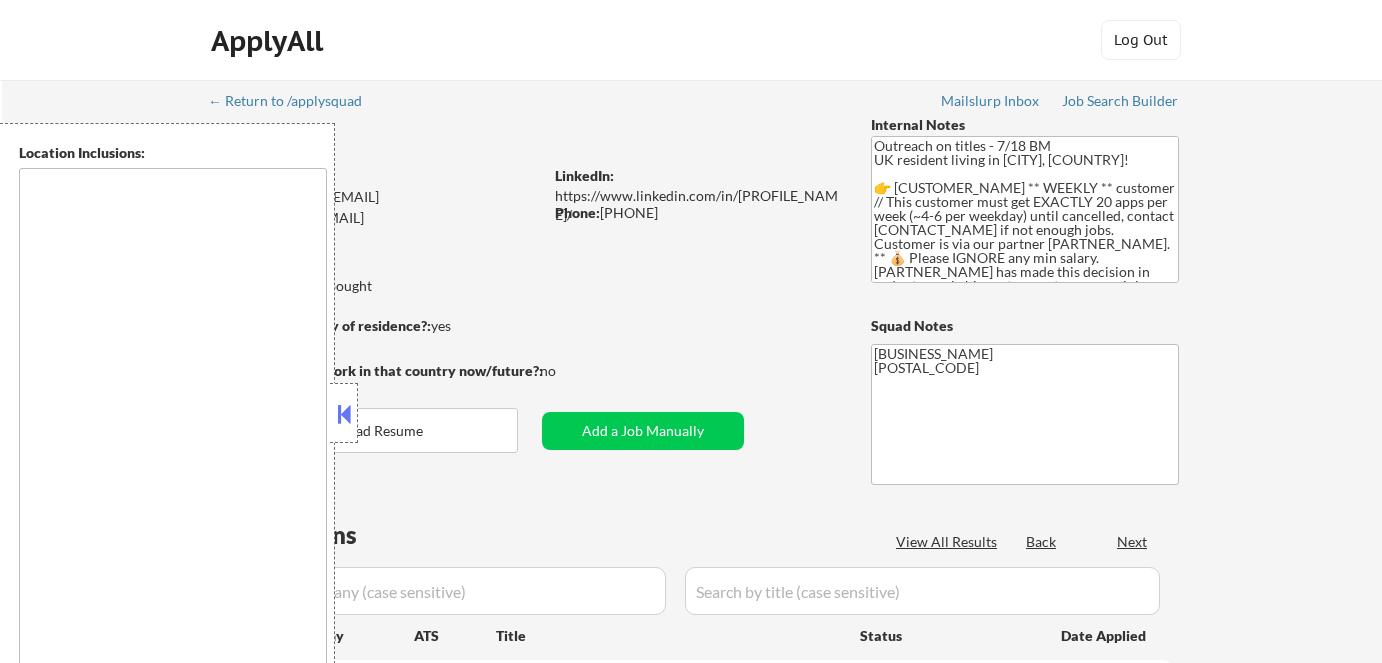 type on "remote" 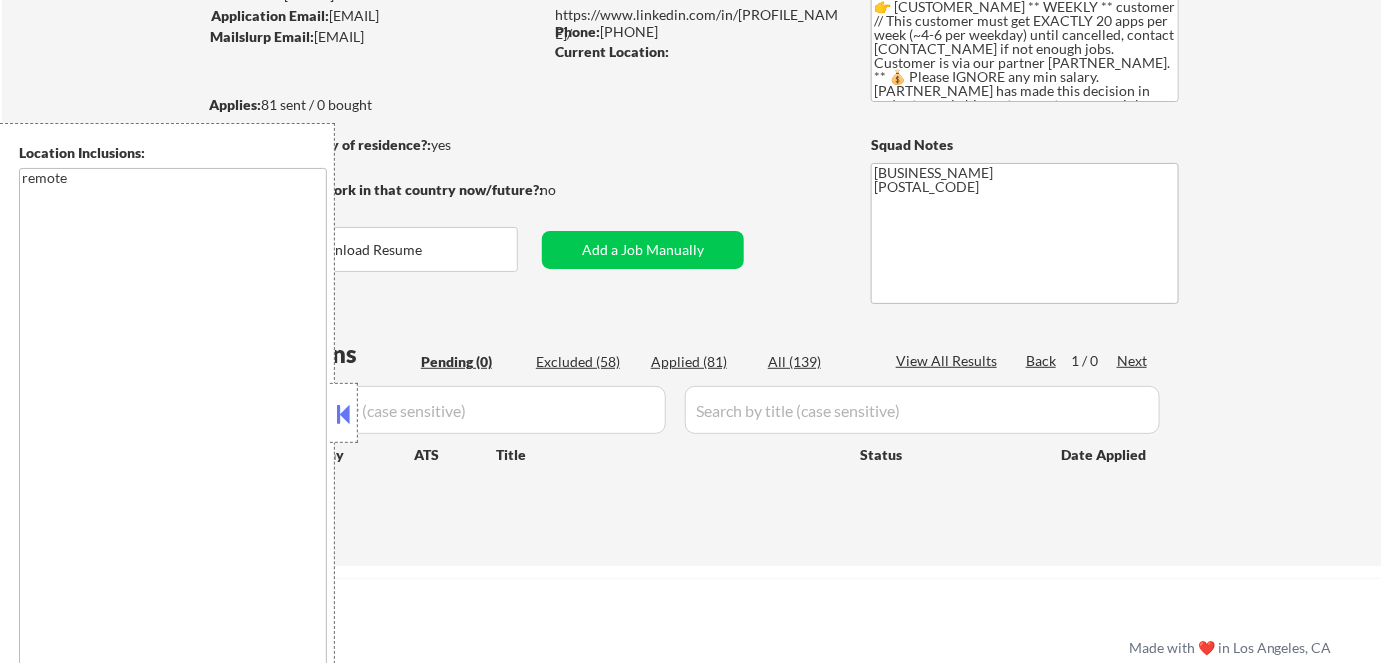 scroll, scrollTop: 0, scrollLeft: 0, axis: both 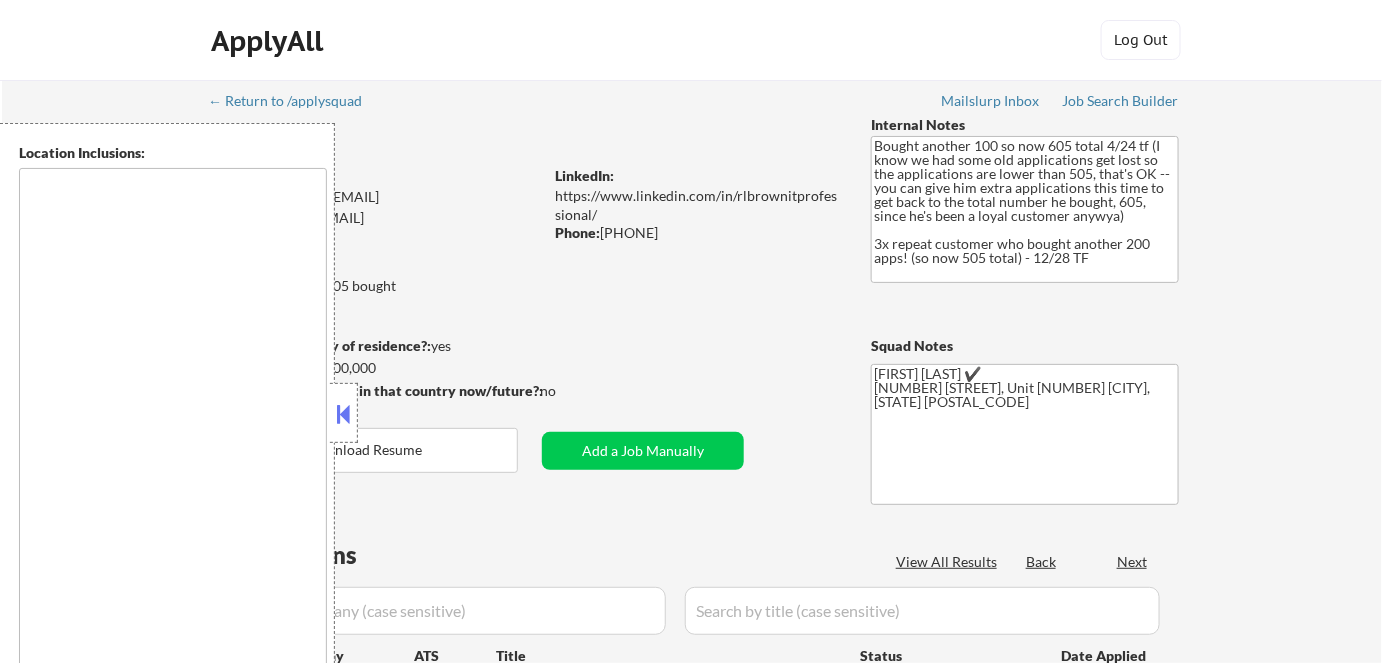type on "remote" 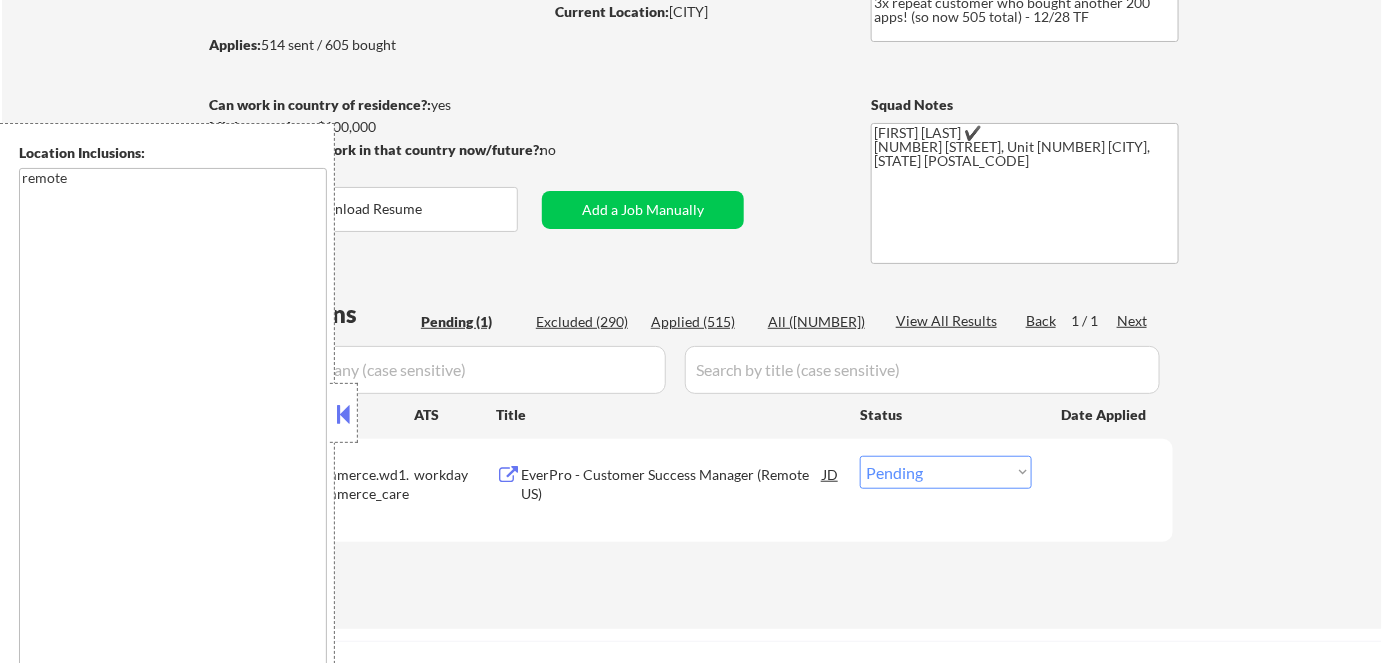 scroll, scrollTop: 272, scrollLeft: 0, axis: vertical 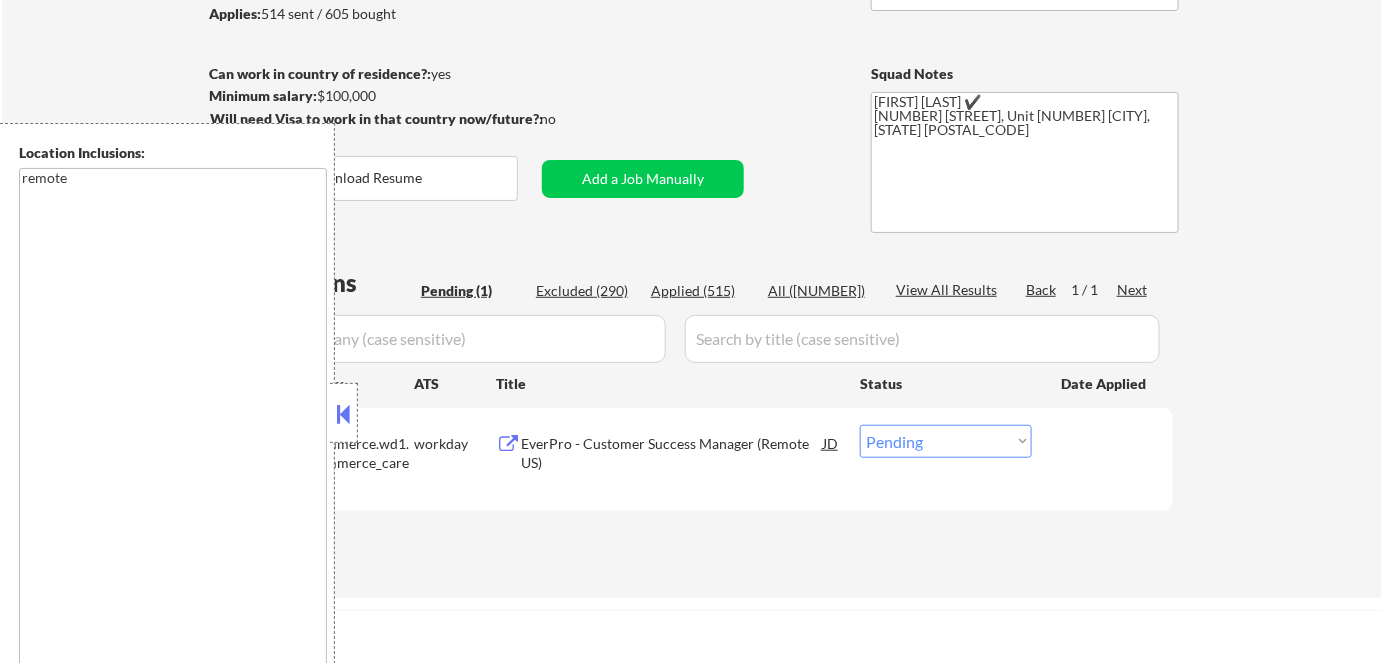 click at bounding box center [344, 414] 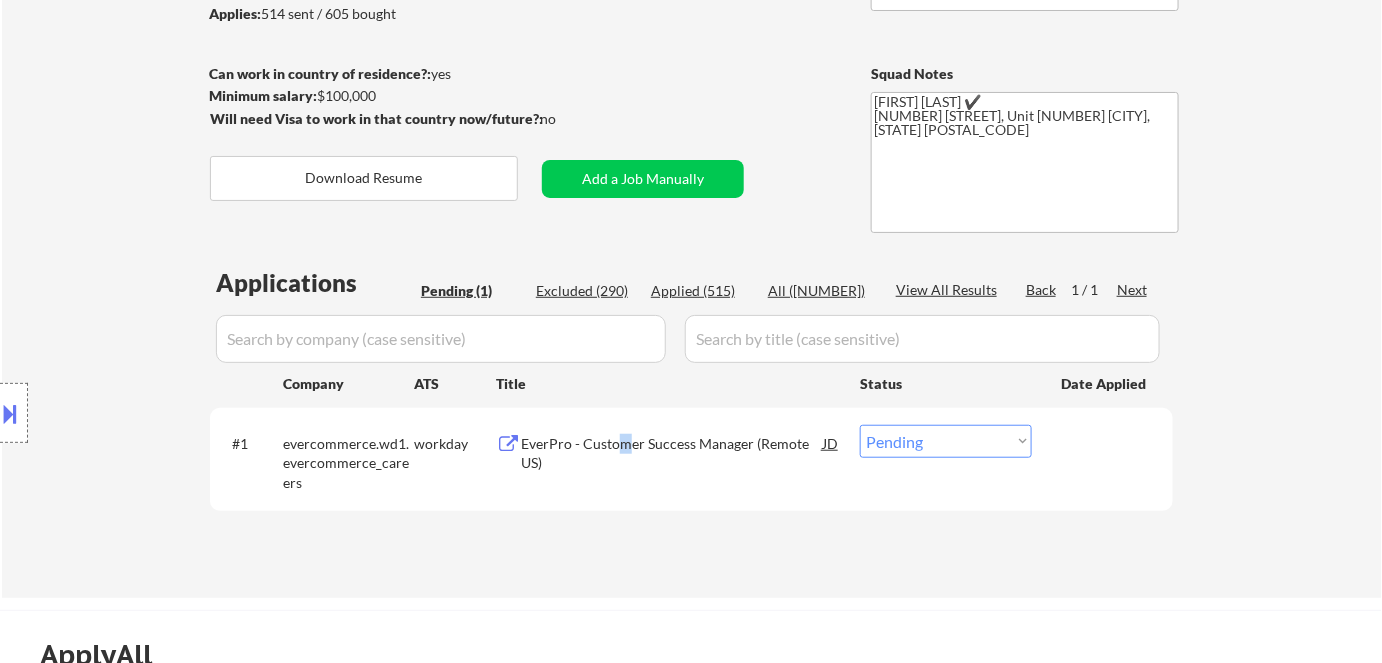 click on "EverPro - Customer Success Manager (Remote US)" at bounding box center [672, 453] 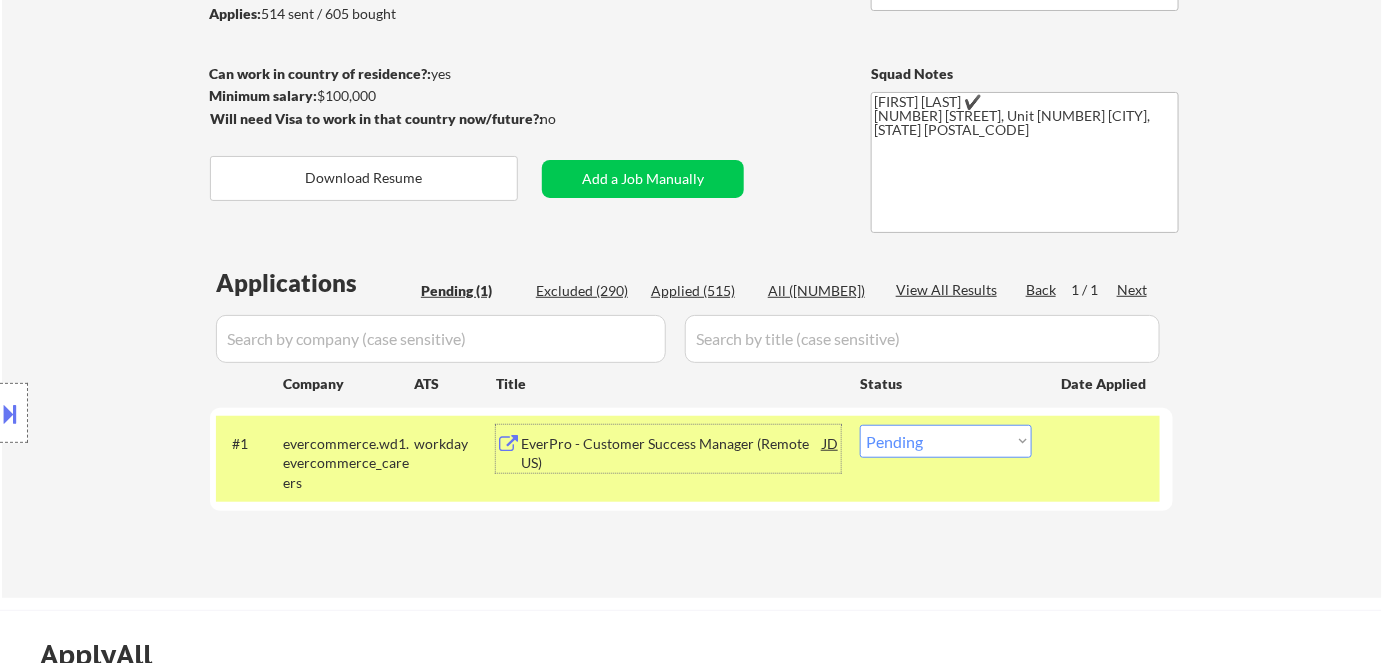 click on "#1 evercommerce.wd1.evercommerce_careers workday EverPro - Customer Success Manager (Remote US) JD Choose an option... Pending Applied Excluded (Questions) Excluded (Expired) Excluded (Location) Excluded (Bad Match) Excluded (Blocklist) Excluded (Salary) Excluded (Other)" at bounding box center [688, 459] 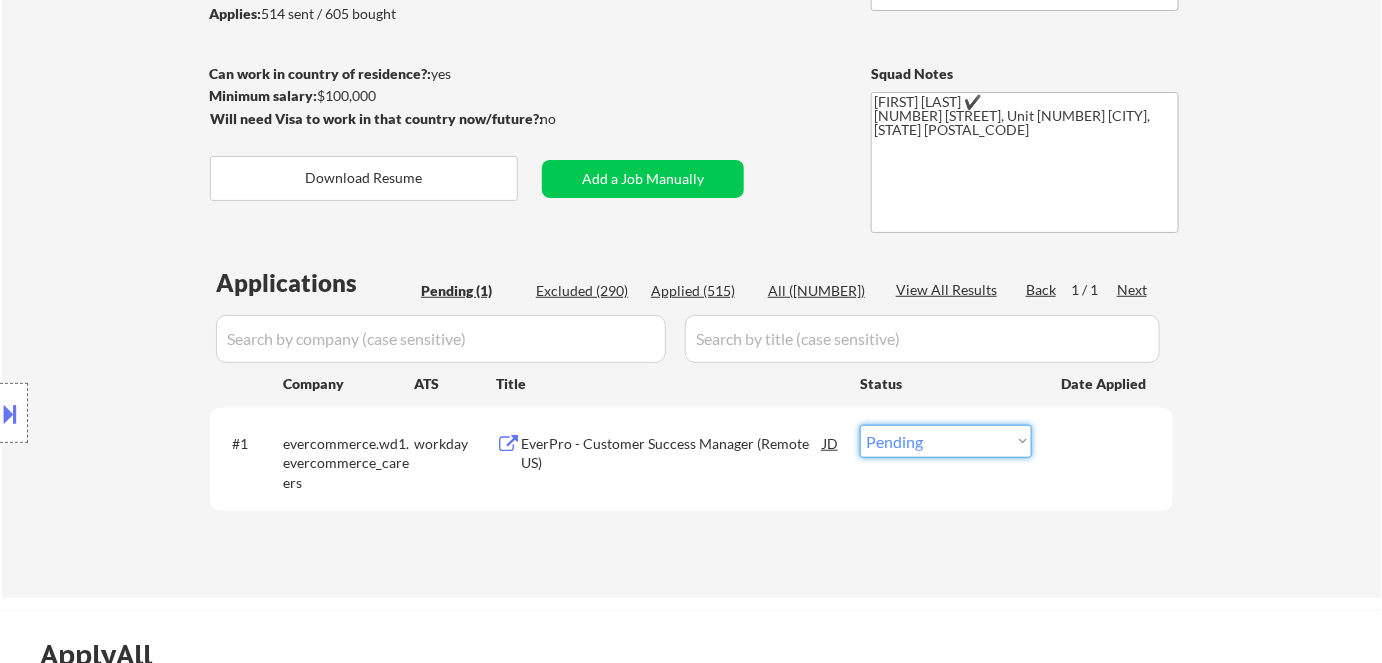 click on "Choose an option... Pending Applied Excluded (Questions) Excluded (Expired) Excluded (Location) Excluded (Bad Match) Excluded (Blocklist) Excluded (Salary) Excluded (Other)" at bounding box center (946, 441) 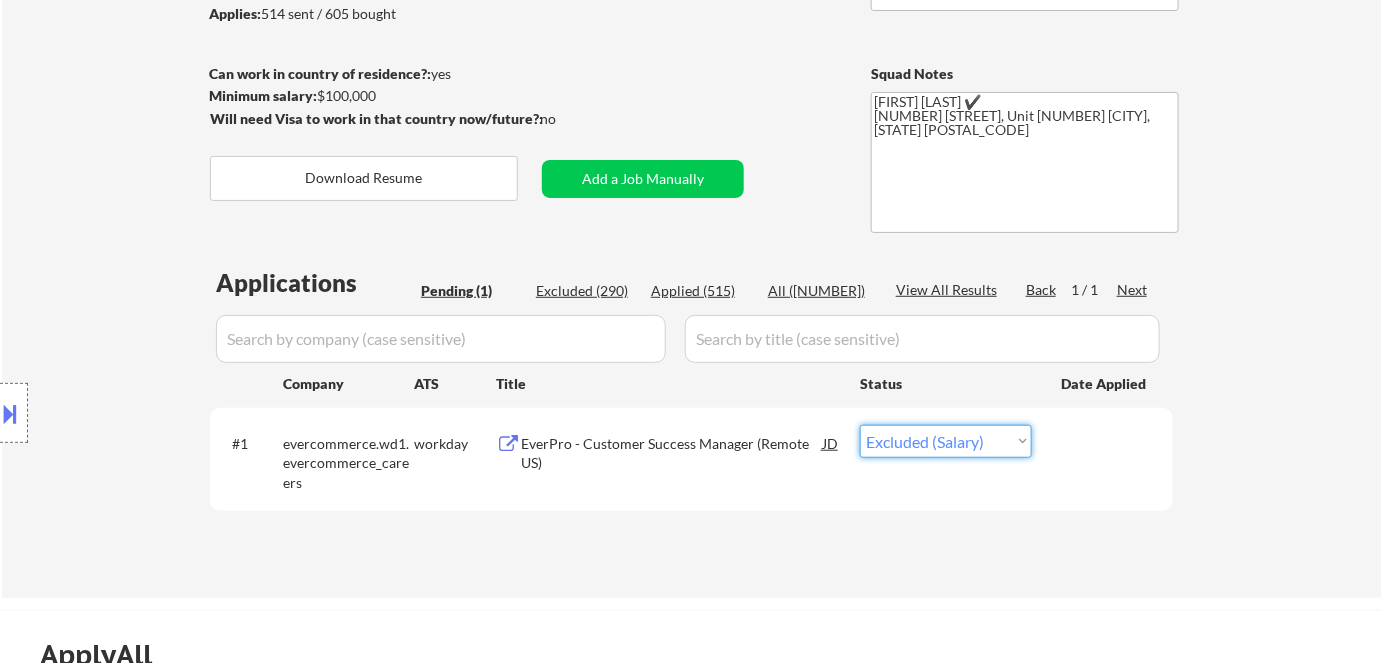 click on "Choose an option... Pending Applied Excluded (Questions) Excluded (Expired) Excluded (Location) Excluded (Bad Match) Excluded (Blocklist) Excluded (Salary) Excluded (Other)" at bounding box center (946, 441) 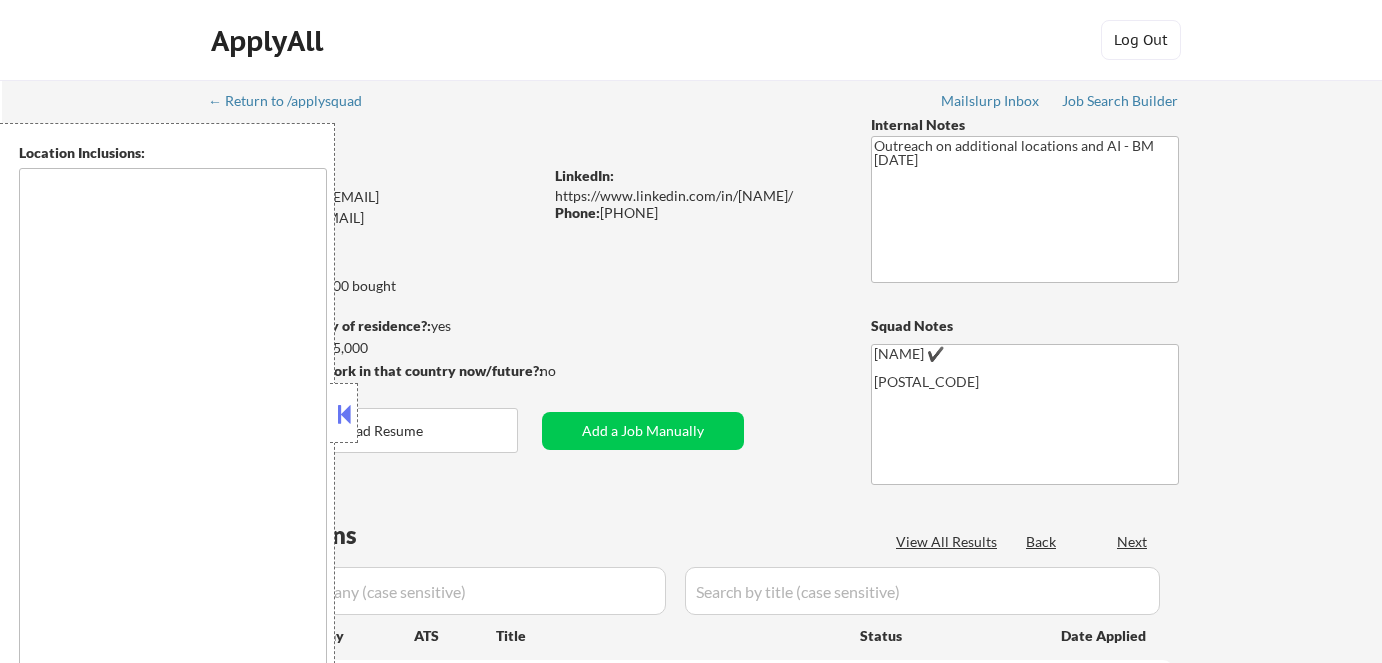 scroll, scrollTop: 0, scrollLeft: 0, axis: both 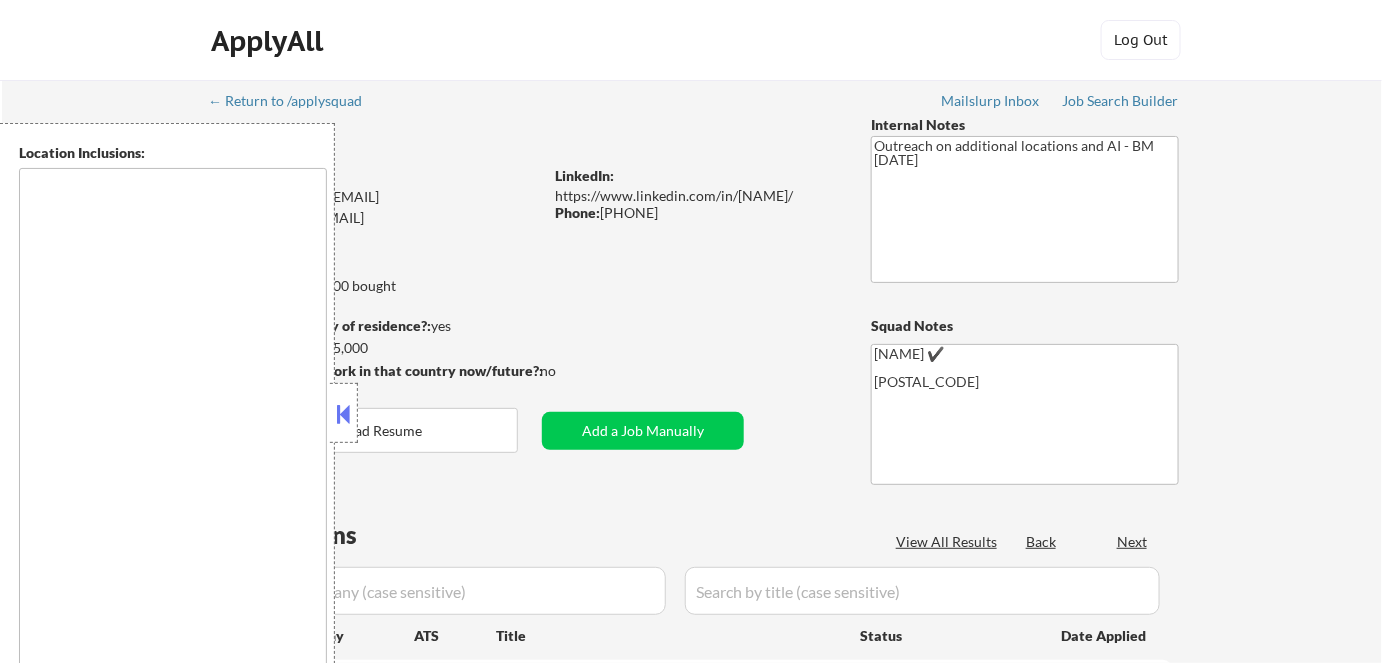 type on "Colorado Springs, CO   Manitou Springs, CO   Fountain, CO   Security-Widefield, CO   Cimarron Hills, CO   Stratmoor, CO   Woodland Park, CO   Monument, CO   Black Forest, CO   Peyton, CO   Falcon, CO   Cascade-Chipita Park, CO   Gleneagle, CO   Palmer Lake, CO   Green Mountain Falls, CO" 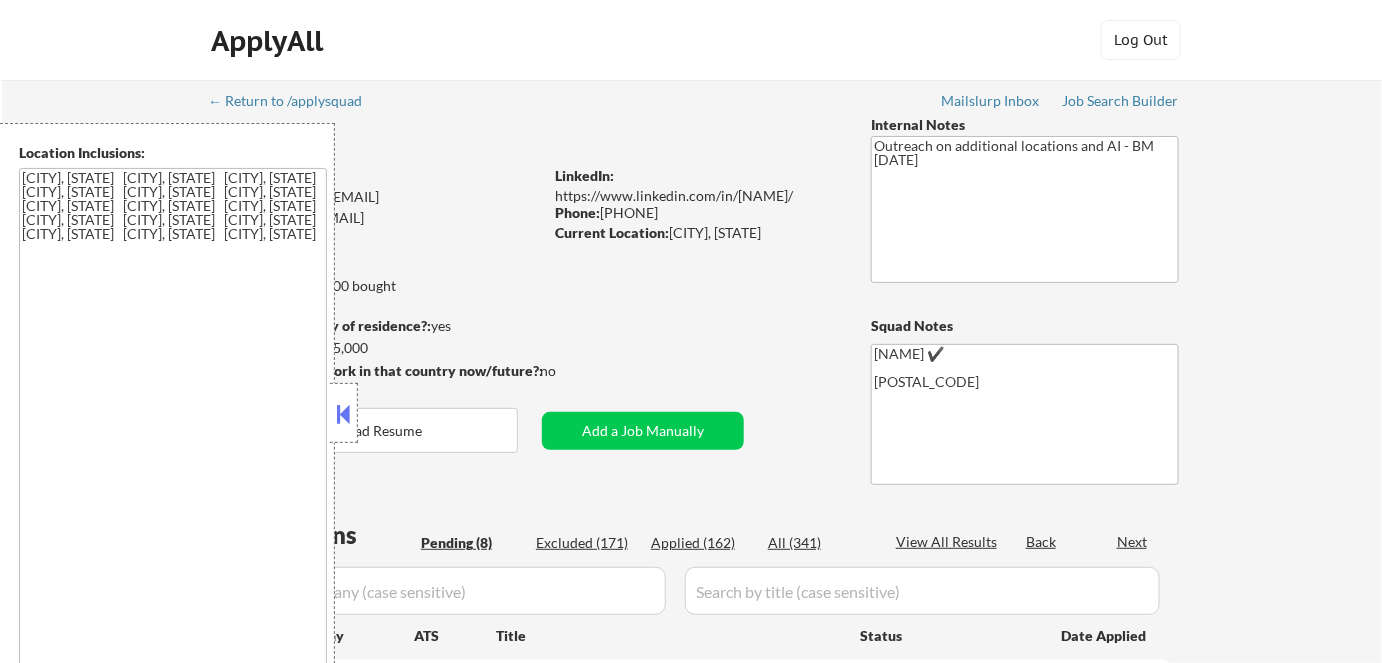 select on ""pending"" 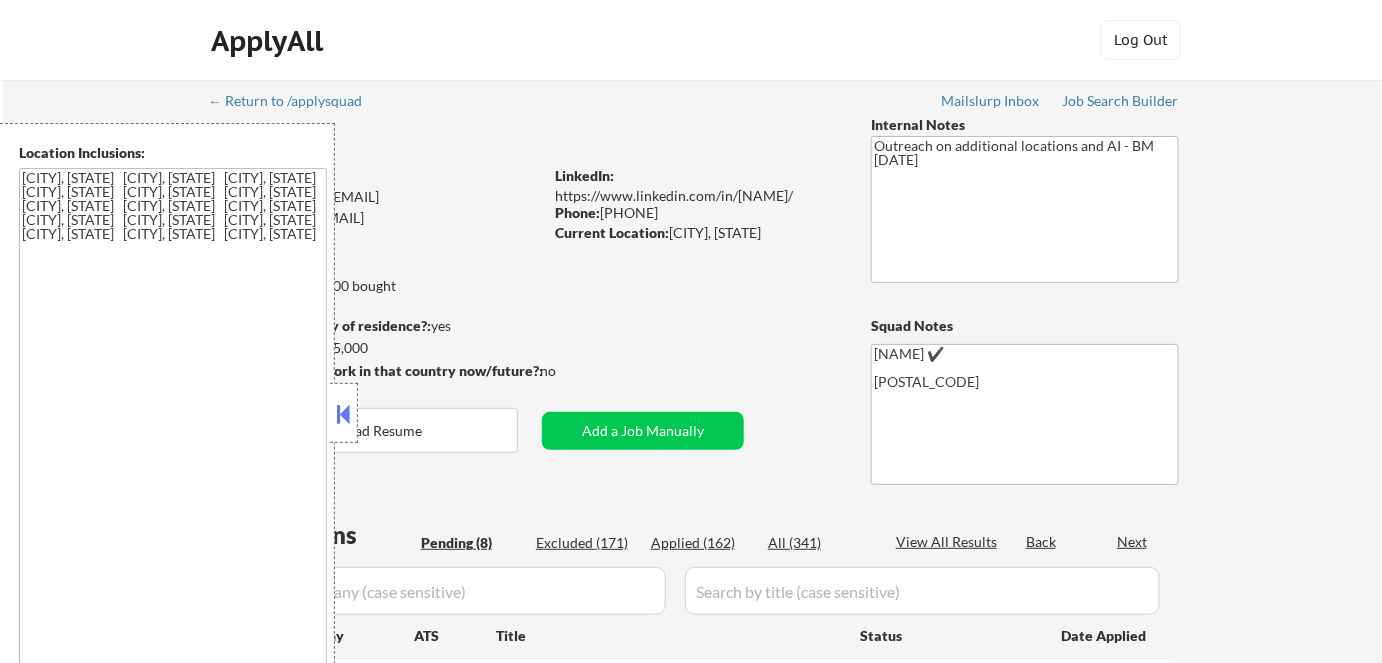 select on ""pending"" 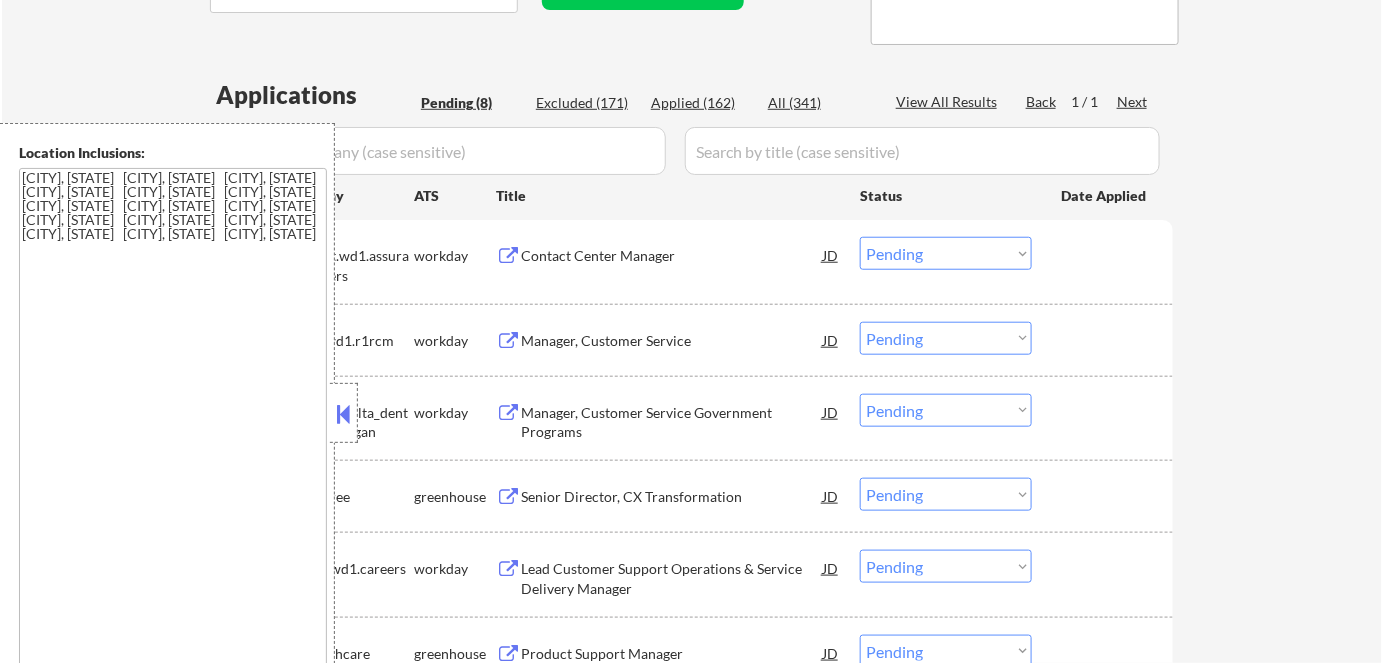 scroll, scrollTop: 454, scrollLeft: 0, axis: vertical 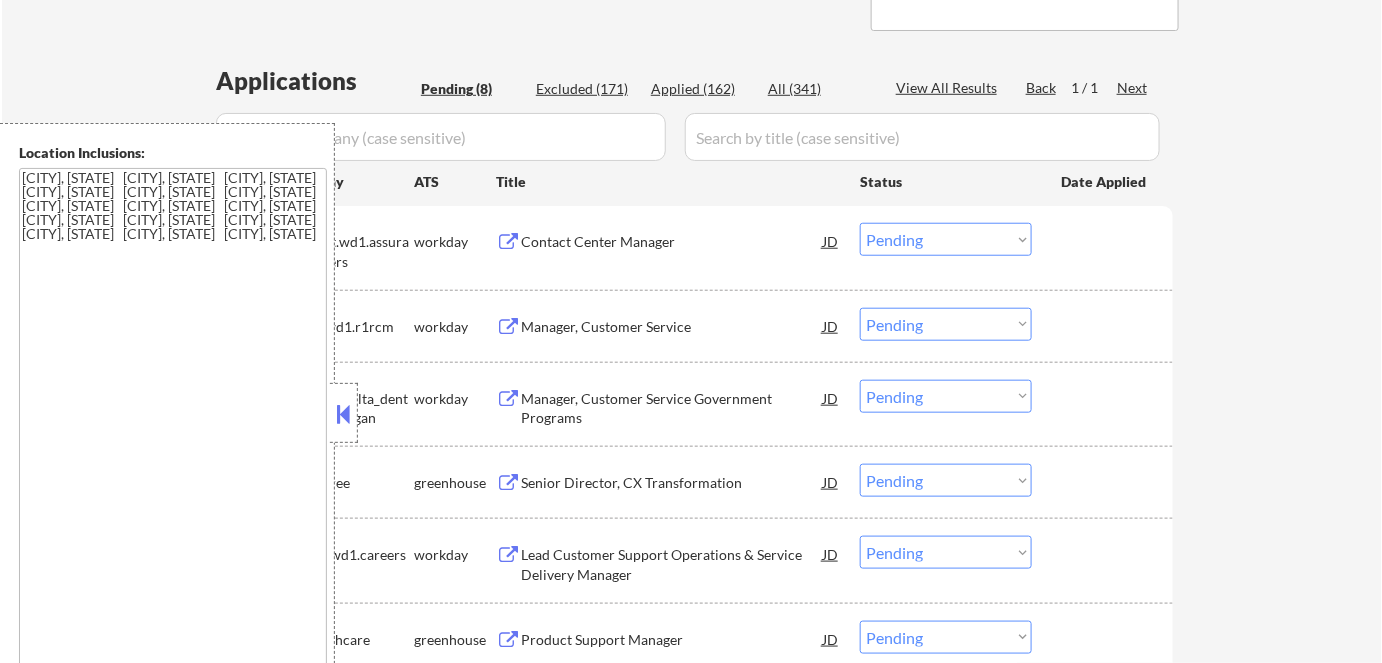 click at bounding box center (344, 414) 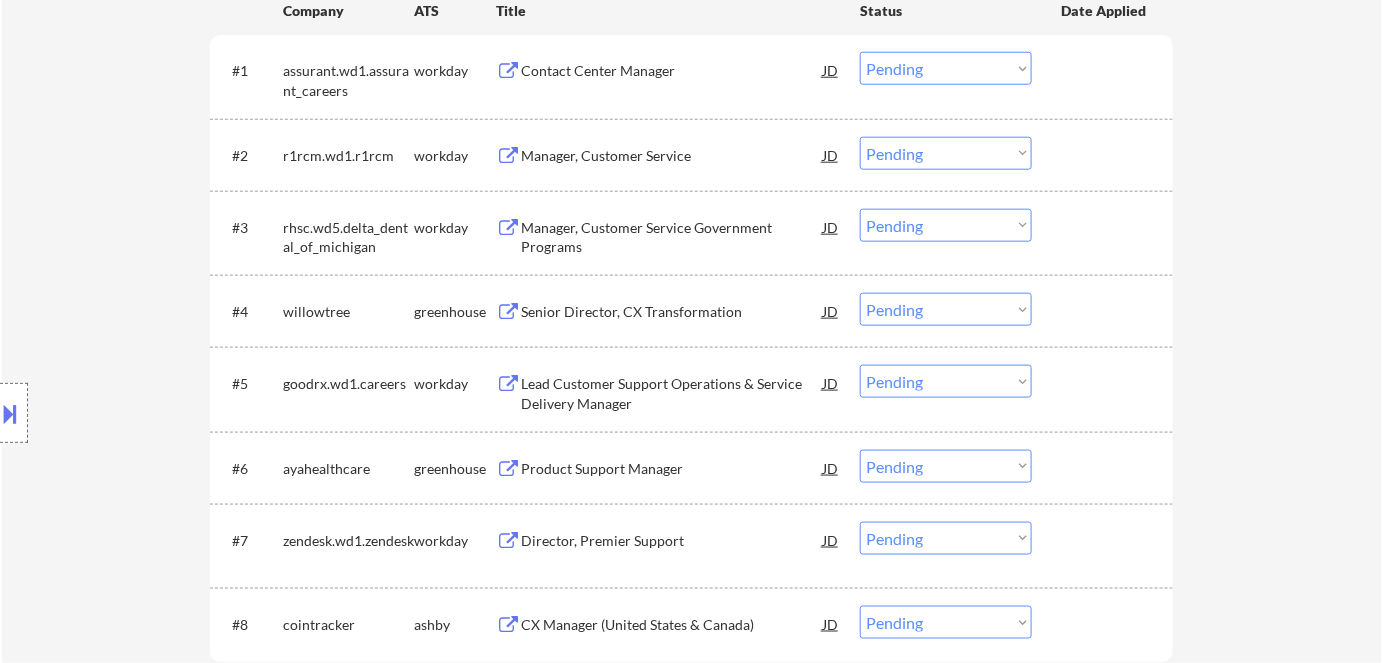 scroll, scrollTop: 636, scrollLeft: 0, axis: vertical 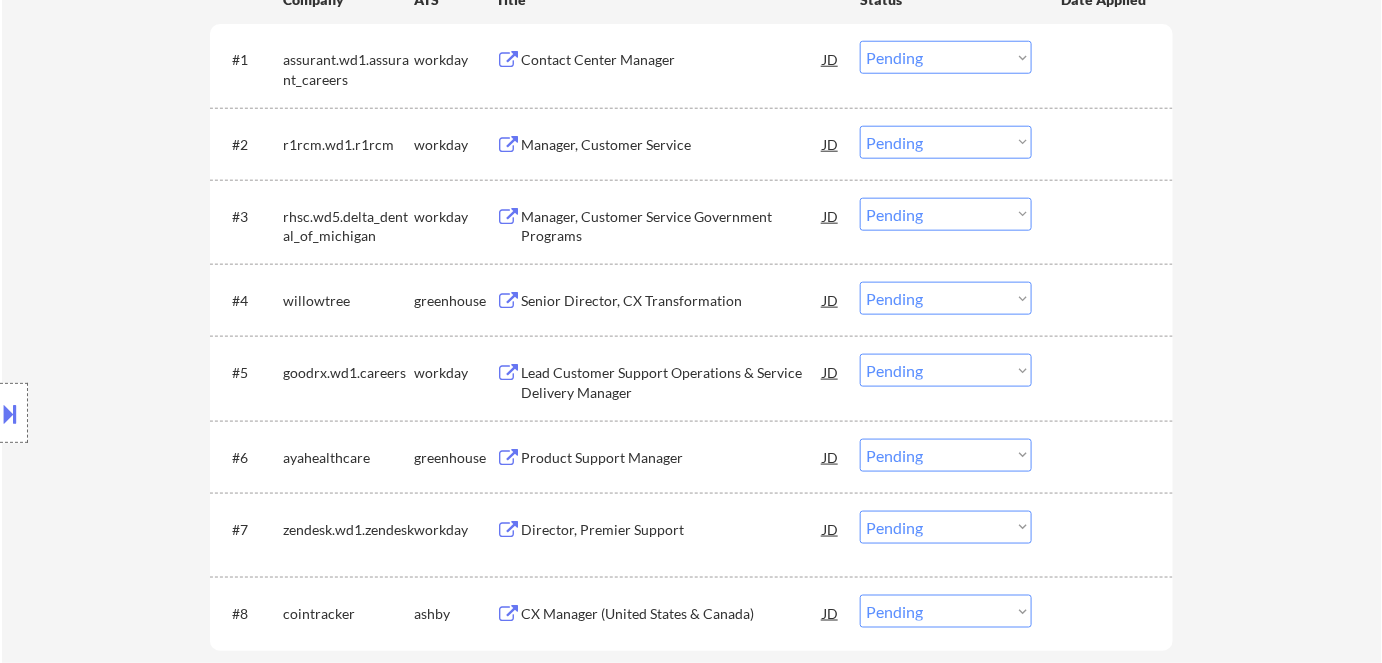 click on "Senior Director, CX Transformation" at bounding box center [672, 300] 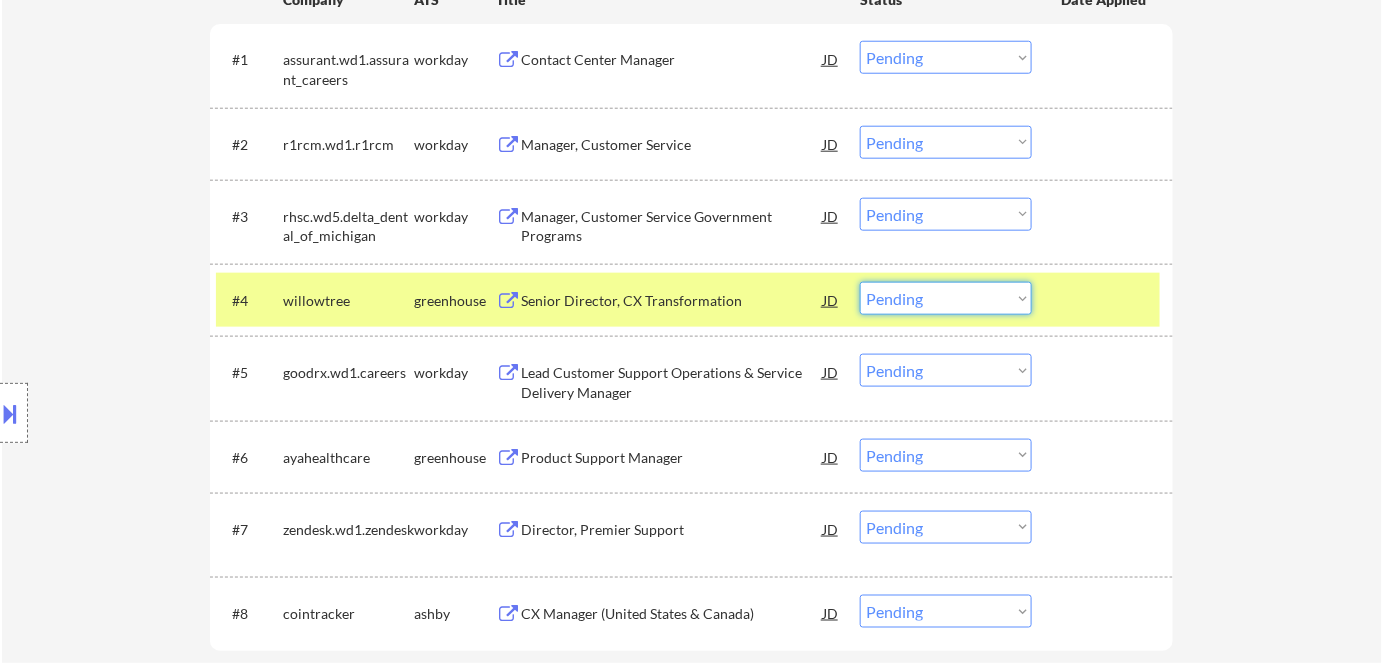 click on "Choose an option... Pending Applied Excluded (Questions) Excluded (Expired) Excluded (Location) Excluded (Bad Match) Excluded (Blocklist) Excluded (Salary) Excluded (Other)" at bounding box center [946, 298] 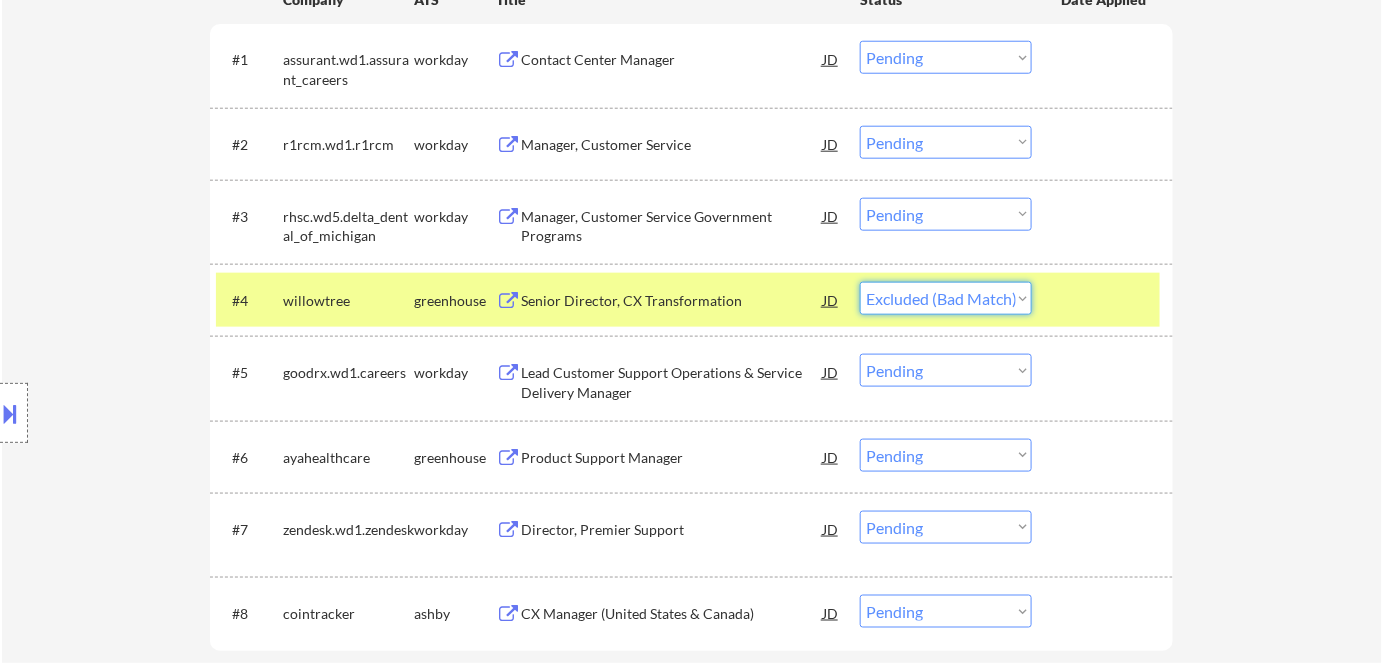 click on "Choose an option... Pending Applied Excluded (Questions) Excluded (Expired) Excluded (Location) Excluded (Bad Match) Excluded (Blocklist) Excluded (Salary) Excluded (Other)" at bounding box center (946, 298) 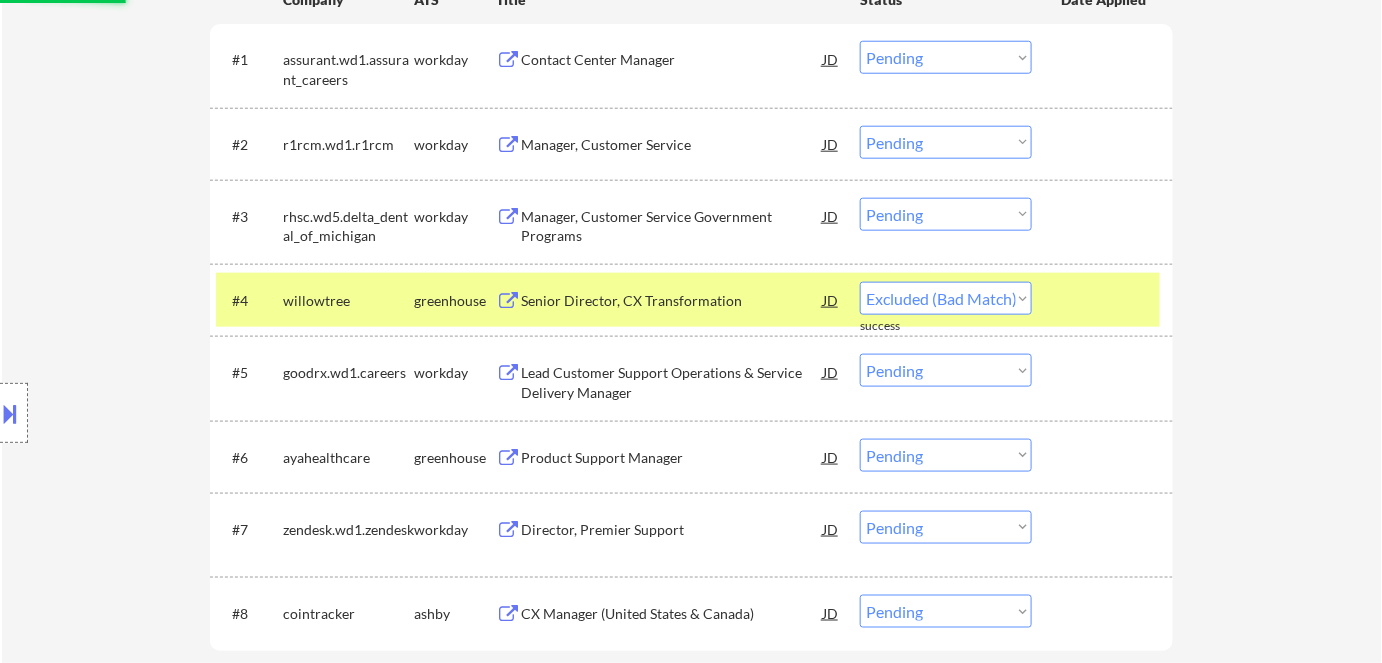 select on ""pending"" 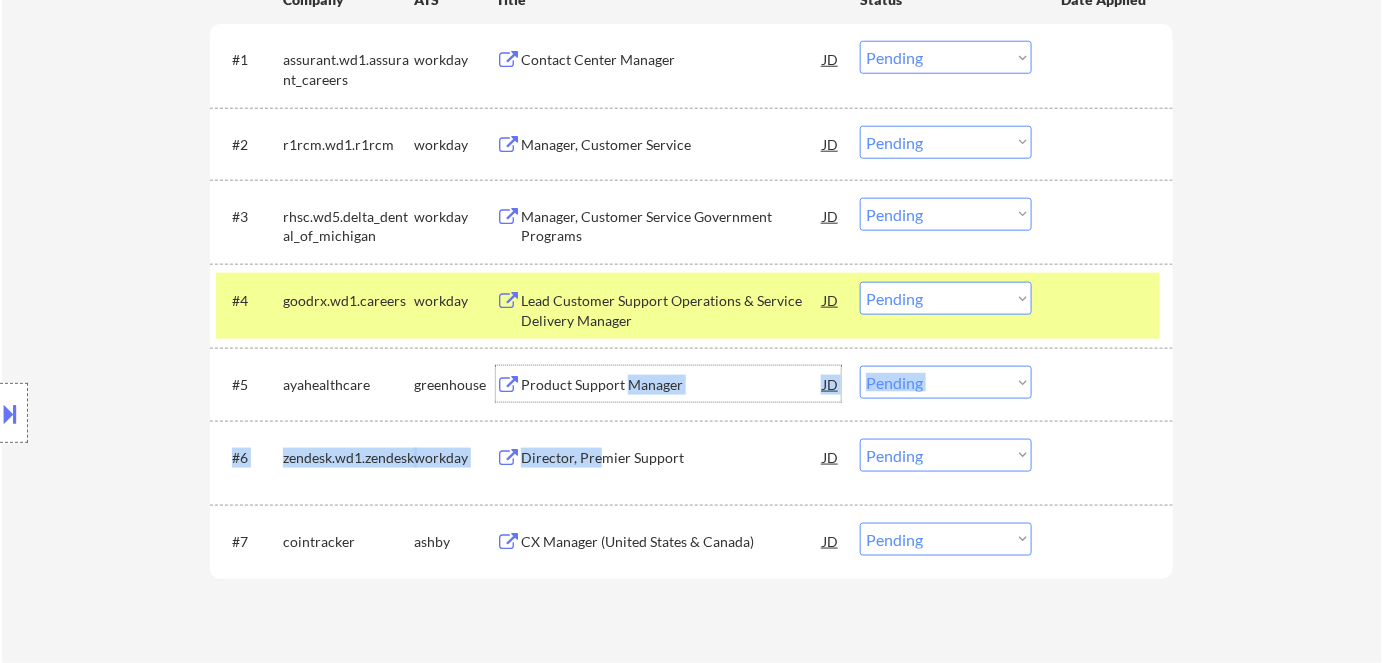 drag, startPoint x: 631, startPoint y: 387, endPoint x: 573, endPoint y: 467, distance: 98.81296 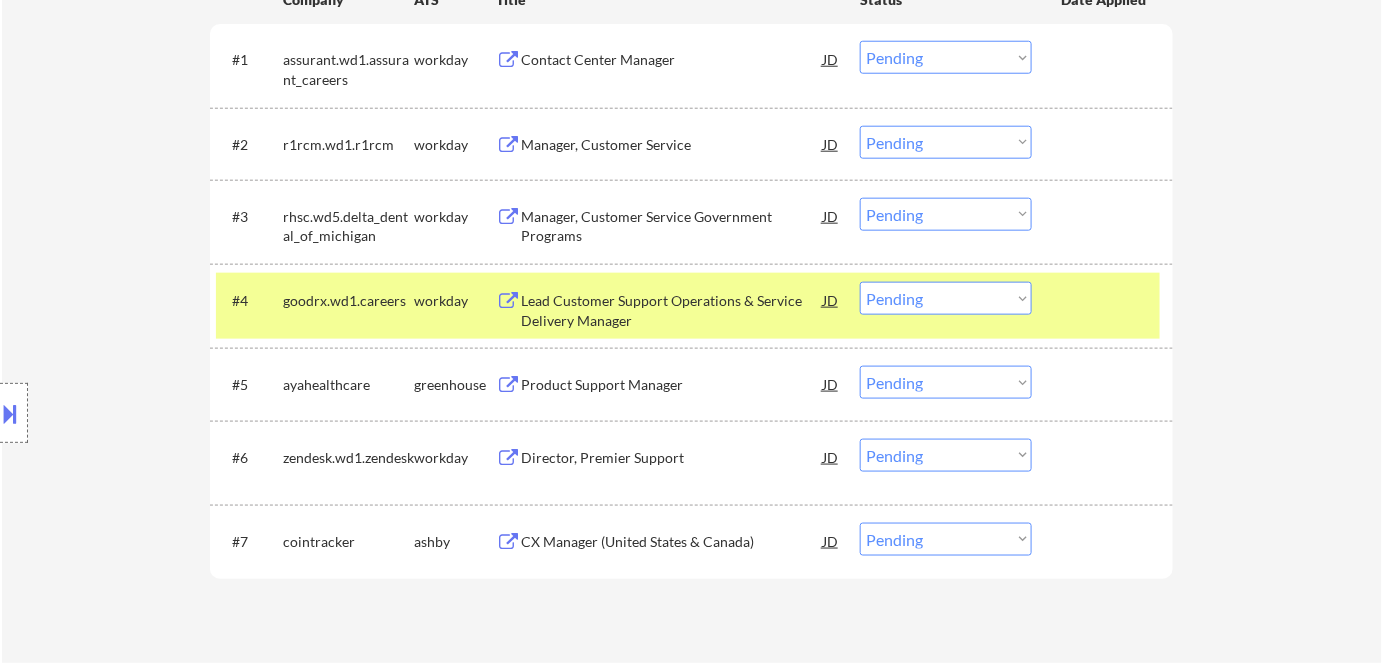 drag, startPoint x: 359, startPoint y: 598, endPoint x: 488, endPoint y: 588, distance: 129.38702 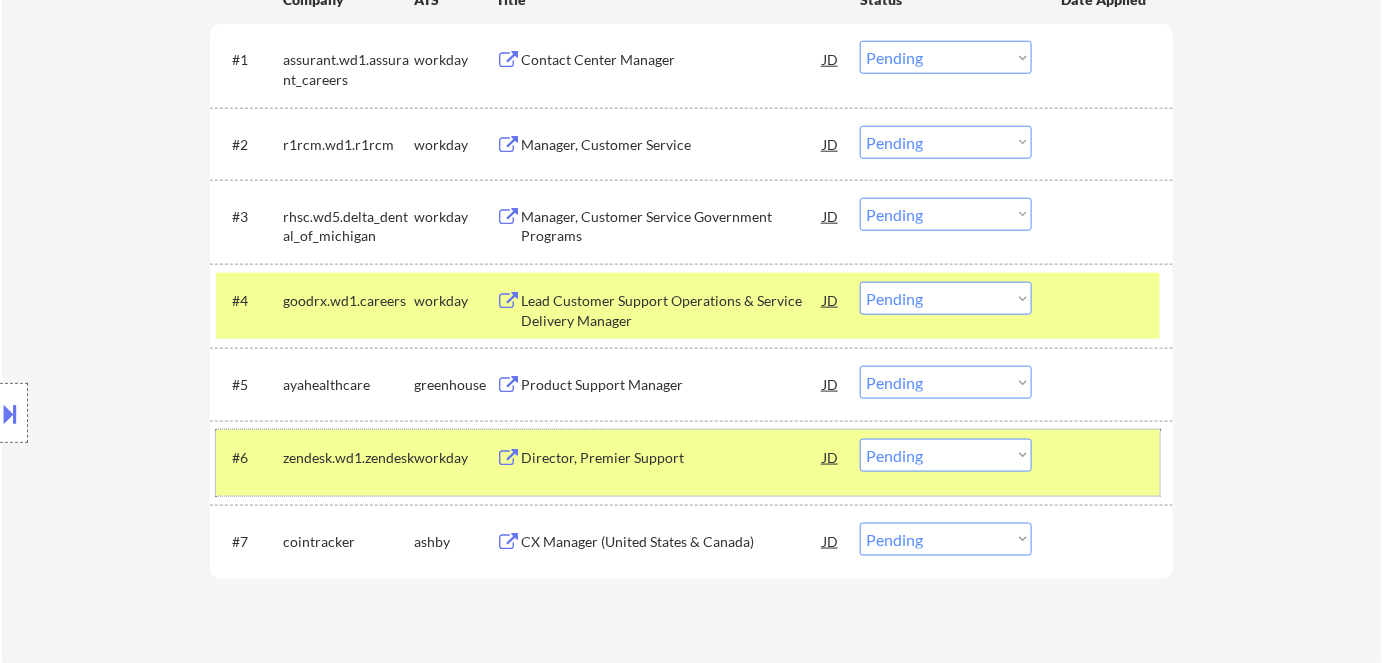 drag, startPoint x: 955, startPoint y: 475, endPoint x: 967, endPoint y: 464, distance: 16.27882 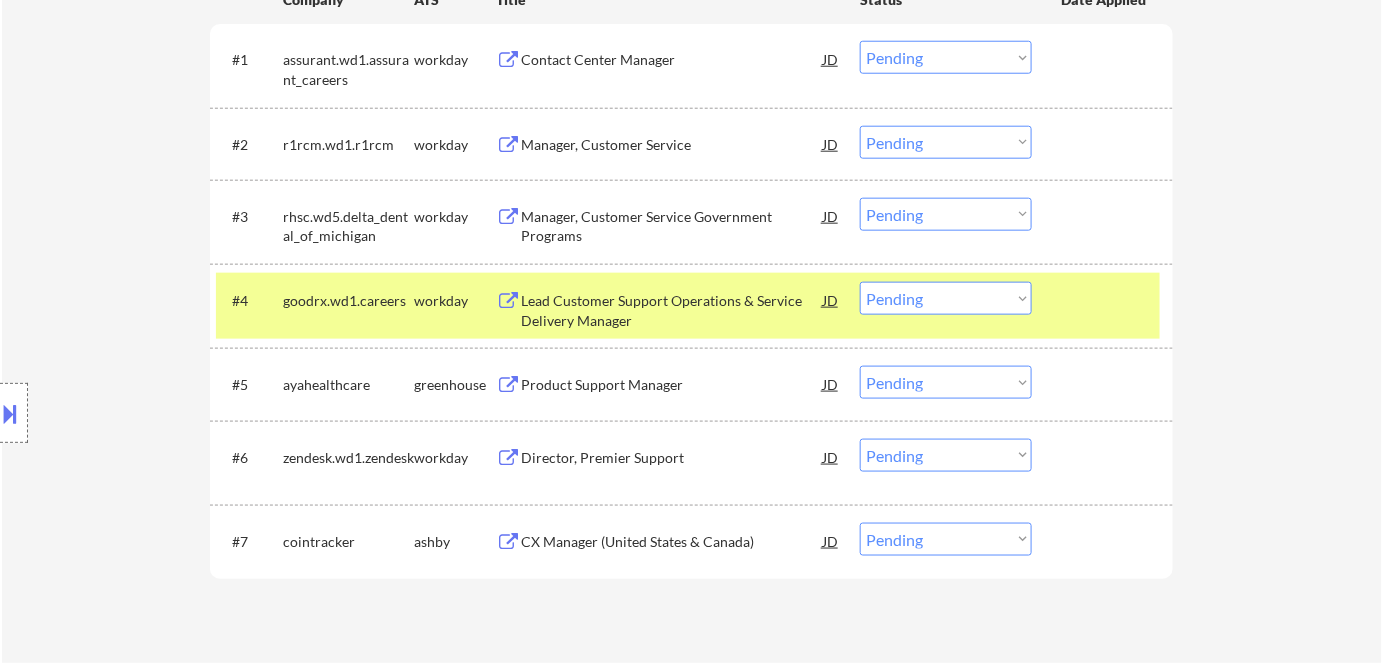 click on "Choose an option... Pending Applied Excluded (Questions) Excluded (Expired) Excluded (Location) Excluded (Bad Match) Excluded (Blocklist) Excluded (Salary) Excluded (Other)" at bounding box center [946, 455] 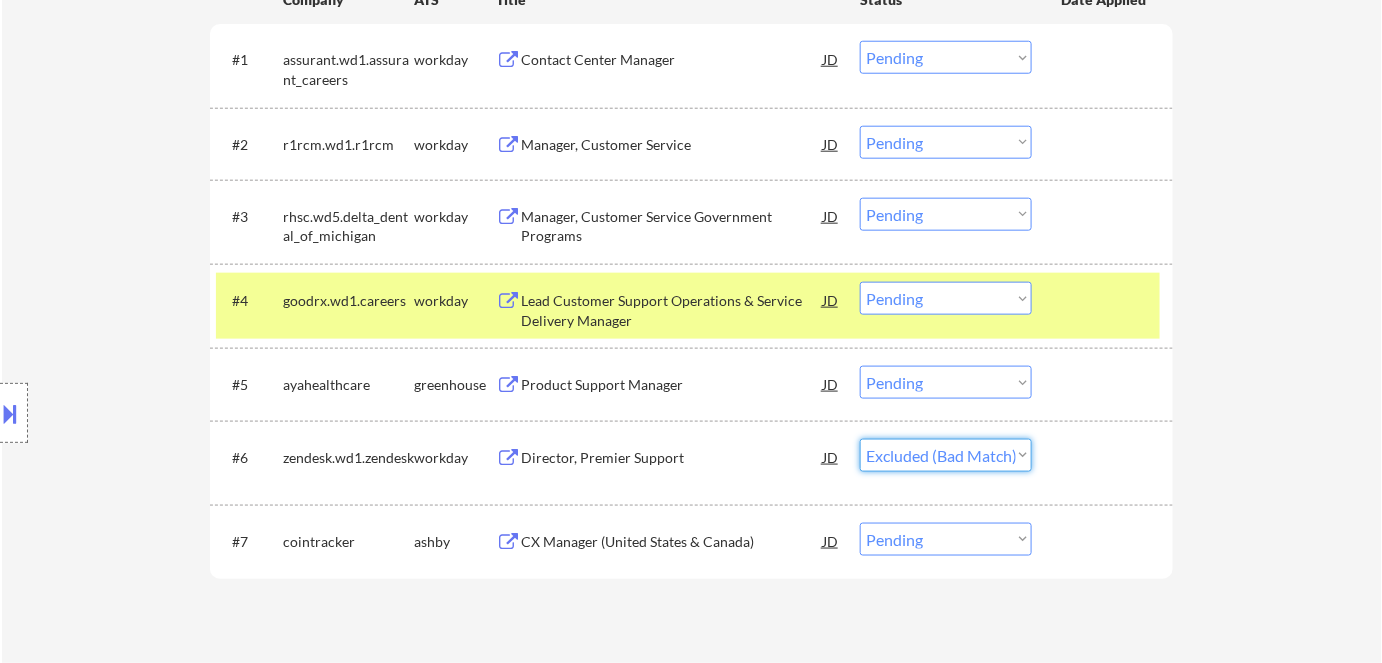 click on "Choose an option... Pending Applied Excluded (Questions) Excluded (Expired) Excluded (Location) Excluded (Bad Match) Excluded (Blocklist) Excluded (Salary) Excluded (Other)" at bounding box center [946, 455] 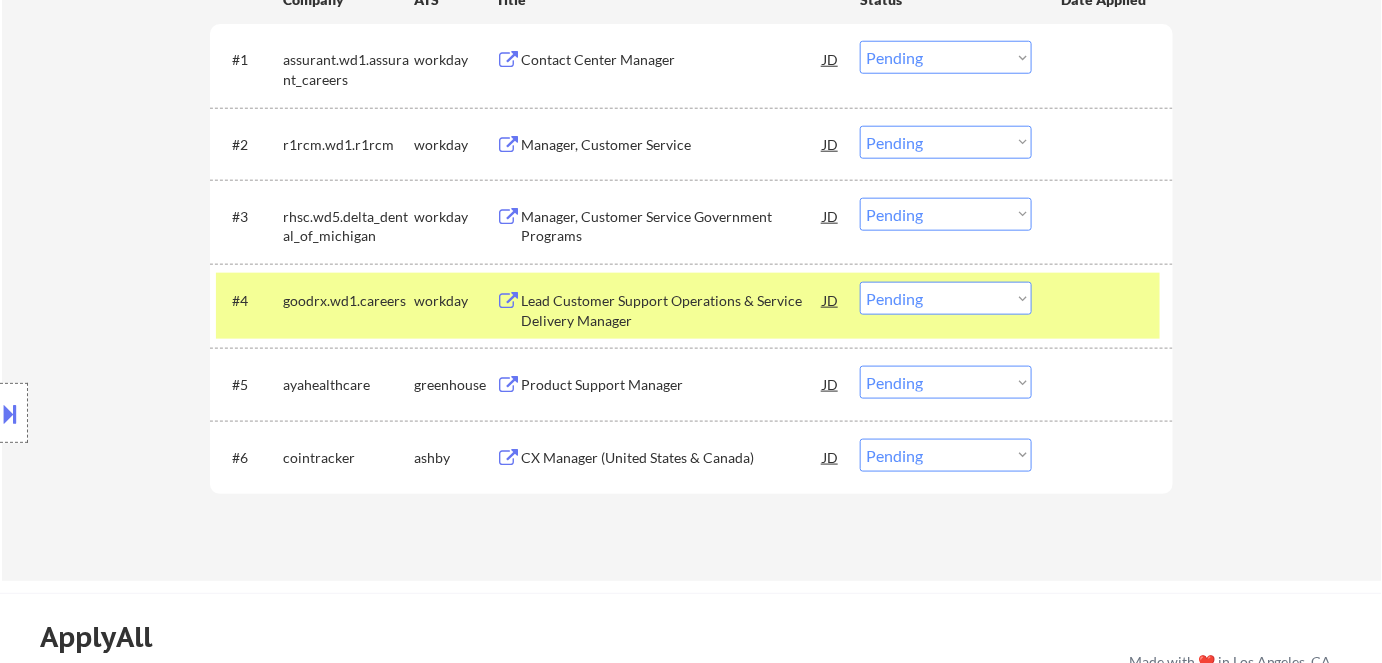 click on "Product Support Manager" at bounding box center [672, 384] 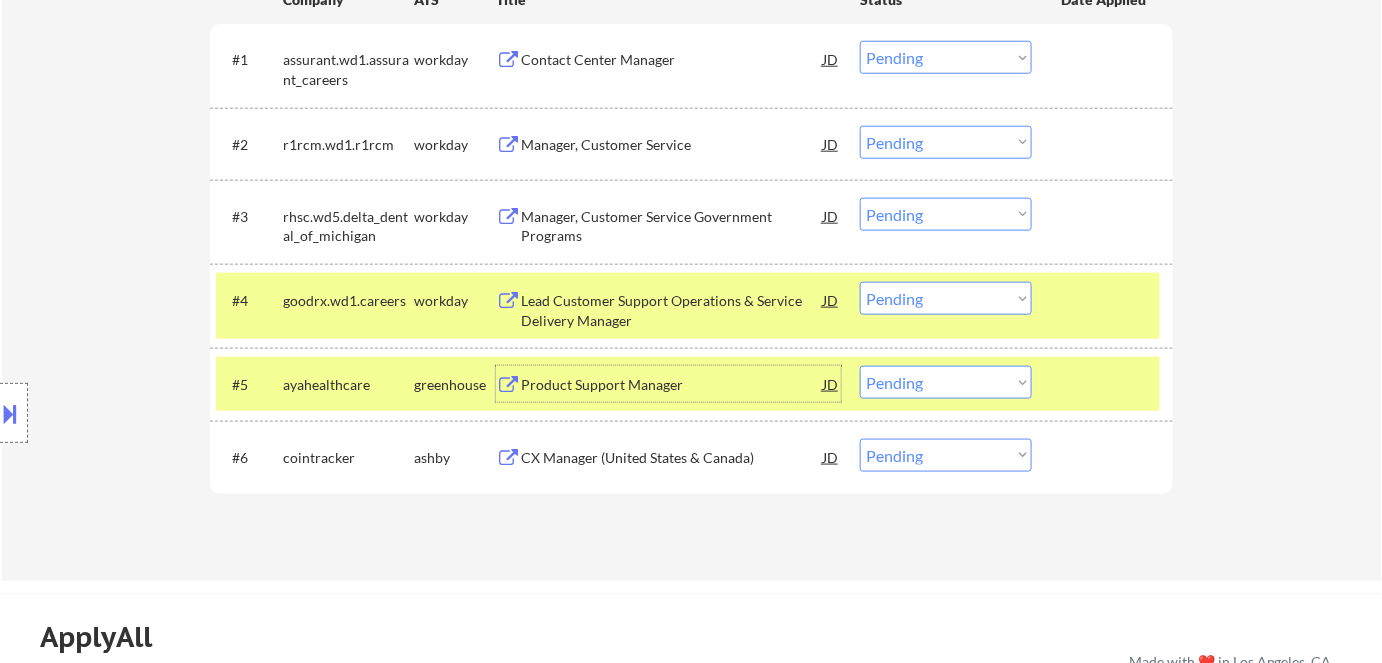 click on "CX Manager (United States & Canada)" at bounding box center [672, 458] 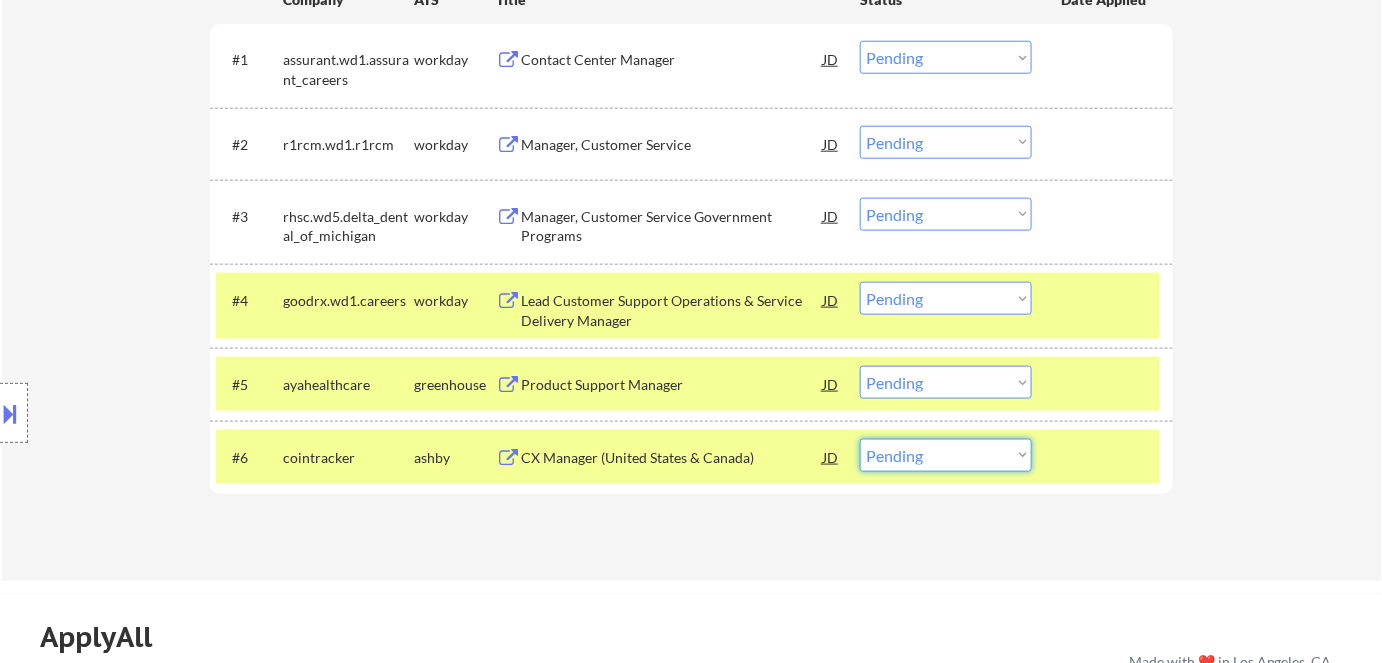 click on "Choose an option... Pending Applied Excluded (Questions) Excluded (Expired) Excluded (Location) Excluded (Bad Match) Excluded (Blocklist) Excluded (Salary) Excluded (Other)" at bounding box center (946, 455) 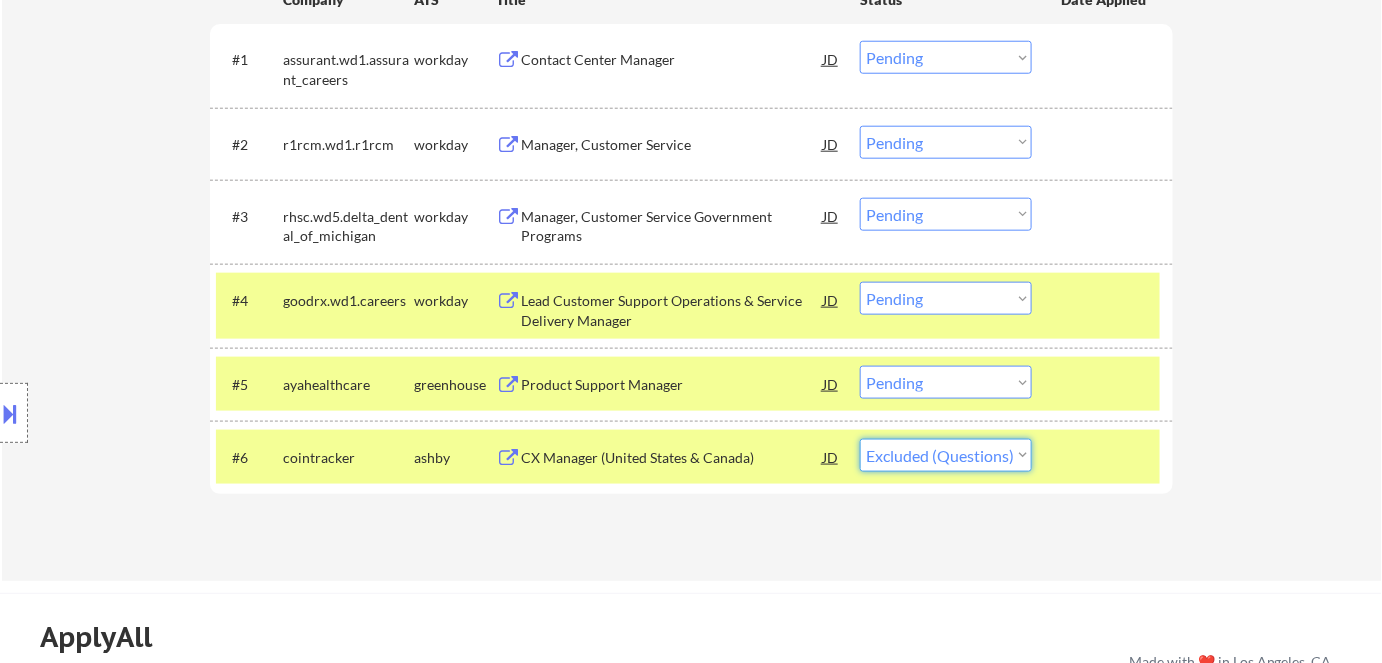 click on "Choose an option... Pending Applied Excluded (Questions) Excluded (Expired) Excluded (Location) Excluded (Bad Match) Excluded (Blocklist) Excluded (Salary) Excluded (Other)" at bounding box center (946, 455) 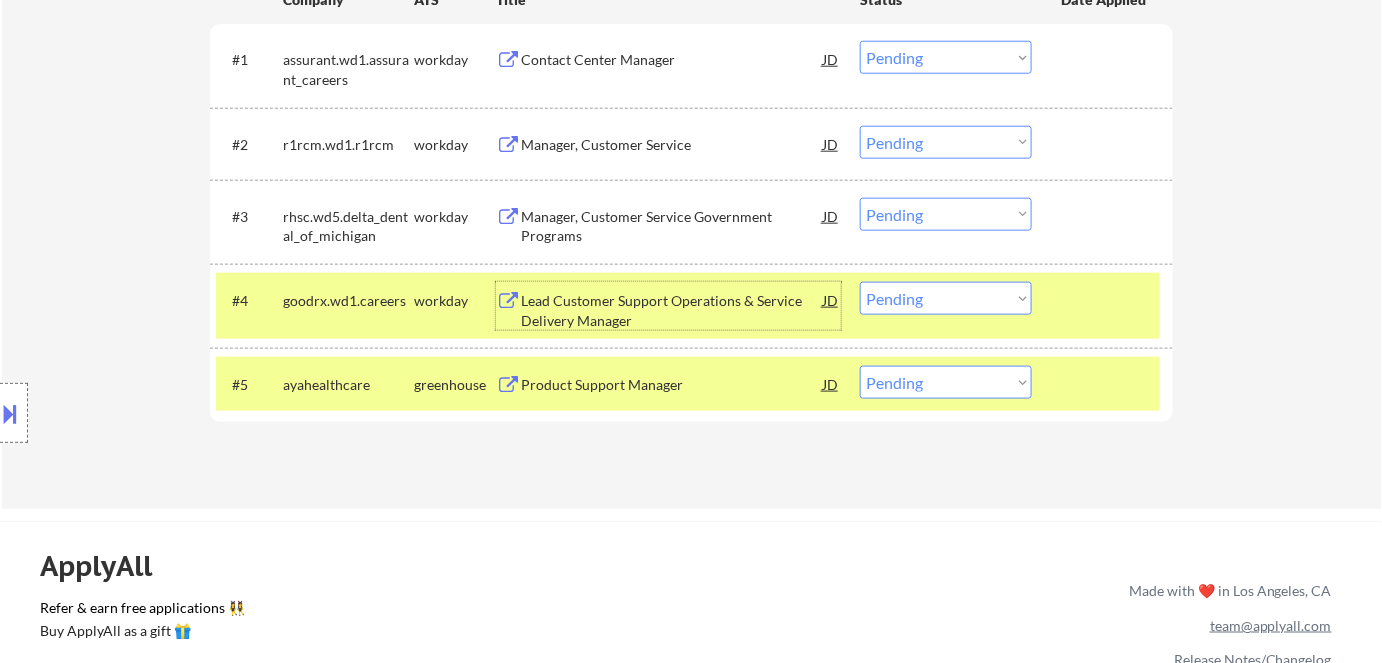 click on "Lead Customer Support Operations & Service Delivery Manager" at bounding box center [672, 310] 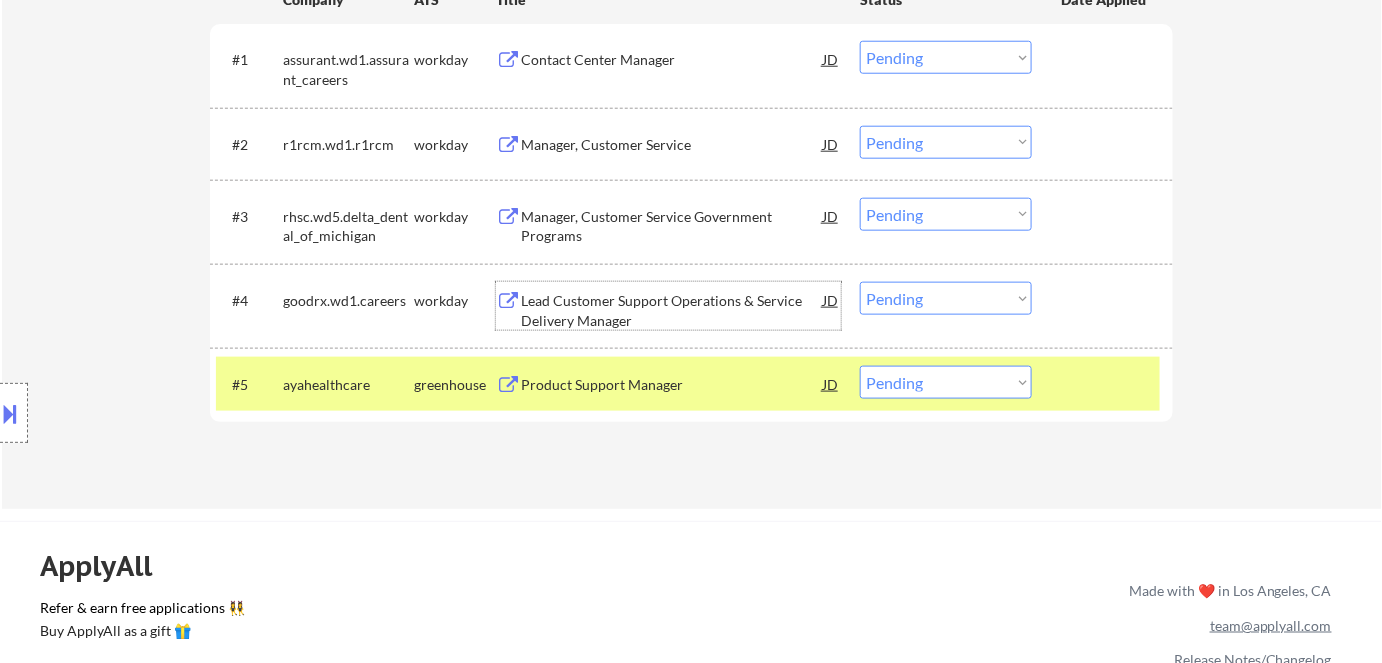 click at bounding box center (11, 413) 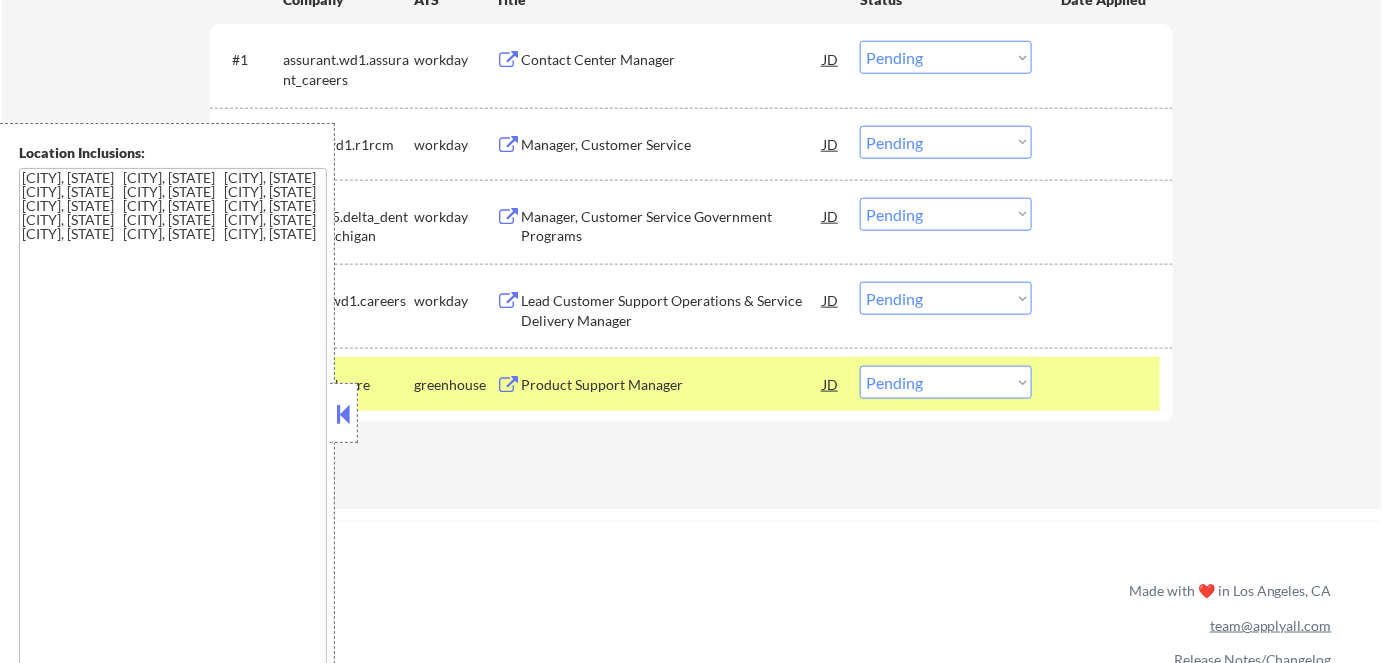 click at bounding box center [344, 413] 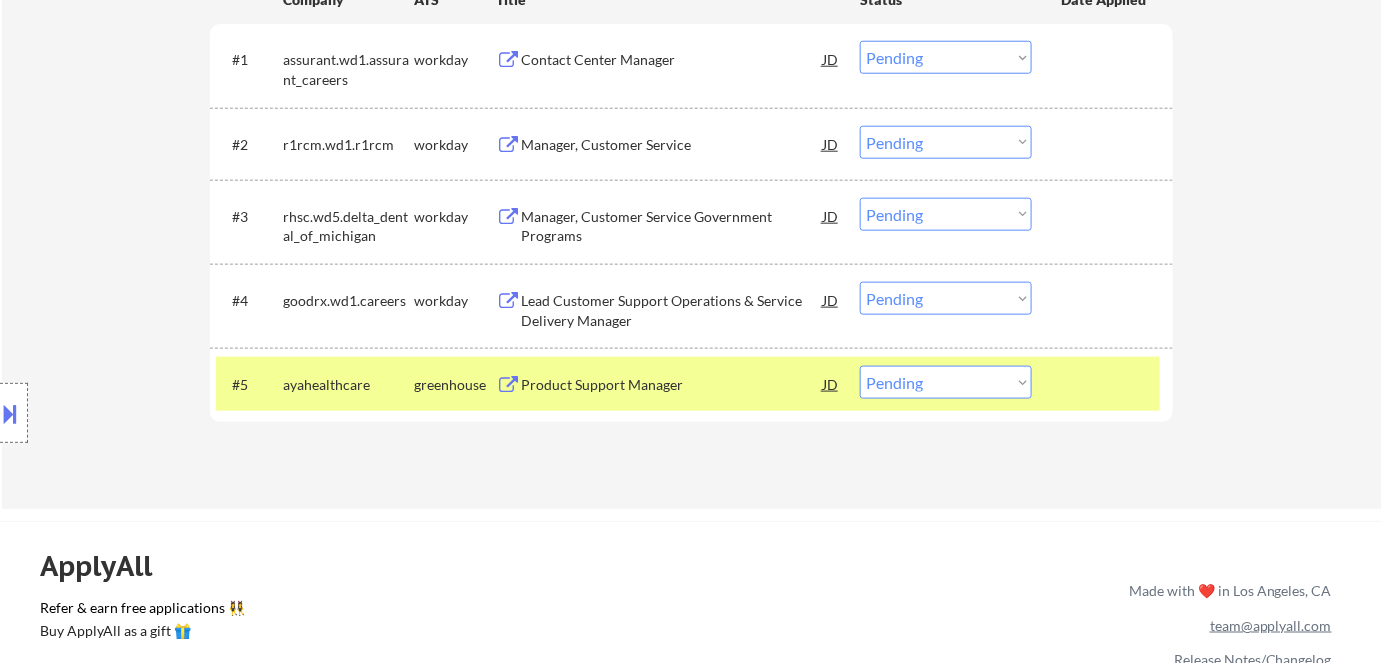 click on "Choose an option... Pending Applied Excluded (Questions) Excluded (Expired) Excluded (Location) Excluded (Bad Match) Excluded (Blocklist) Excluded (Salary) Excluded (Other)" at bounding box center [946, 298] 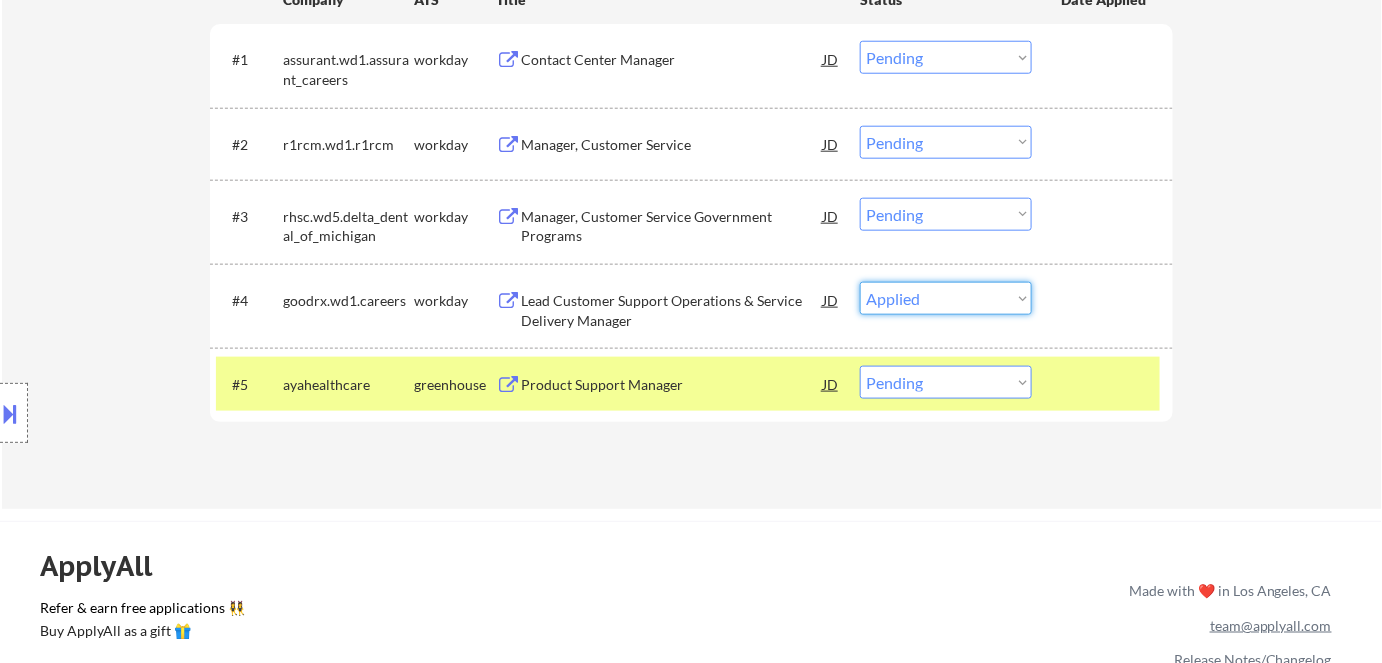 click on "Choose an option... Pending Applied Excluded (Questions) Excluded (Expired) Excluded (Location) Excluded (Bad Match) Excluded (Blocklist) Excluded (Salary) Excluded (Other)" at bounding box center (946, 298) 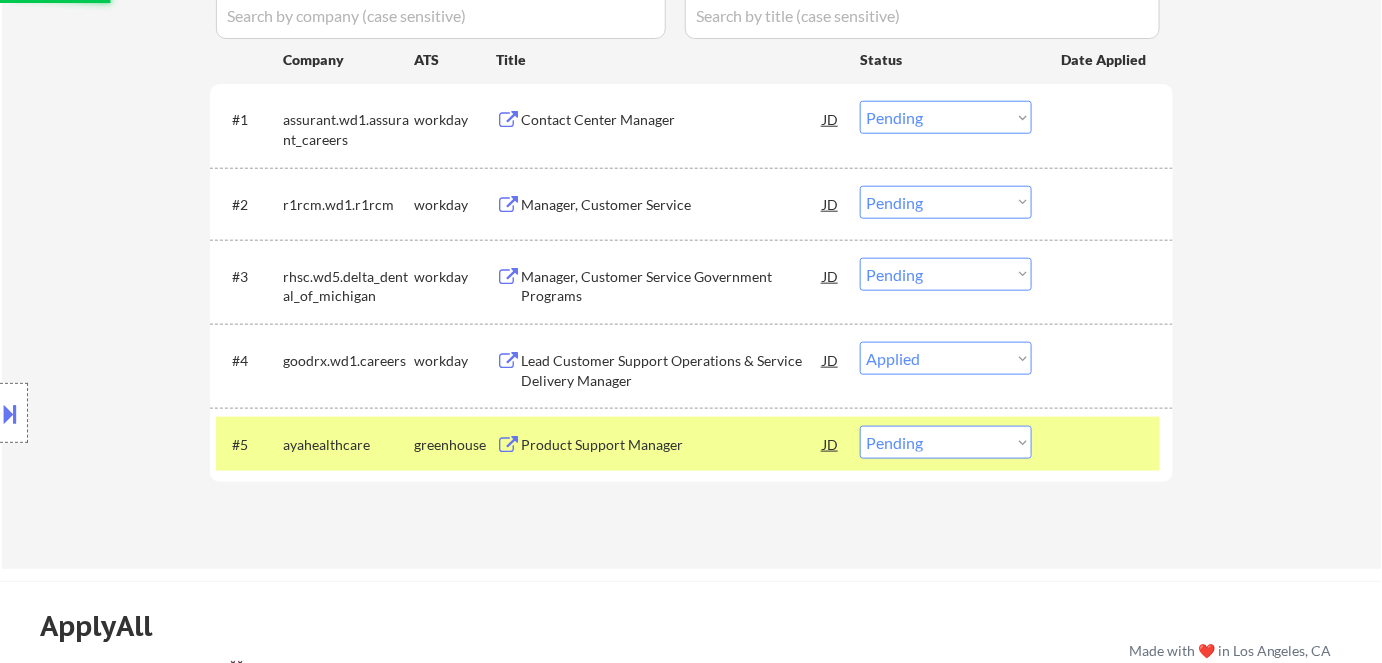scroll, scrollTop: 545, scrollLeft: 0, axis: vertical 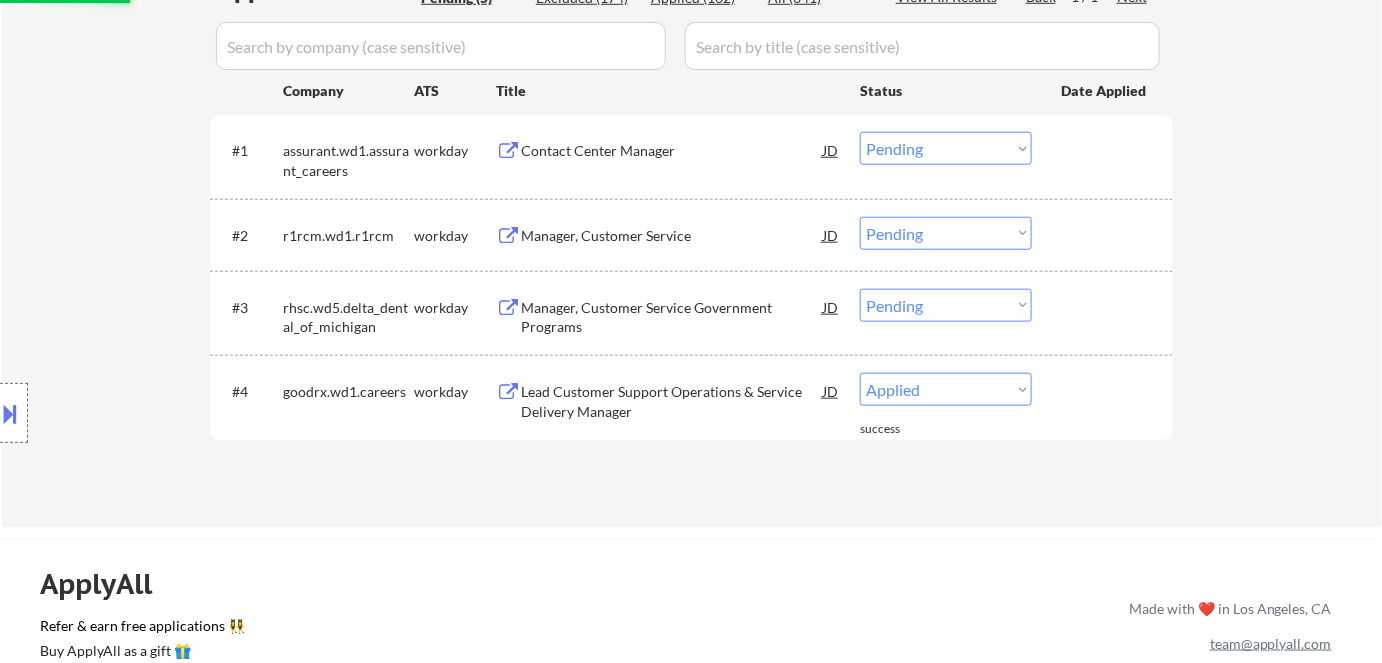 select on ""pending"" 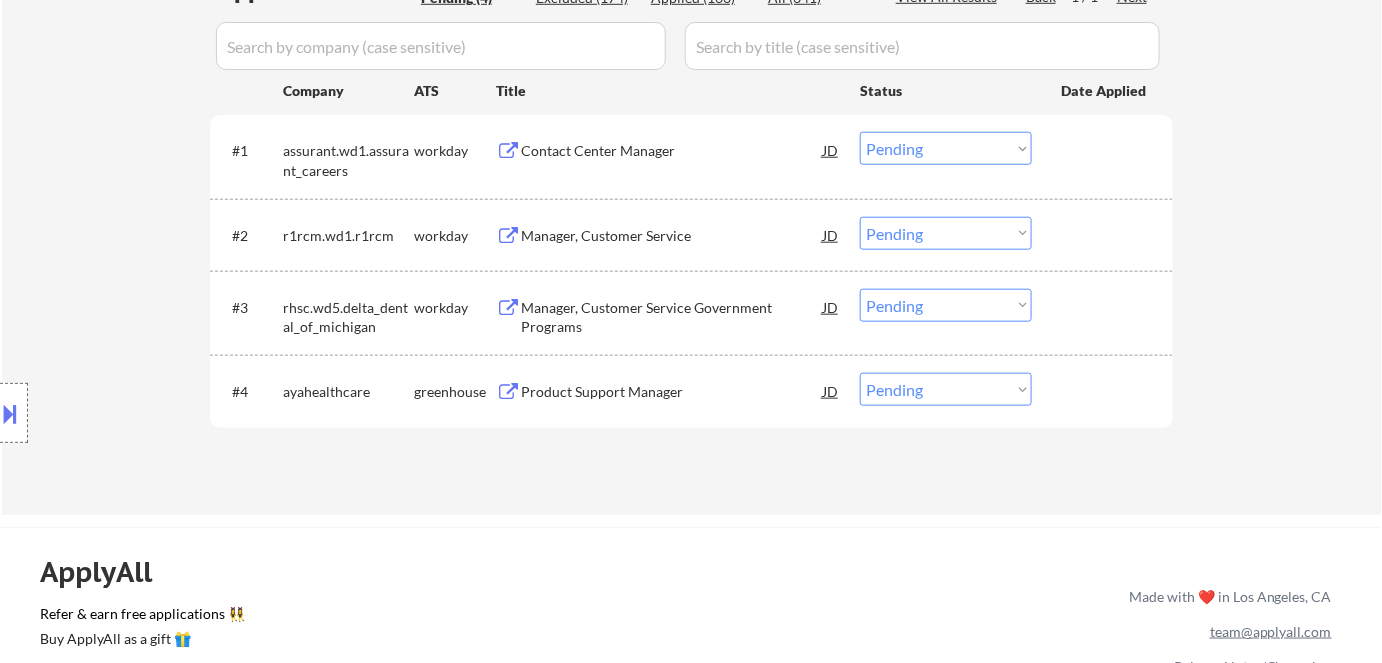 click on "Contact Center Manager" at bounding box center (672, 151) 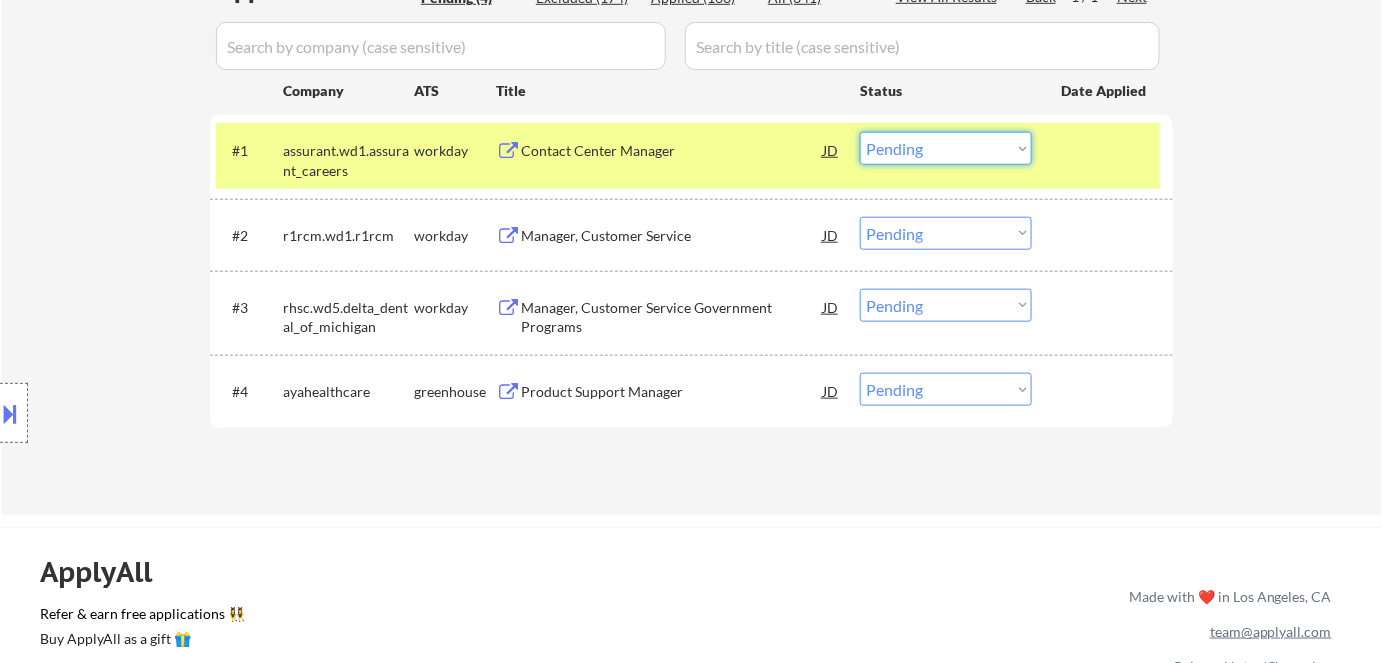 click on "Choose an option... Pending Applied Excluded (Questions) Excluded (Expired) Excluded (Location) Excluded (Bad Match) Excluded (Blocklist) Excluded (Salary) Excluded (Other)" at bounding box center (946, 148) 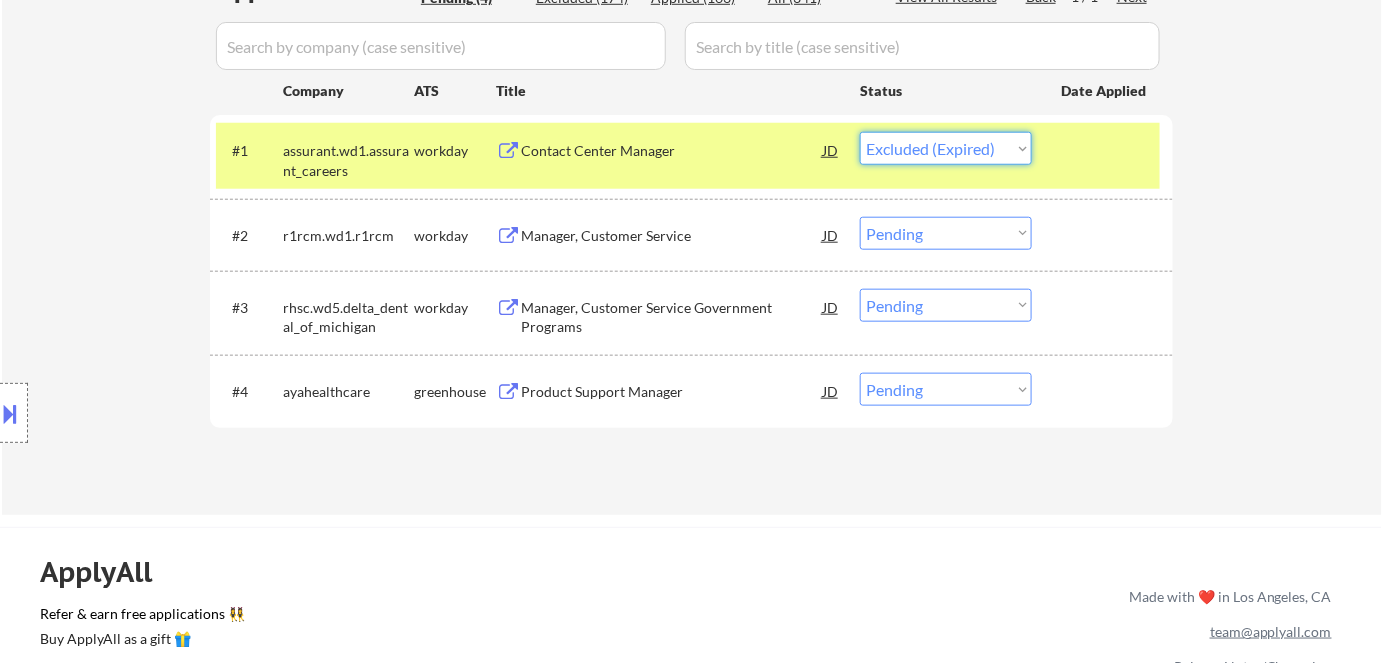 click on "Choose an option... Pending Applied Excluded (Questions) Excluded (Expired) Excluded (Location) Excluded (Bad Match) Excluded (Blocklist) Excluded (Salary) Excluded (Other)" at bounding box center (946, 148) 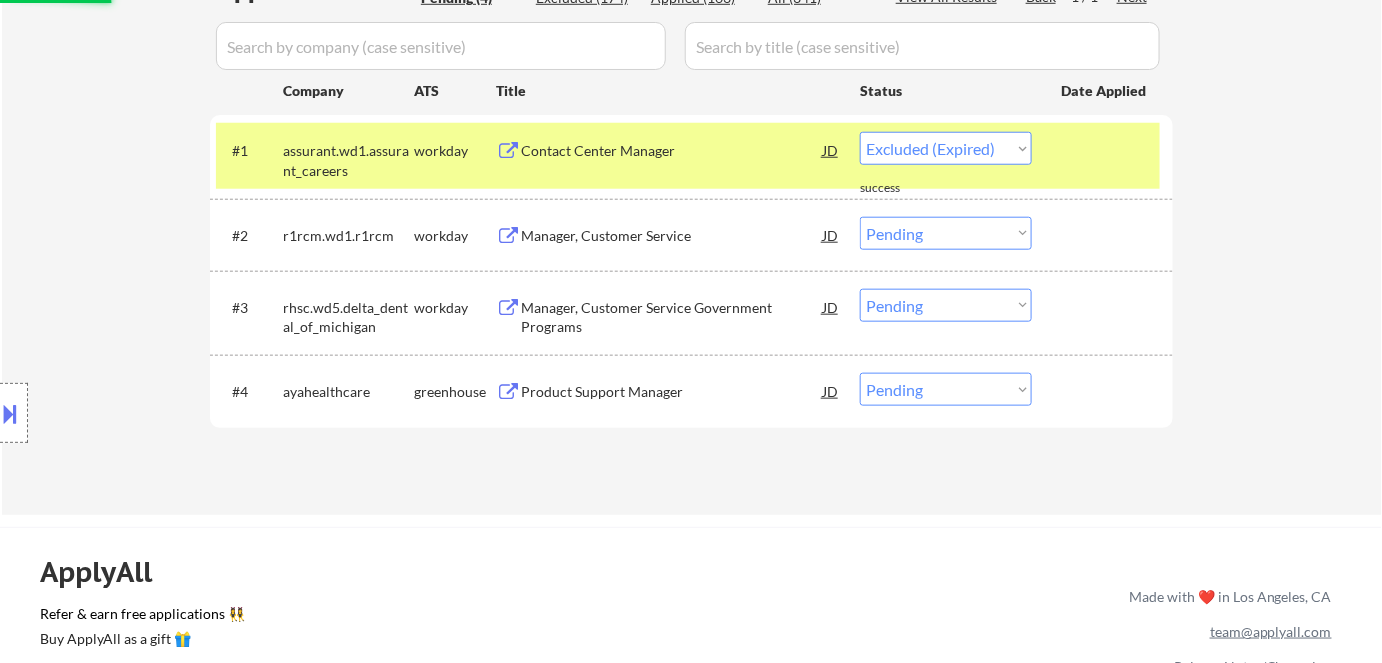 select on ""pending"" 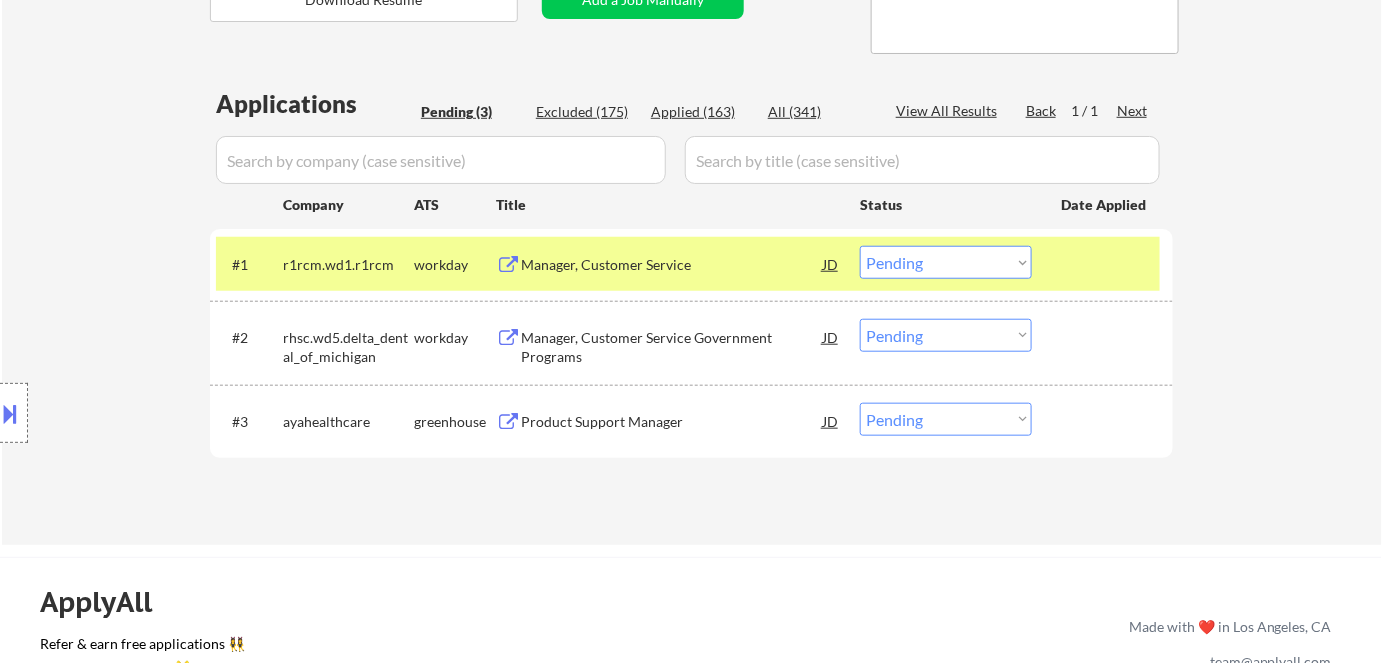 scroll, scrollTop: 363, scrollLeft: 0, axis: vertical 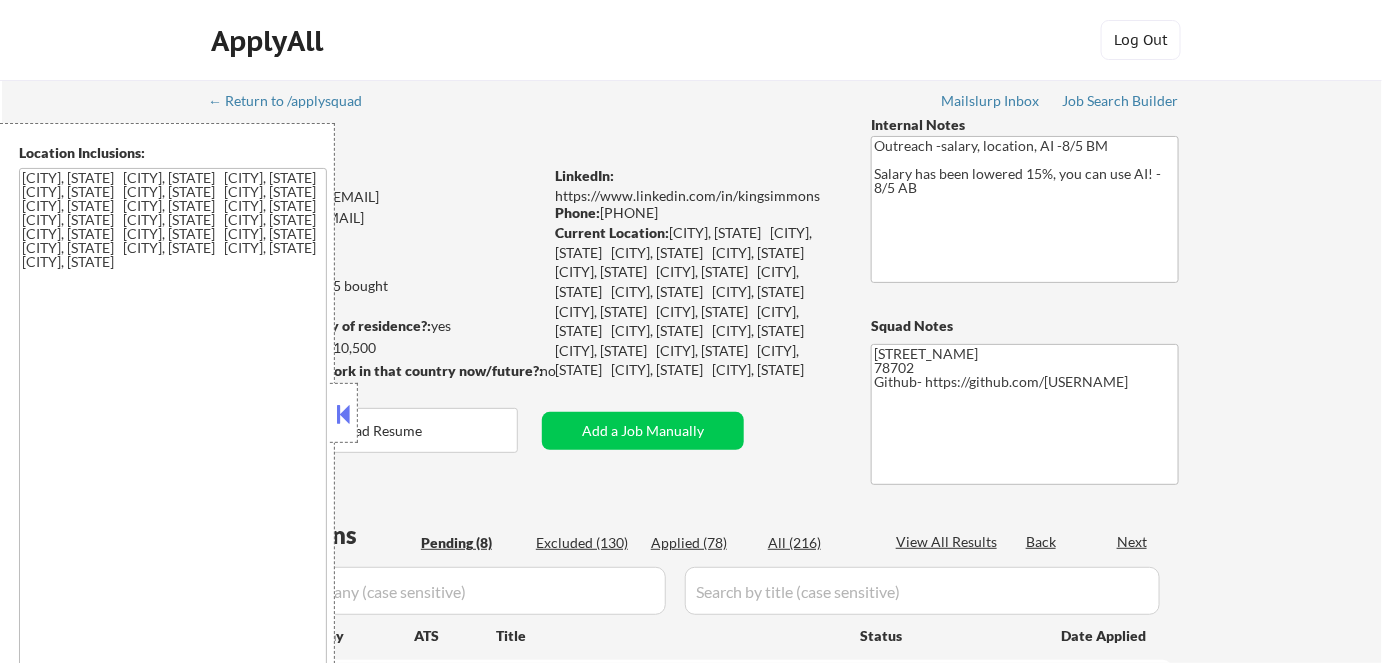 select on ""pending"" 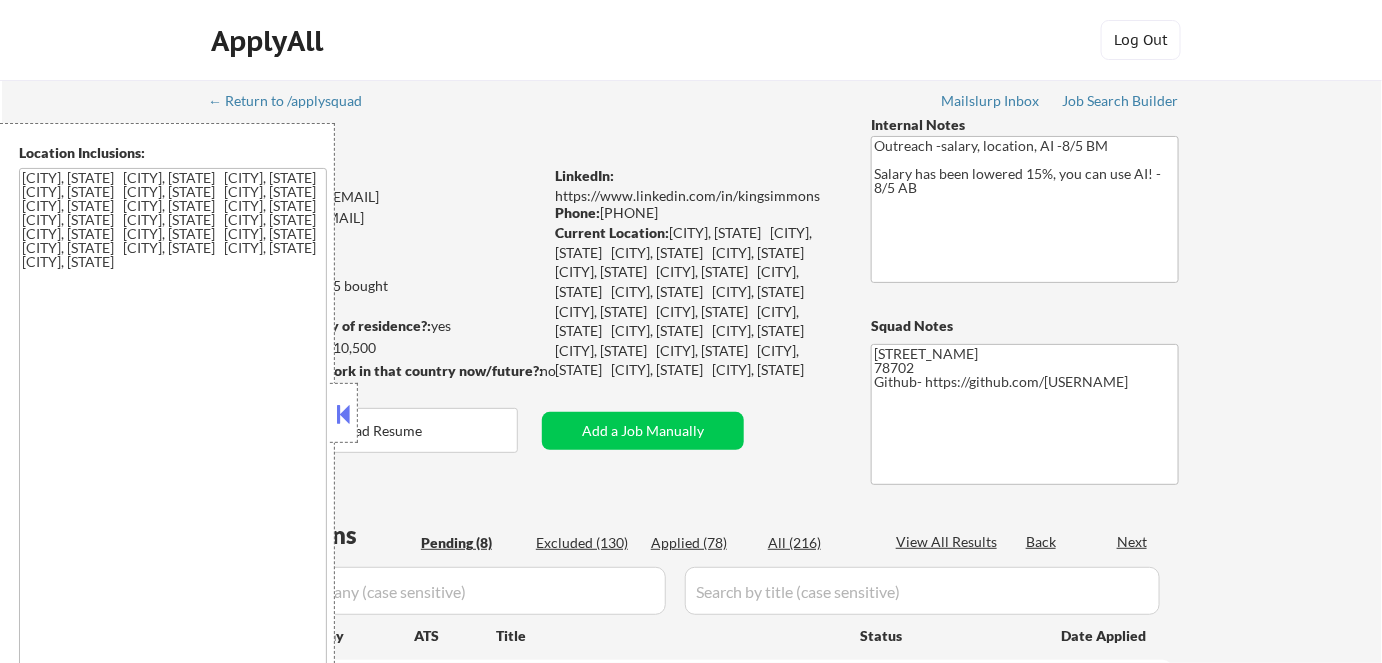 select on ""pending"" 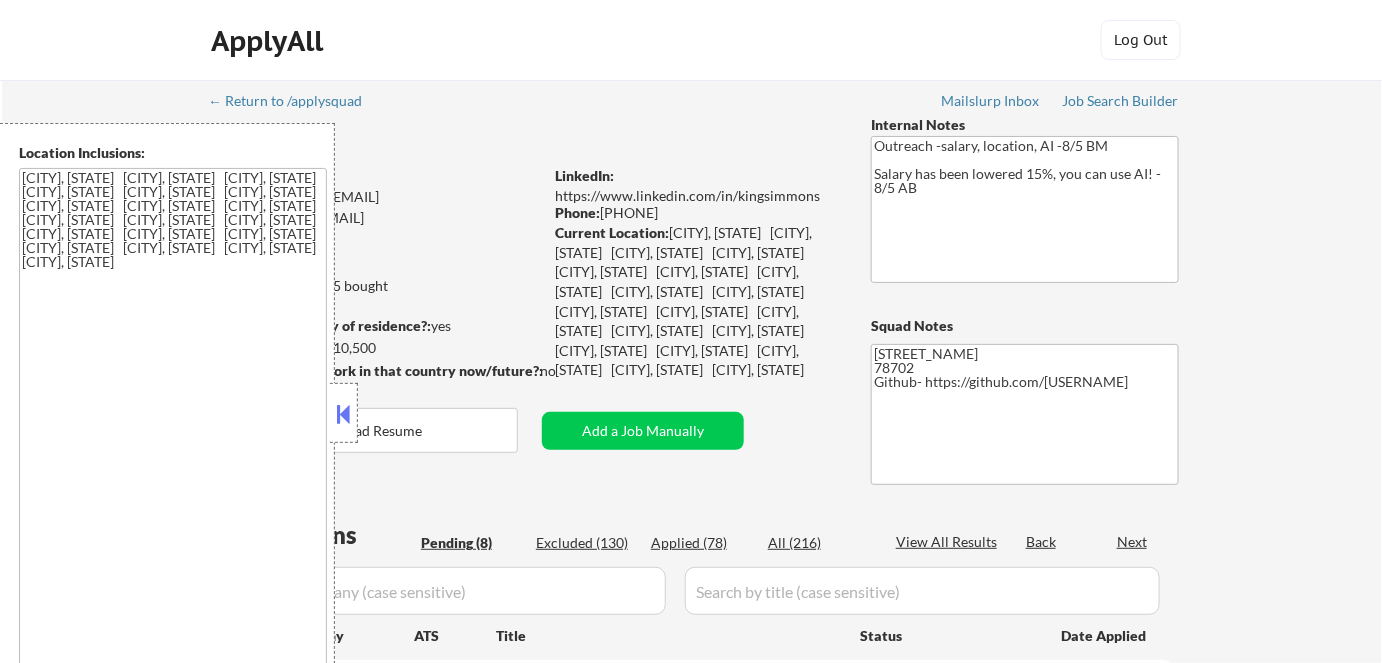 select on ""pending"" 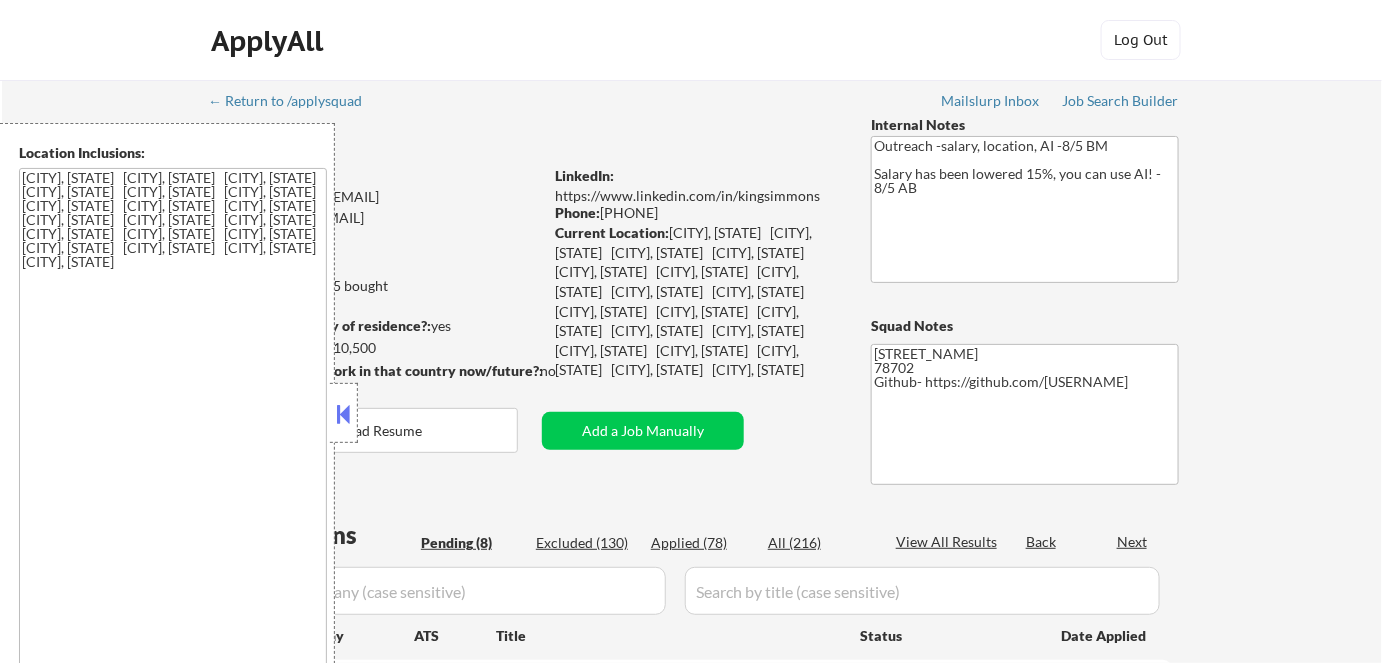 select on ""pending"" 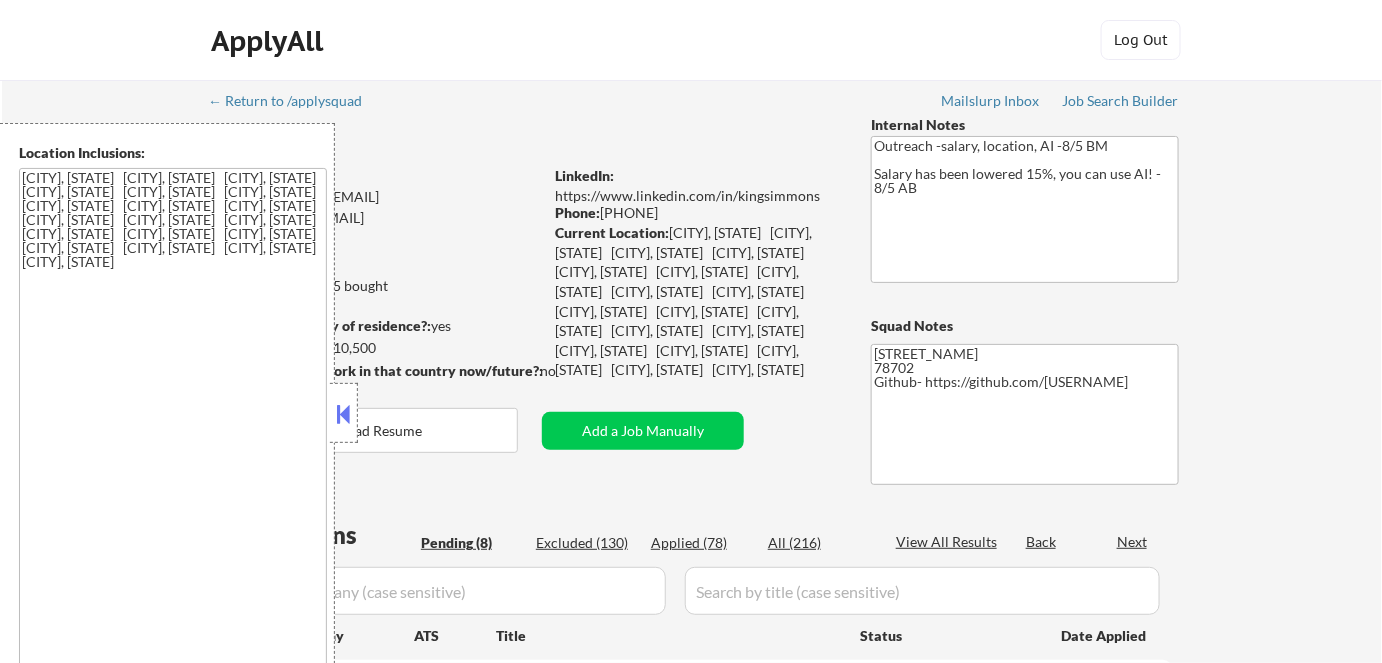 select on ""pending"" 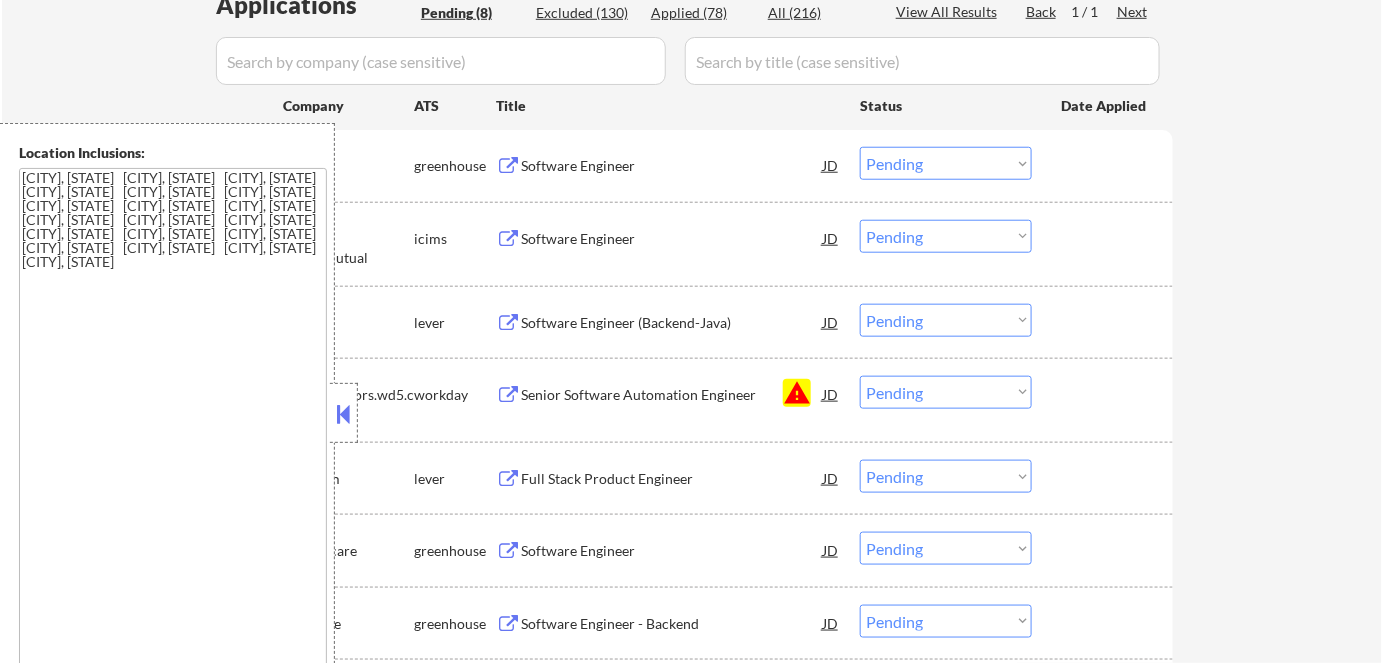 scroll, scrollTop: 545, scrollLeft: 0, axis: vertical 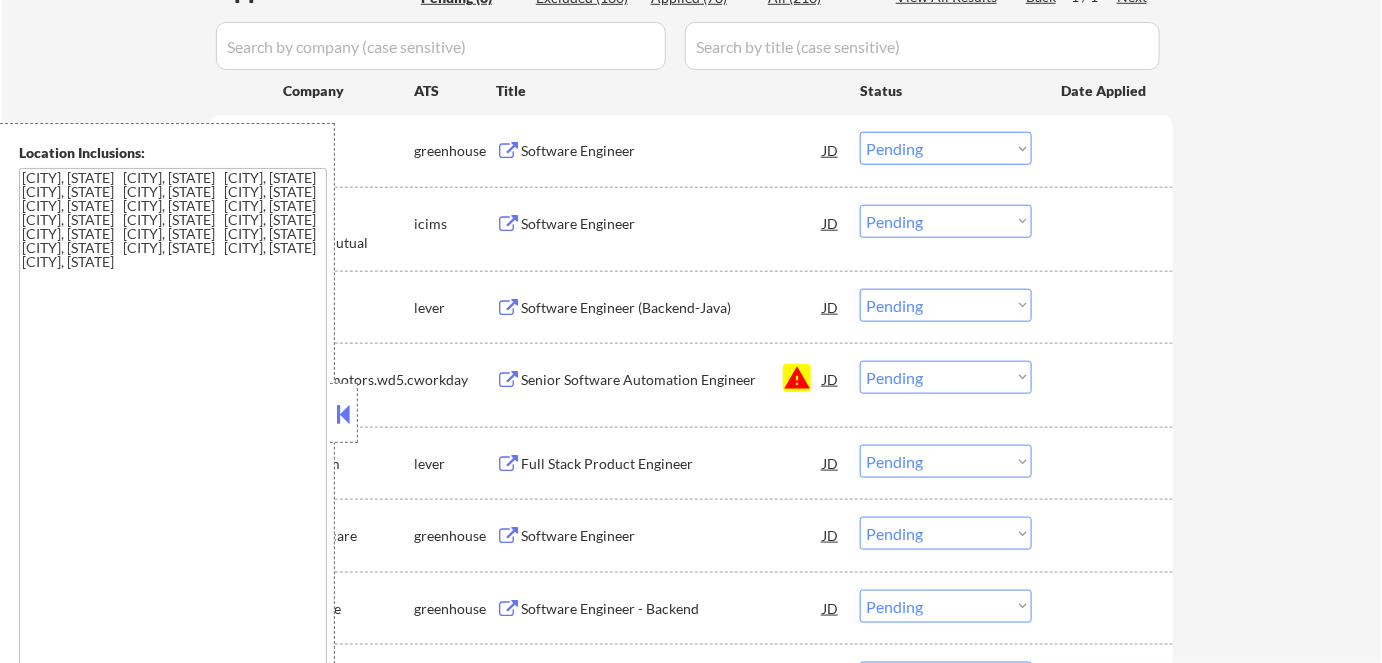 click at bounding box center [344, 414] 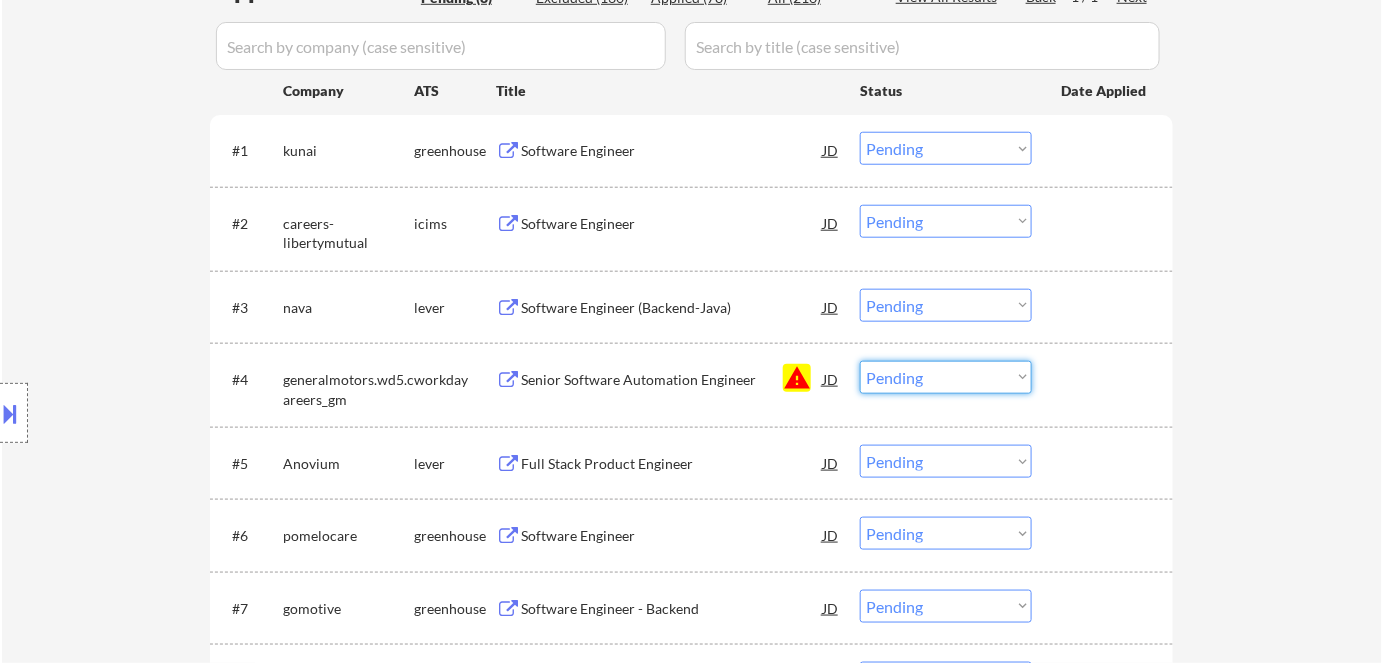 click on "Choose an option... Pending Applied Excluded (Questions) Excluded (Expired) Excluded (Location) Excluded (Bad Match) Excluded (Blocklist) Excluded (Salary) Excluded (Other)" at bounding box center [946, 377] 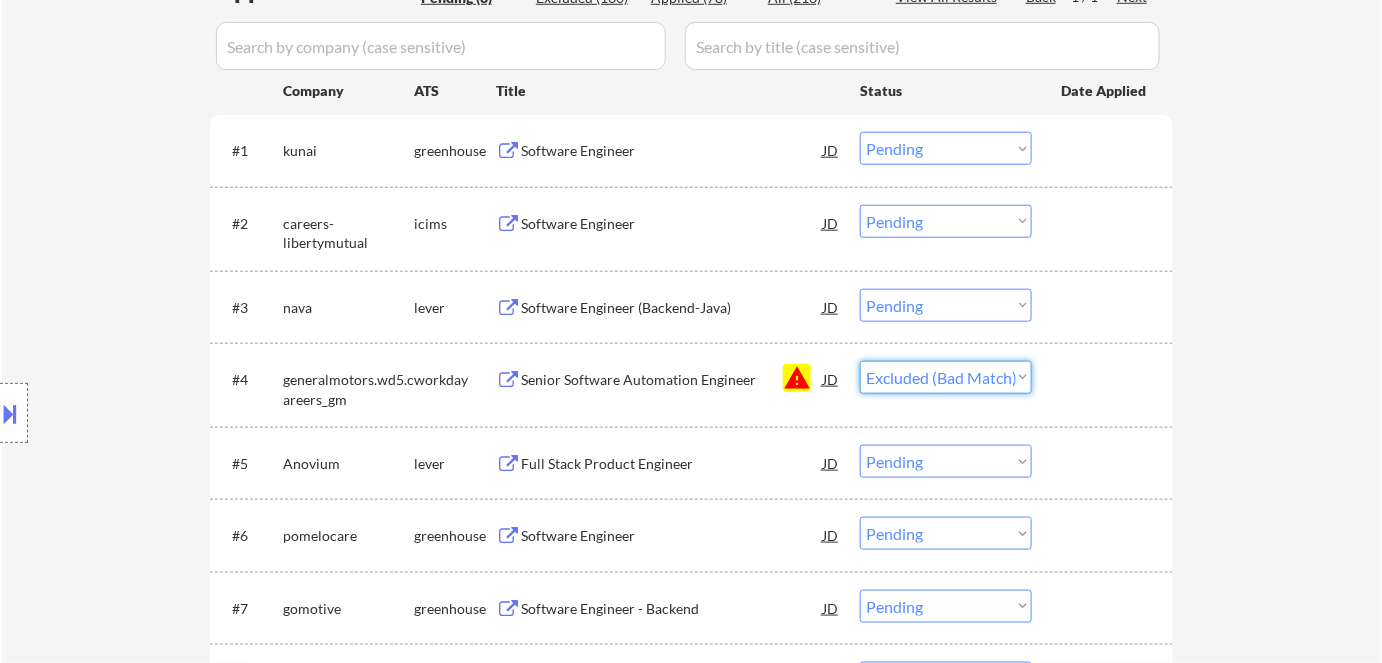 click on "Choose an option... Pending Applied Excluded (Questions) Excluded (Expired) Excluded (Location) Excluded (Bad Match) Excluded (Blocklist) Excluded (Salary) Excluded (Other)" at bounding box center [946, 377] 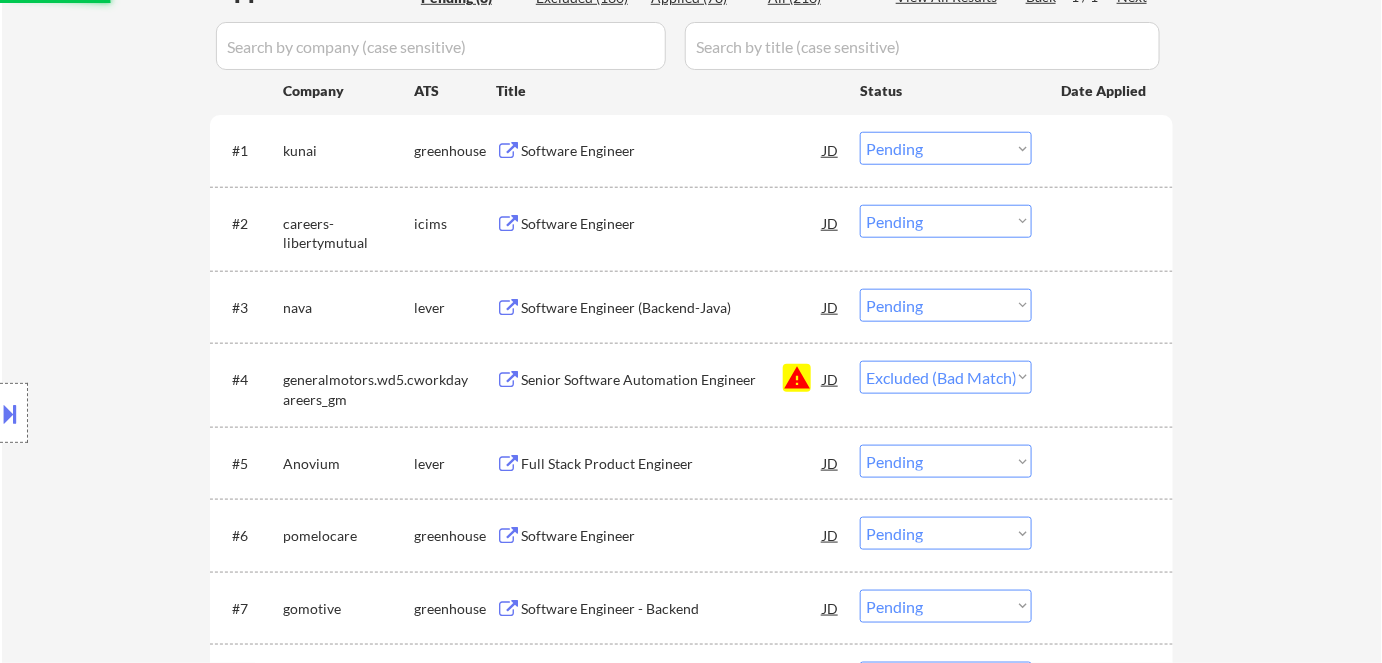 scroll, scrollTop: 636, scrollLeft: 0, axis: vertical 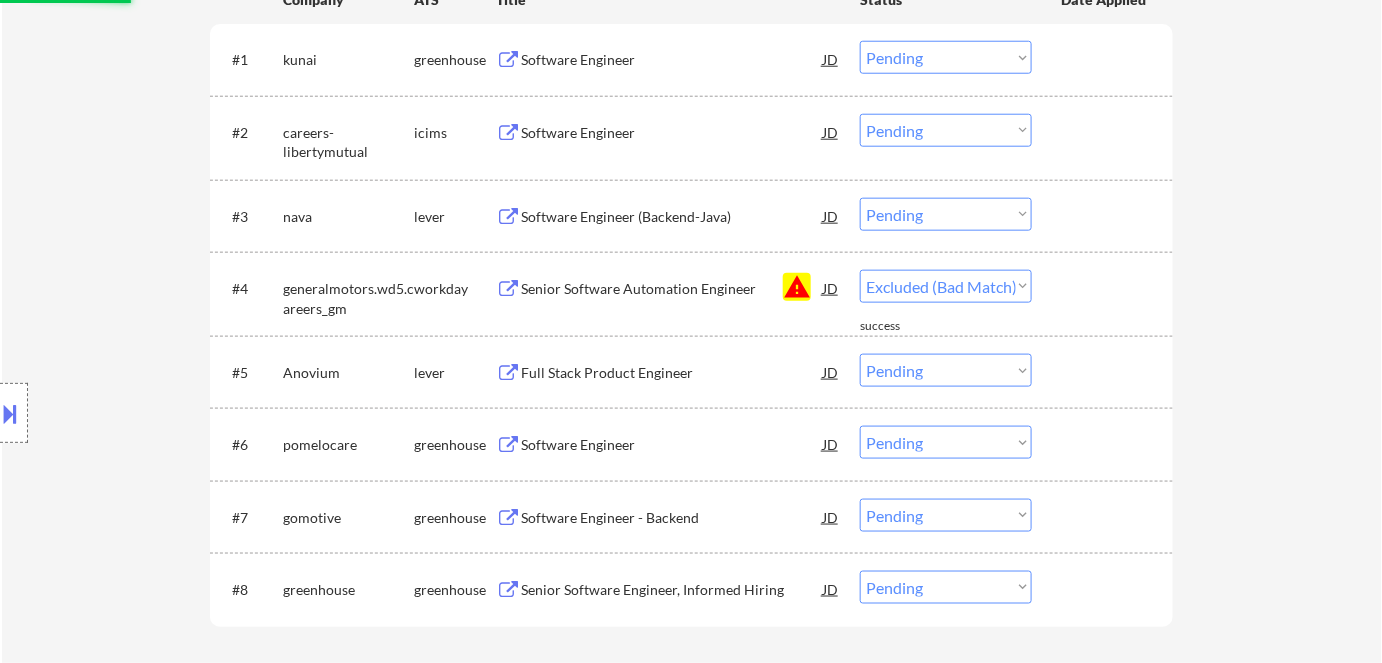 select on ""pending"" 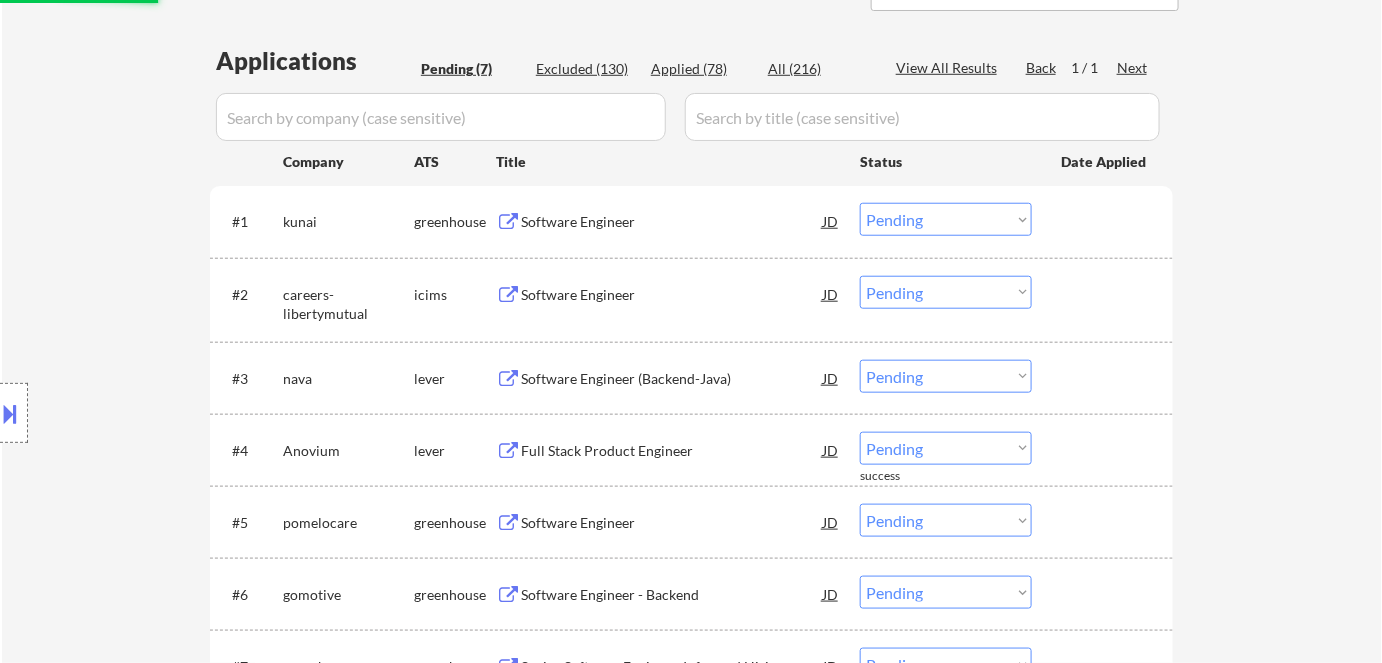 scroll, scrollTop: 454, scrollLeft: 0, axis: vertical 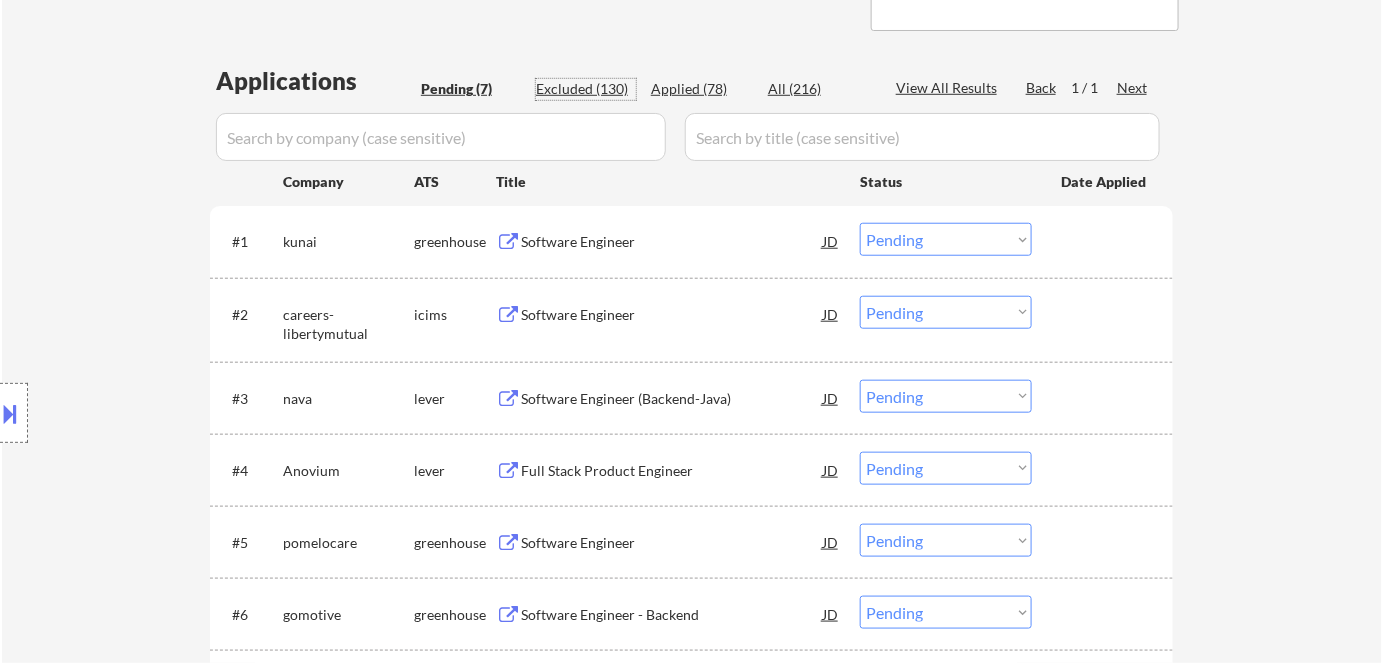 click on "Excluded (130)" at bounding box center (586, 89) 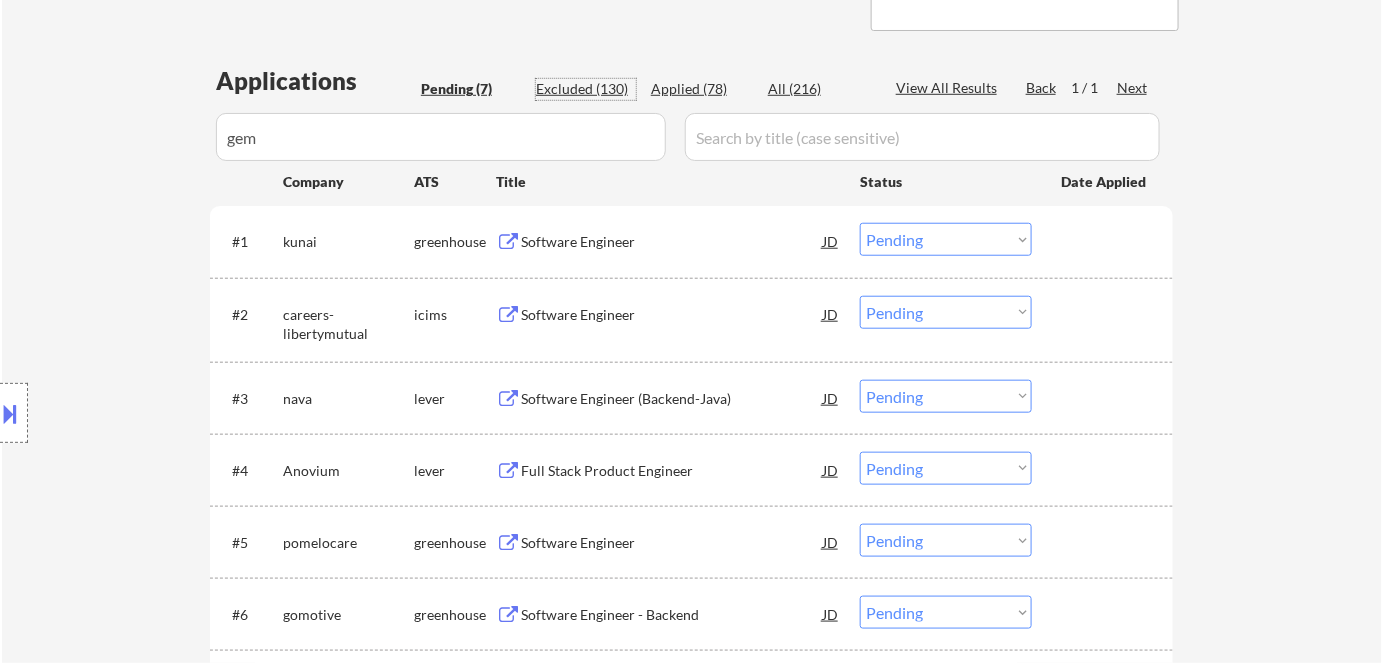 type on "geme" 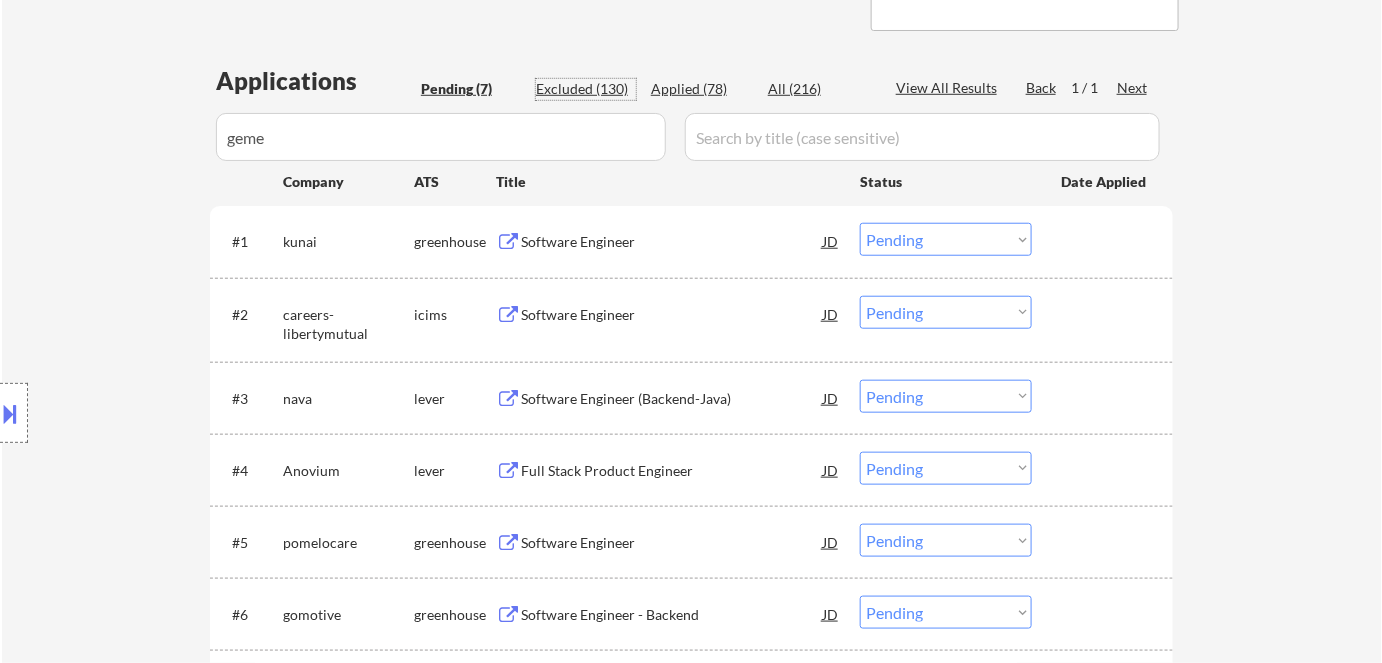 select on ""excluded__expired_"" 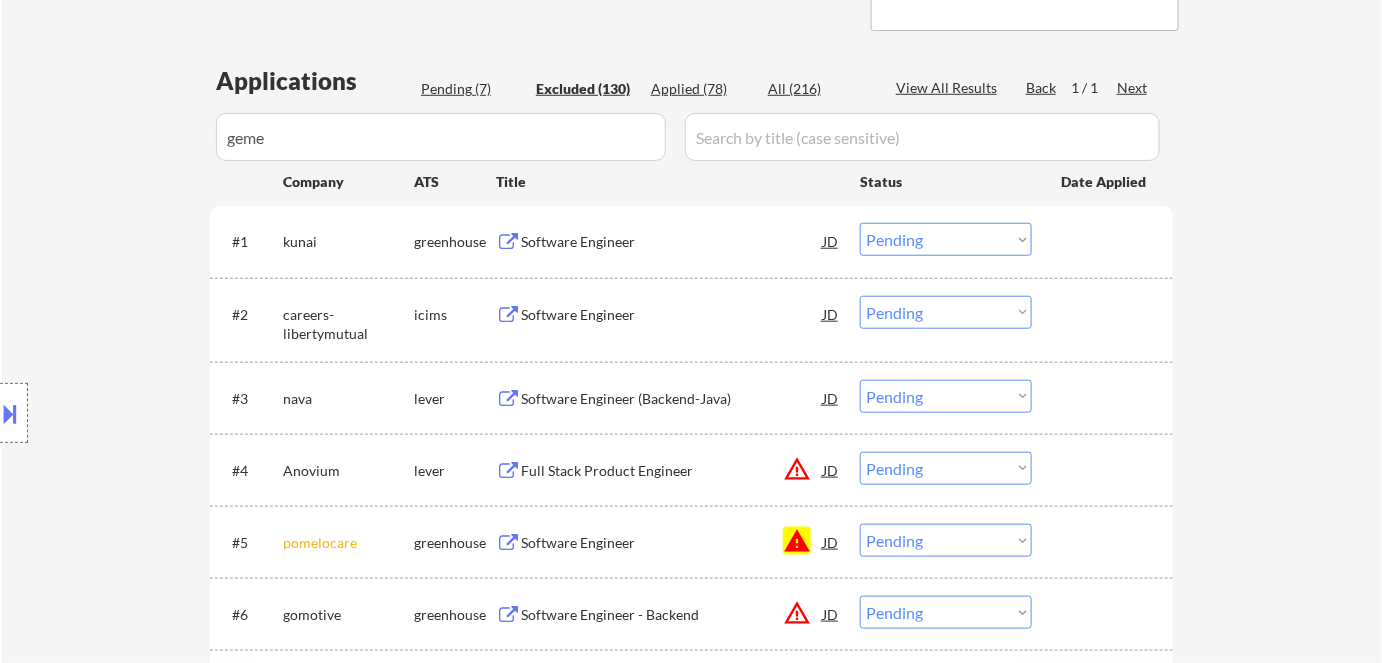 select on ""excluded__bad_match_"" 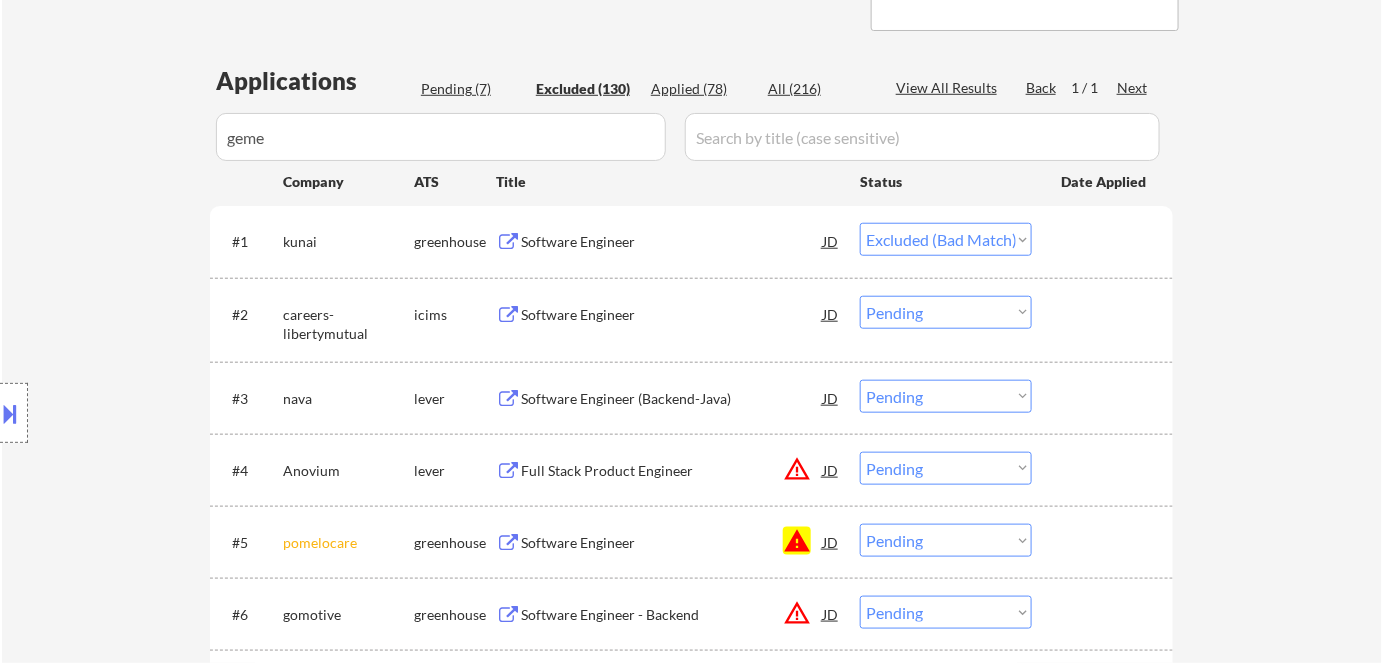 select on ""excluded__bad_match_"" 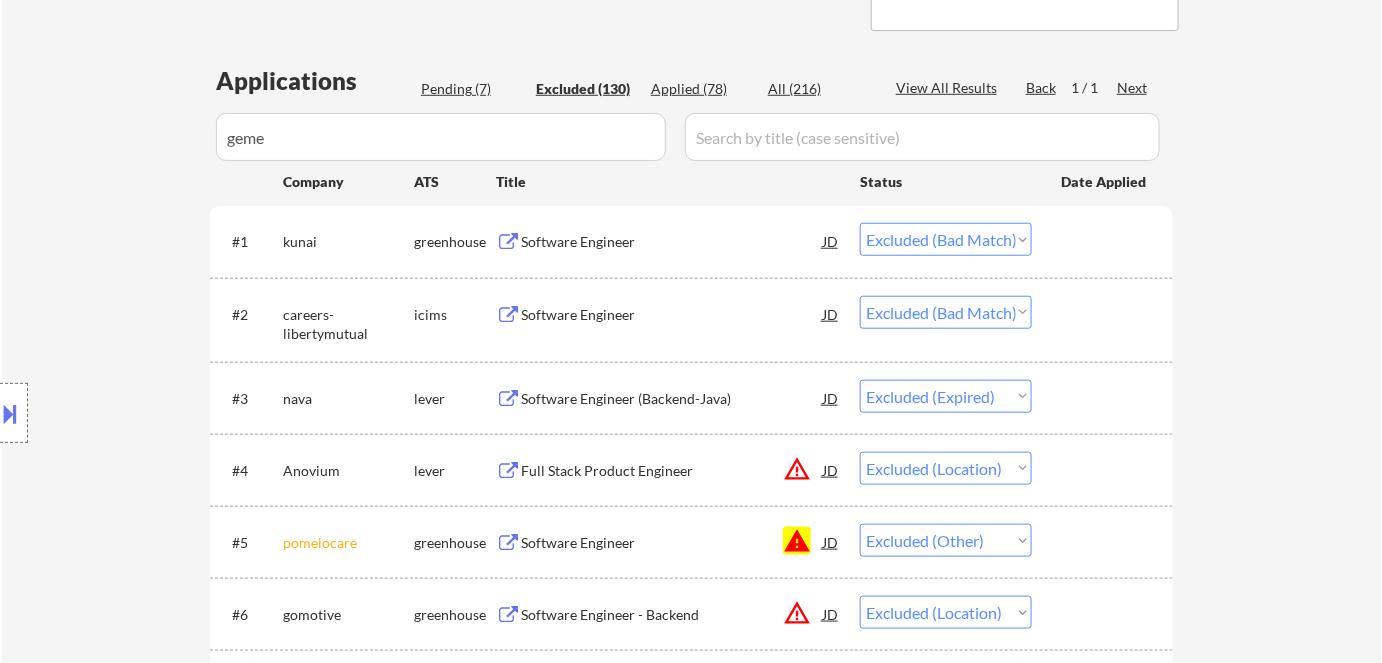 click at bounding box center [441, 137] 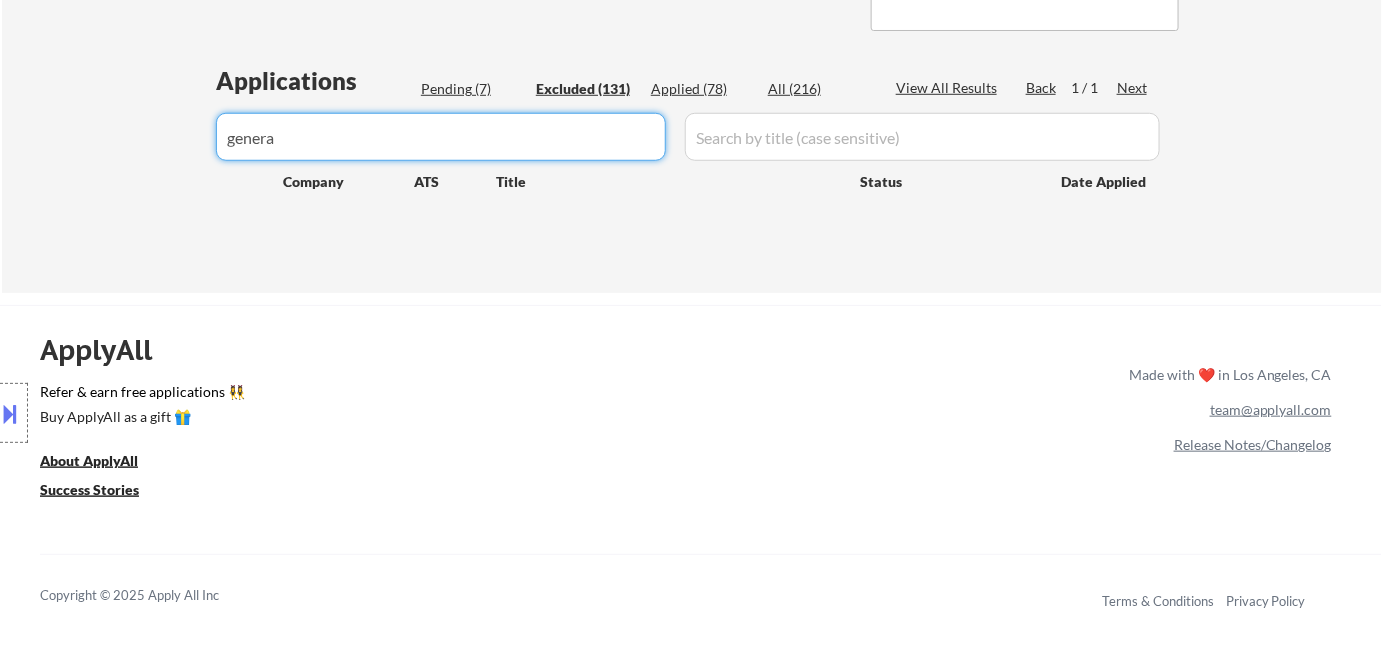 type on "general" 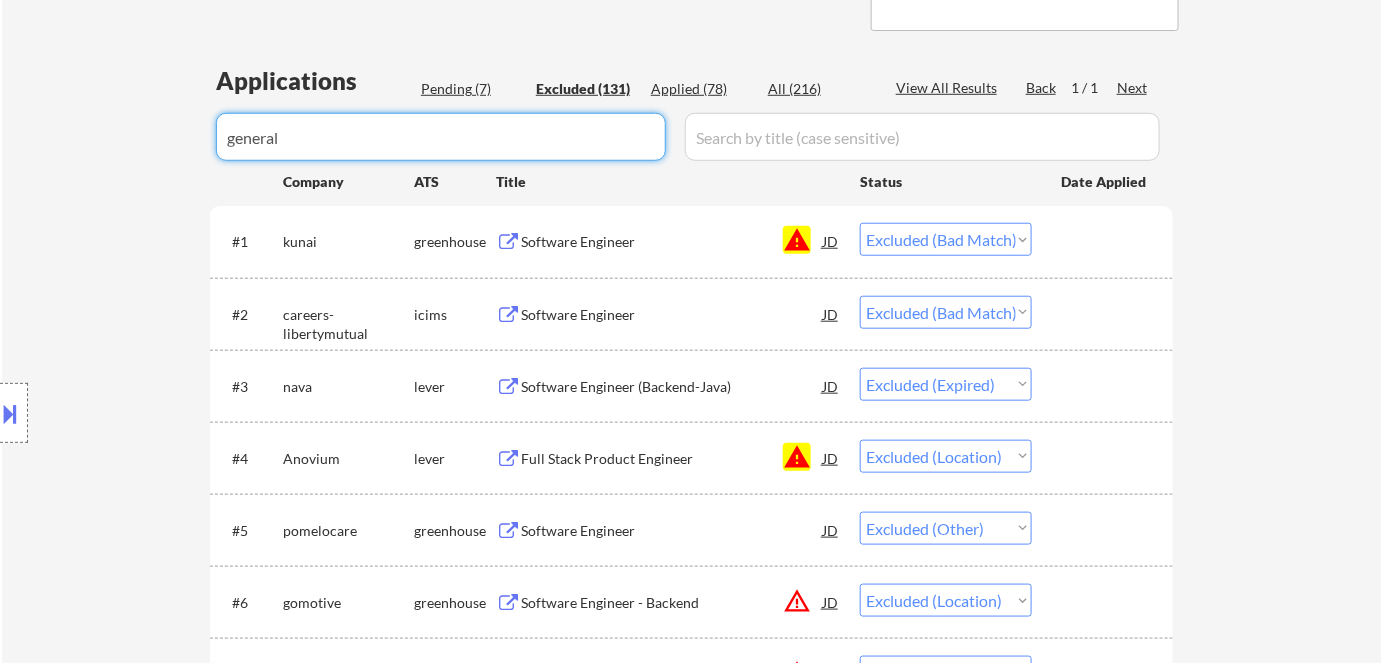 select on ""excluded__blocklist_"" 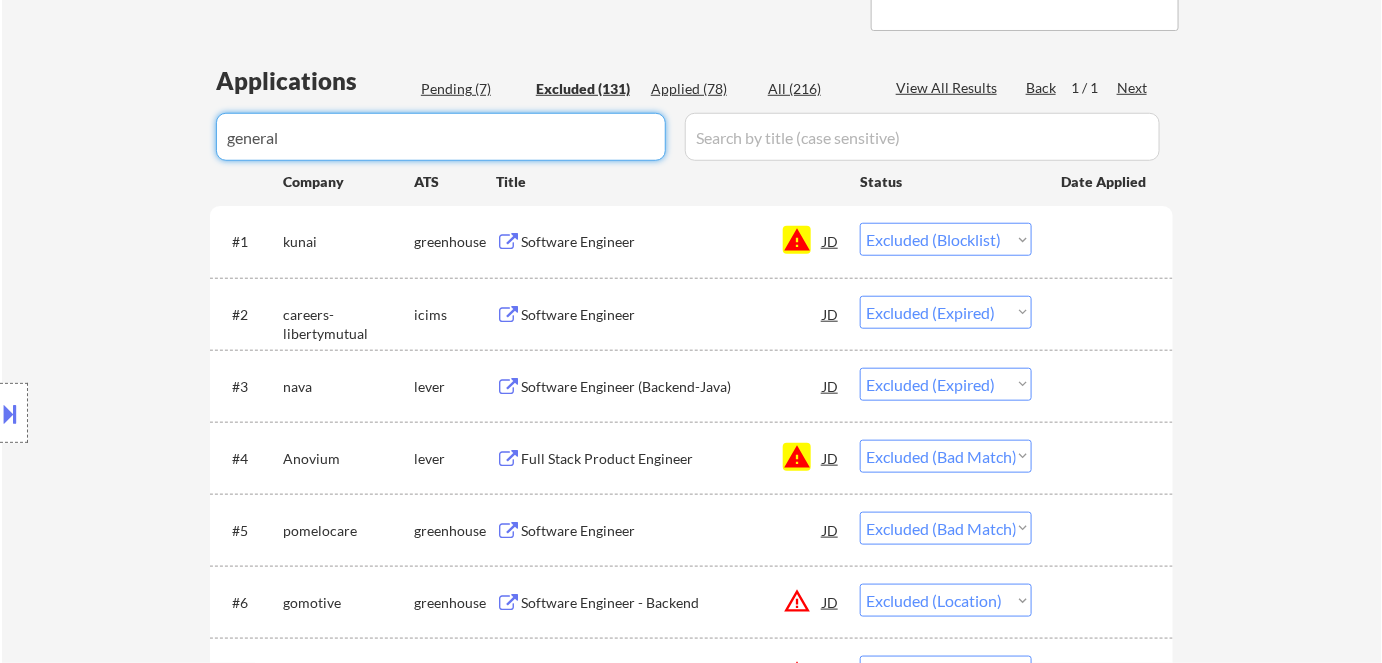 select on ""excluded__bad_match_"" 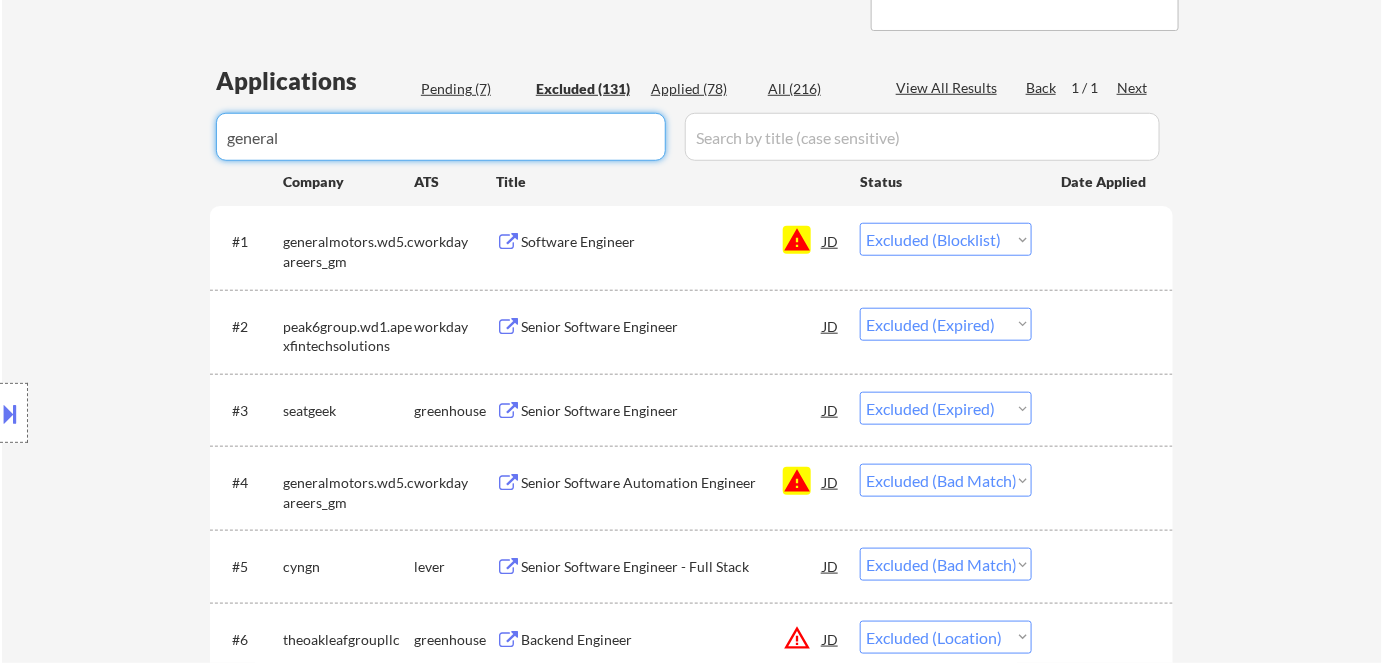 select on ""excluded__bad_match_"" 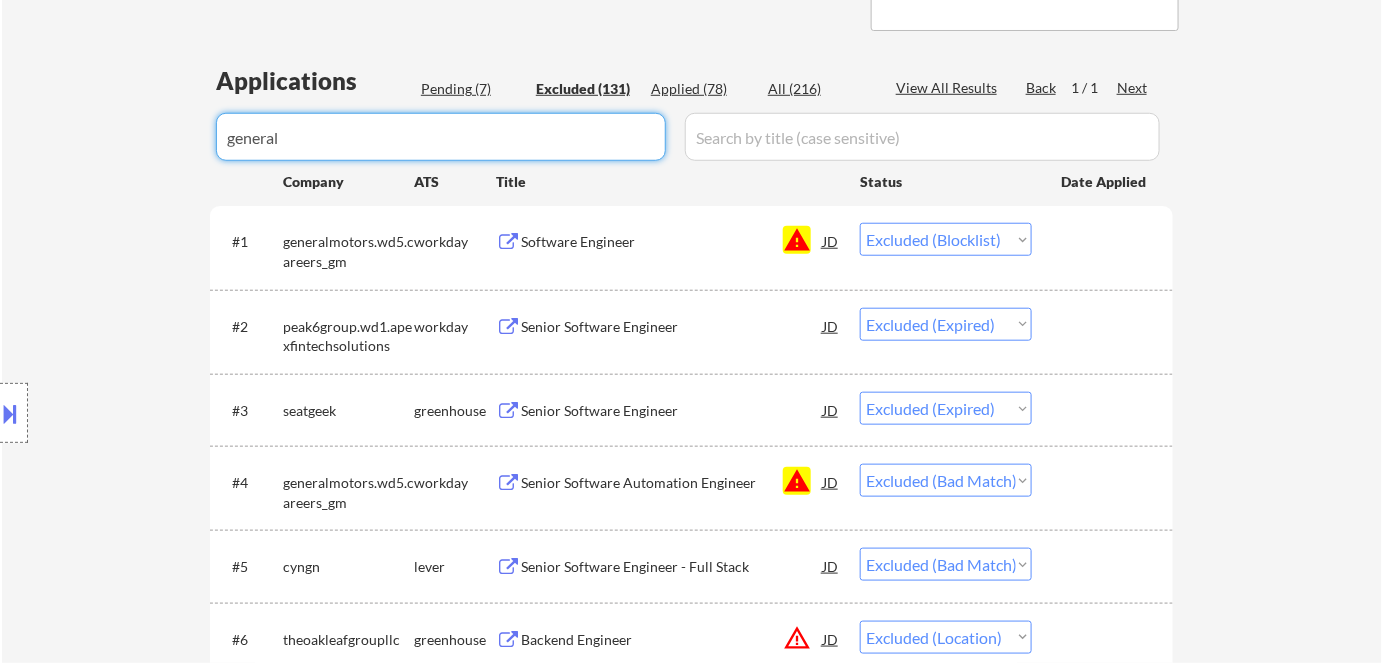 select on ""excluded__blocklist_"" 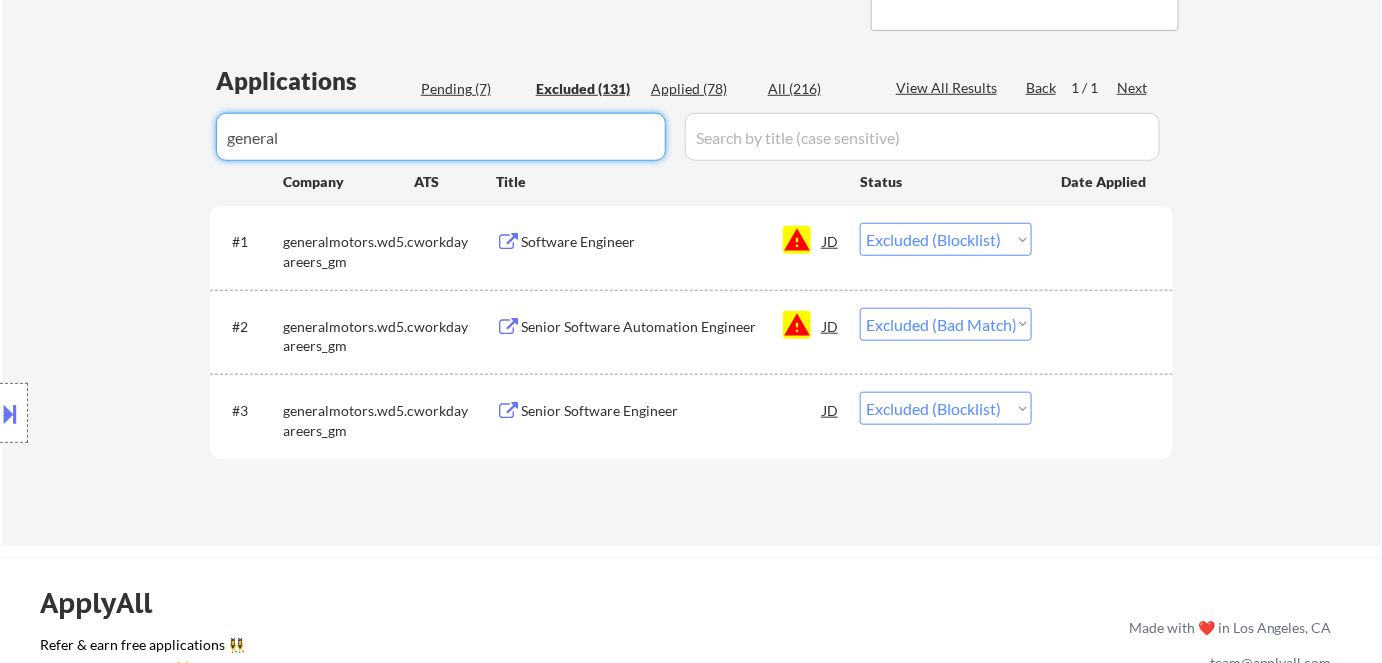 type on "general" 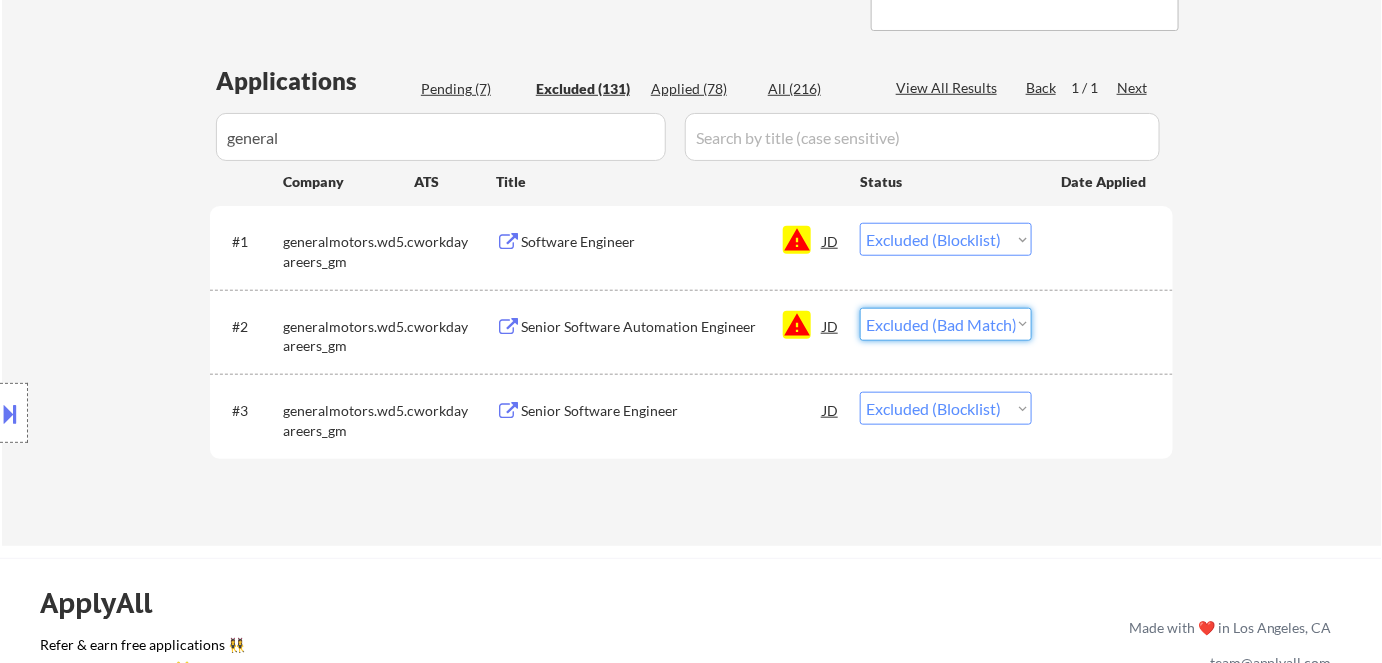 select on ""excluded__blocklist_"" 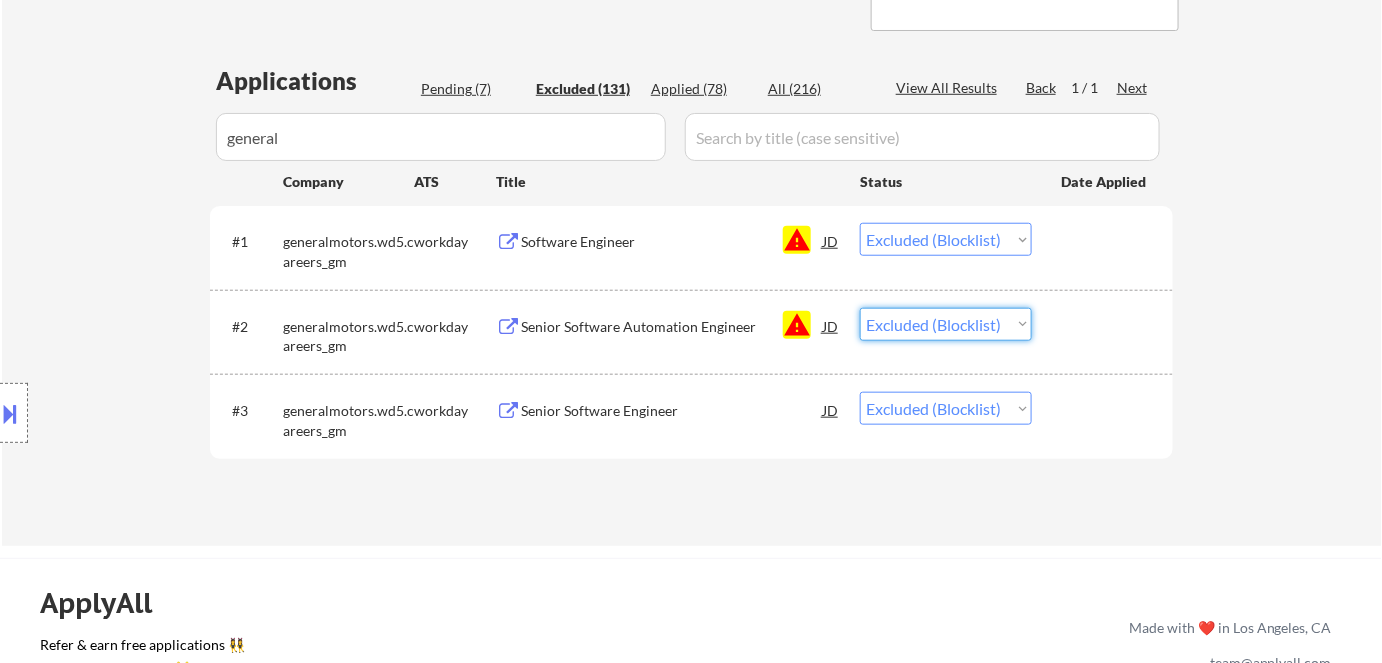 click on "Choose an option... Pending Applied Excluded (Questions) Excluded (Expired) Excluded (Location) Excluded (Bad Match) Excluded (Blocklist) Excluded (Salary) Excluded (Other)" at bounding box center [946, 324] 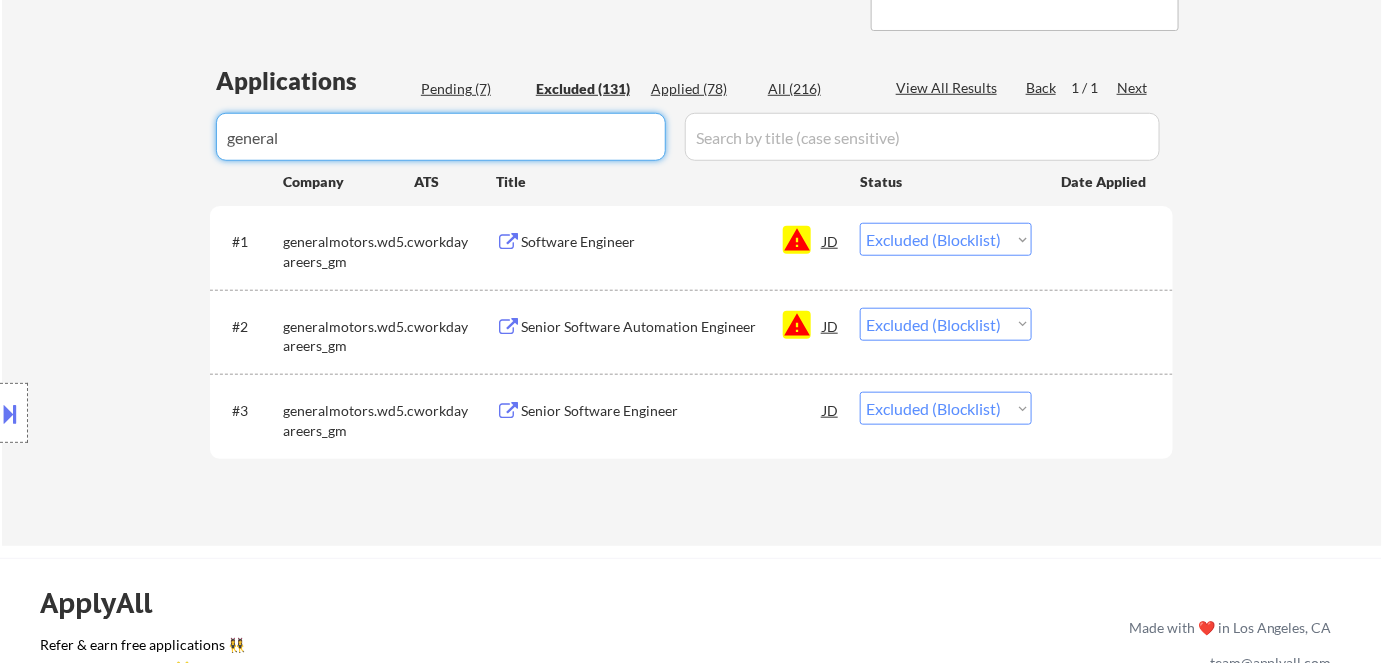 drag, startPoint x: 382, startPoint y: 139, endPoint x: 68, endPoint y: 132, distance: 314.078 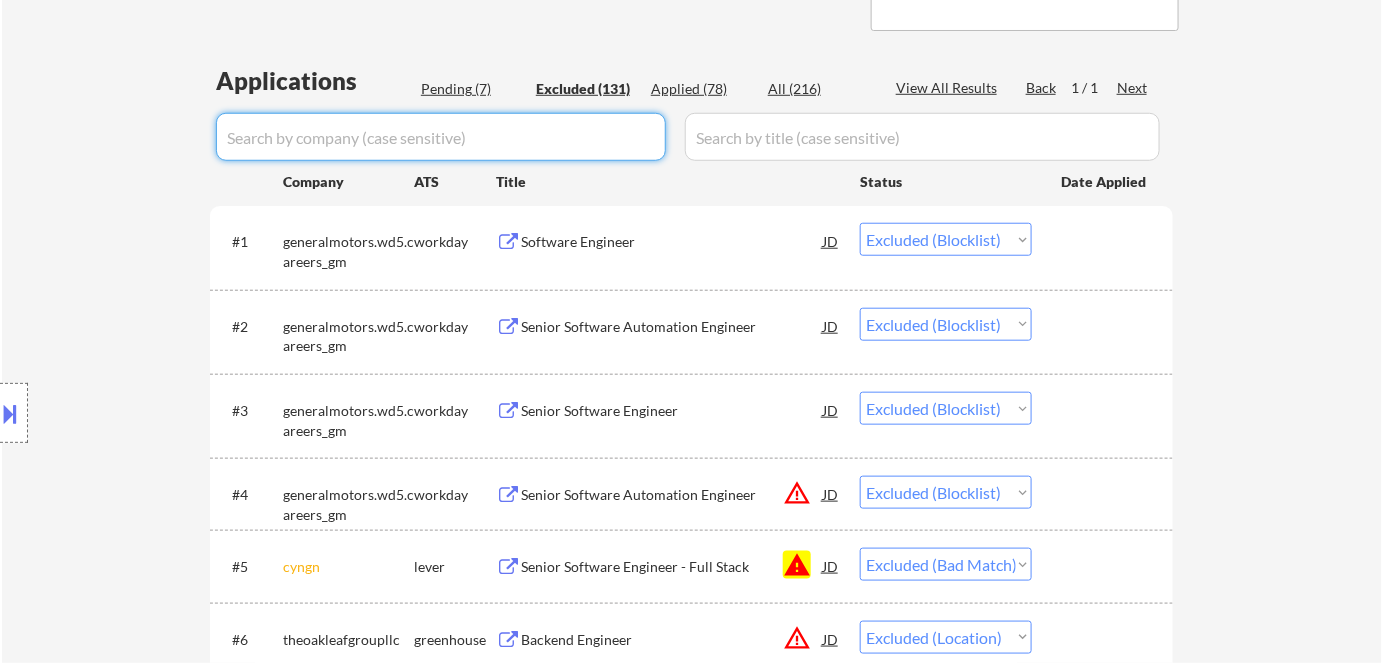select on ""excluded__bad_match_"" 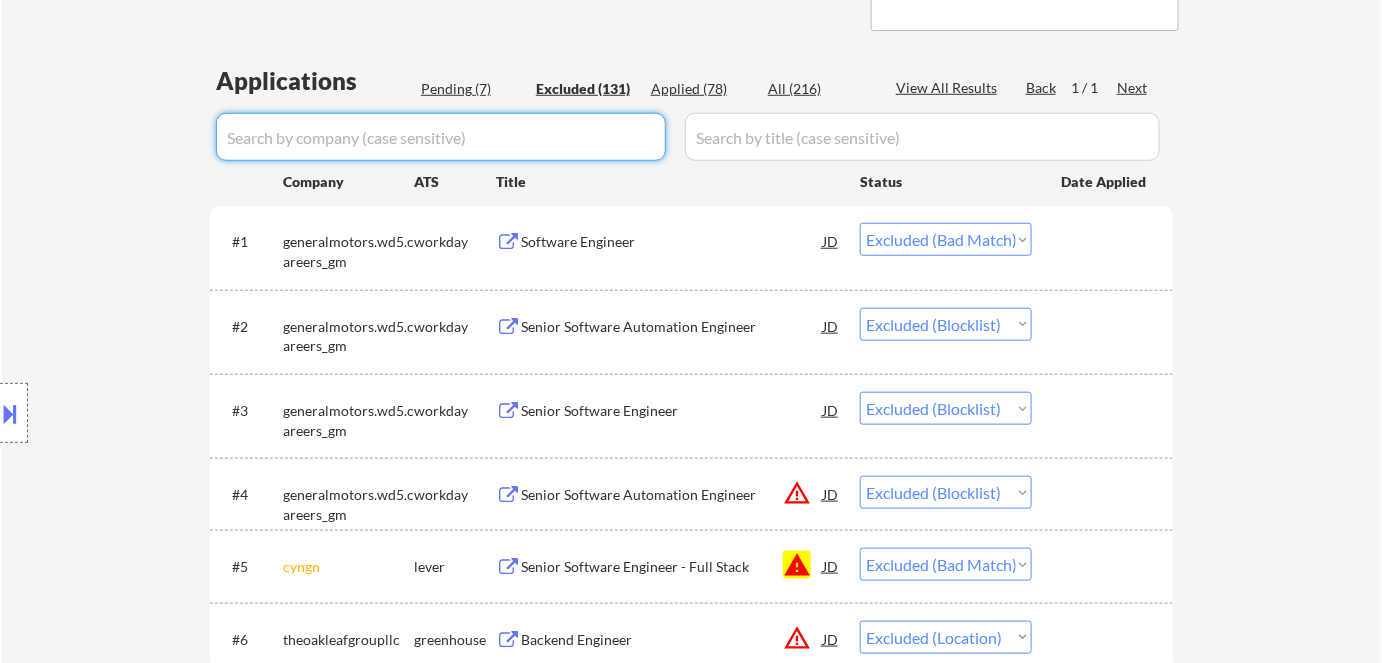 select on ""excluded__bad_match_"" 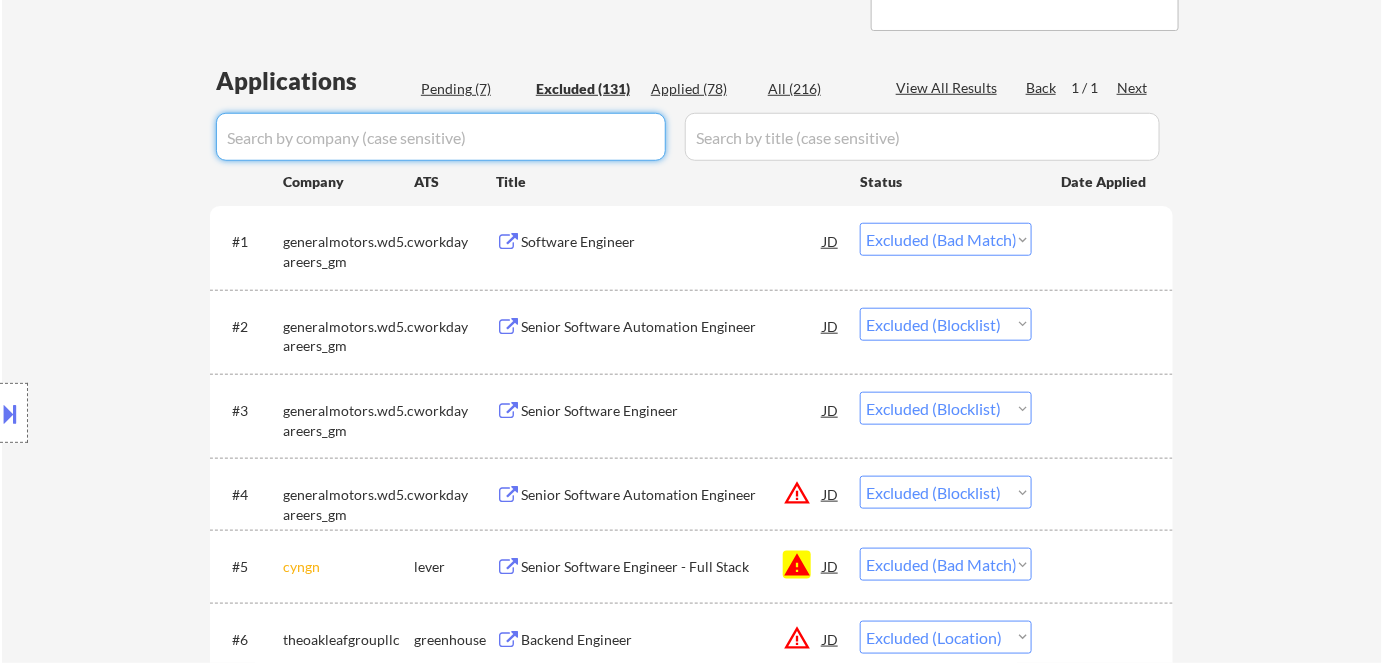 select on ""excluded__other_"" 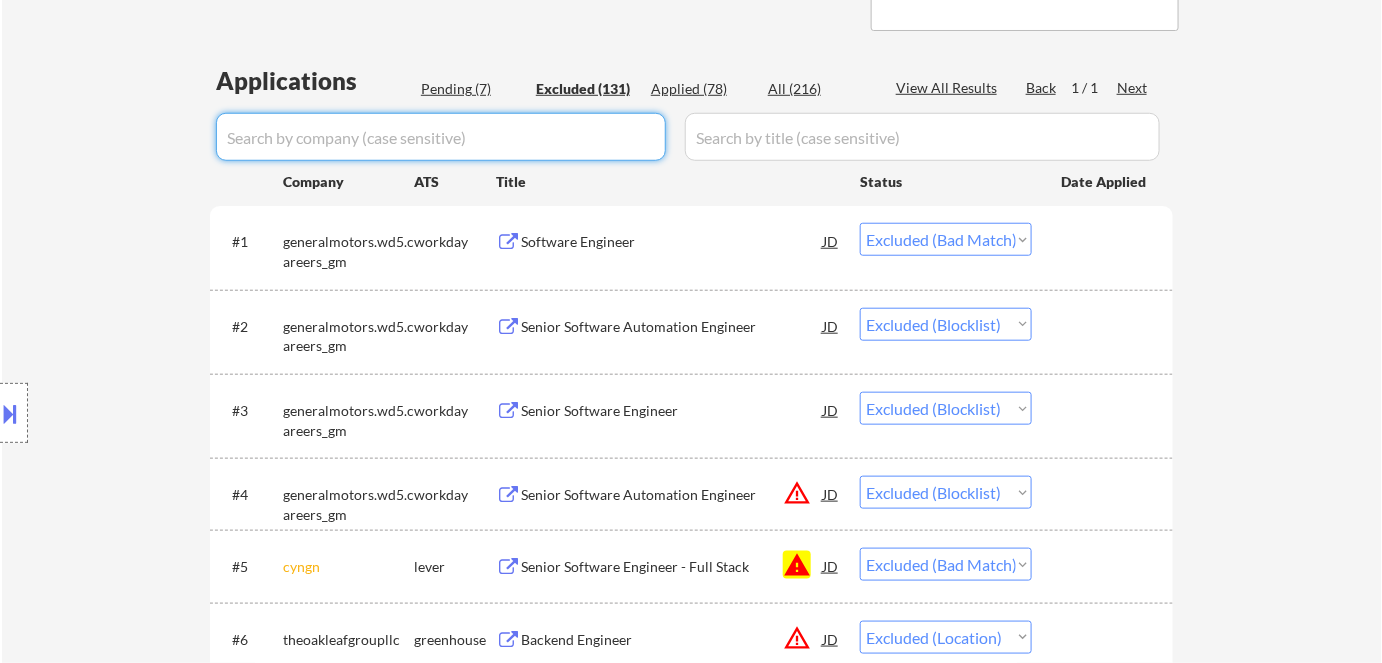 select on ""excluded__location_"" 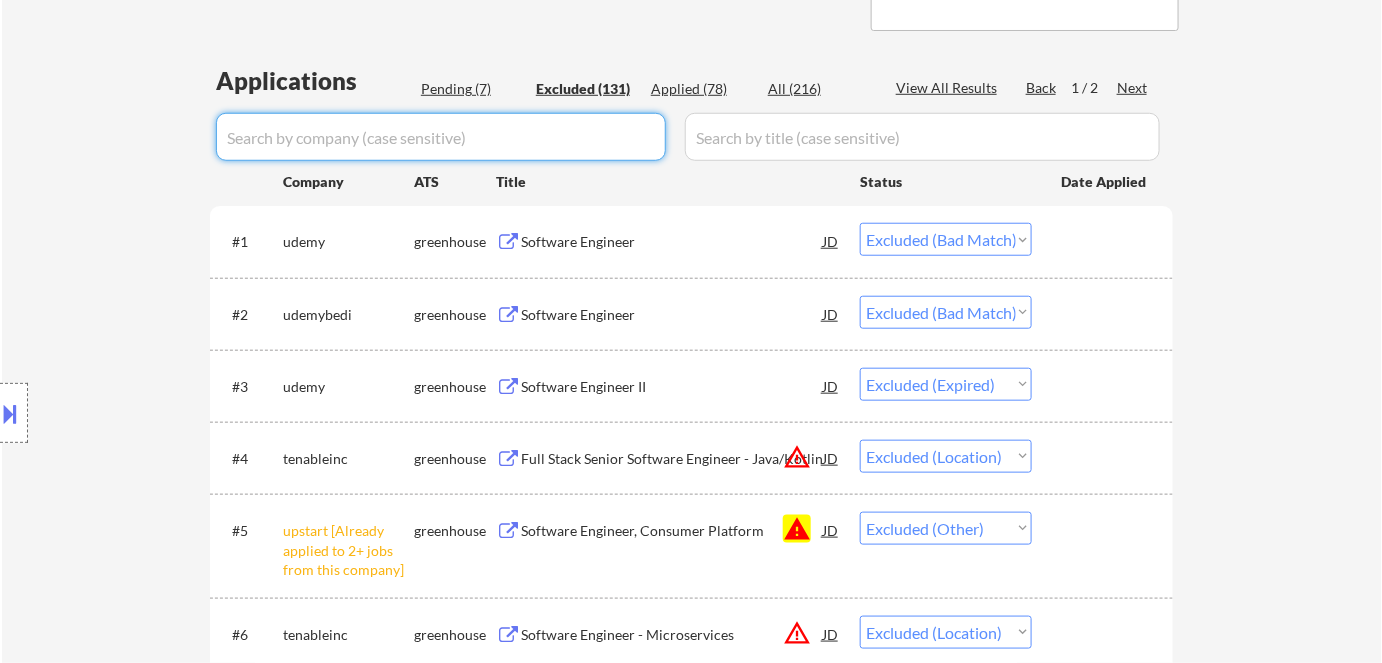 type 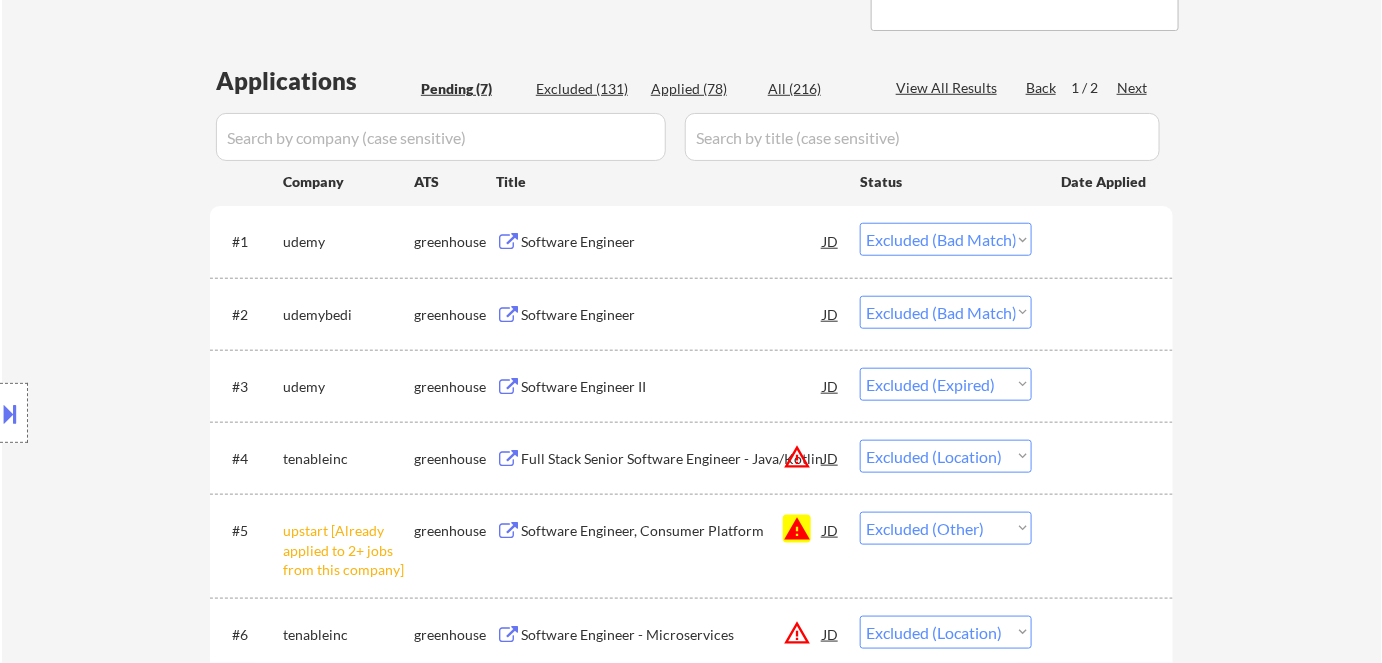 select on ""pending"" 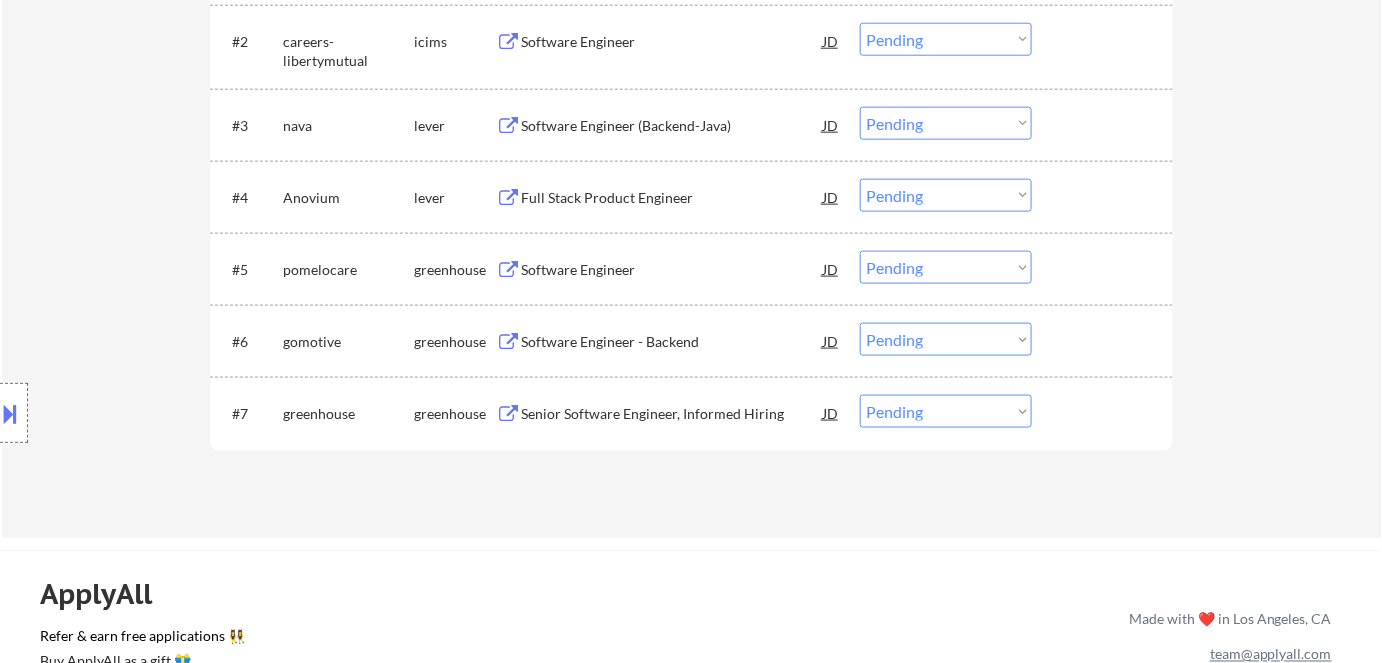 scroll, scrollTop: 272, scrollLeft: 0, axis: vertical 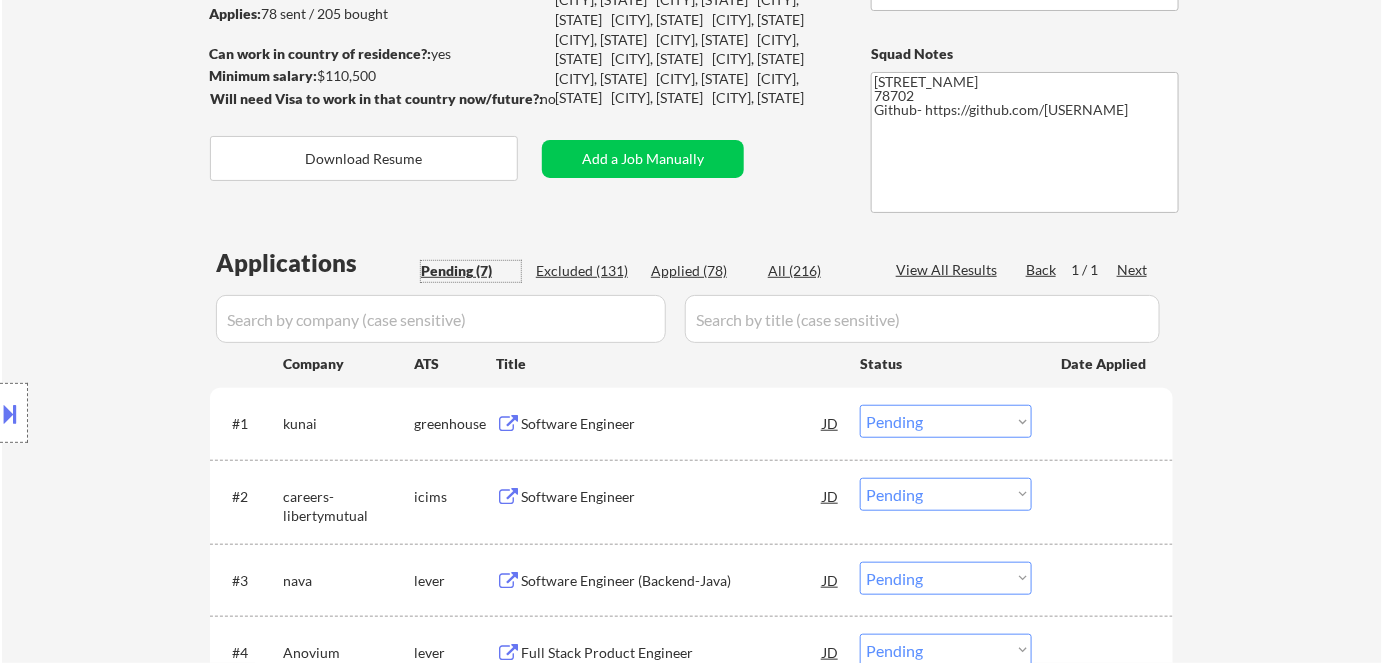 click on "Software Engineer" at bounding box center (672, 424) 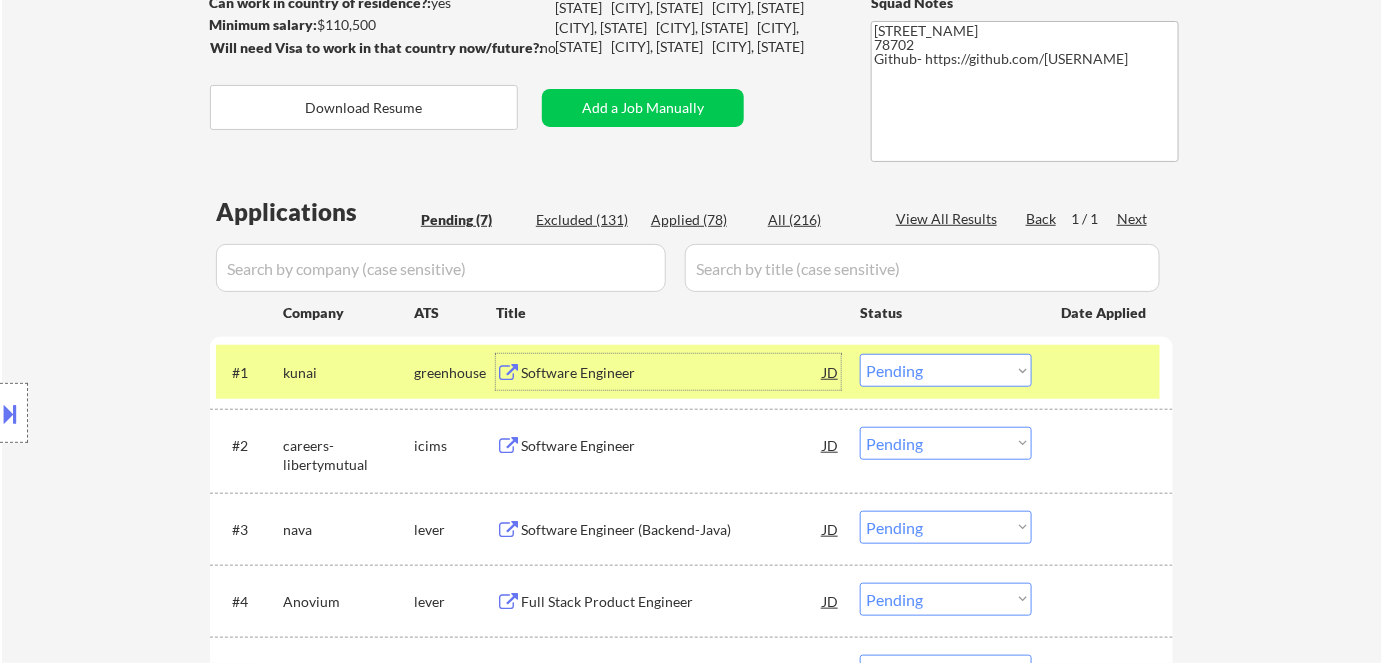 scroll, scrollTop: 363, scrollLeft: 0, axis: vertical 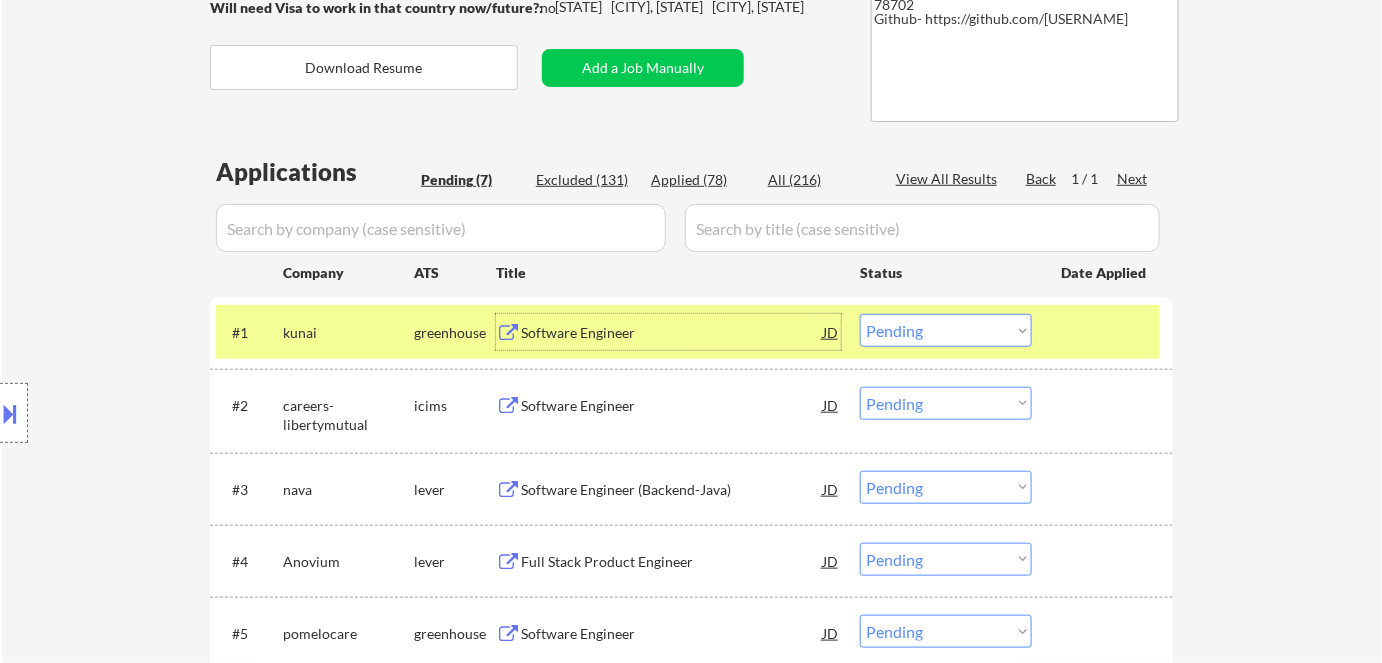 click on "Choose an option... Pending Applied Excluded (Questions) Excluded (Expired) Excluded (Location) Excluded (Bad Match) Excluded (Blocklist) Excluded (Salary) Excluded (Other)" at bounding box center (946, 330) 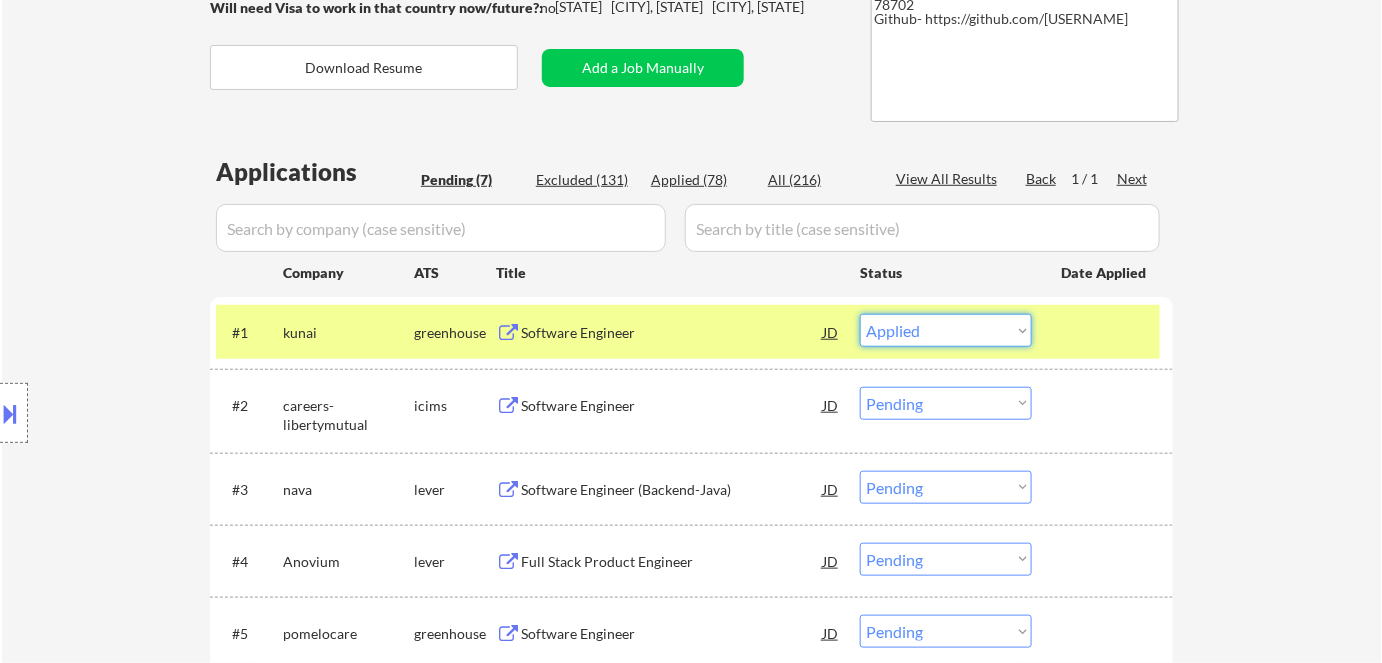 click on "Choose an option... Pending Applied Excluded (Questions) Excluded (Expired) Excluded (Location) Excluded (Bad Match) Excluded (Blocklist) Excluded (Salary) Excluded (Other)" at bounding box center [946, 330] 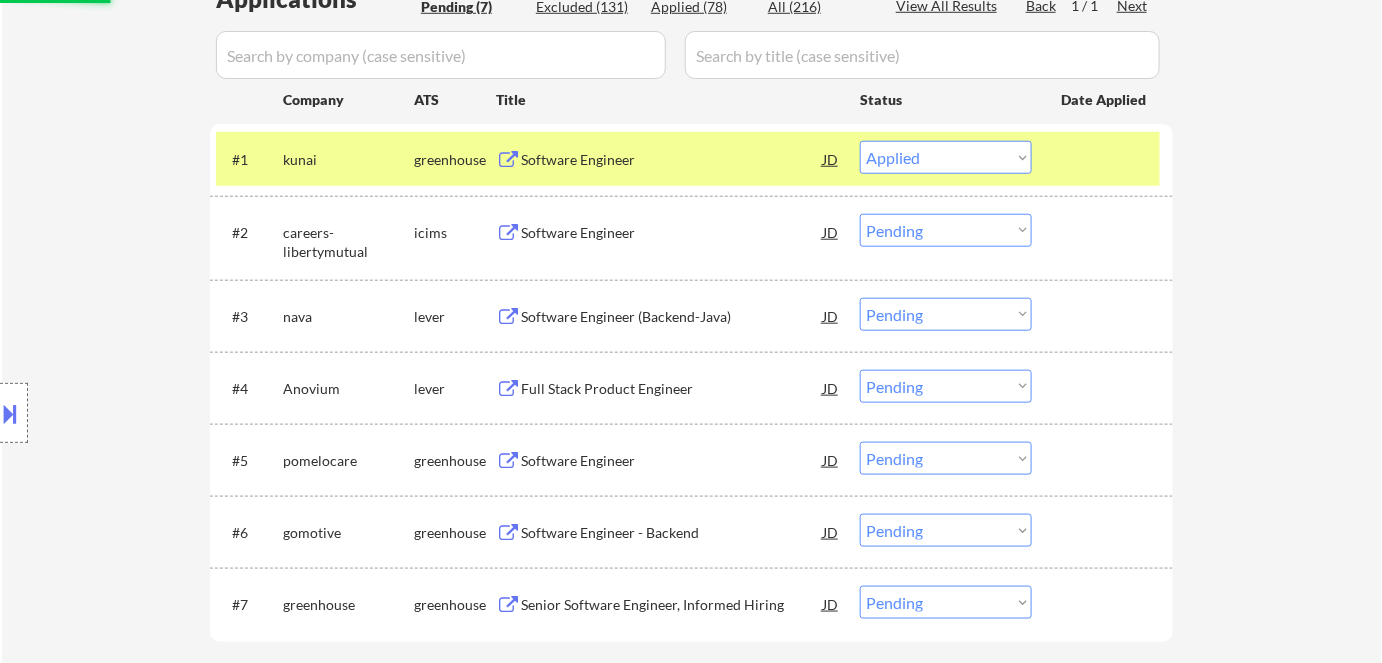 scroll, scrollTop: 545, scrollLeft: 0, axis: vertical 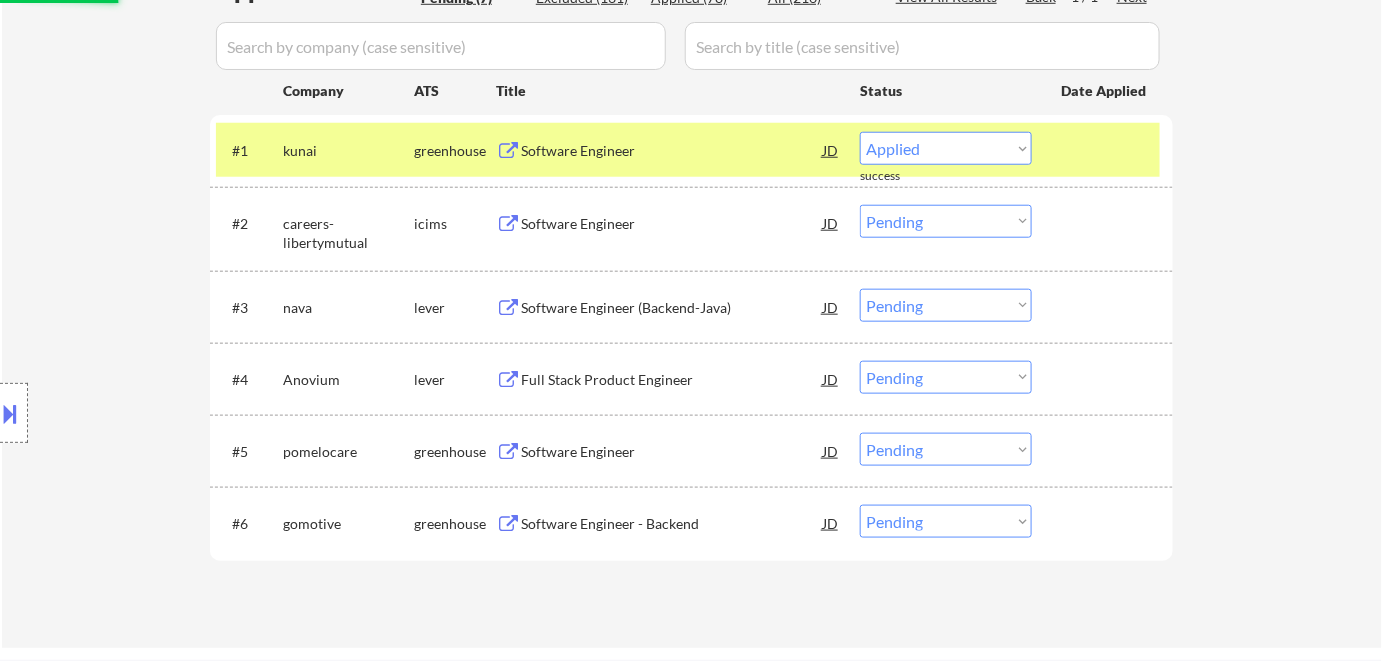 select on ""pending"" 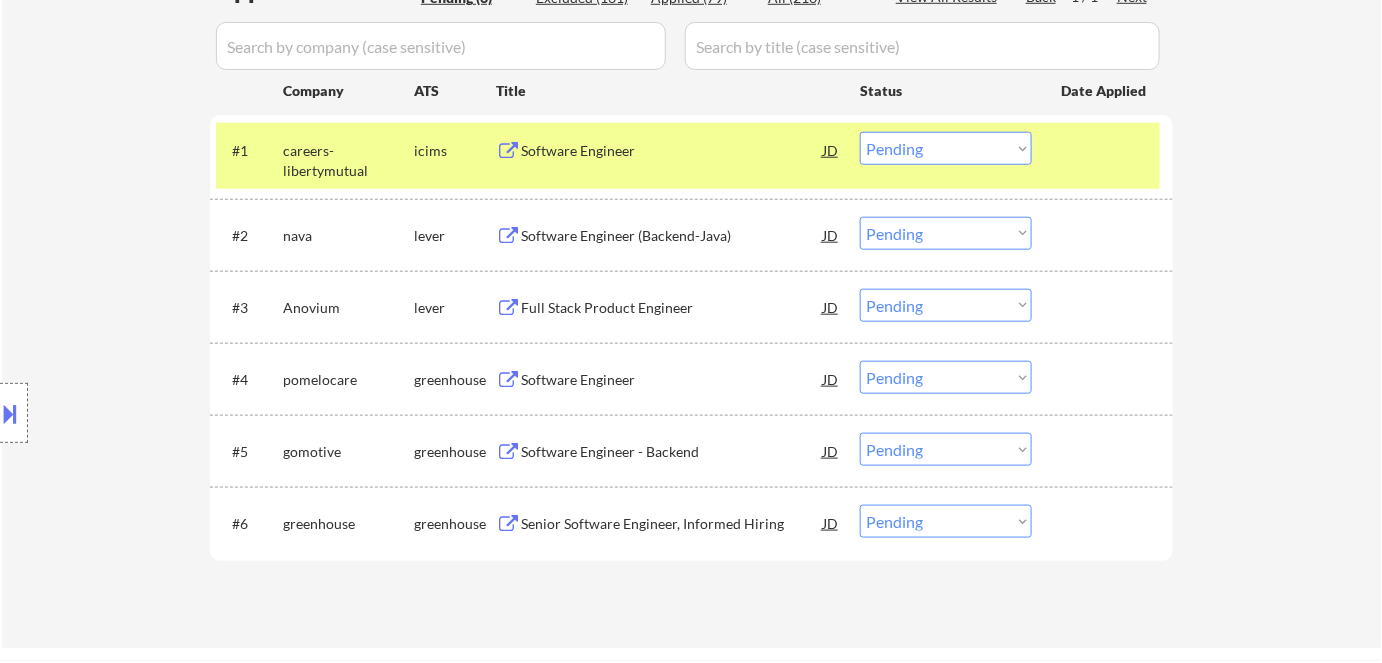 click on "#4 pomelocare greenhouse Software Engineer JD warning_amber Choose an option... Pending Applied Excluded (Questions) Excluded (Expired) Excluded (Location) Excluded (Bad Match) Excluded (Blocklist) Excluded (Salary) Excluded (Other)" at bounding box center [688, 379] 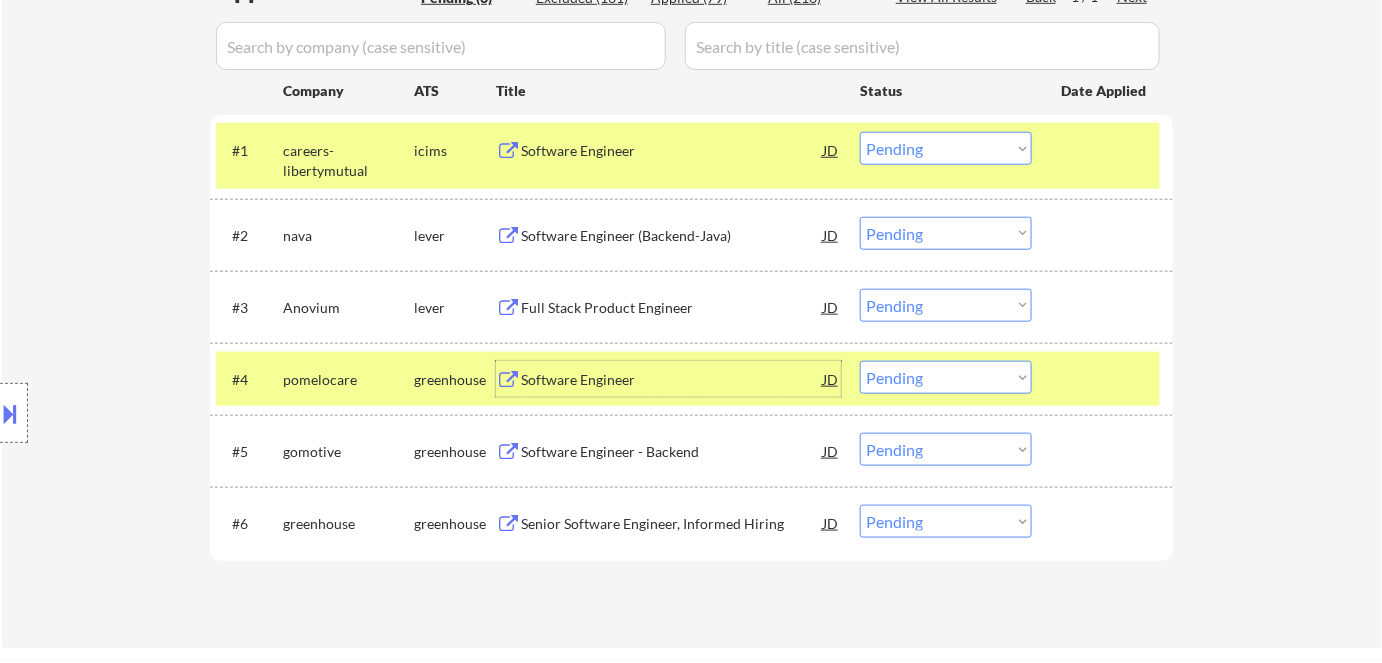 click on "Software Engineer" at bounding box center [672, 380] 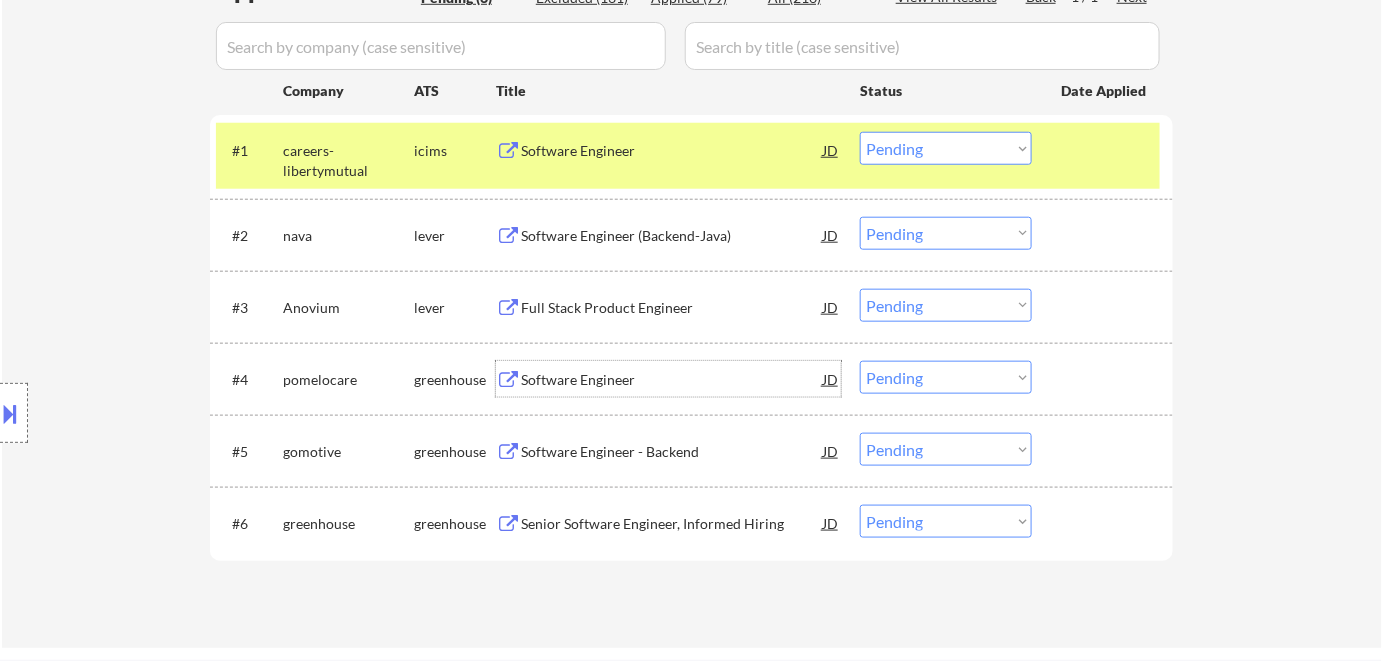 click on "Choose an option... Pending Applied Excluded (Questions) Excluded (Expired) Excluded (Location) Excluded (Bad Match) Excluded (Blocklist) Excluded (Salary) Excluded (Other)" at bounding box center [946, 377] 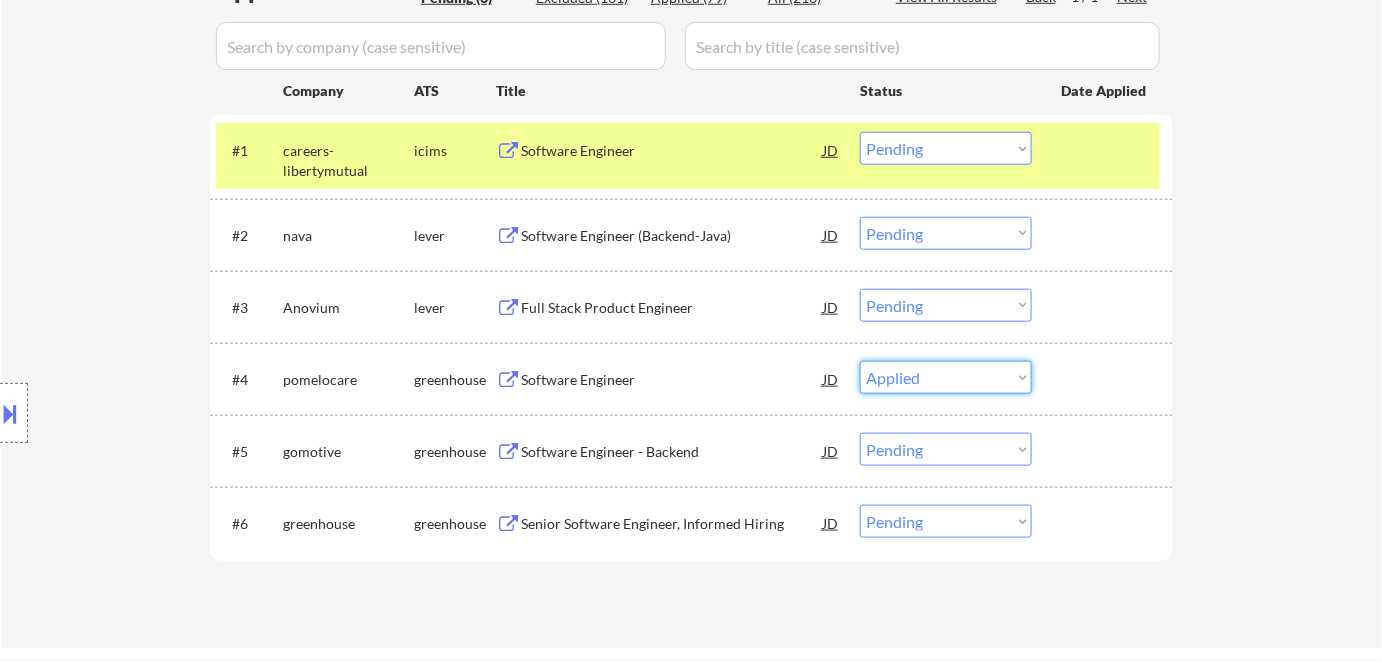 click on "Choose an option... Pending Applied Excluded (Questions) Excluded (Expired) Excluded (Location) Excluded (Bad Match) Excluded (Blocklist) Excluded (Salary) Excluded (Other)" at bounding box center [946, 377] 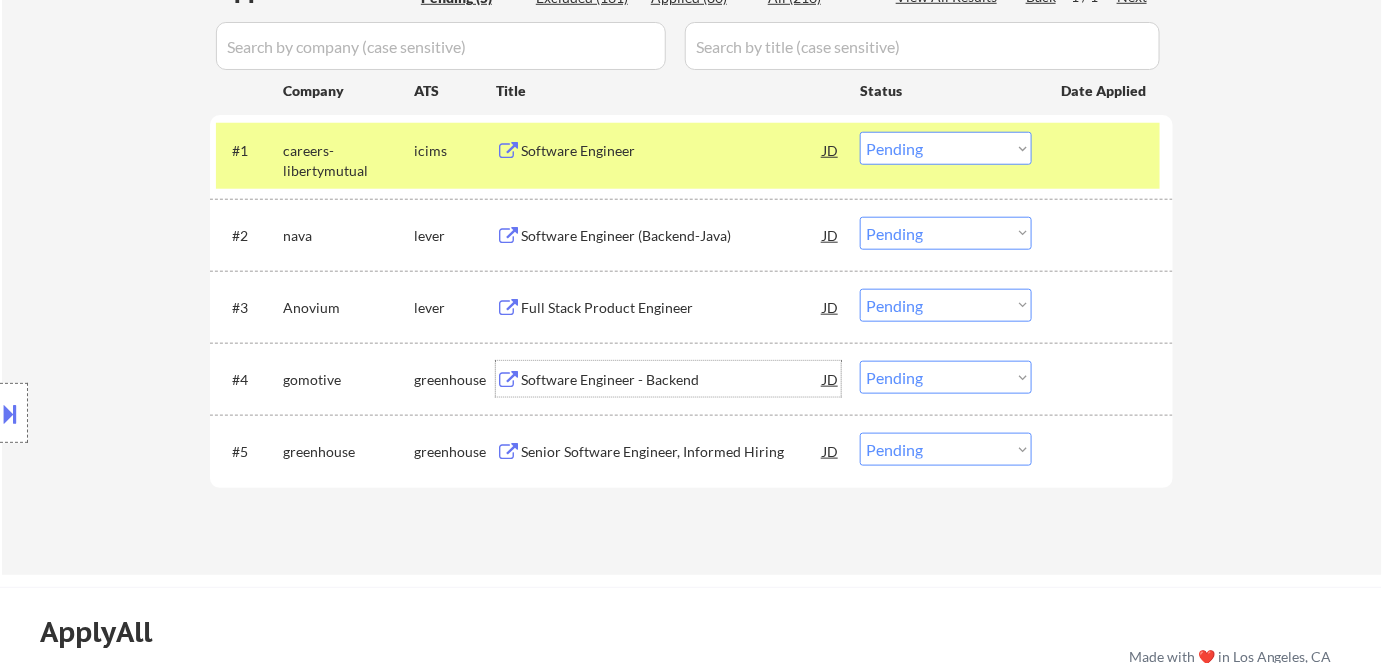 click on "Software Engineer - Backend" at bounding box center [672, 380] 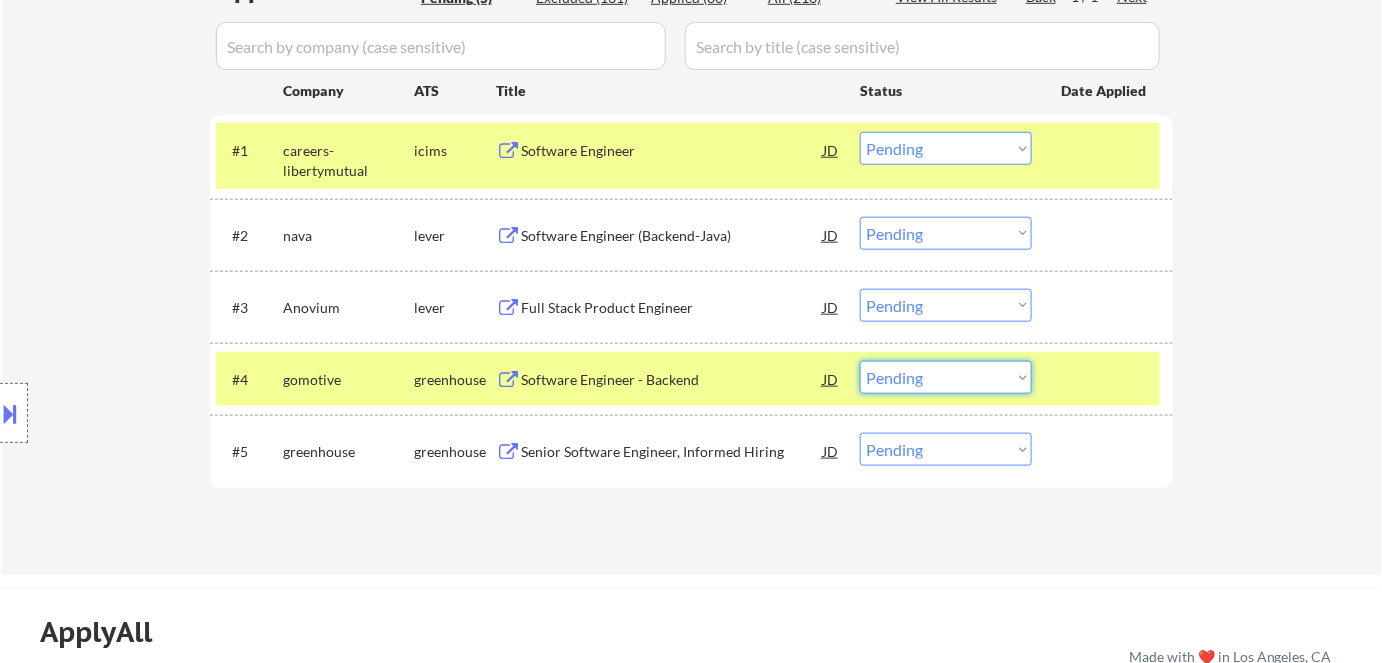 click on "Choose an option... Pending Applied Excluded (Questions) Excluded (Expired) Excluded (Location) Excluded (Bad Match) Excluded (Blocklist) Excluded (Salary) Excluded (Other)" at bounding box center [946, 377] 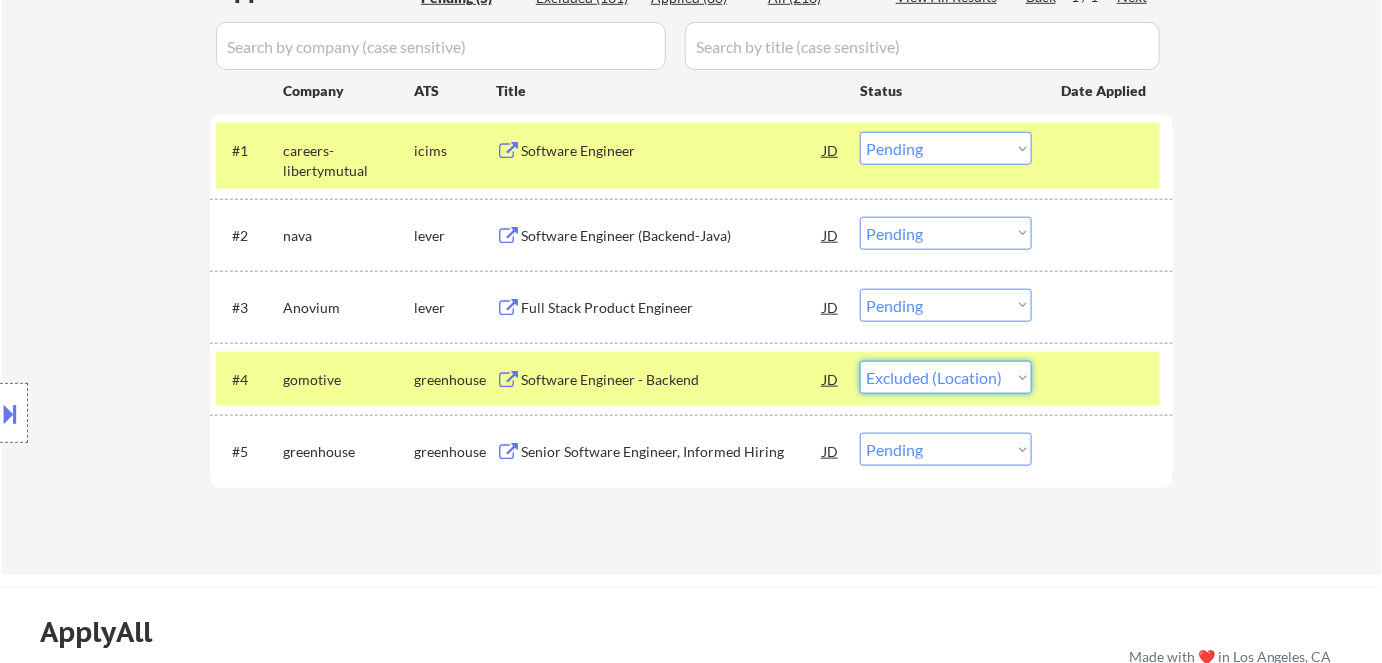 click on "Choose an option... Pending Applied Excluded (Questions) Excluded (Expired) Excluded (Location) Excluded (Bad Match) Excluded (Blocklist) Excluded (Salary) Excluded (Other)" at bounding box center (946, 377) 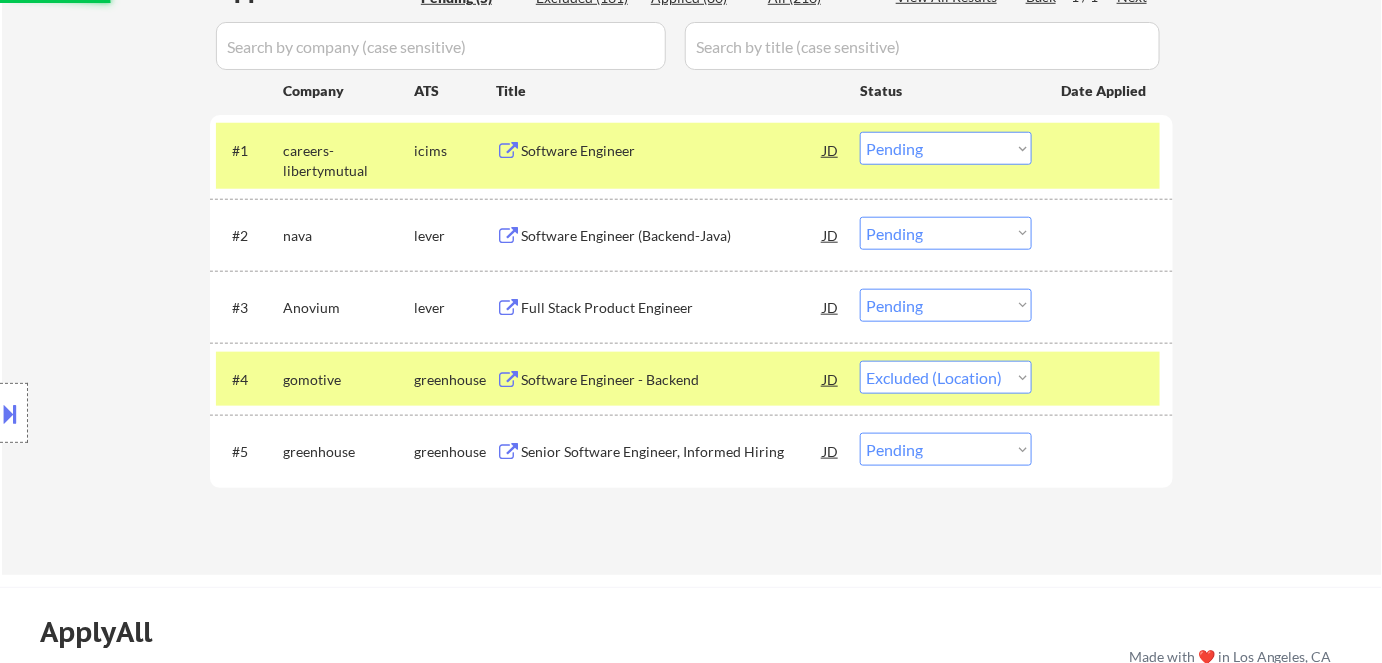 click at bounding box center (14, 413) 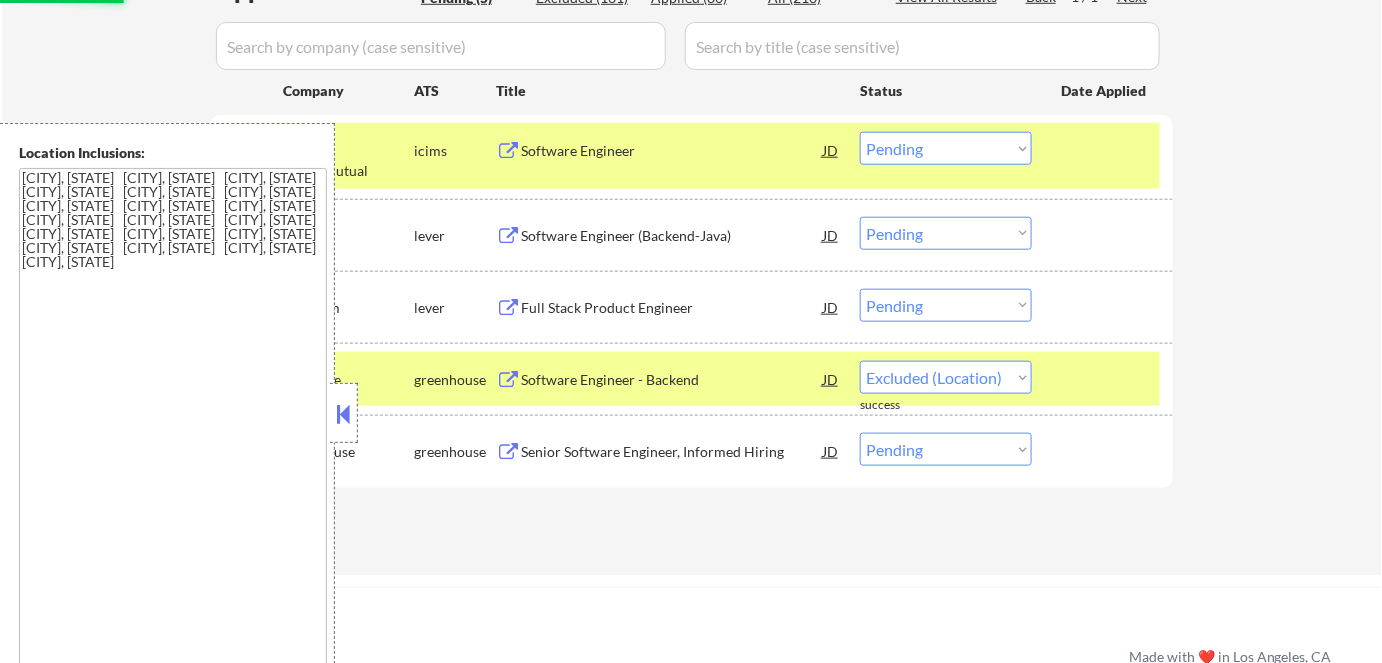 select on ""pending"" 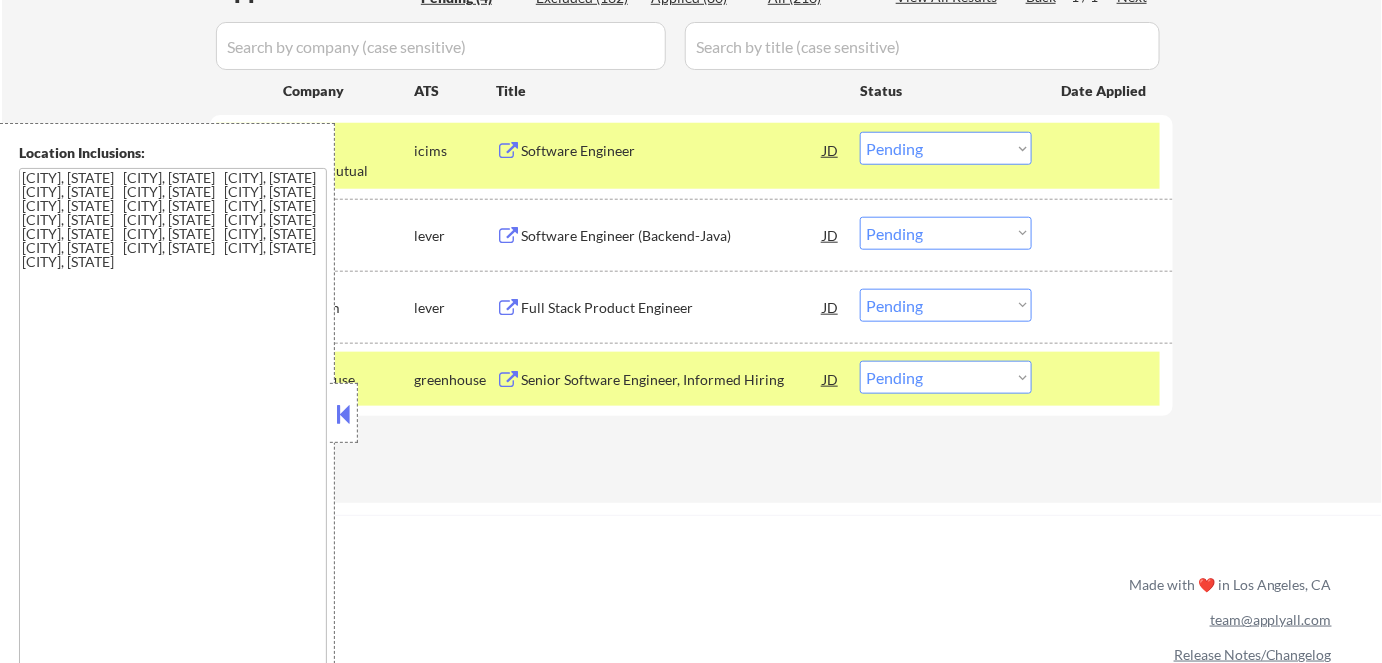 click at bounding box center (344, 414) 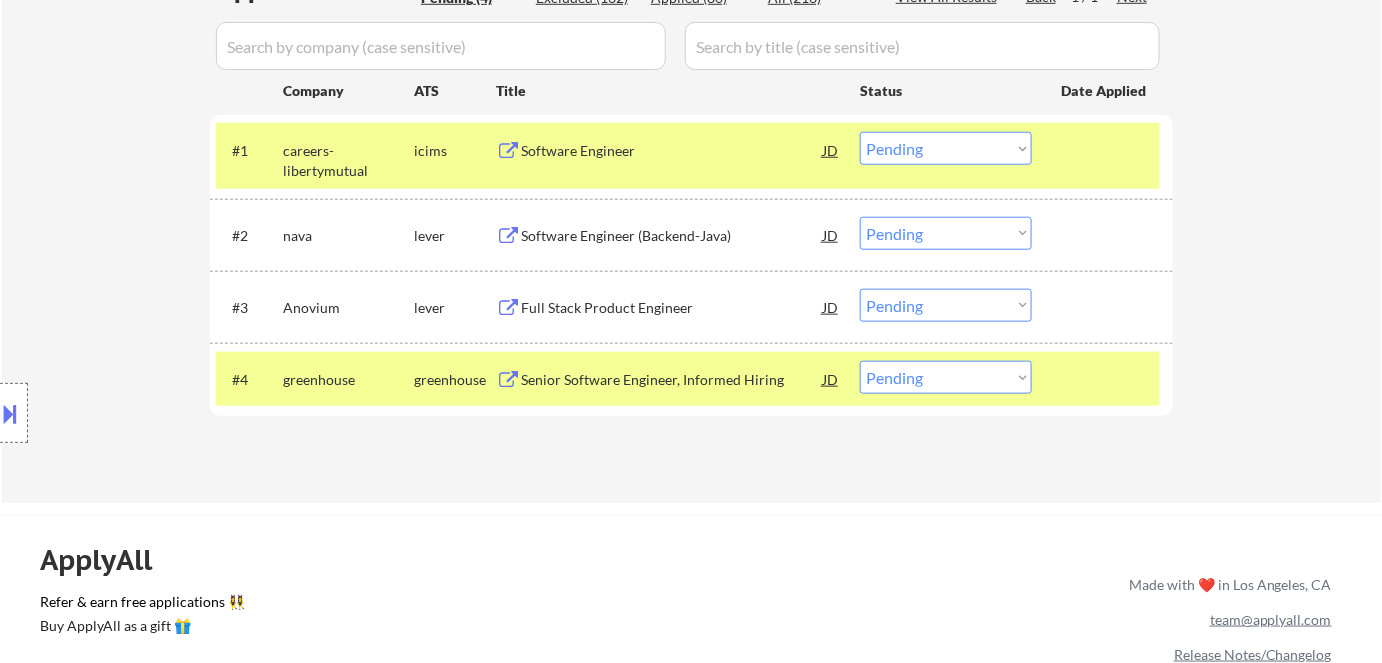 scroll, scrollTop: 454, scrollLeft: 0, axis: vertical 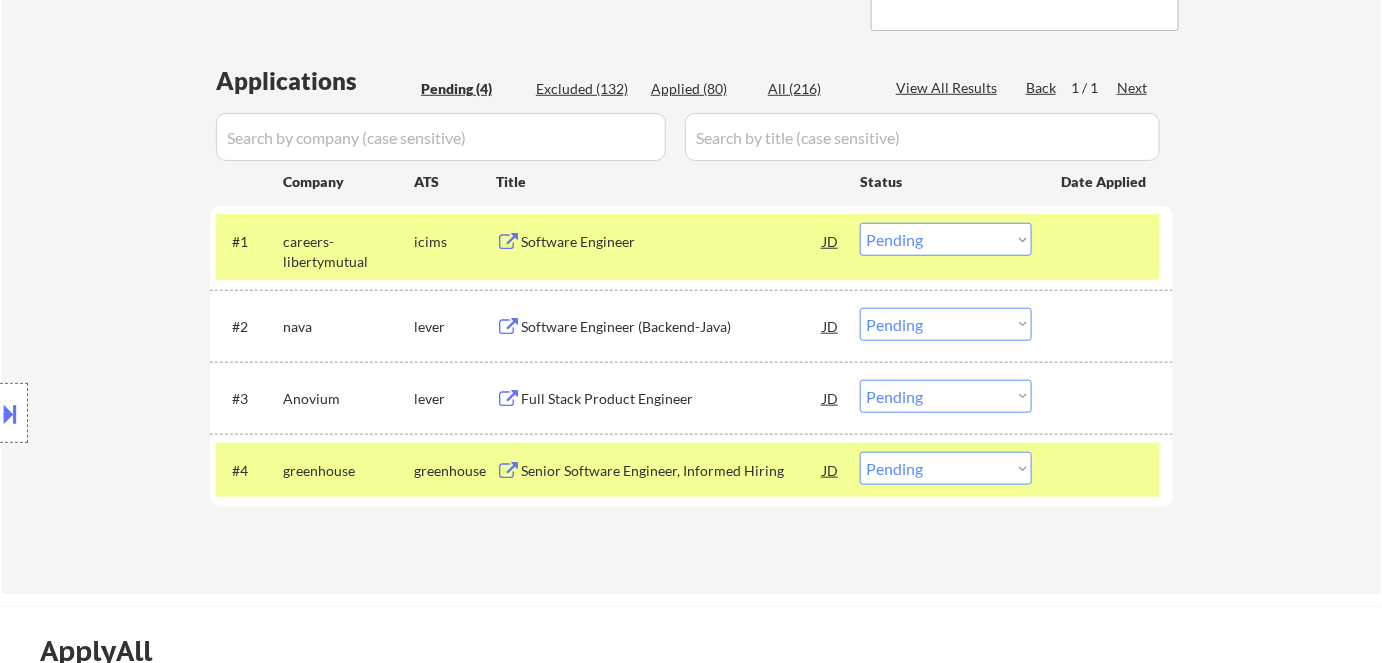click on "Software Engineer" at bounding box center [672, 242] 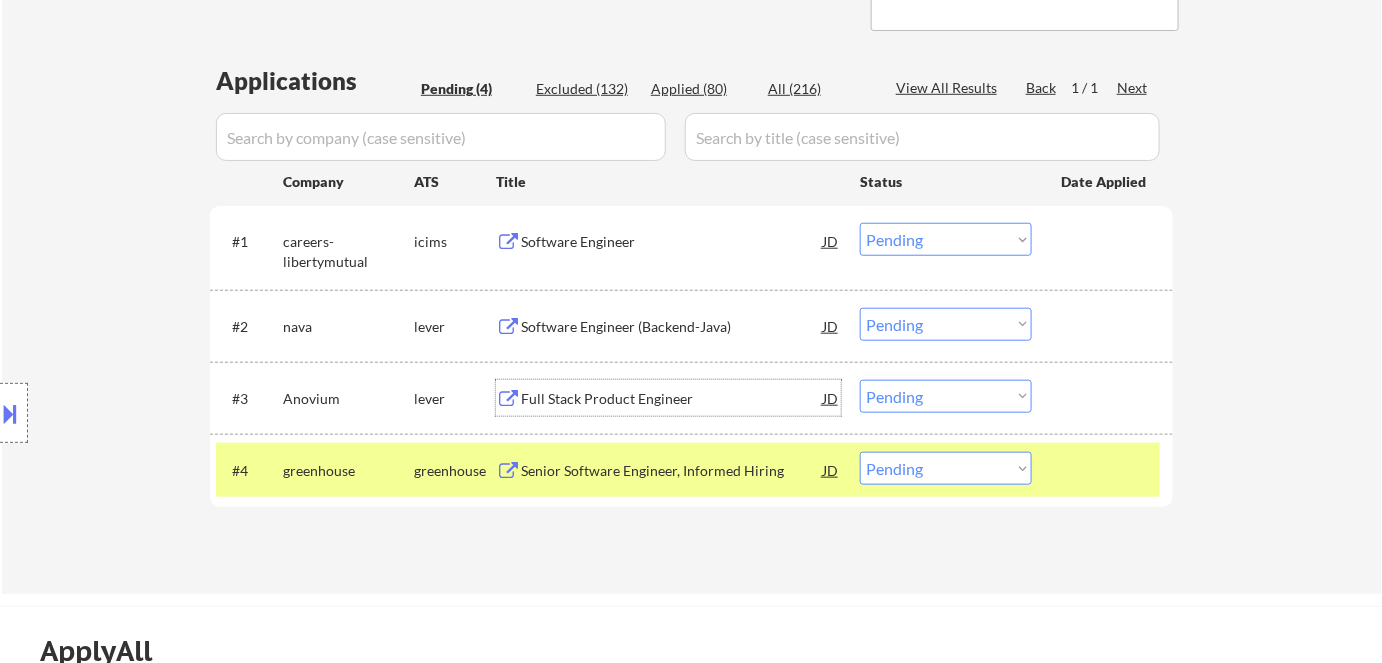 click on "Full Stack Product Engineer" at bounding box center (672, 399) 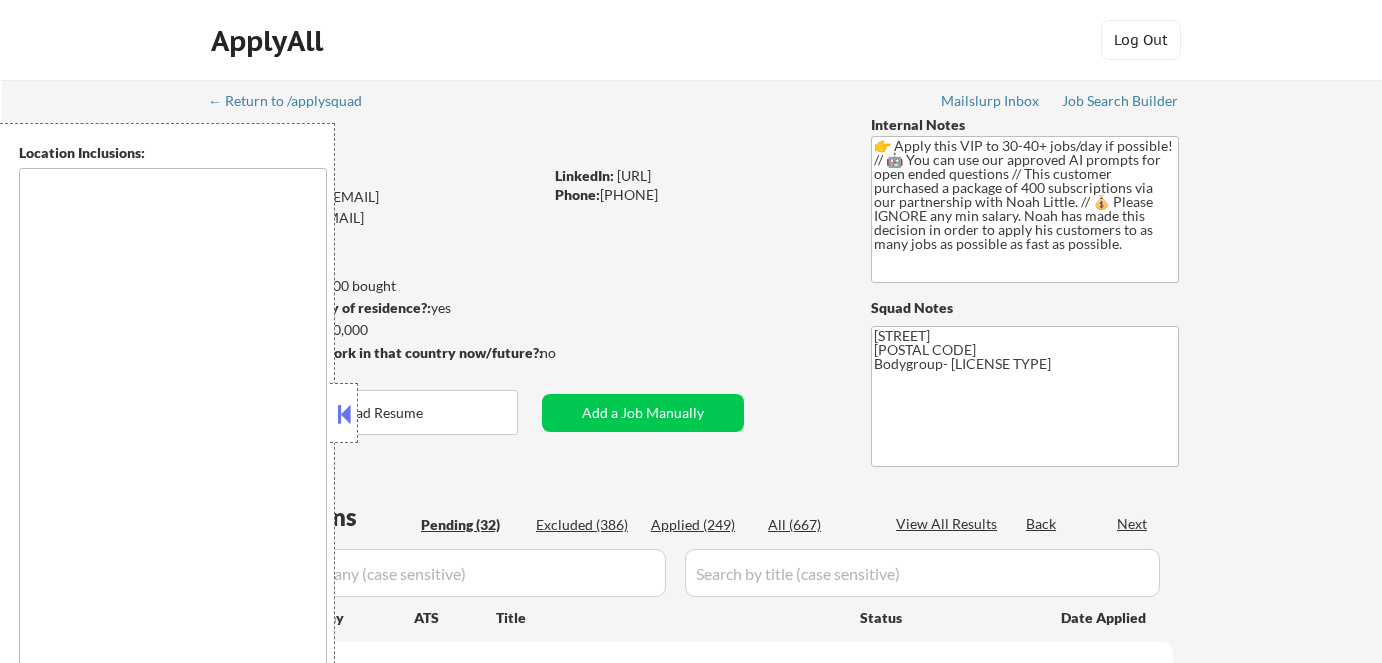scroll, scrollTop: 0, scrollLeft: 0, axis: both 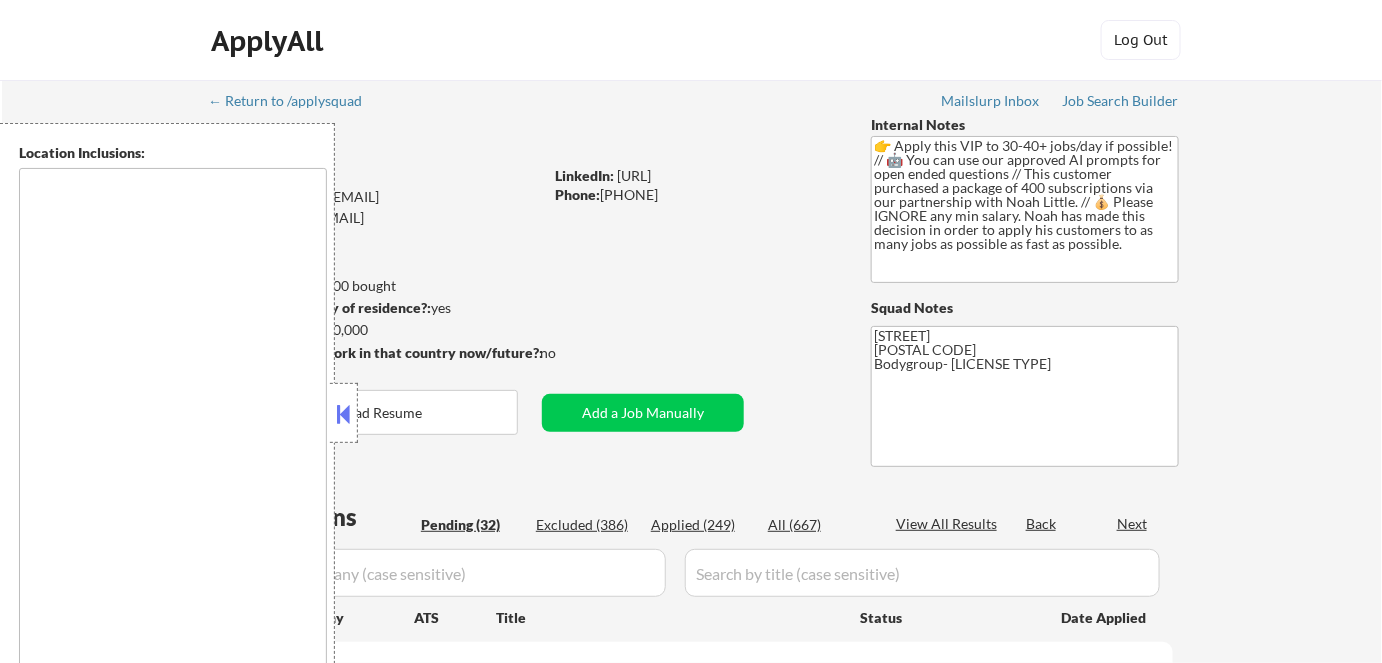 type on "remote" 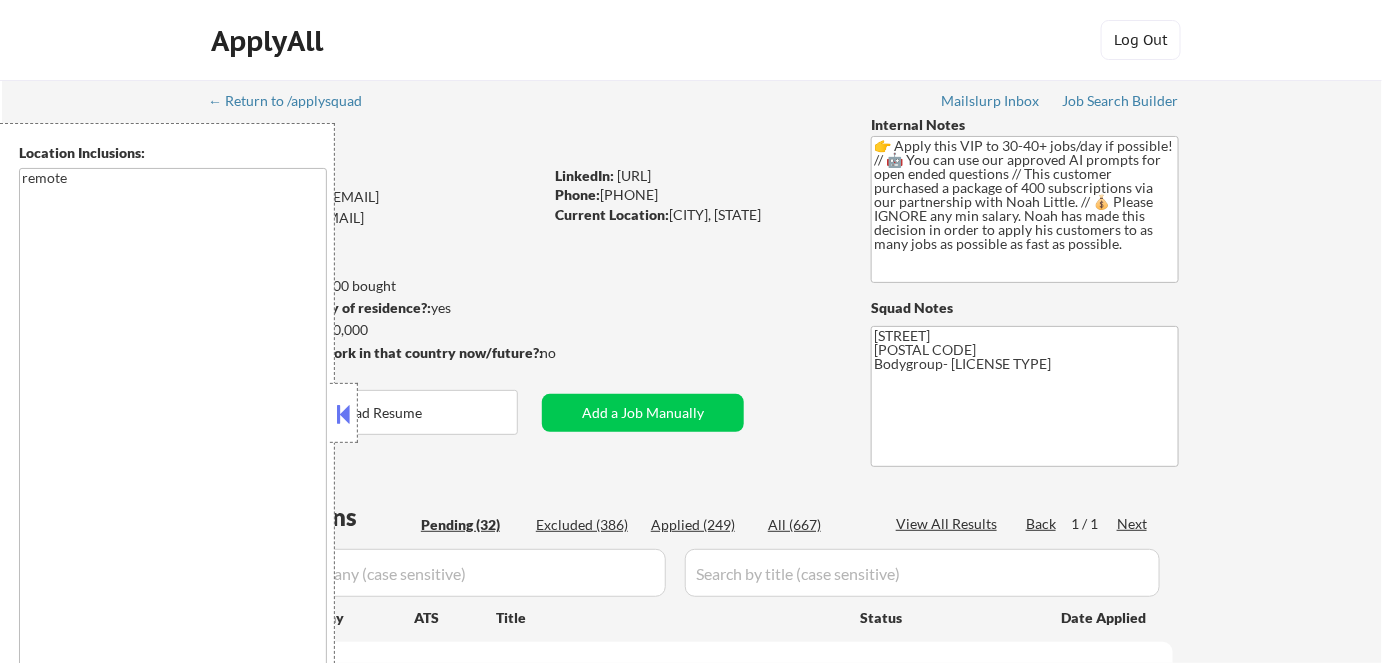 select on ""pending"" 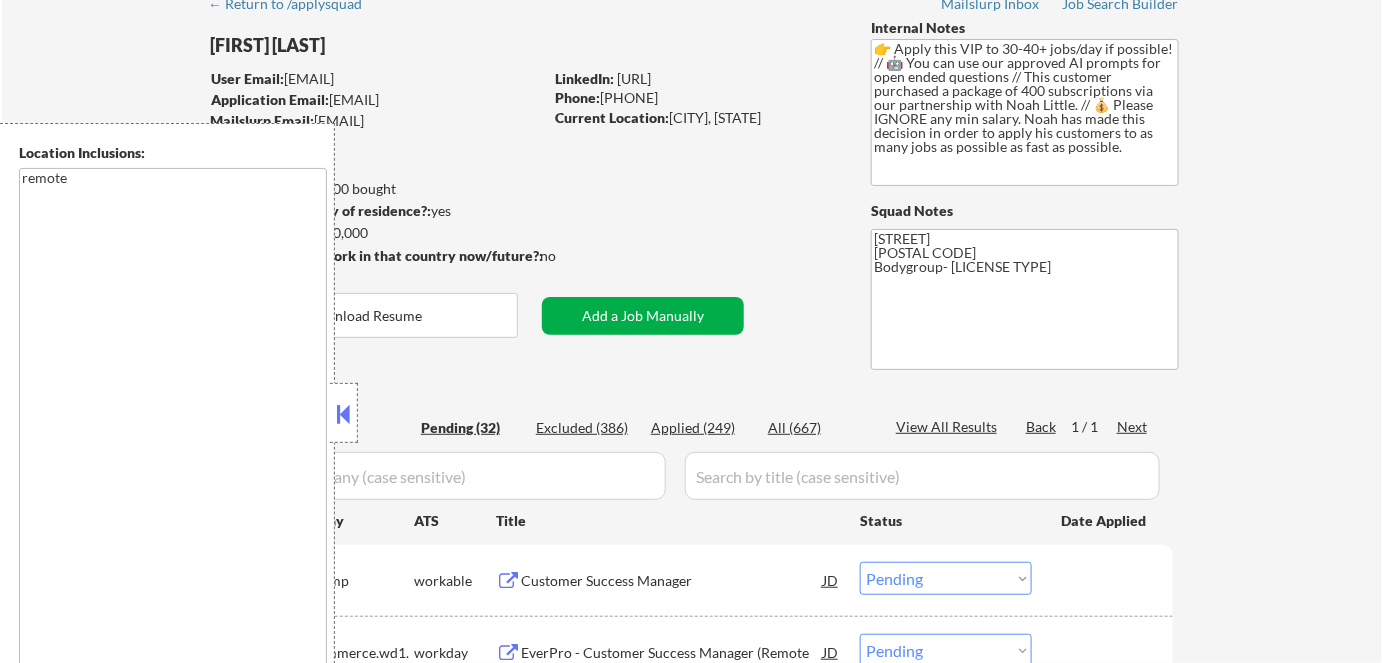 scroll, scrollTop: 363, scrollLeft: 0, axis: vertical 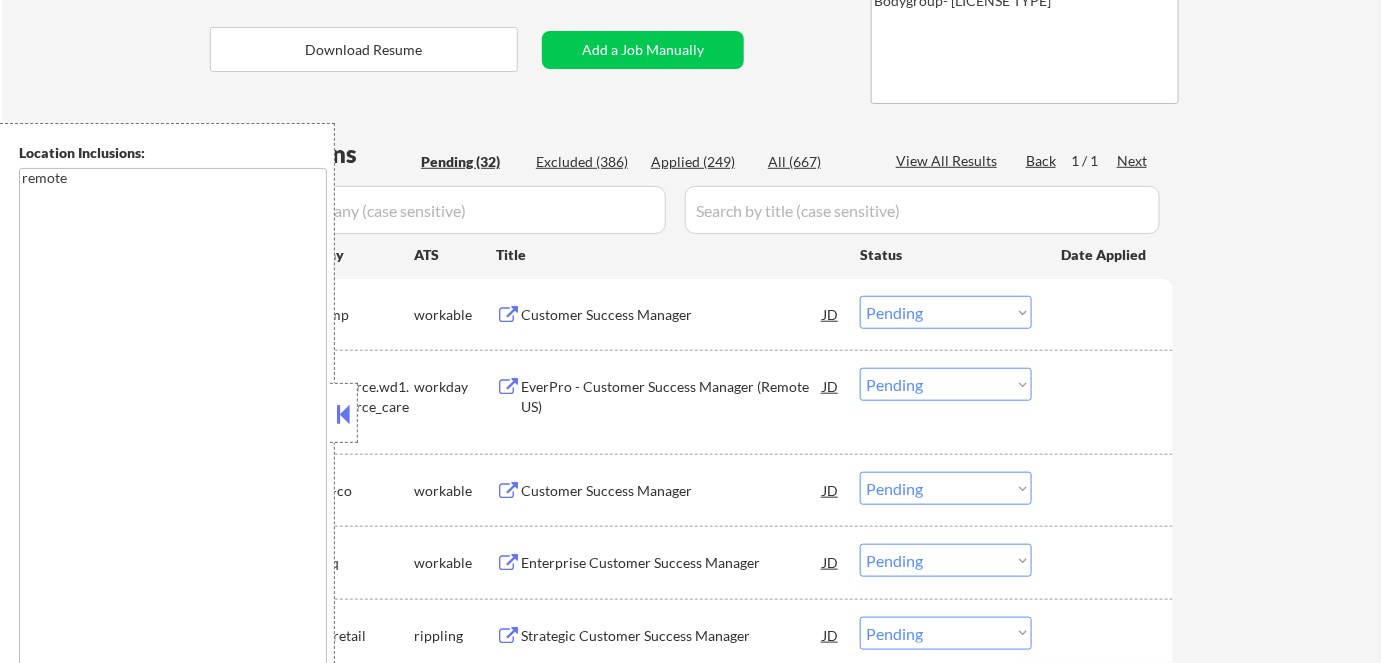 click at bounding box center (344, 414) 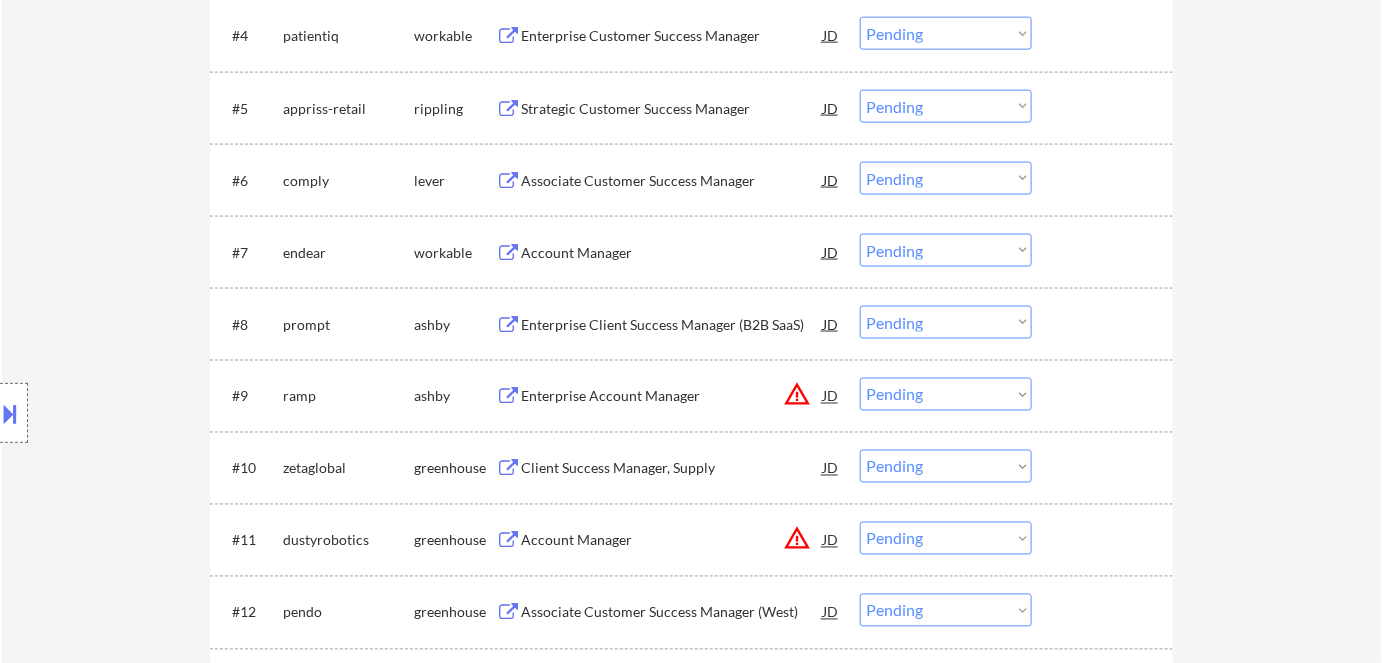 scroll, scrollTop: 1000, scrollLeft: 0, axis: vertical 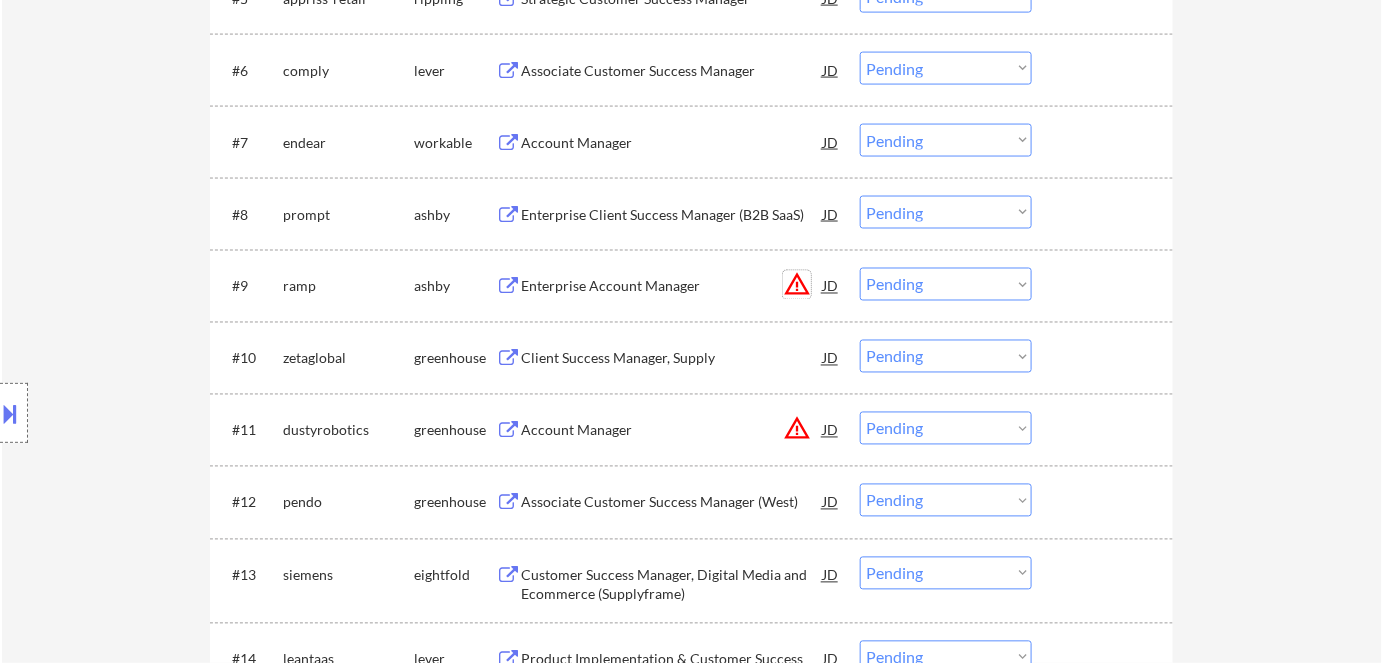 click on "warning_amber" at bounding box center (797, 285) 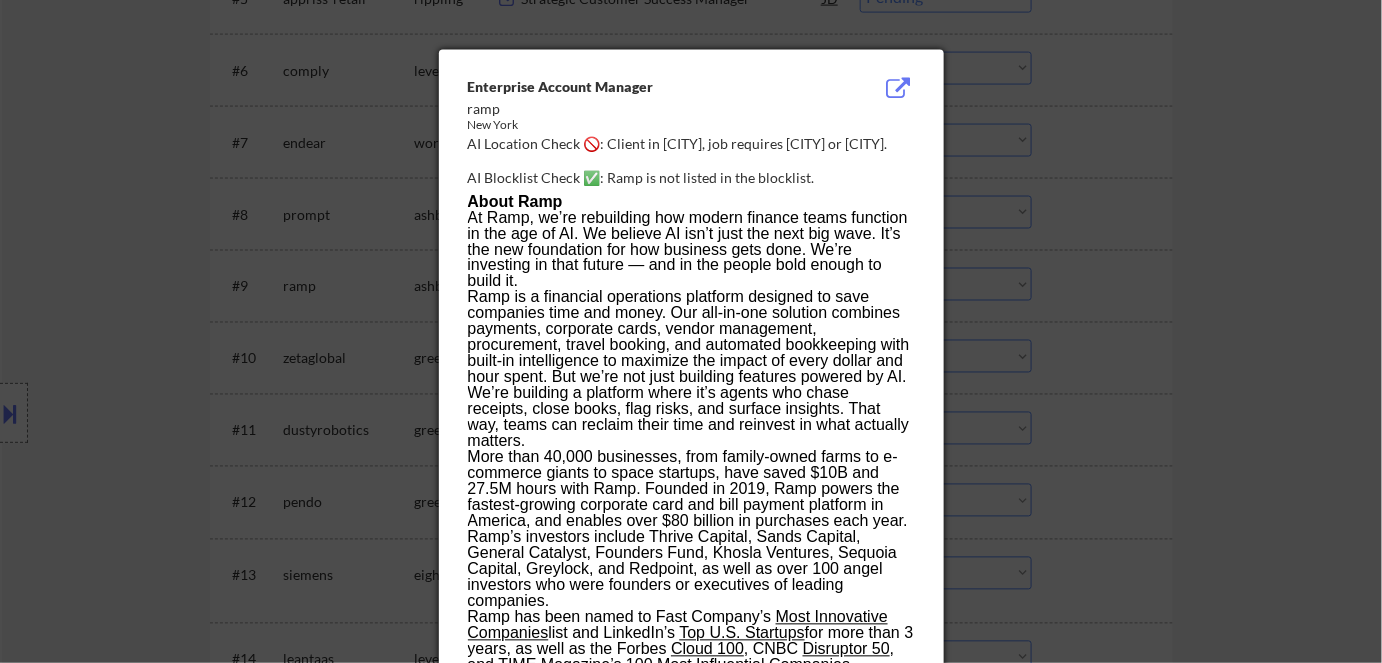 click at bounding box center [691, 331] 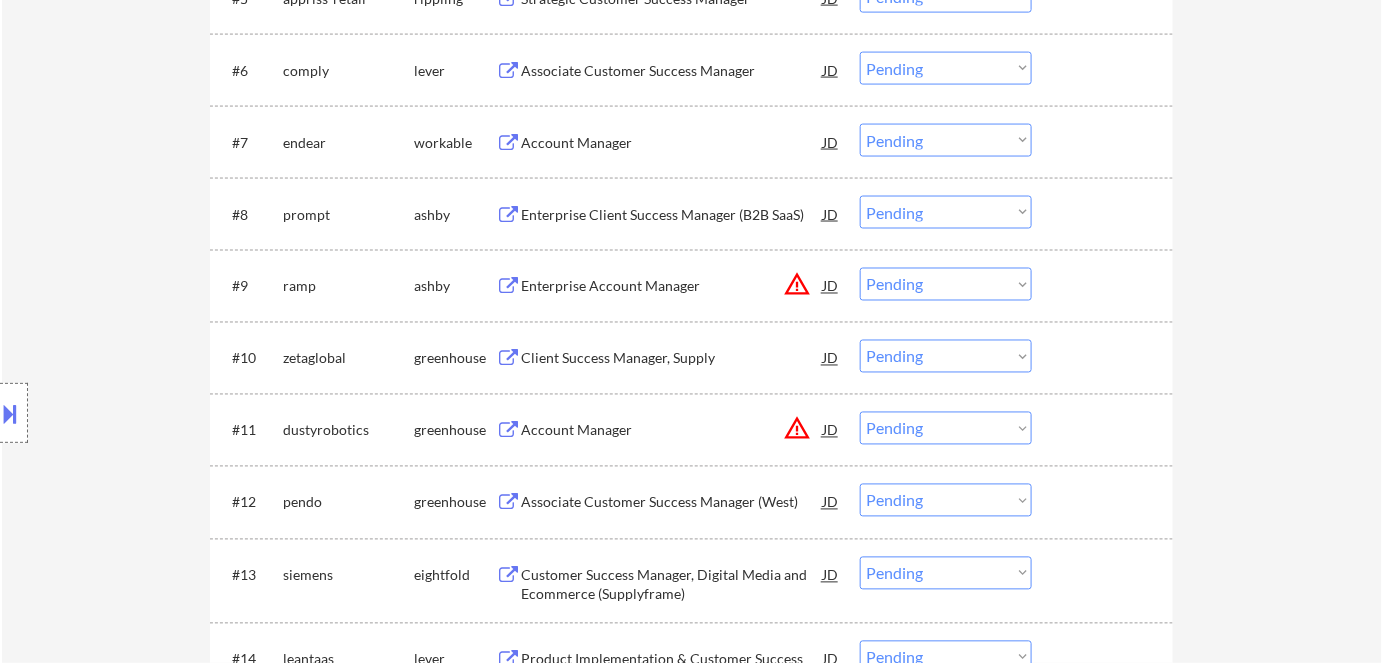 click at bounding box center [11, 413] 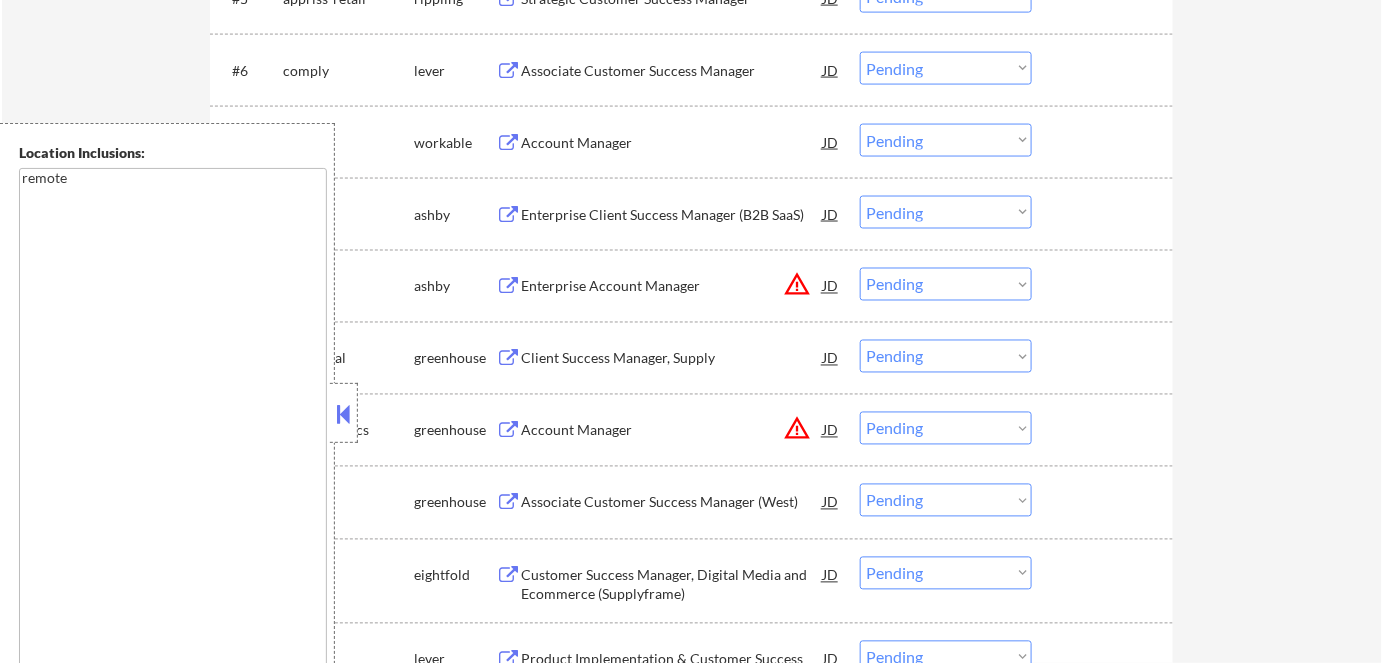 click at bounding box center (344, 414) 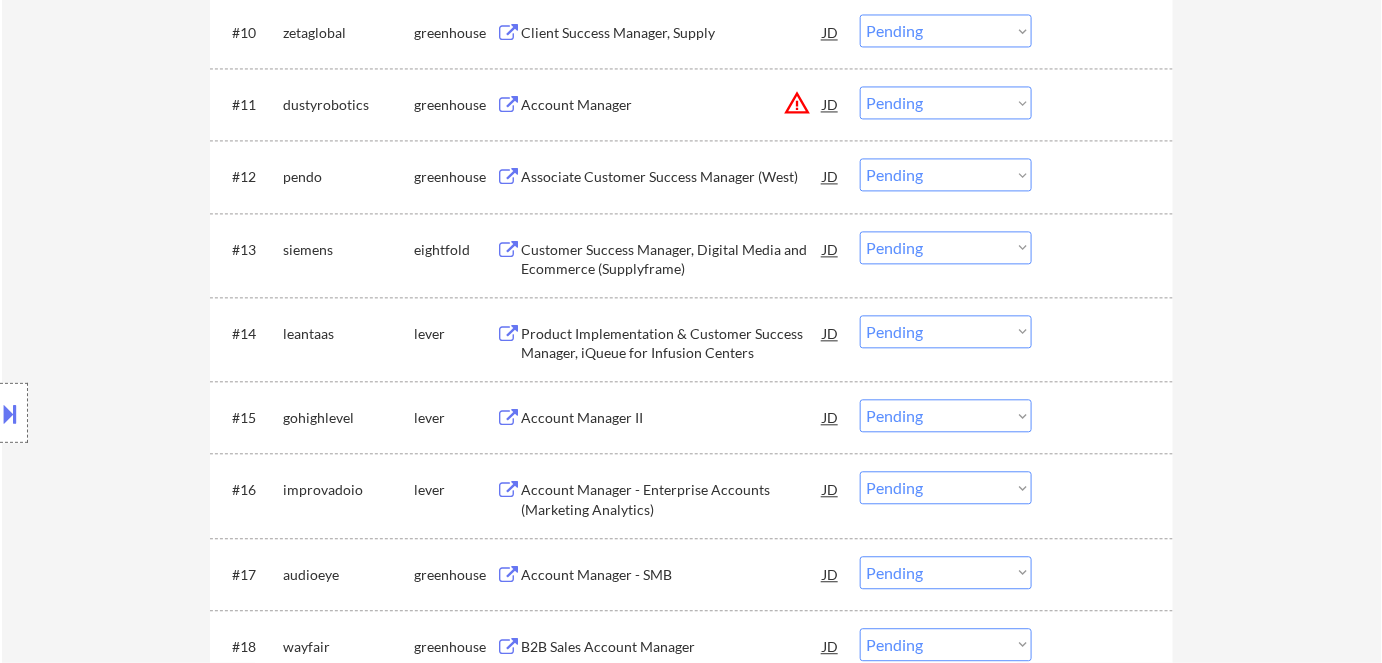 scroll, scrollTop: 1272, scrollLeft: 0, axis: vertical 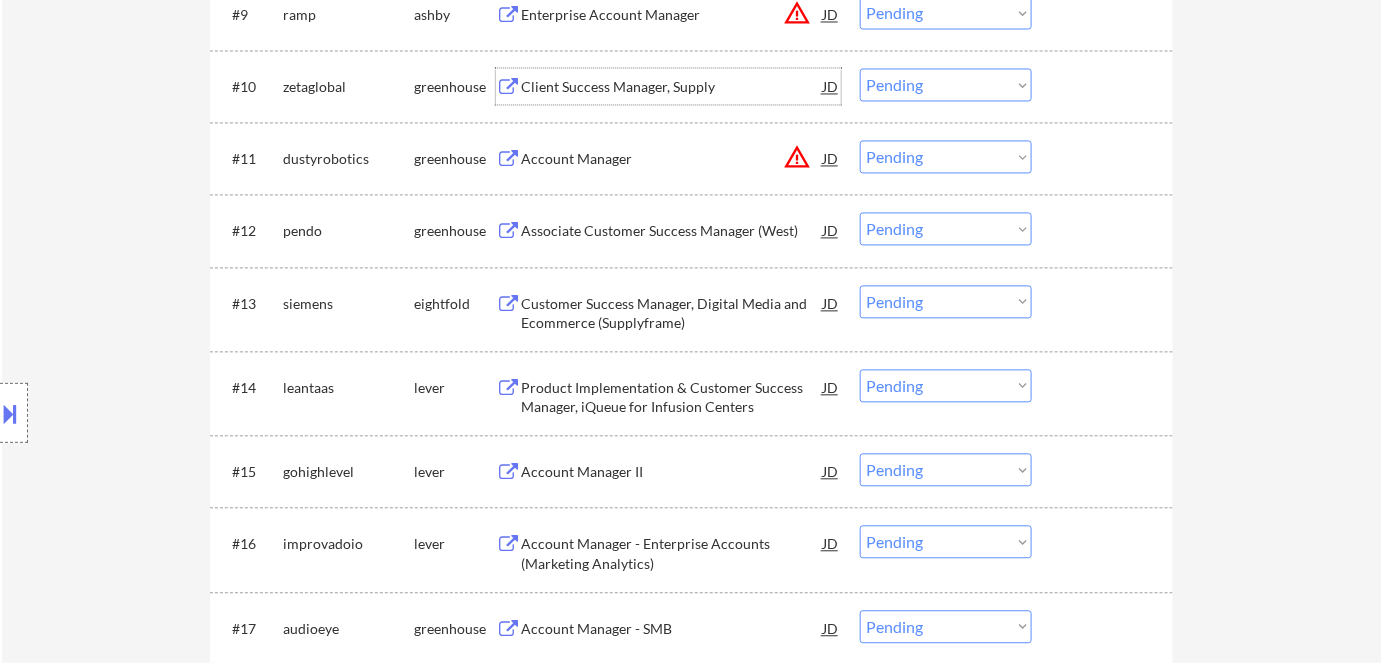 click on "Client Success Manager, Supply" at bounding box center [672, 87] 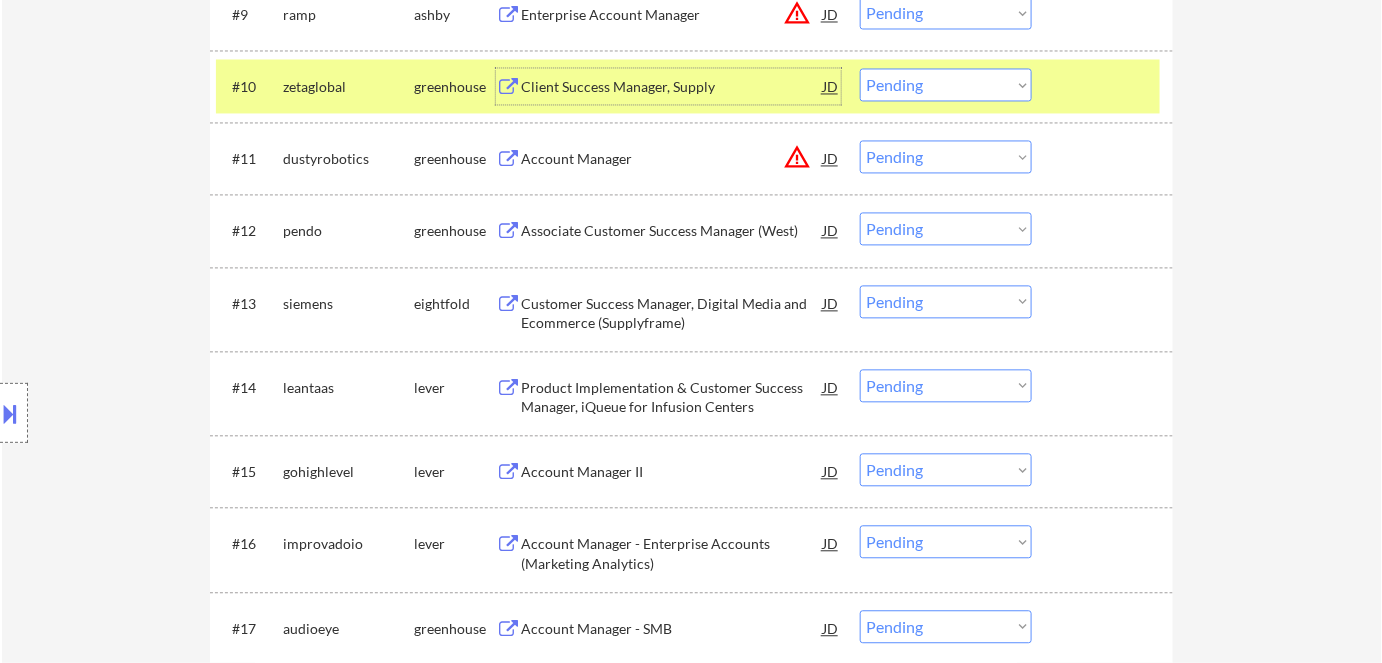 click on "Choose an option... Pending Applied Excluded (Questions) Excluded (Expired) Excluded (Location) Excluded (Bad Match) Excluded (Blocklist) Excluded (Salary) Excluded (Other)" at bounding box center (946, 84) 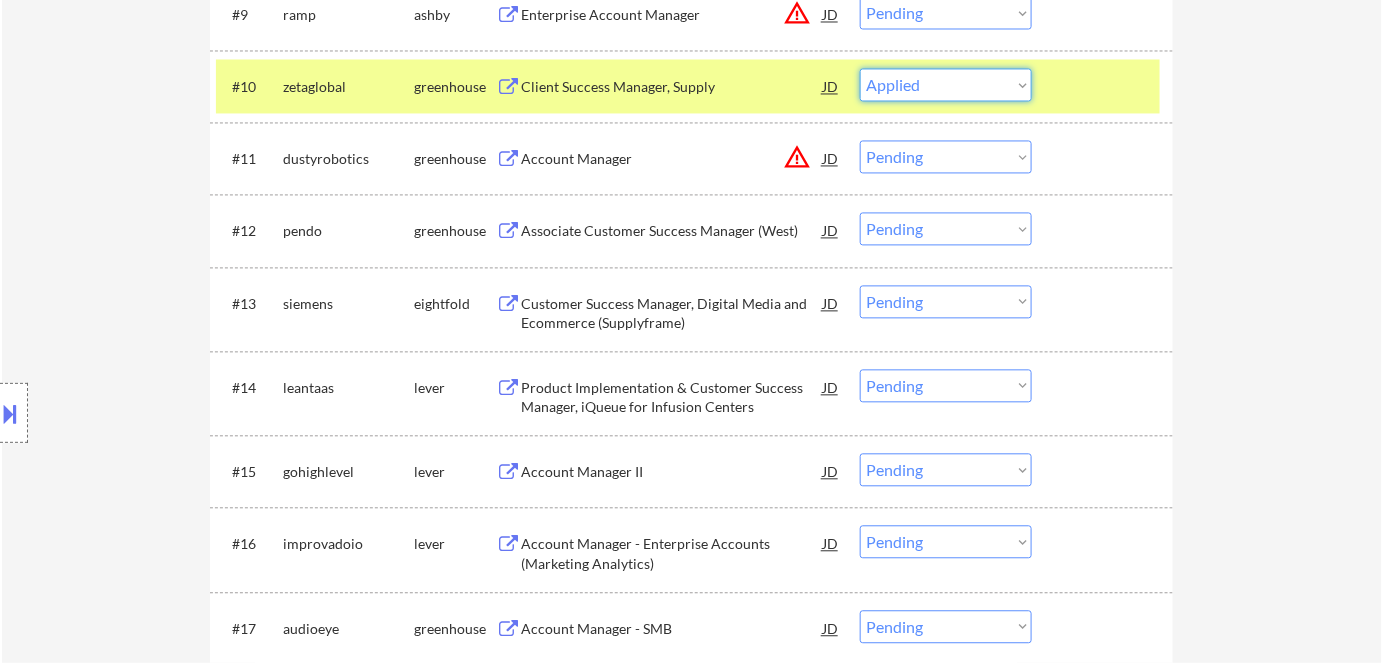 click on "Choose an option... Pending Applied Excluded (Questions) Excluded (Expired) Excluded (Location) Excluded (Bad Match) Excluded (Blocklist) Excluded (Salary) Excluded (Other)" at bounding box center (946, 84) 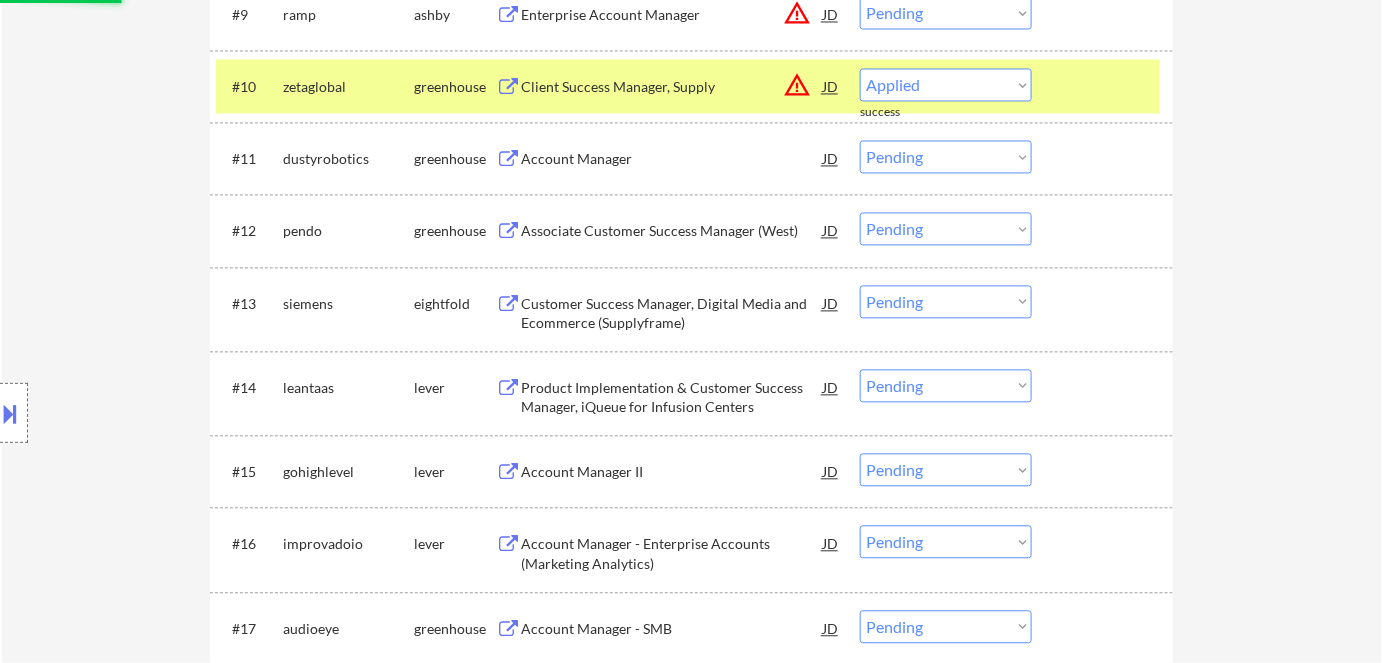select on ""pending"" 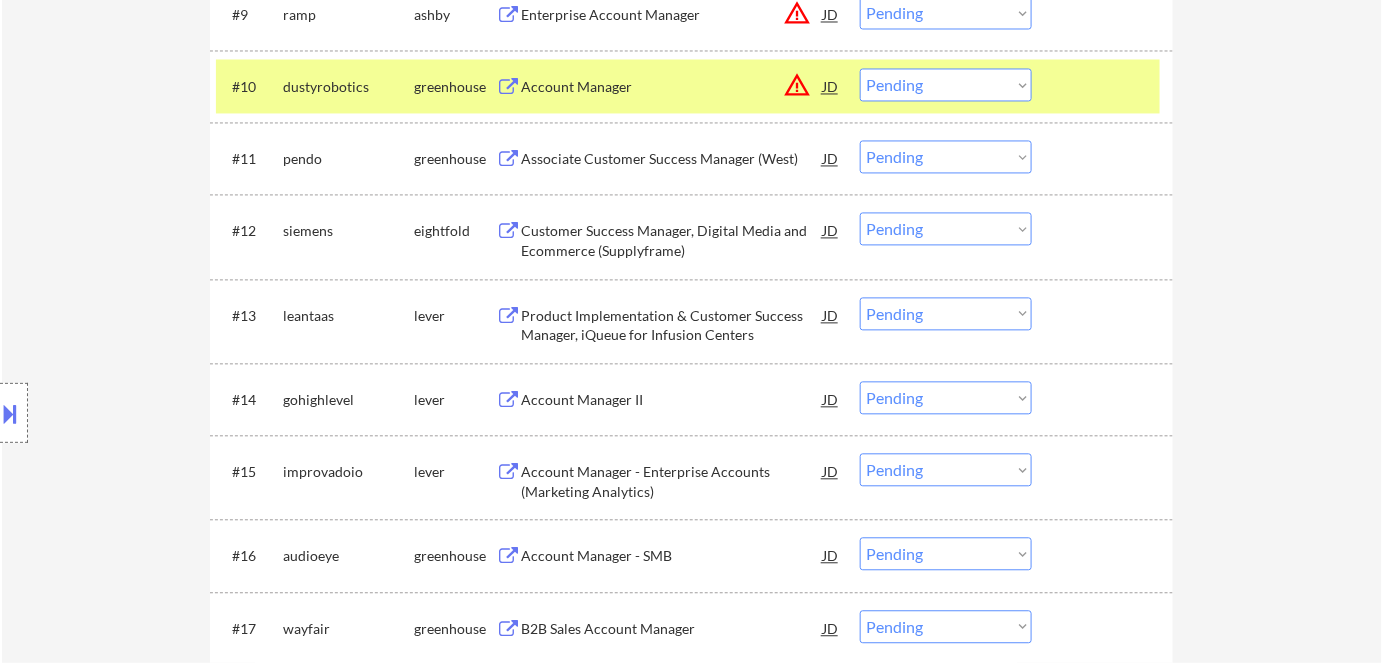 click on "Product Implementation & Customer Success Manager, iQueue for Infusion Centers" at bounding box center [672, 325] 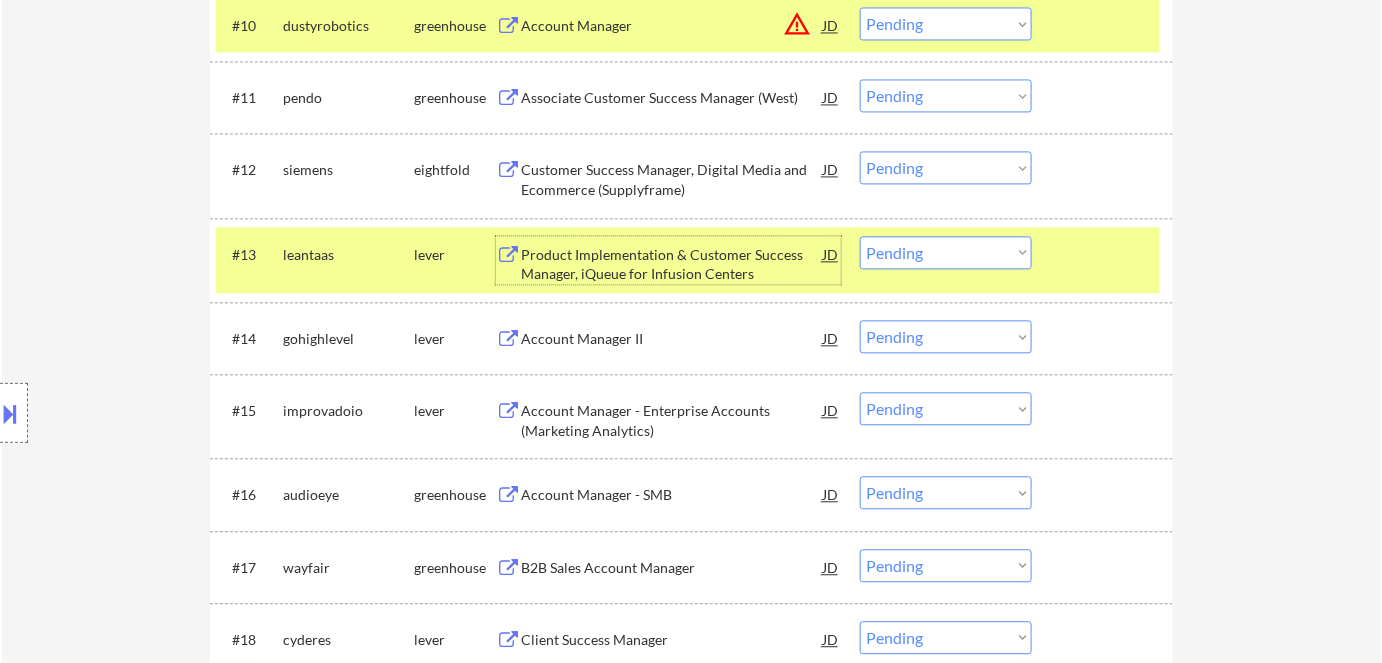 scroll, scrollTop: 1363, scrollLeft: 0, axis: vertical 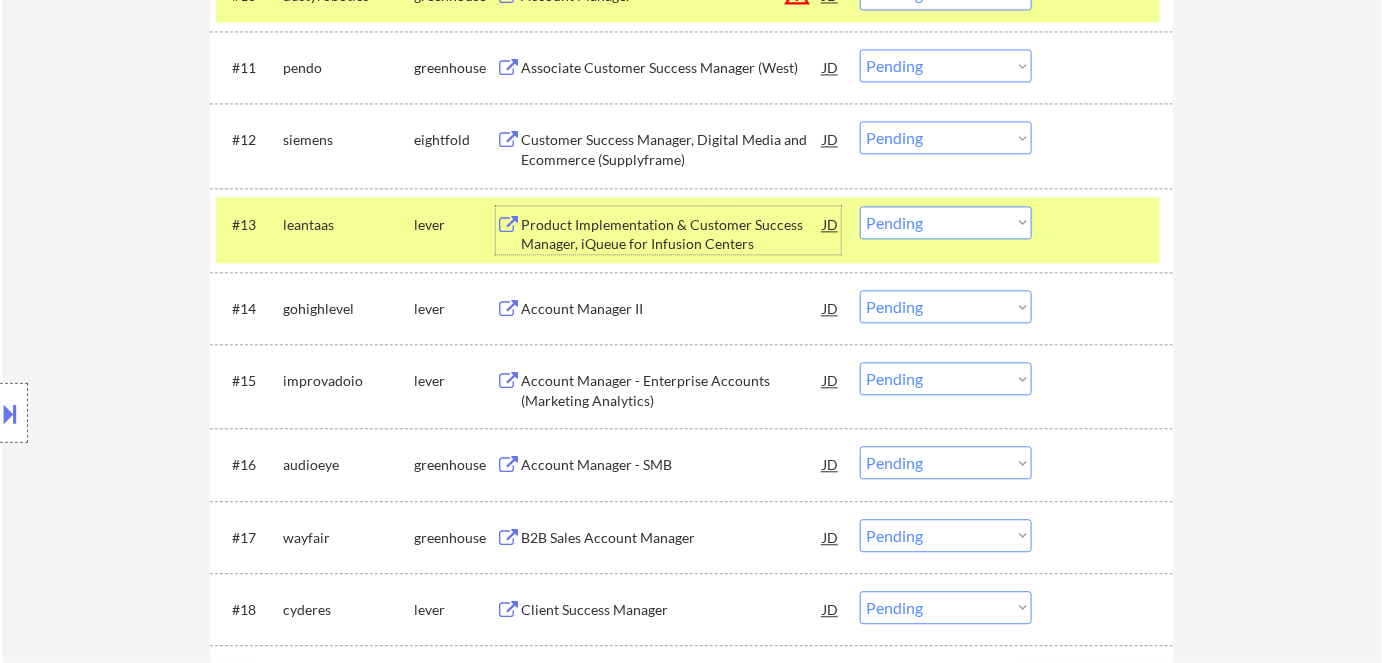 click on "Account Manager II" at bounding box center [672, 309] 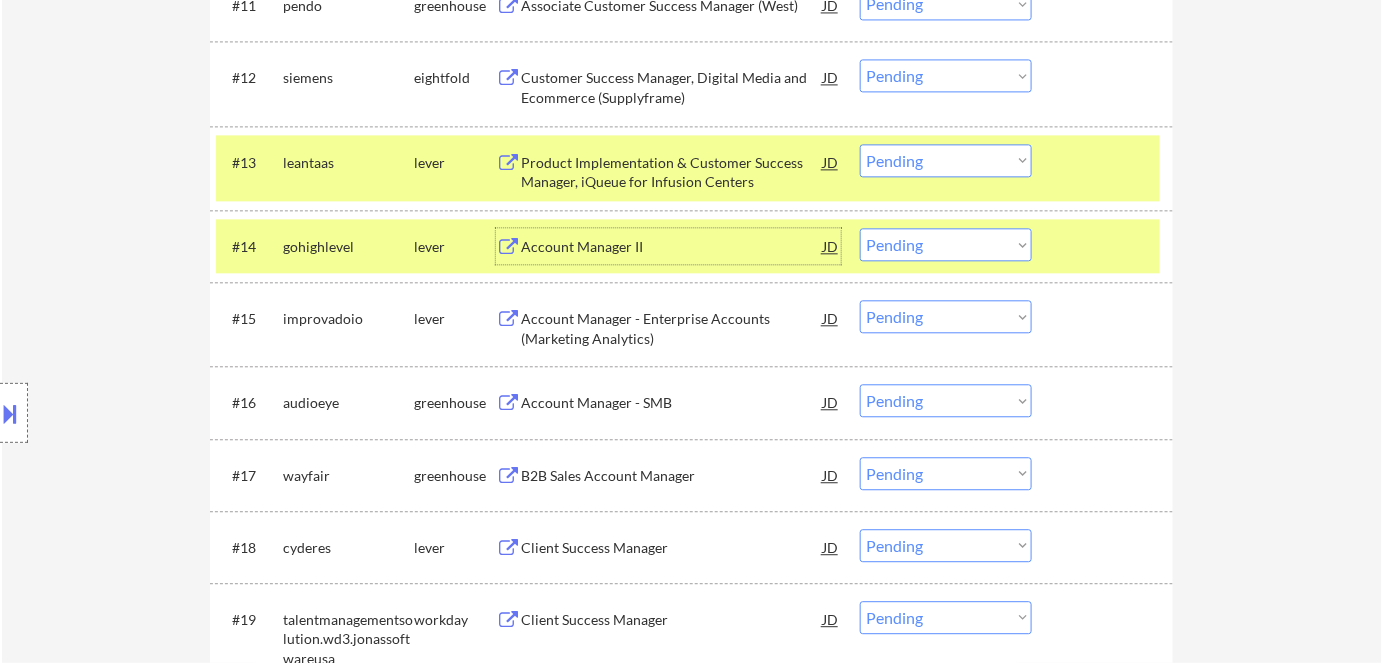 scroll, scrollTop: 1454, scrollLeft: 0, axis: vertical 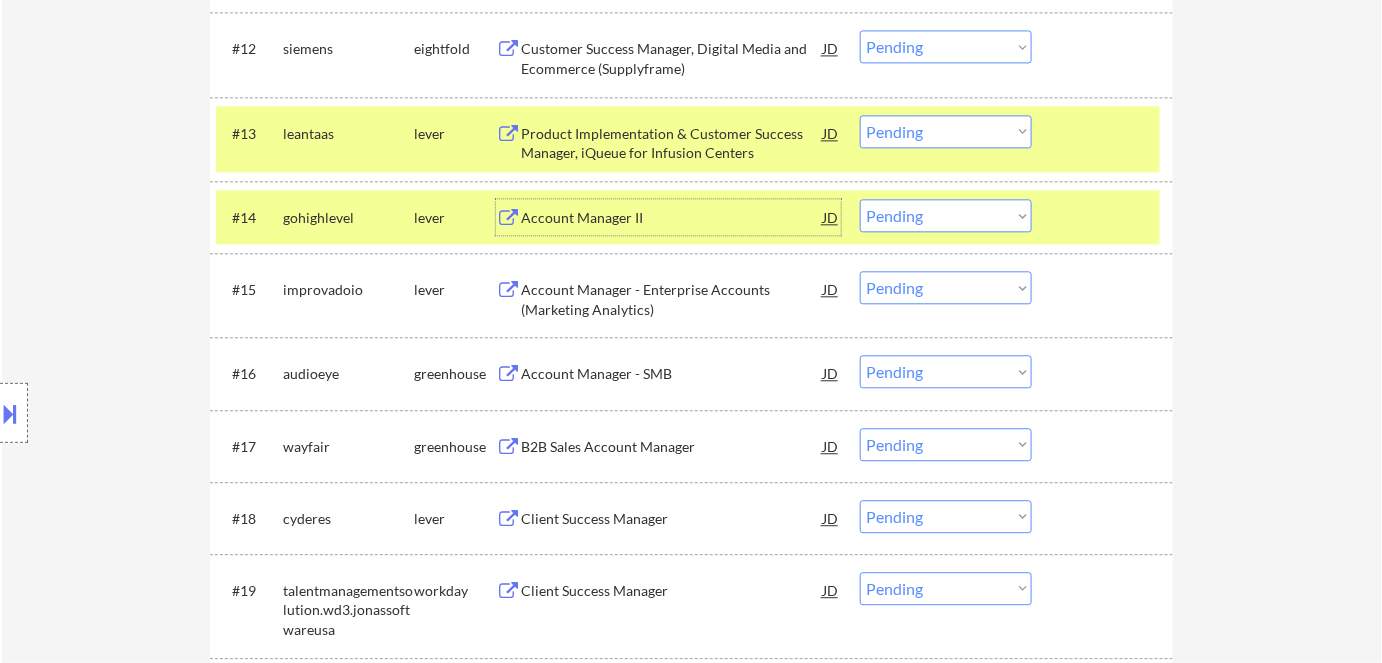 click on "Choose an option... Pending Applied Excluded (Questions) Excluded (Expired) Excluded (Location) Excluded (Bad Match) Excluded (Blocklist) Excluded (Salary) Excluded (Other)" at bounding box center [946, 215] 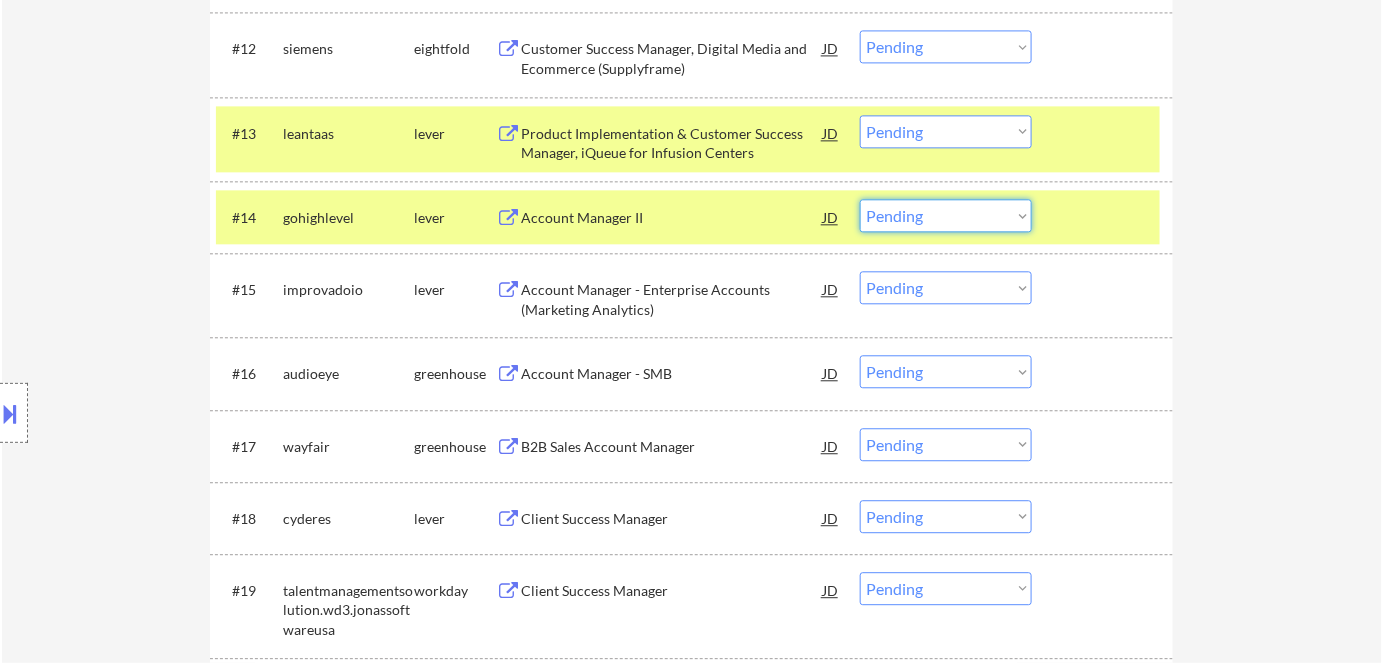 click on "Choose an option... Pending Applied Excluded (Questions) Excluded (Expired) Excluded (Location) Excluded (Bad Match) Excluded (Blocklist) Excluded (Salary) Excluded (Other)" at bounding box center (946, 215) 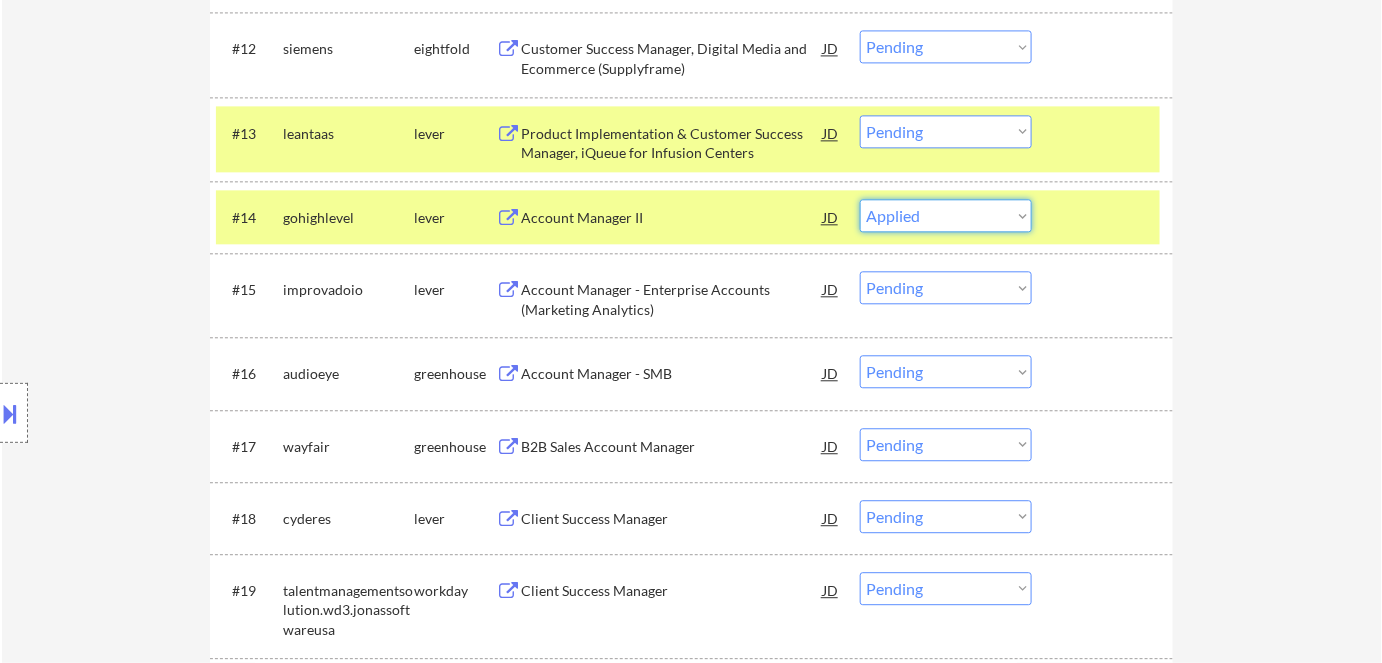click on "Choose an option... Pending Applied Excluded (Questions) Excluded (Expired) Excluded (Location) Excluded (Bad Match) Excluded (Blocklist) Excluded (Salary) Excluded (Other)" at bounding box center [946, 215] 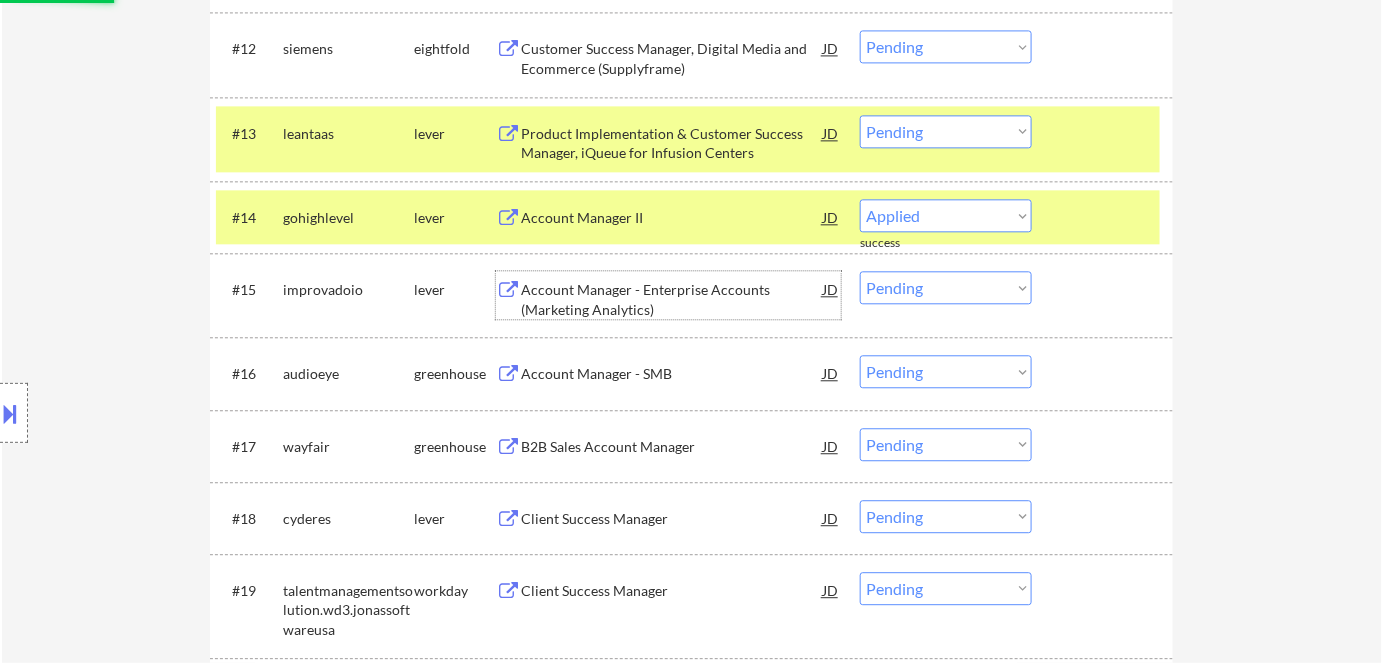 click on "Account Manager - Enterprise Accounts (Marketing Analytics)" at bounding box center (672, 299) 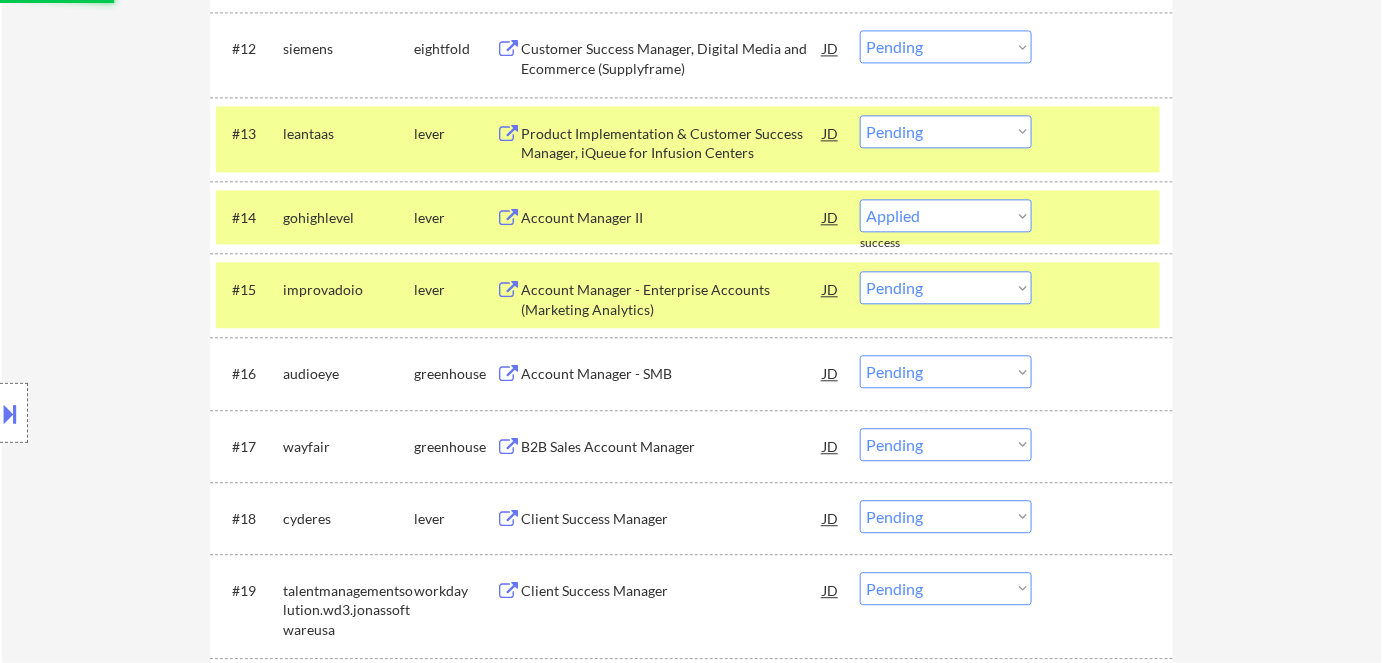 select on ""pending"" 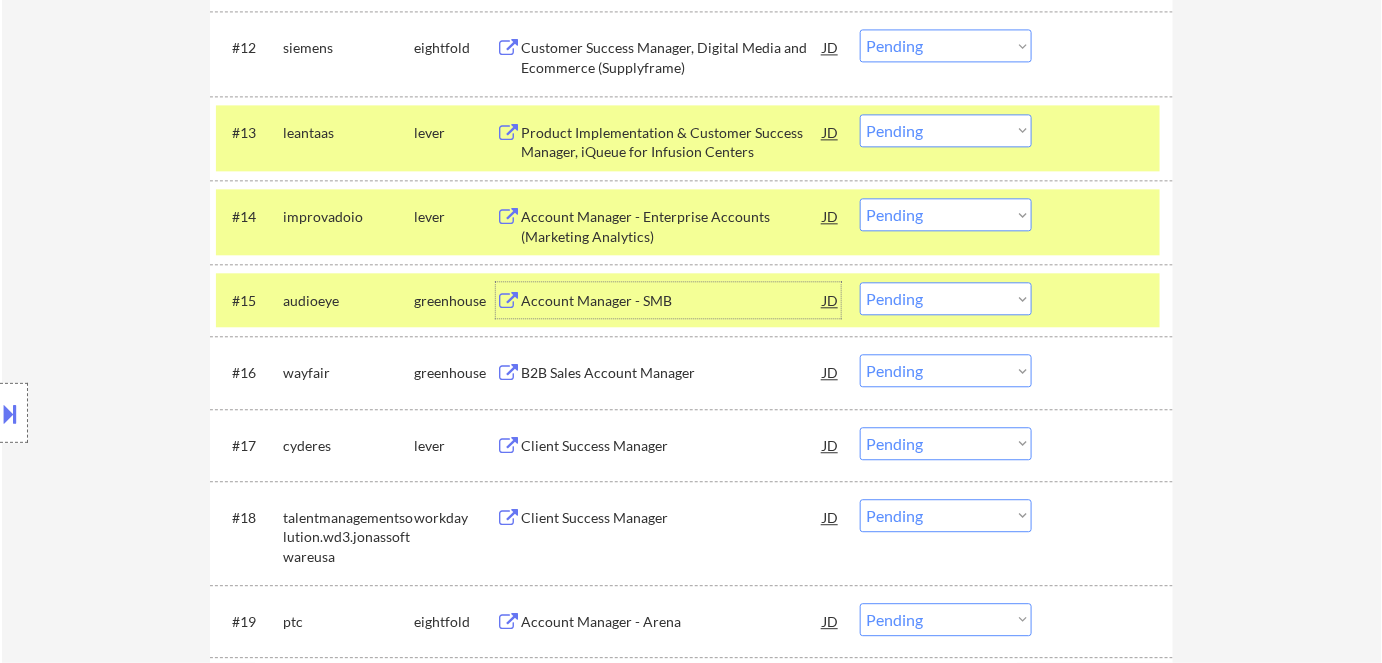 scroll, scrollTop: 1545, scrollLeft: 0, axis: vertical 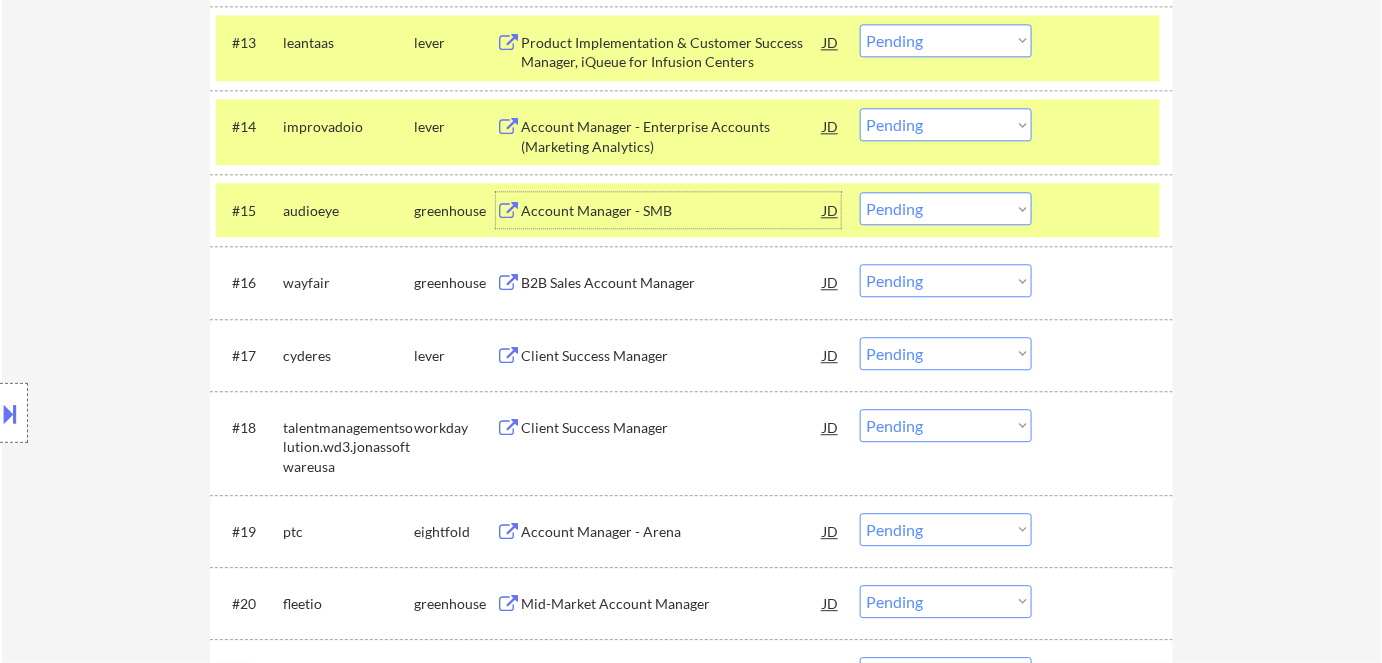click on "Client Success Manager" at bounding box center (672, 356) 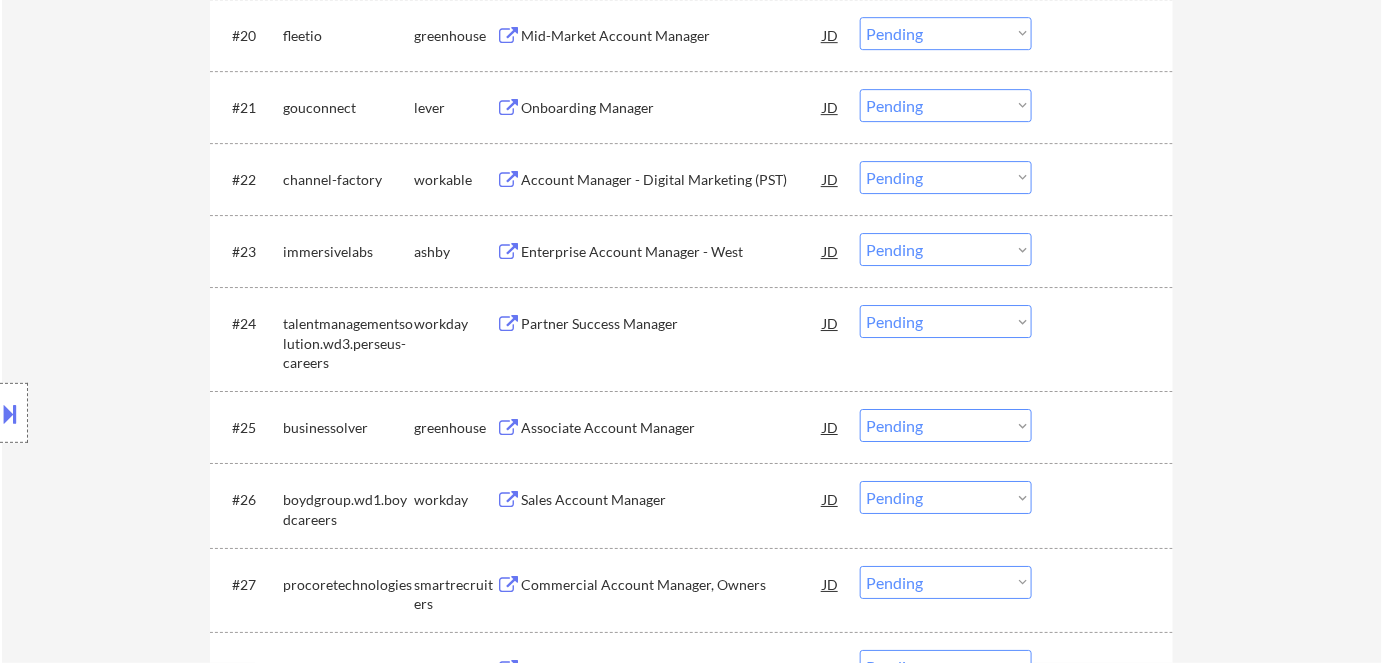 scroll, scrollTop: 2181, scrollLeft: 0, axis: vertical 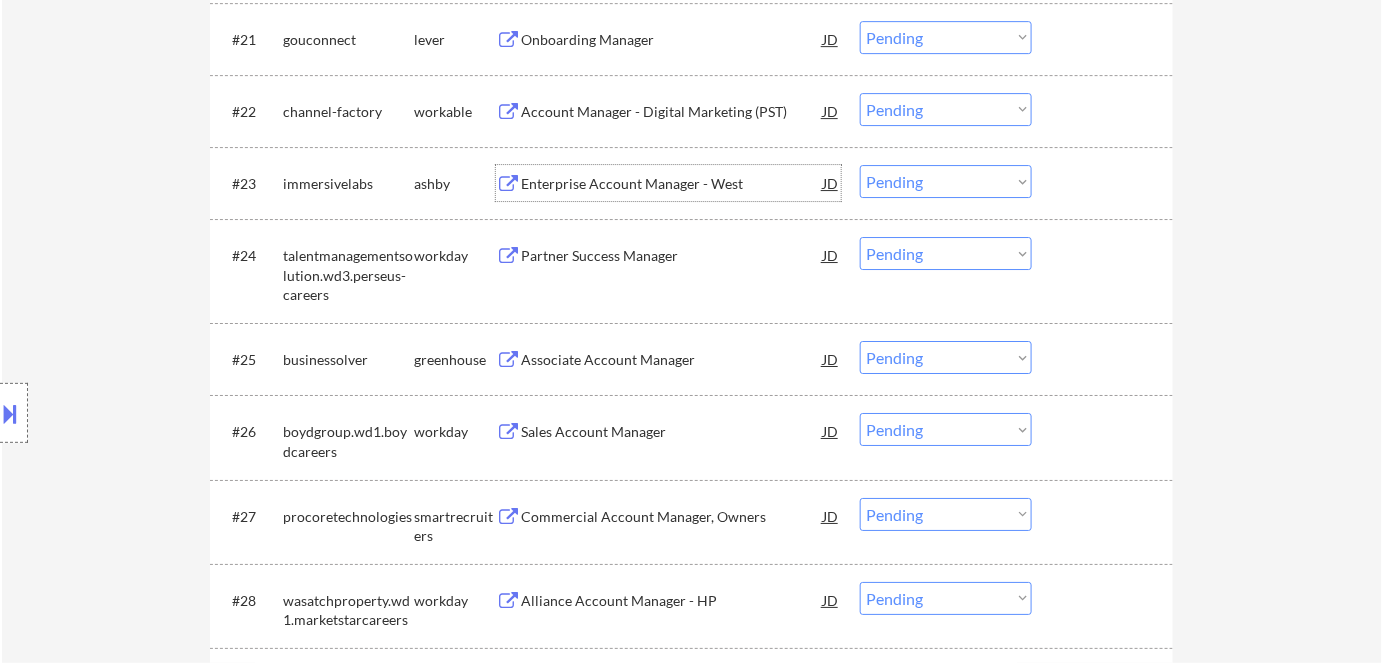 click on "Enterprise Account Manager - West" at bounding box center (672, 184) 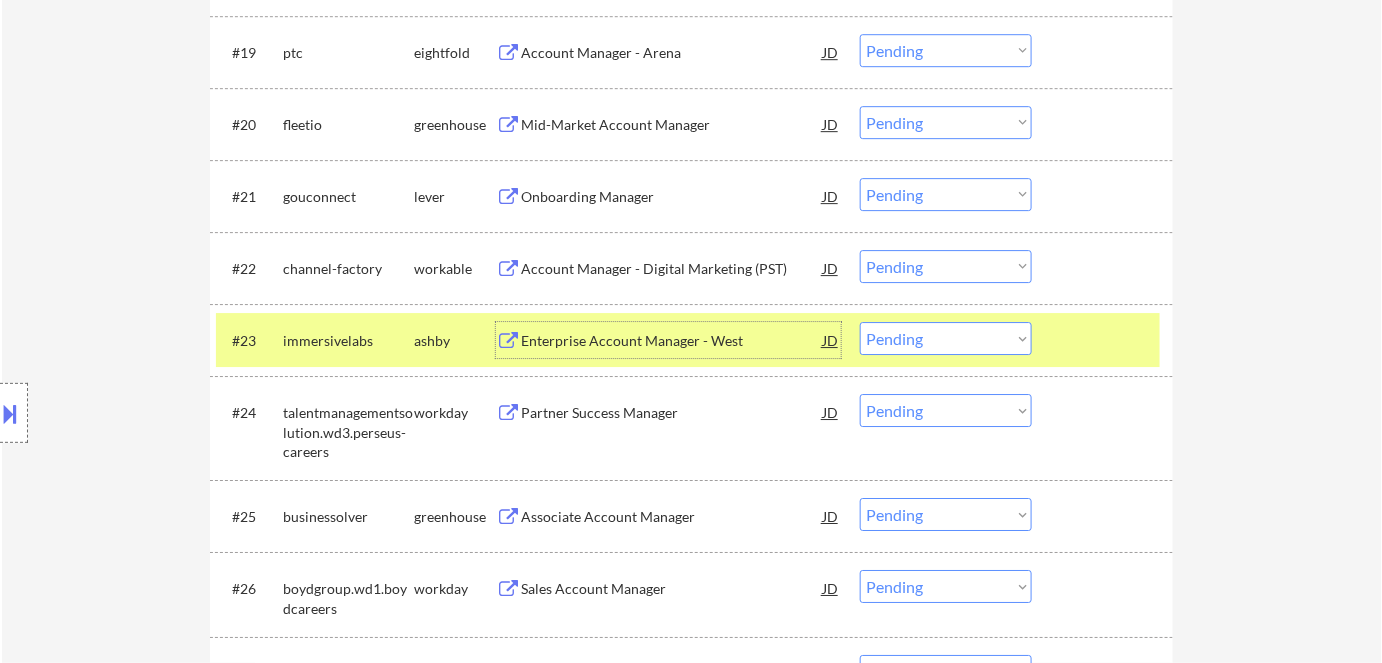 scroll, scrollTop: 2052, scrollLeft: 0, axis: vertical 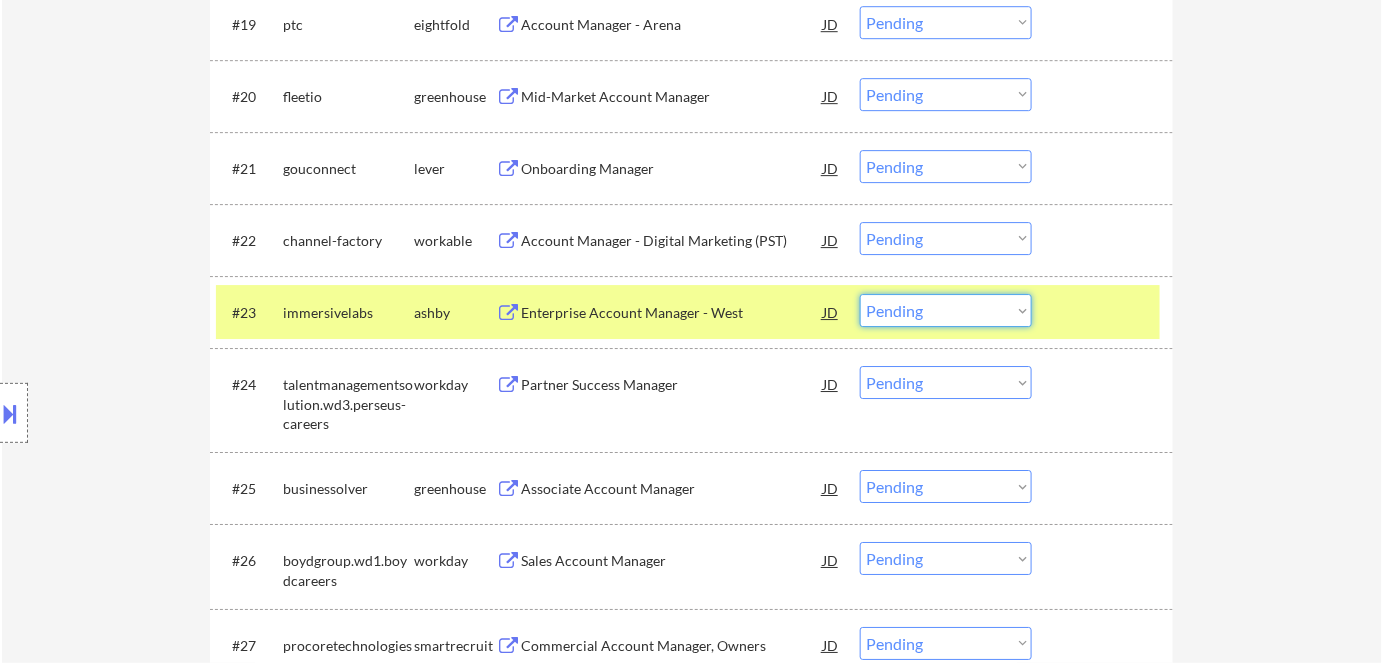drag, startPoint x: 986, startPoint y: 304, endPoint x: 993, endPoint y: 323, distance: 20.248457 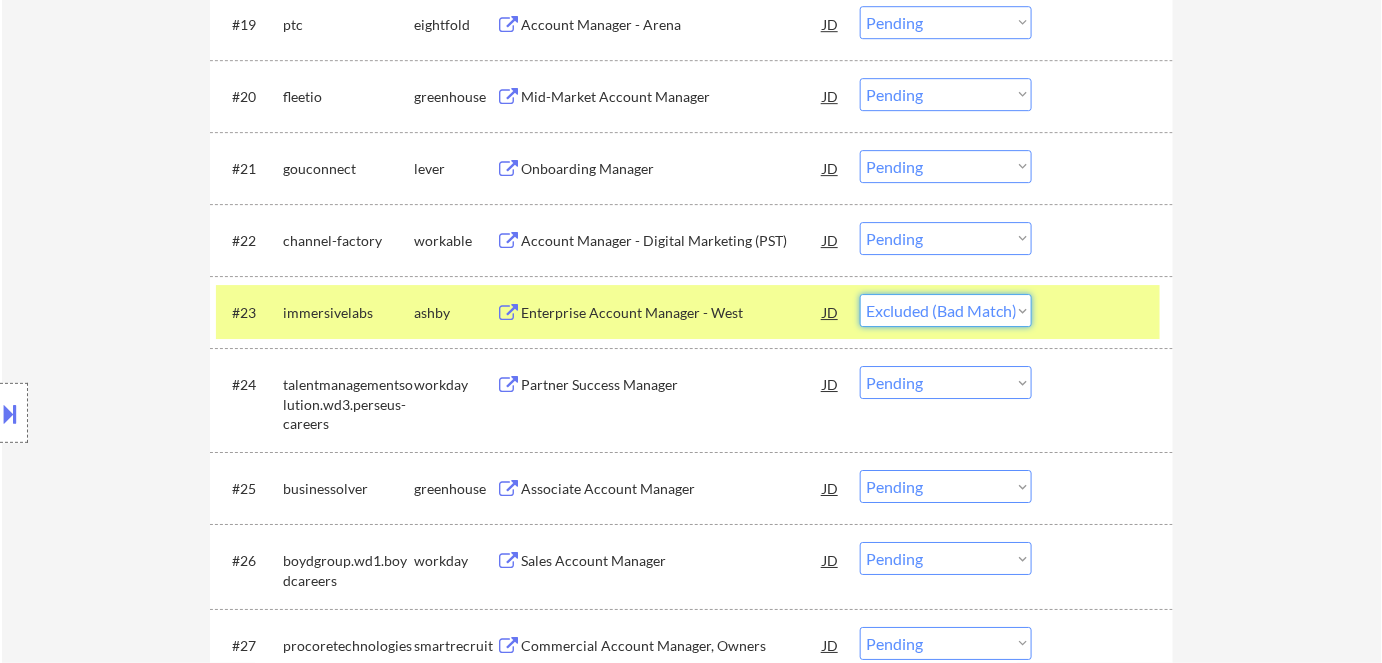 click on "Choose an option... Pending Applied Excluded (Questions) Excluded (Expired) Excluded (Location) Excluded (Bad Match) Excluded (Blocklist) Excluded (Salary) Excluded (Other)" at bounding box center [946, 310] 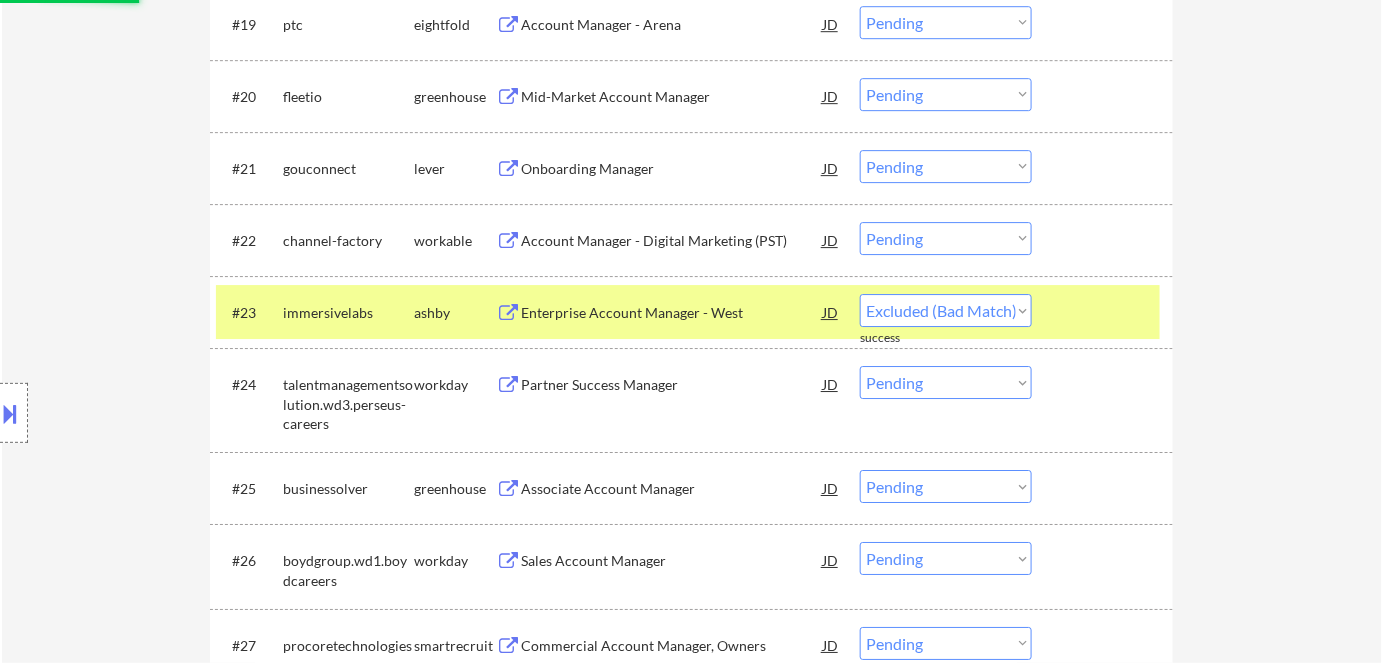 select on ""pending"" 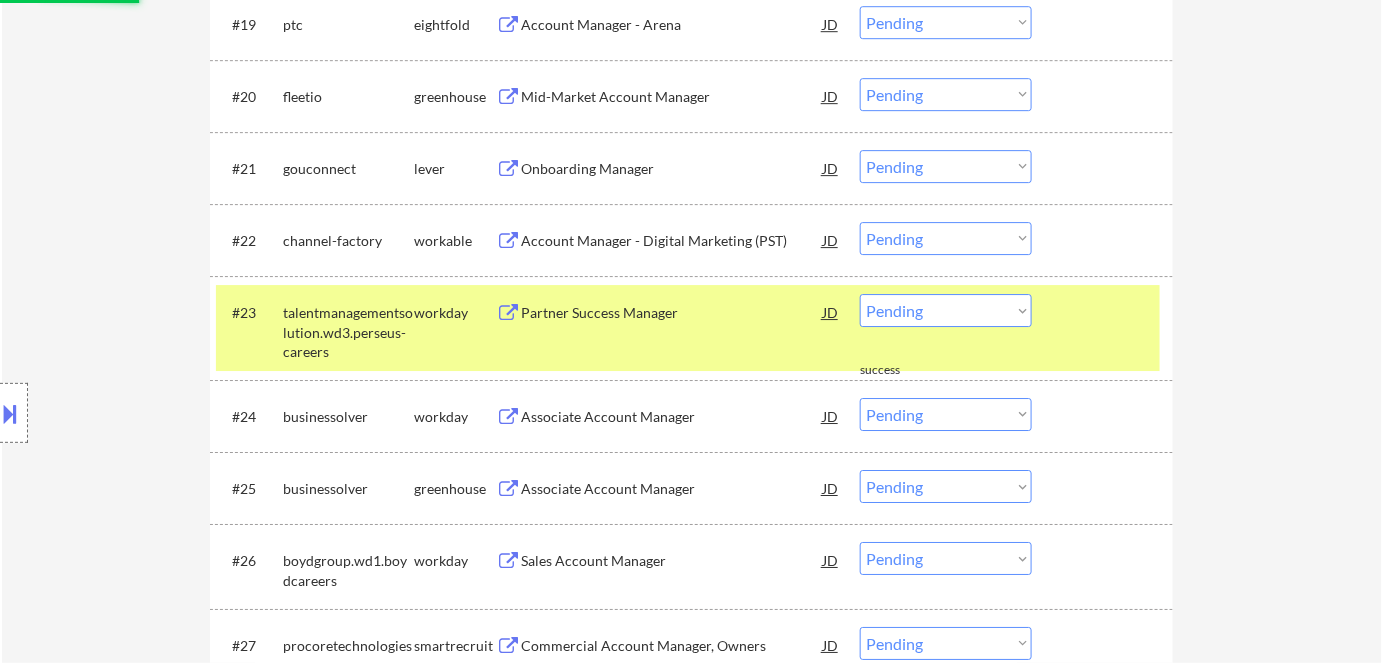 click on "Account Manager - Digital Marketing (PST)" at bounding box center [672, 241] 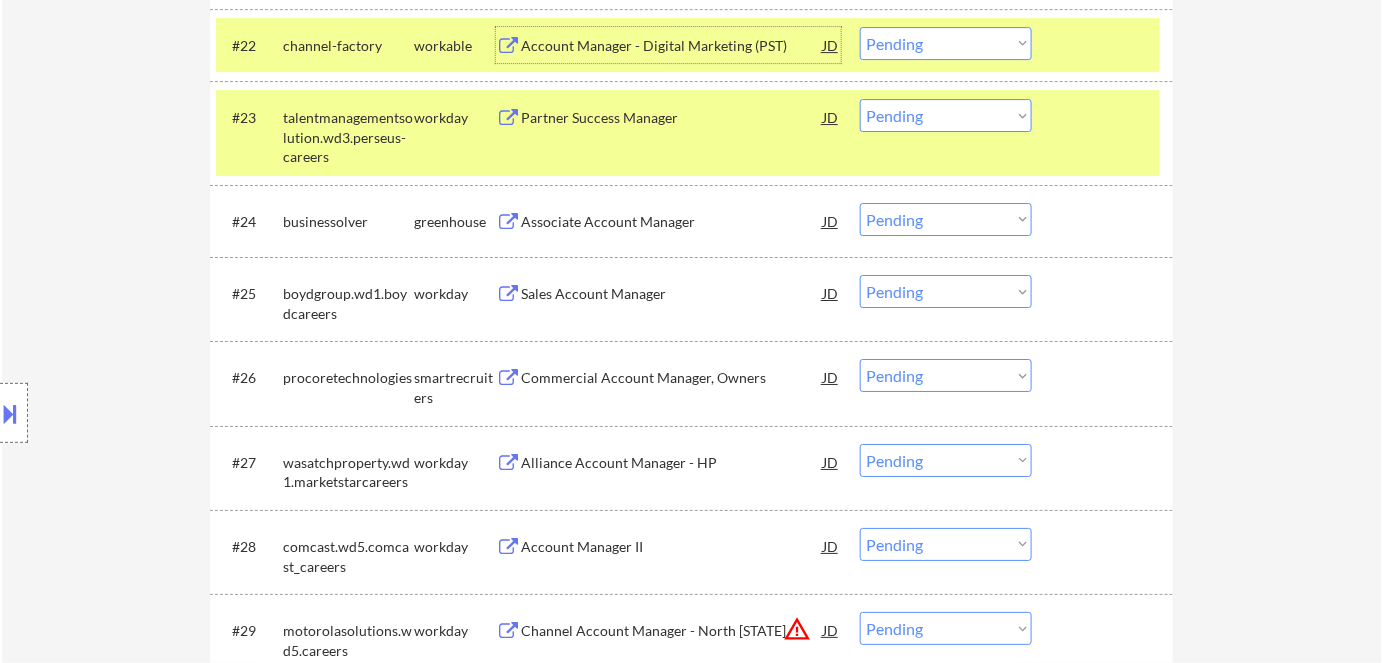 scroll, scrollTop: 2325, scrollLeft: 0, axis: vertical 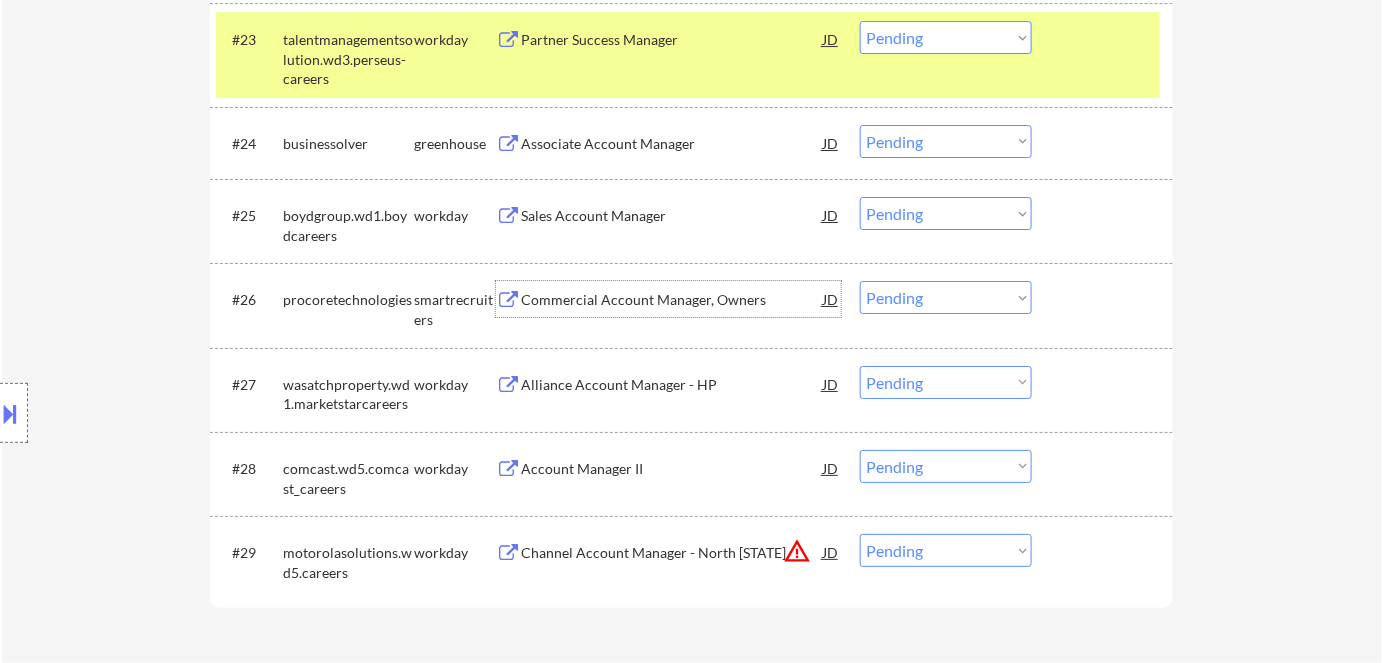 click on "Commercial Account Manager, Owners" at bounding box center (672, 300) 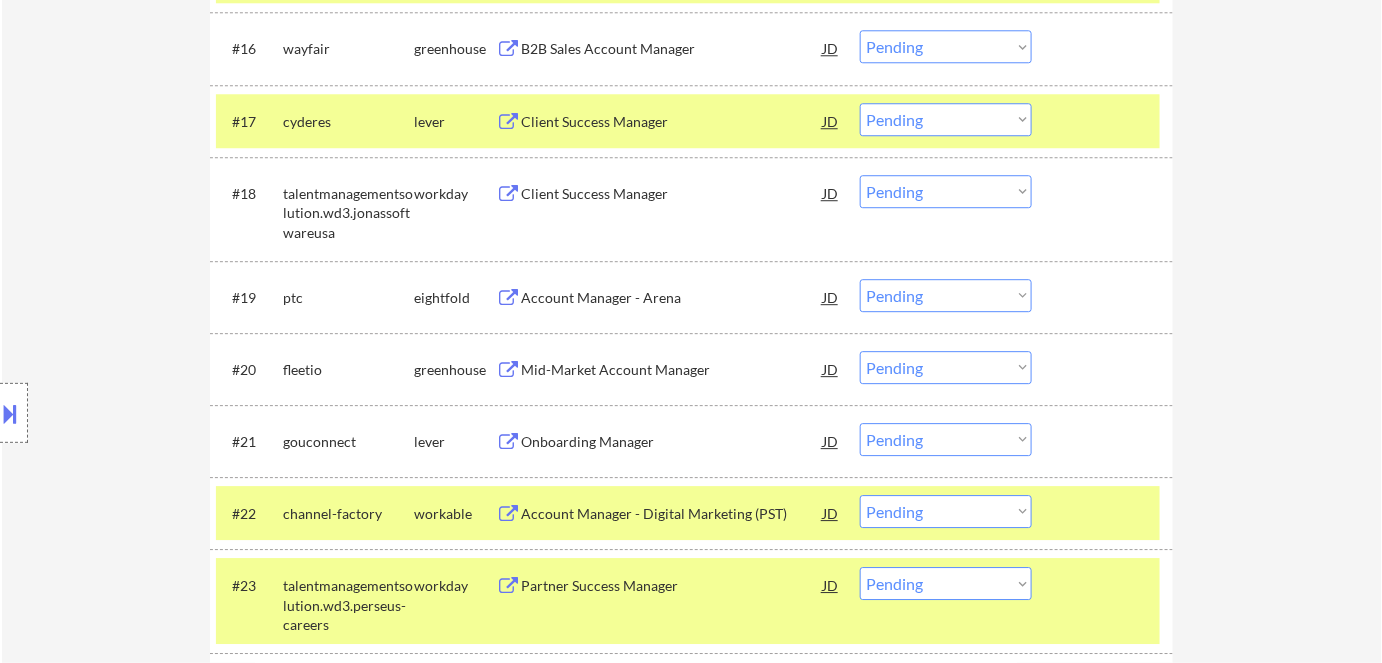 scroll, scrollTop: 2416, scrollLeft: 0, axis: vertical 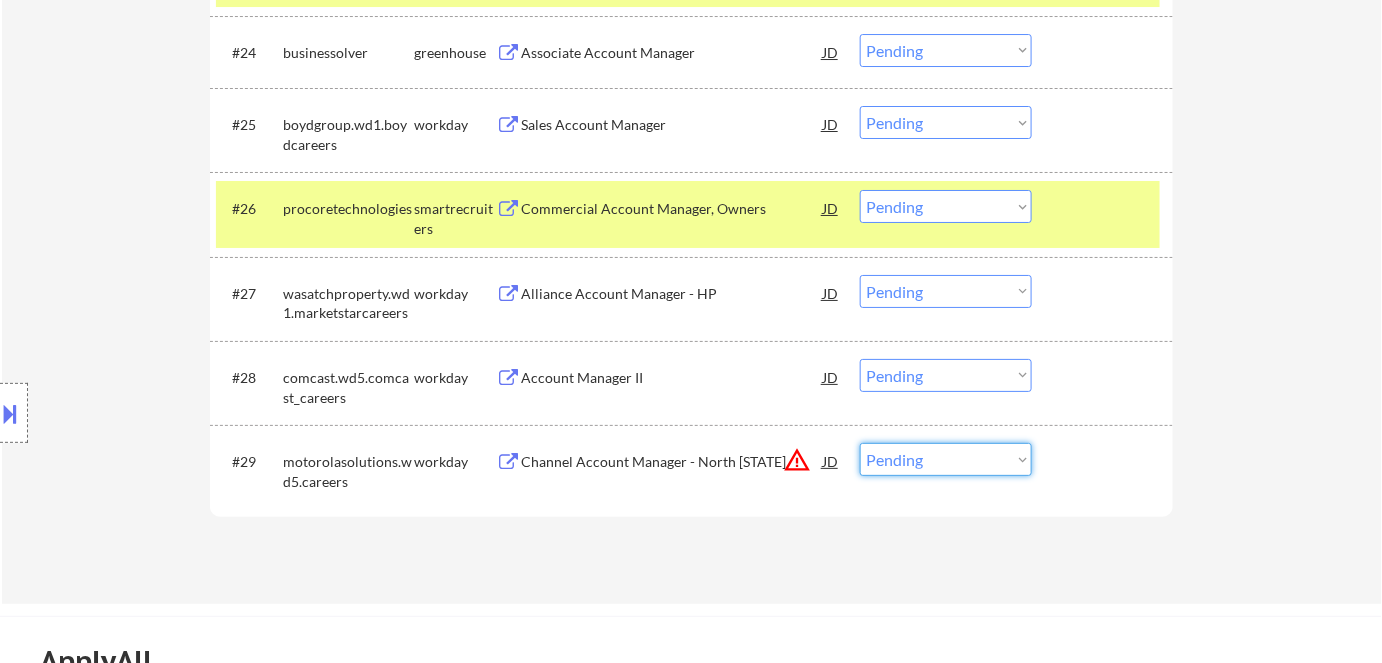 drag, startPoint x: 927, startPoint y: 446, endPoint x: 947, endPoint y: 461, distance: 25 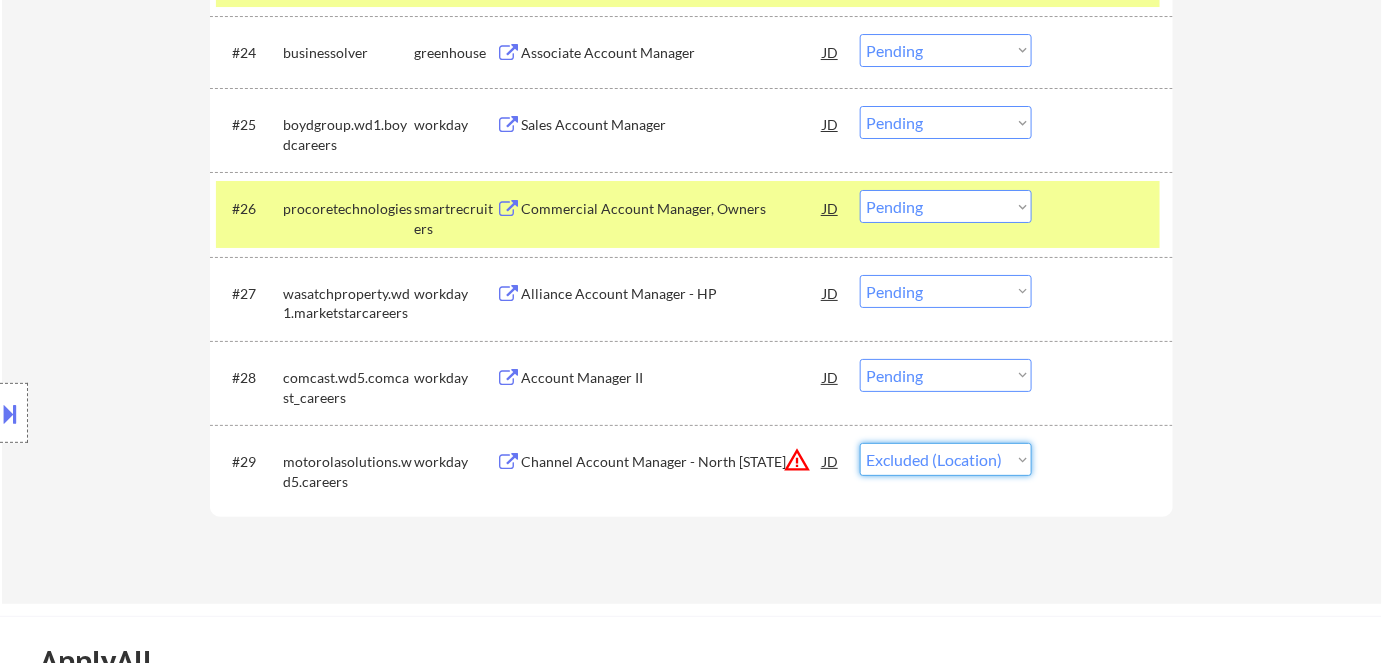 click on "Choose an option... Pending Applied Excluded (Questions) Excluded (Expired) Excluded (Location) Excluded (Bad Match) Excluded (Blocklist) Excluded (Salary) Excluded (Other)" at bounding box center (946, 459) 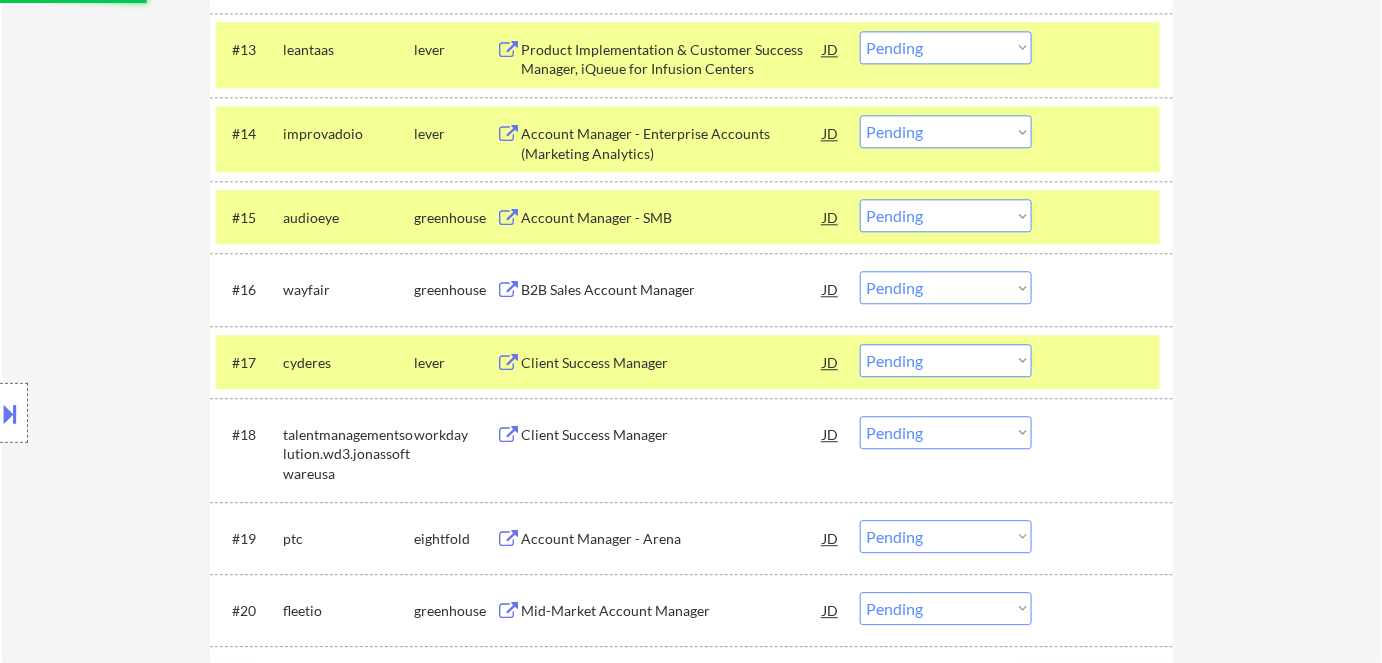 scroll, scrollTop: 1506, scrollLeft: 0, axis: vertical 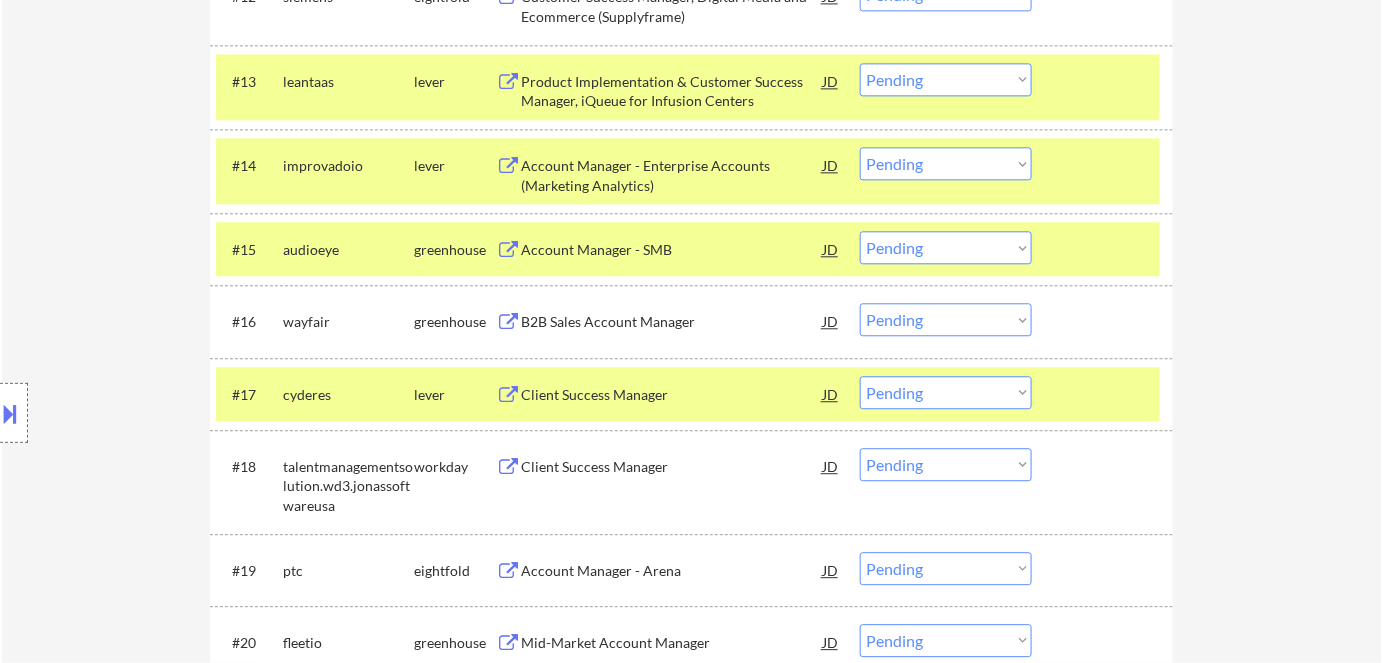 click on "Account Manager - SMB" at bounding box center (672, 250) 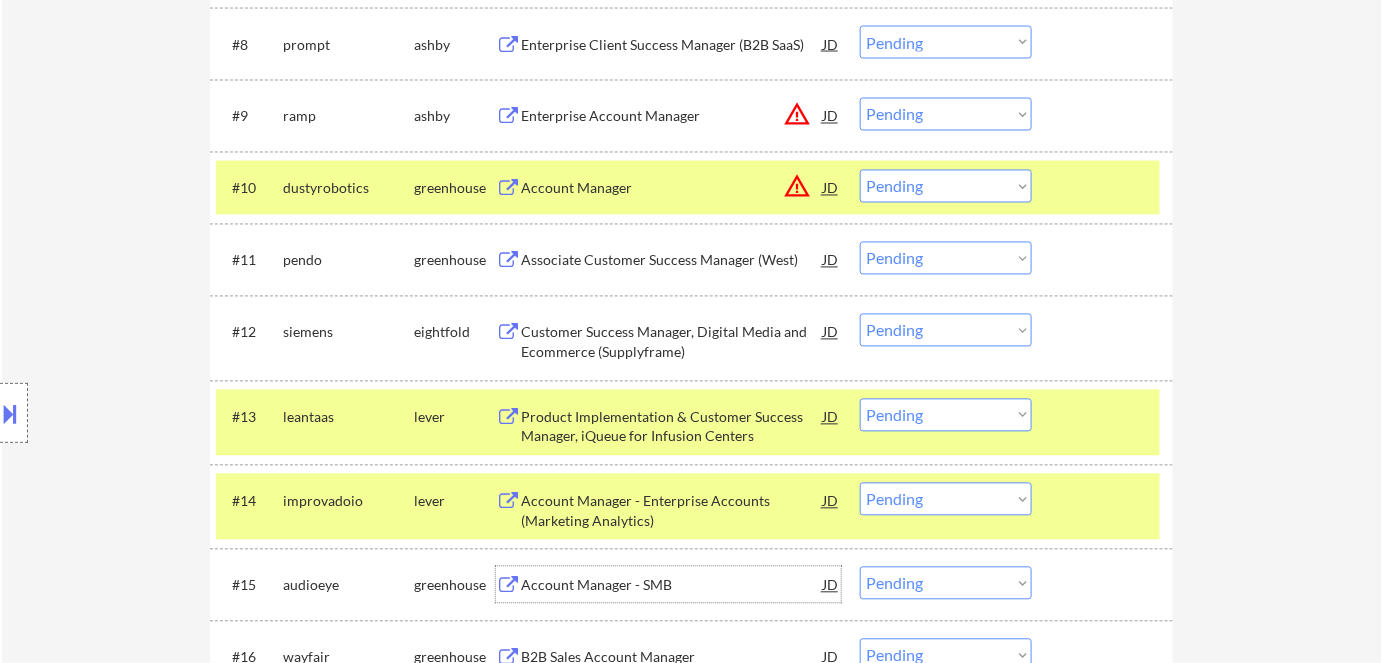 scroll, scrollTop: 1143, scrollLeft: 0, axis: vertical 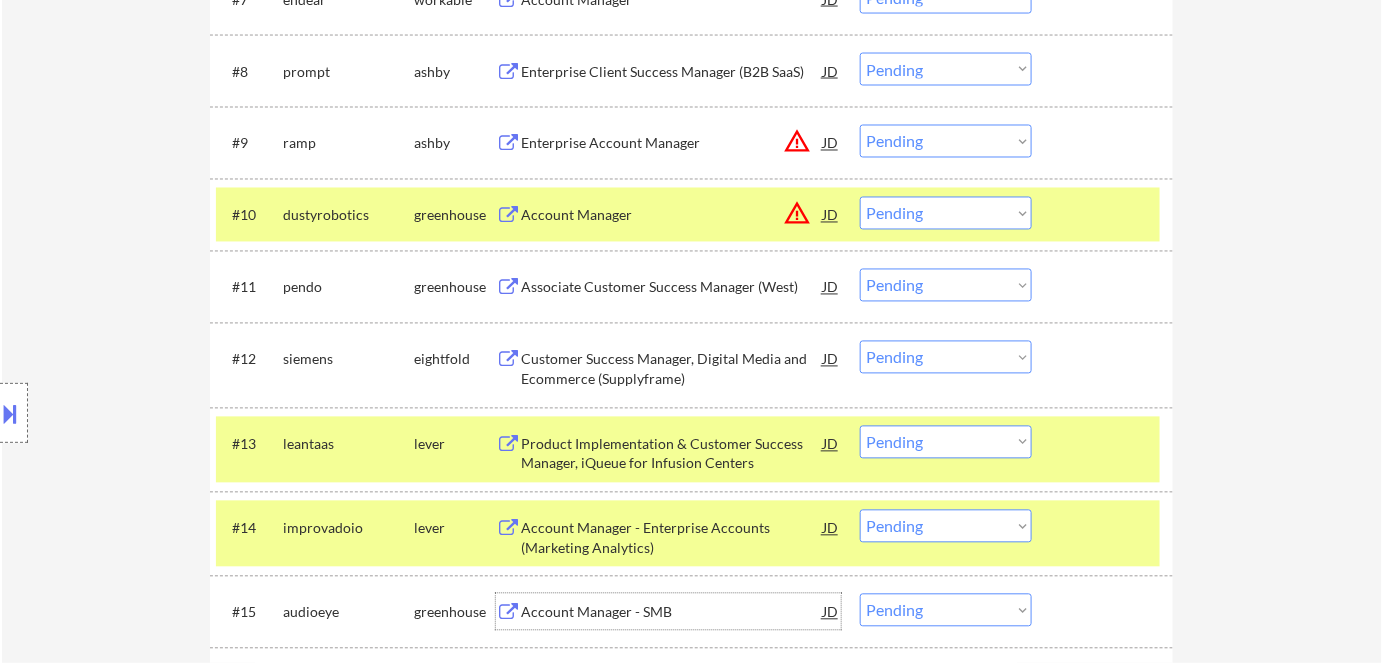 click on "warning_amber" at bounding box center (797, 214) 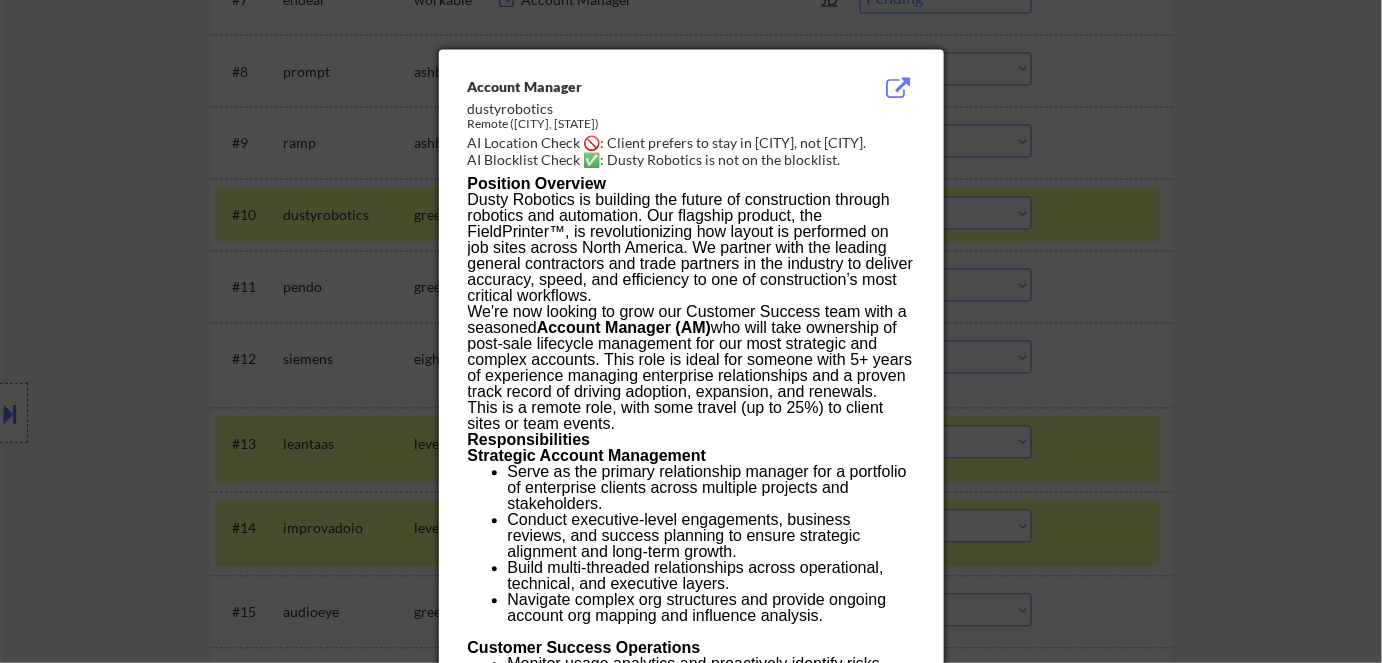 click at bounding box center [691, 331] 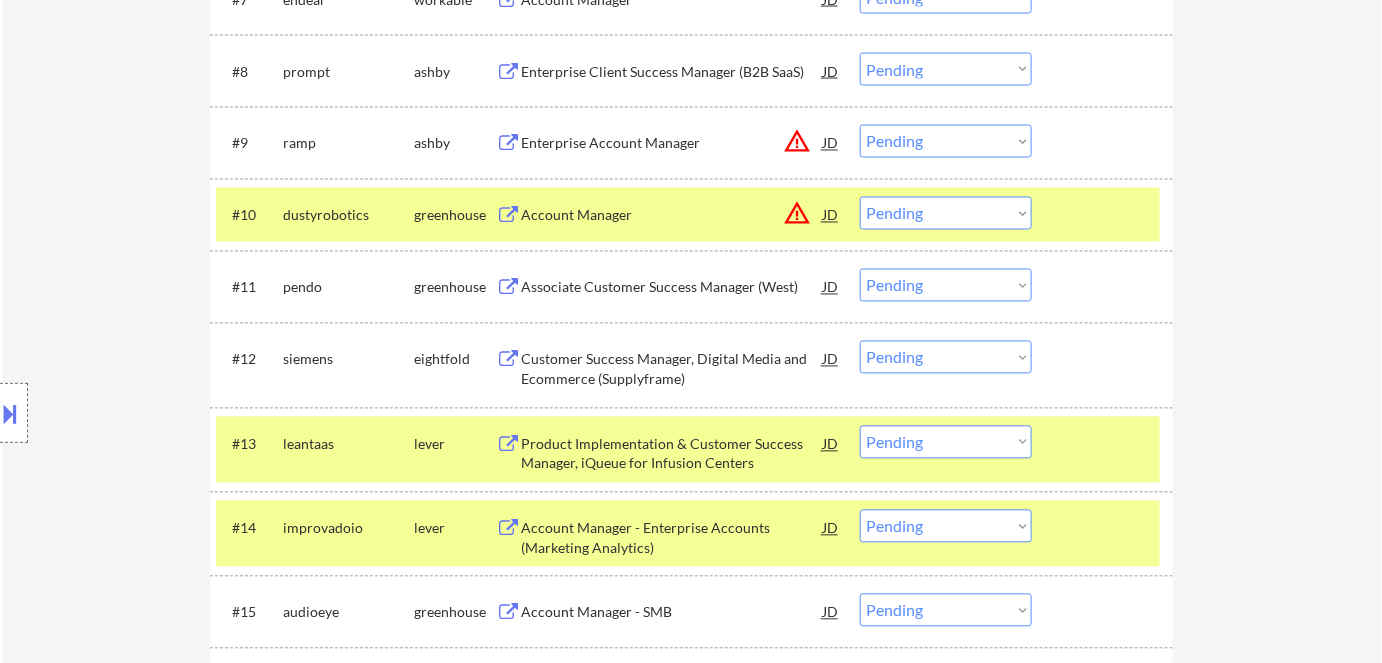 click on "Choose an option... Pending Applied Excluded (Questions) Excluded (Expired) Excluded (Location) Excluded (Bad Match) Excluded (Blocklist) Excluded (Salary) Excluded (Other)" at bounding box center [946, 213] 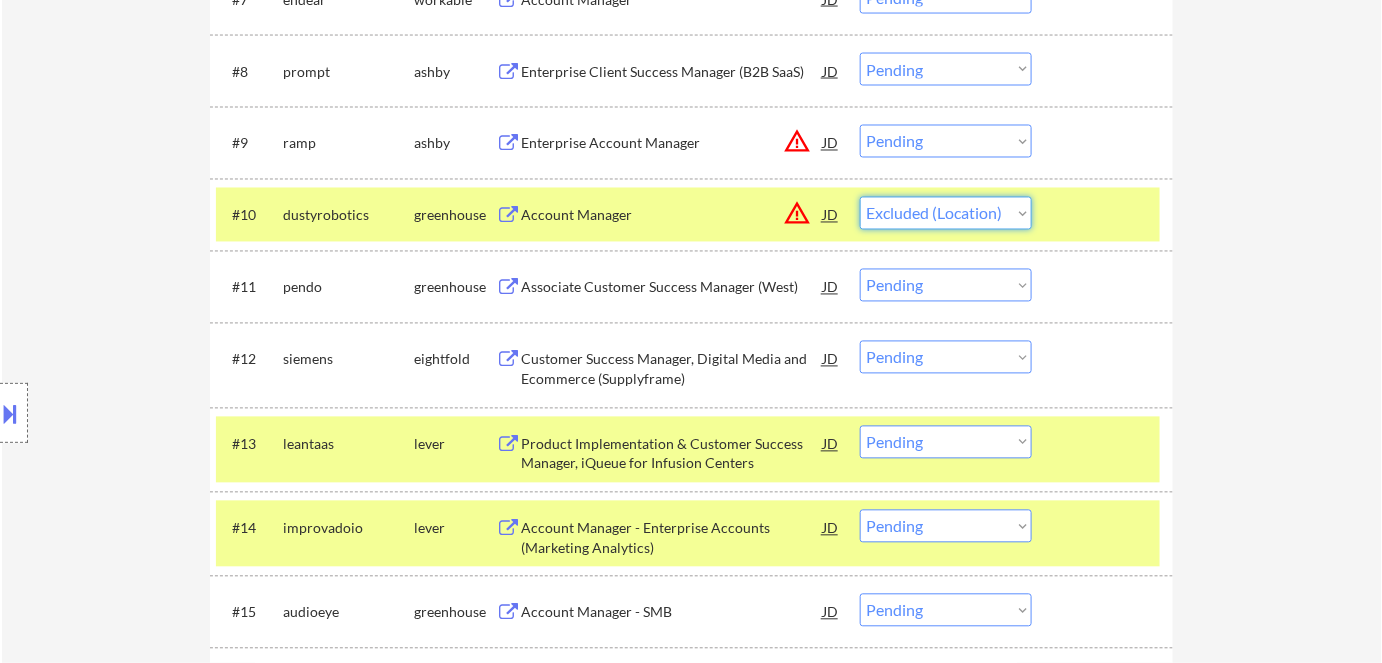 click on "Choose an option... Pending Applied Excluded (Questions) Excluded (Expired) Excluded (Location) Excluded (Bad Match) Excluded (Blocklist) Excluded (Salary) Excluded (Other)" at bounding box center (946, 213) 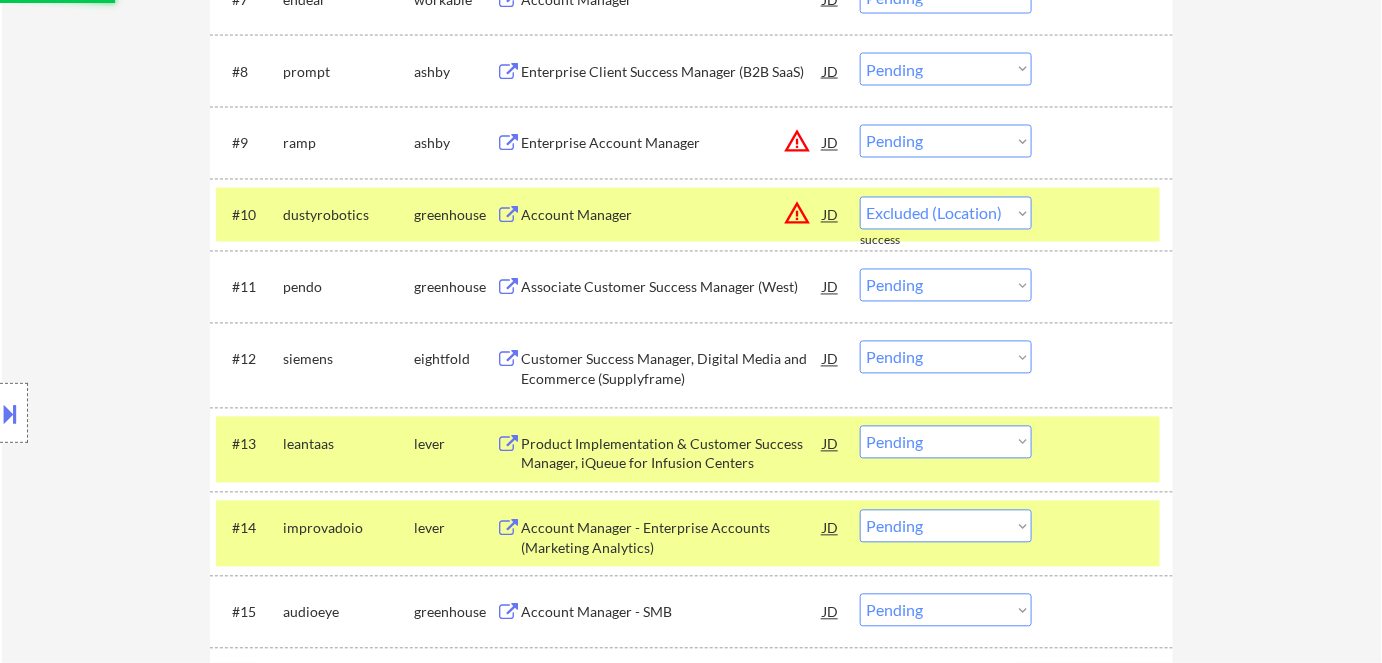 select on ""pending"" 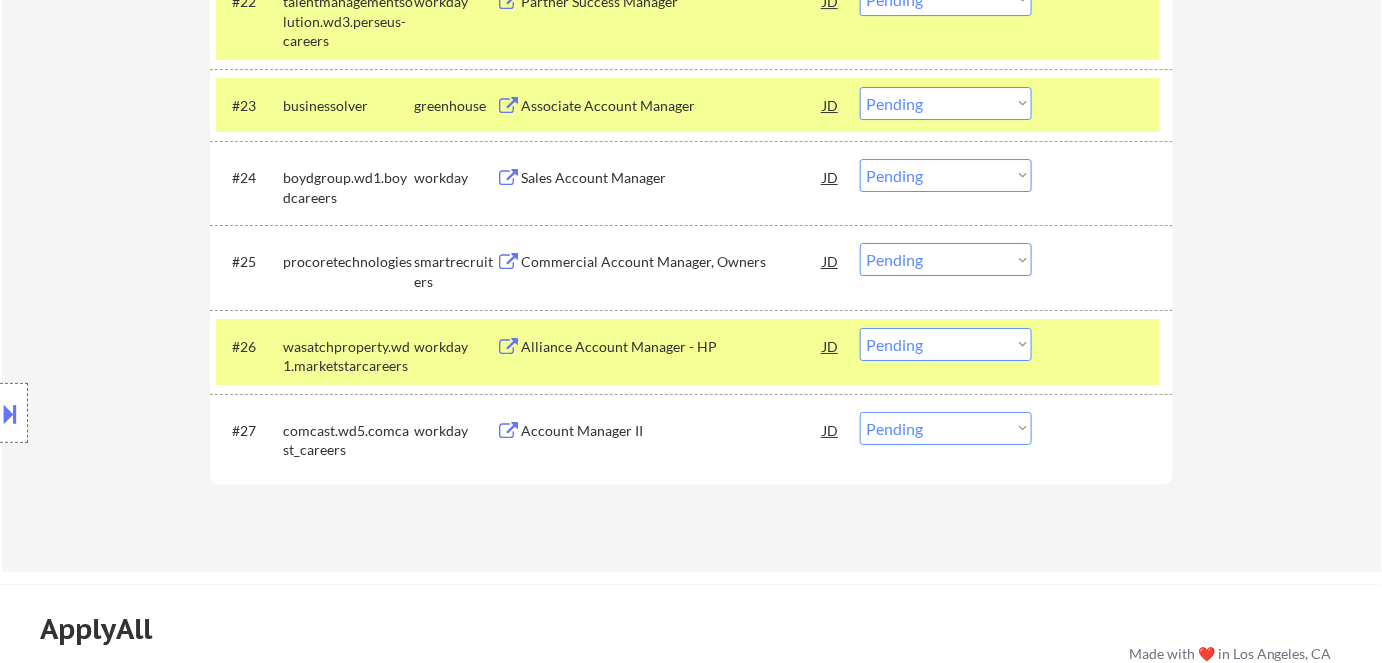 scroll, scrollTop: 2506, scrollLeft: 0, axis: vertical 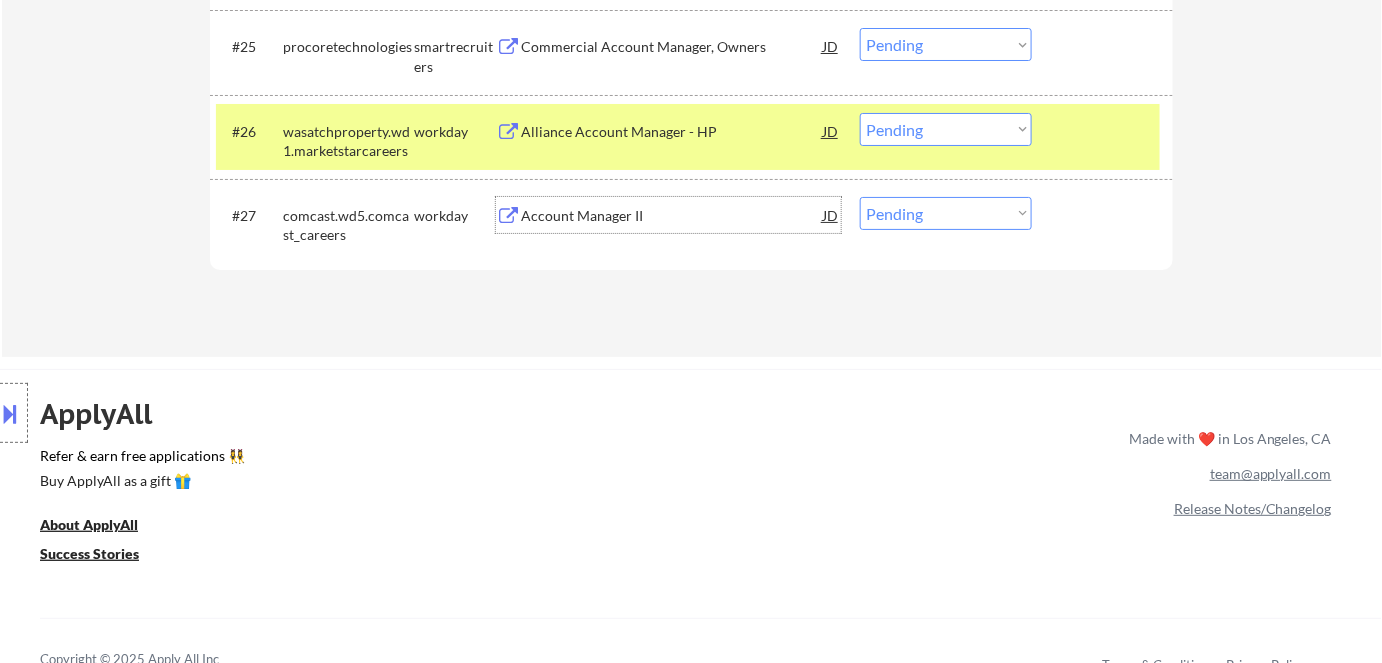 click on "Account Manager II" at bounding box center [672, 216] 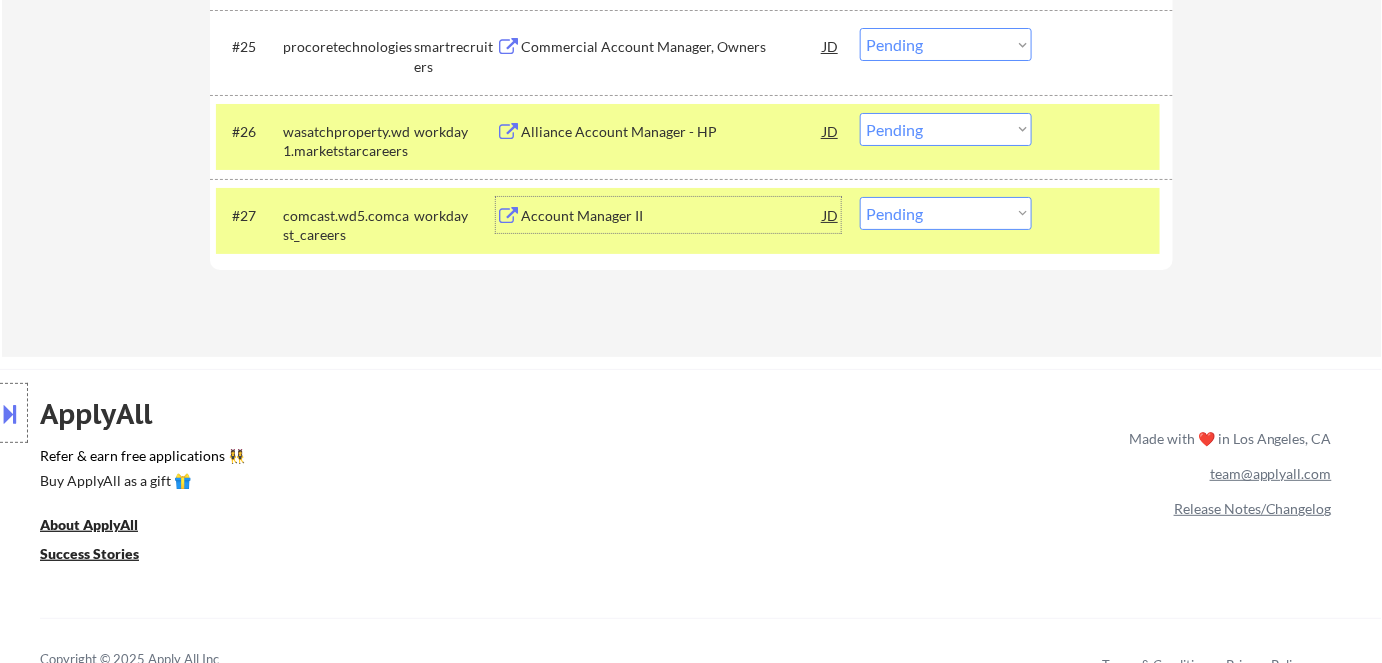 click on "Choose an option... Pending Applied Excluded (Questions) Excluded (Expired) Excluded (Location) Excluded (Bad Match) Excluded (Blocklist) Excluded (Salary) Excluded (Other)" at bounding box center (946, 213) 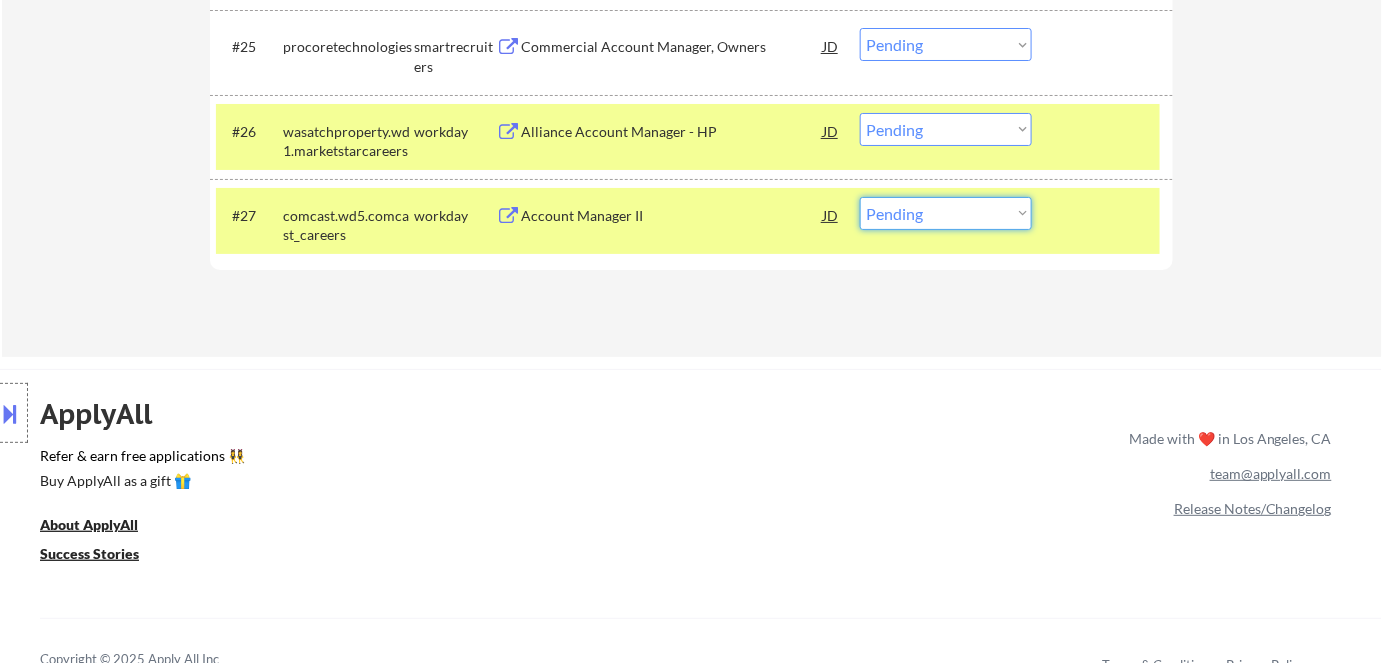 select on ""excluded__expired_"" 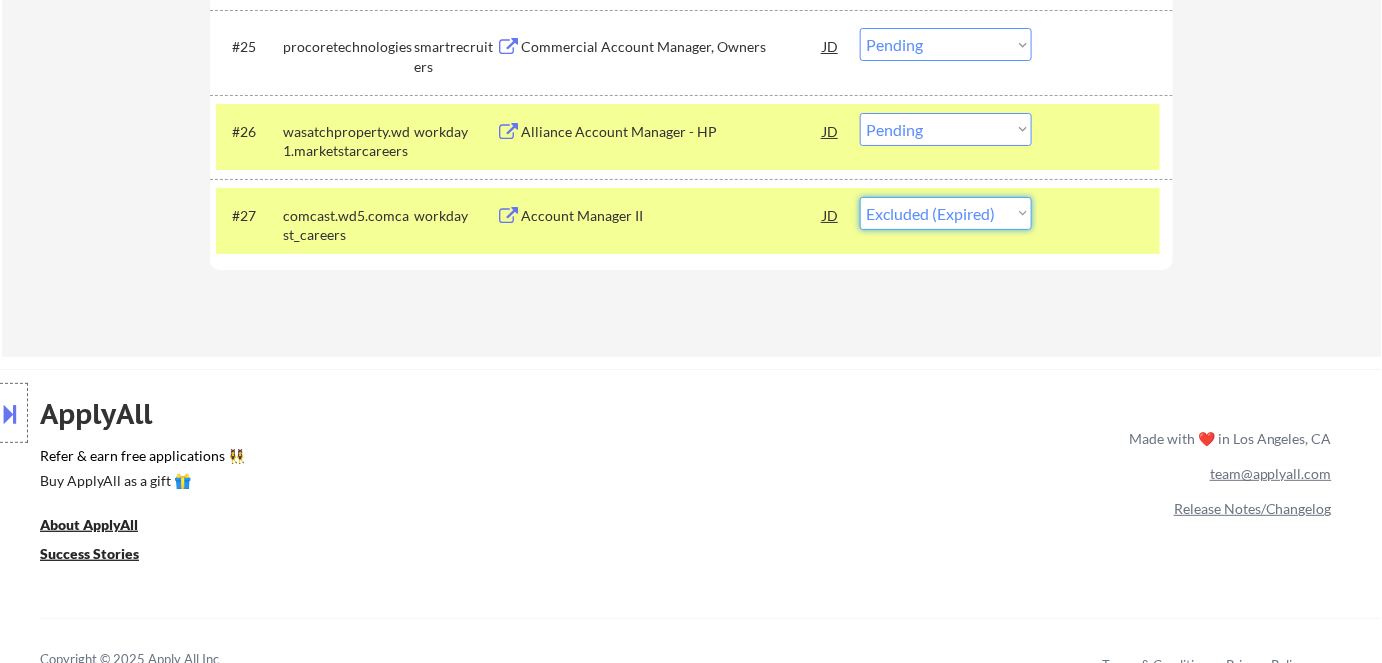 click on "Choose an option... Pending Applied Excluded (Questions) Excluded (Expired) Excluded (Location) Excluded (Bad Match) Excluded (Blocklist) Excluded (Salary) Excluded (Other)" at bounding box center (946, 213) 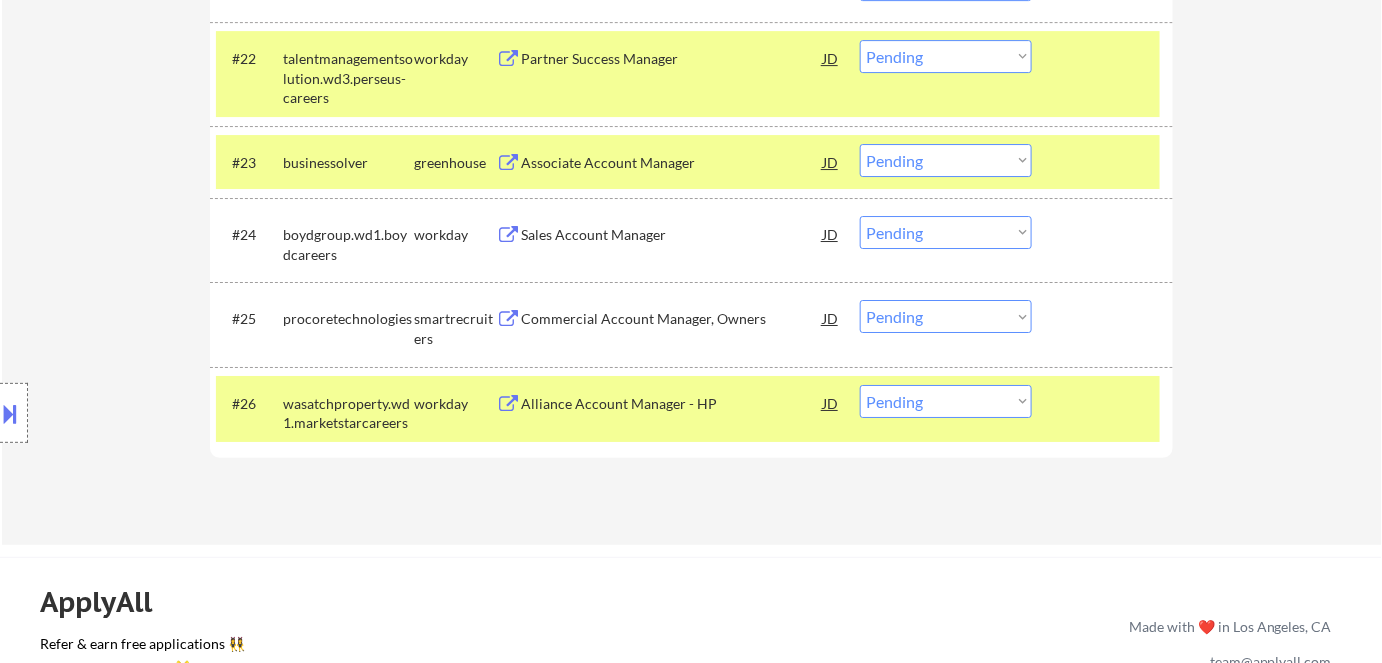 scroll, scrollTop: 2143, scrollLeft: 0, axis: vertical 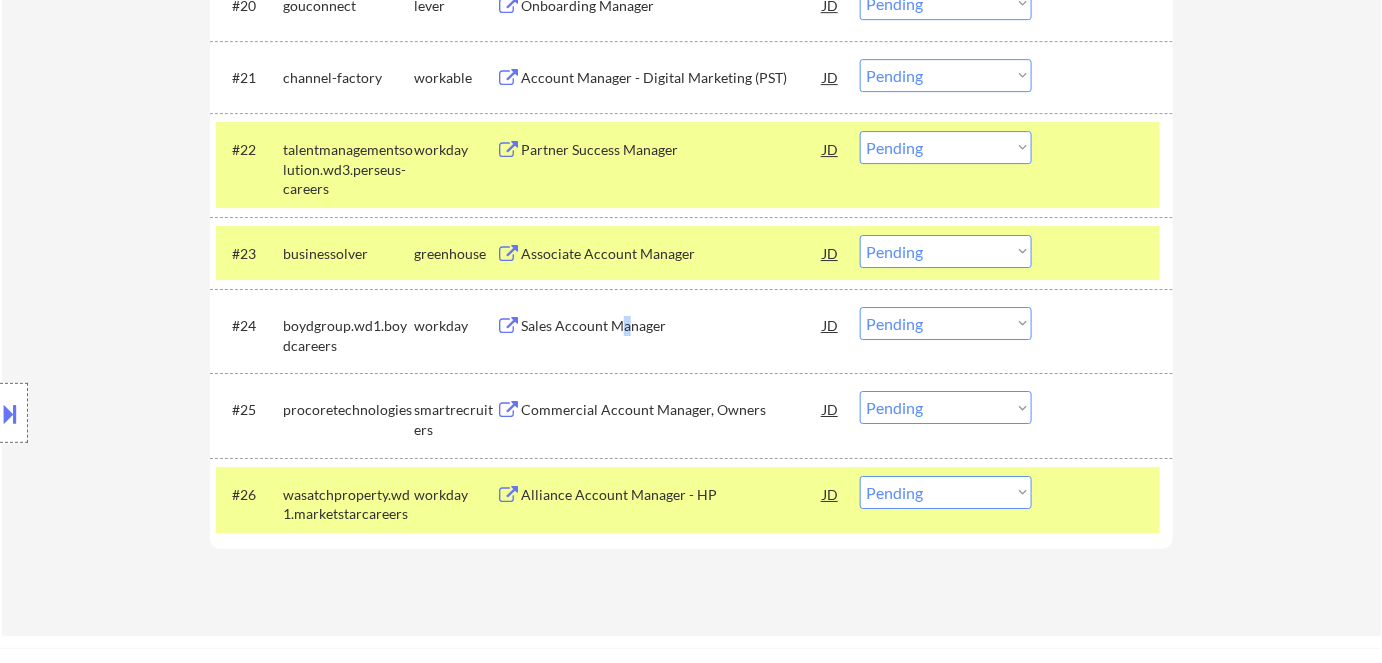 click on "Sales Account Manager" at bounding box center (672, 326) 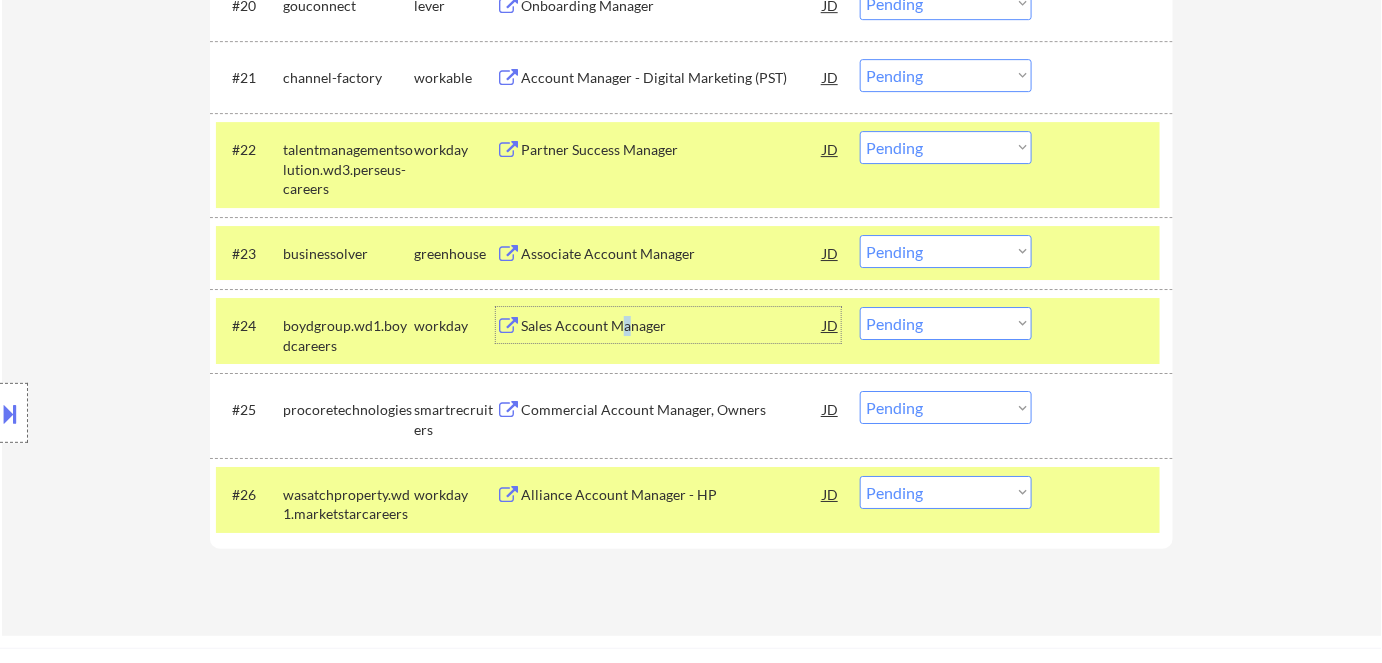 click on "Choose an option... Pending Applied Excluded (Questions) Excluded (Expired) Excluded (Location) Excluded (Bad Match) Excluded (Blocklist) Excluded (Salary) Excluded (Other)" at bounding box center [946, 323] 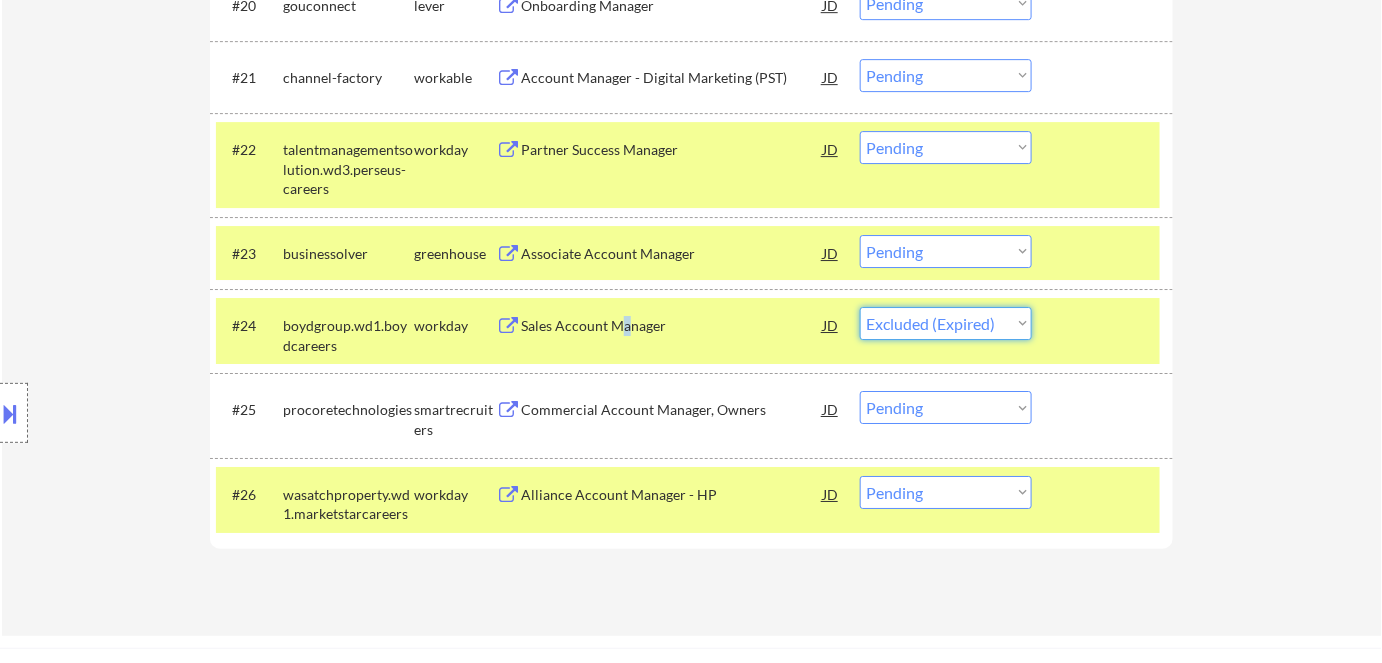 click on "Choose an option... Pending Applied Excluded (Questions) Excluded (Expired) Excluded (Location) Excluded (Bad Match) Excluded (Blocklist) Excluded (Salary) Excluded (Other)" at bounding box center (946, 323) 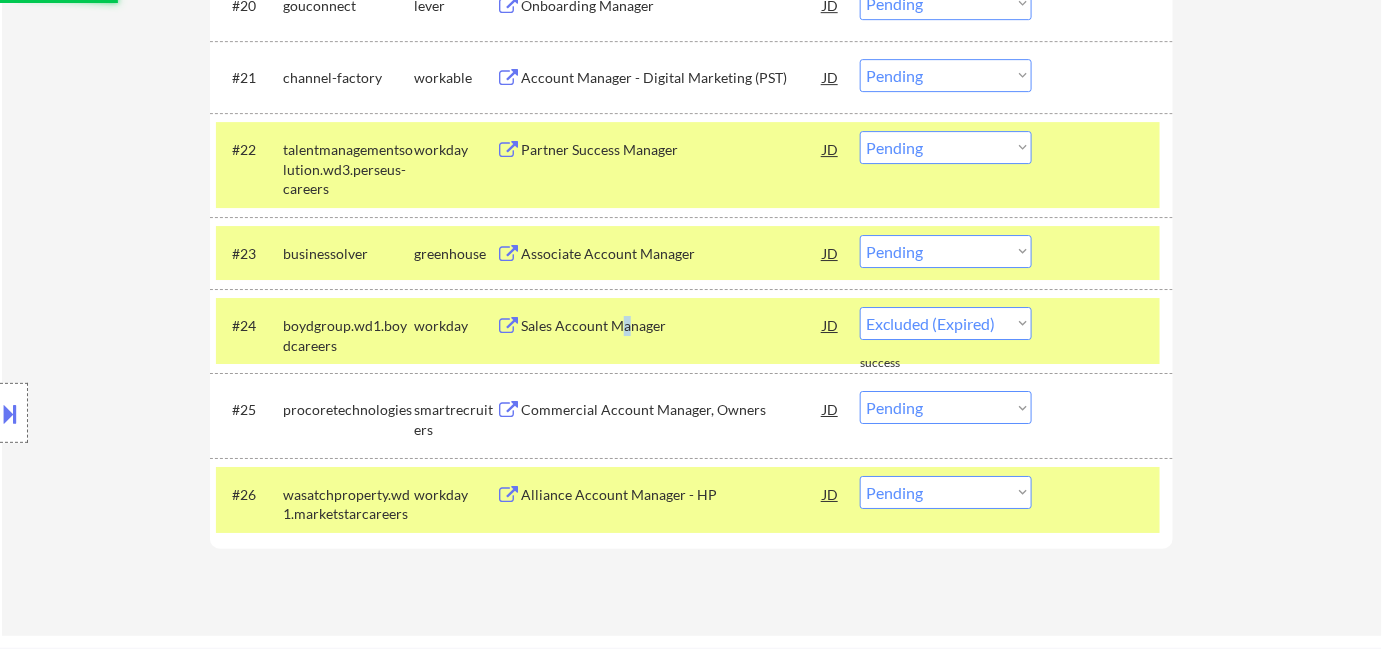 select on ""pending"" 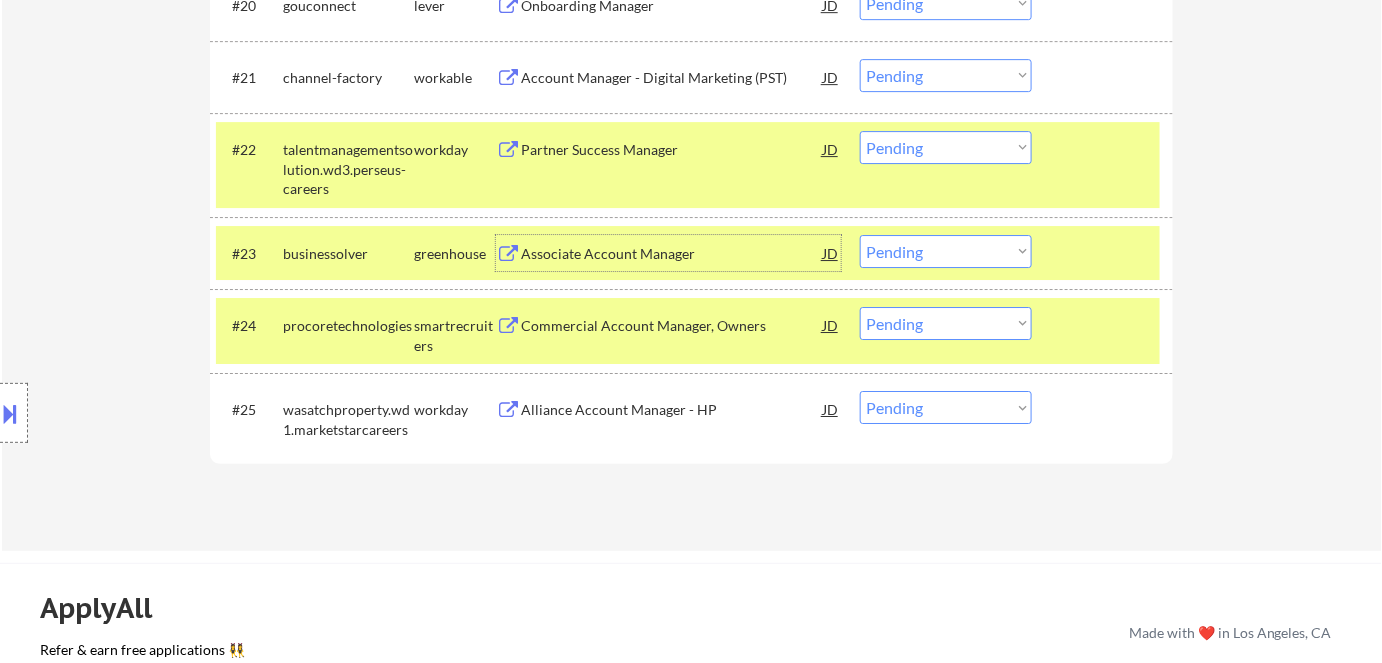 click on "Associate Account Manager" at bounding box center (672, 253) 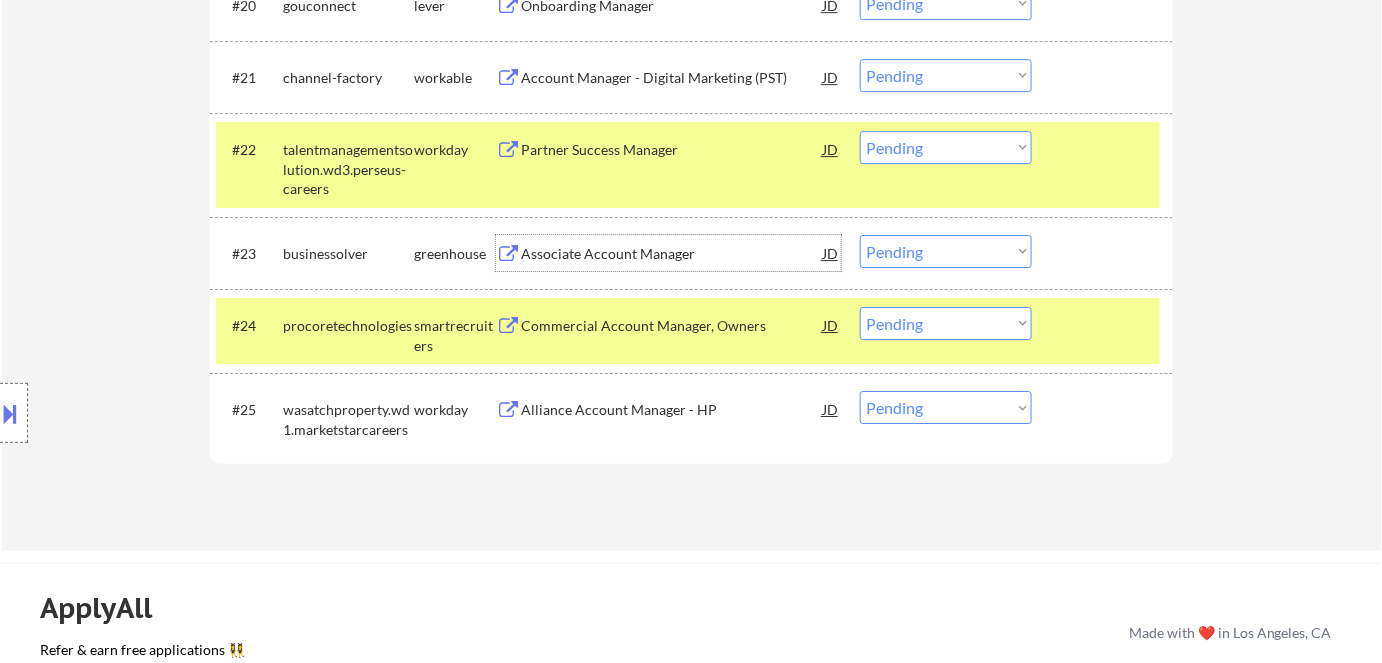 click on "Choose an option... Pending Applied Excluded (Questions) Excluded (Expired) Excluded (Location) Excluded (Bad Match) Excluded (Blocklist) Excluded (Salary) Excluded (Other)" at bounding box center (946, 251) 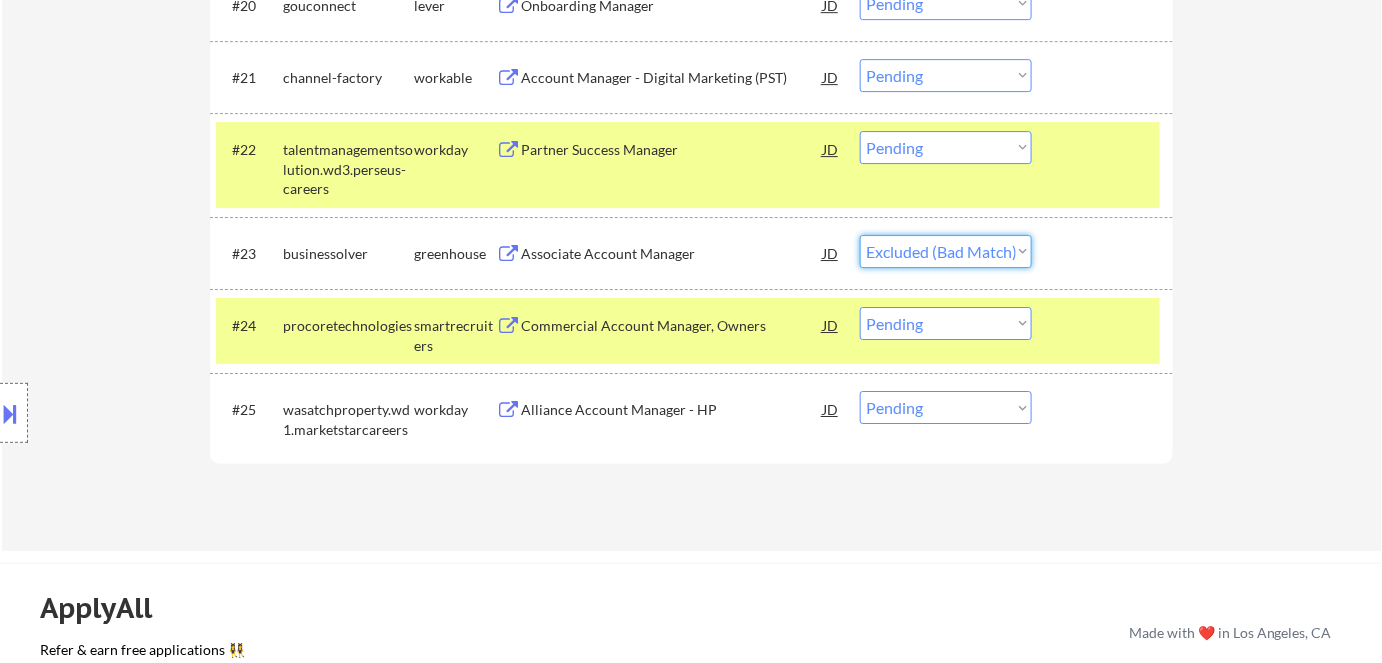 click on "Choose an option... Pending Applied Excluded (Questions) Excluded (Expired) Excluded (Location) Excluded (Bad Match) Excluded (Blocklist) Excluded (Salary) Excluded (Other)" at bounding box center (946, 251) 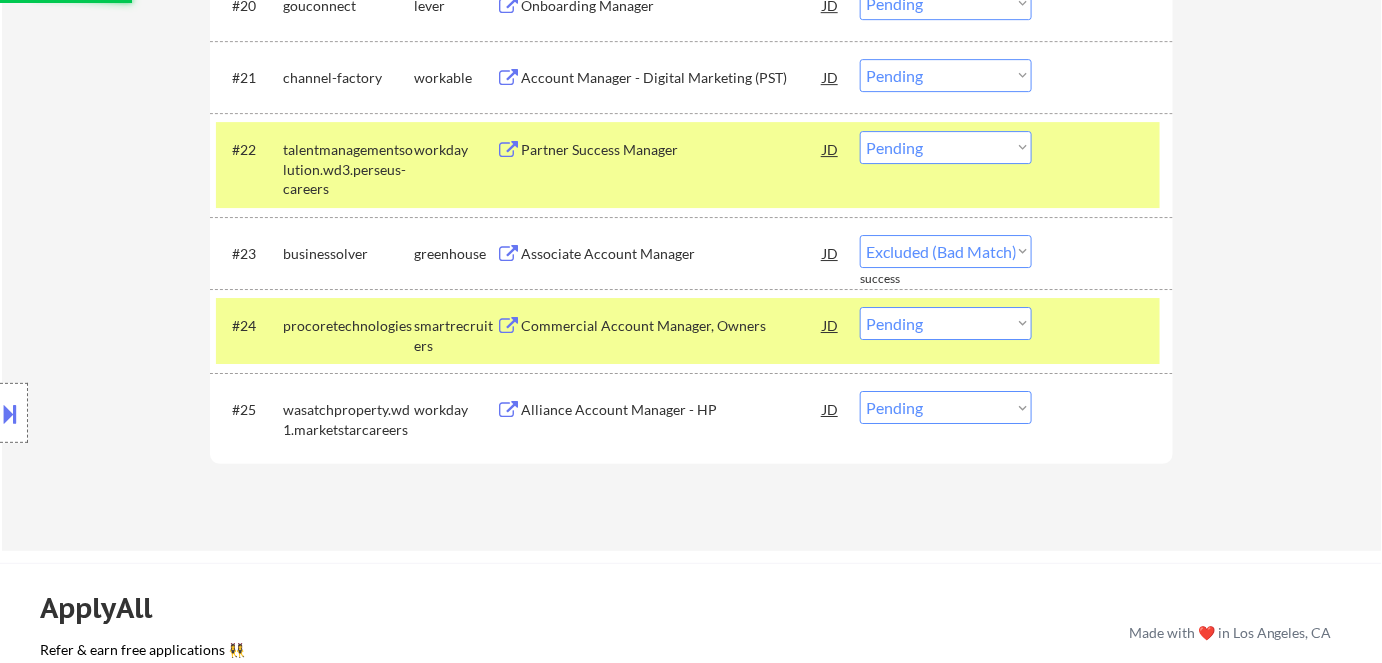 select on ""pending"" 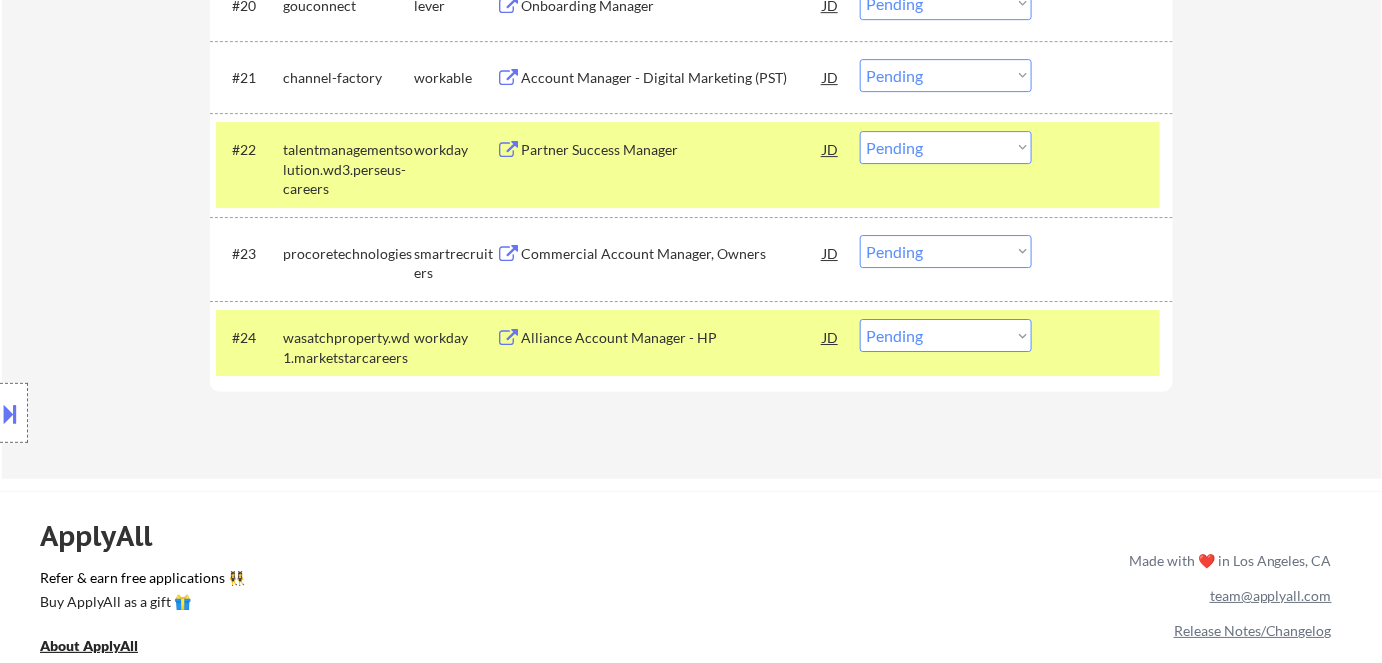 click on "Alliance Account Manager - HP" at bounding box center (672, 338) 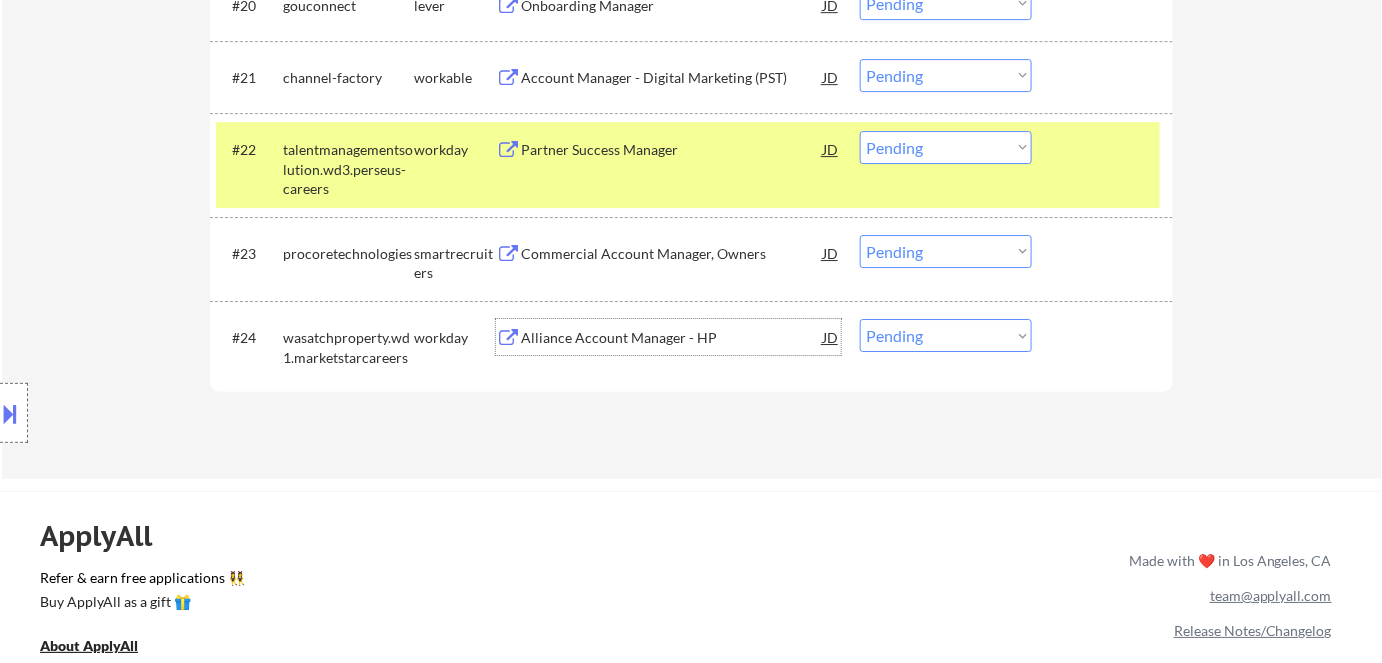 click on "Choose an option... Pending Applied Excluded (Questions) Excluded (Expired) Excluded (Location) Excluded (Bad Match) Excluded (Blocklist) Excluded (Salary) Excluded (Other)" at bounding box center (946, 335) 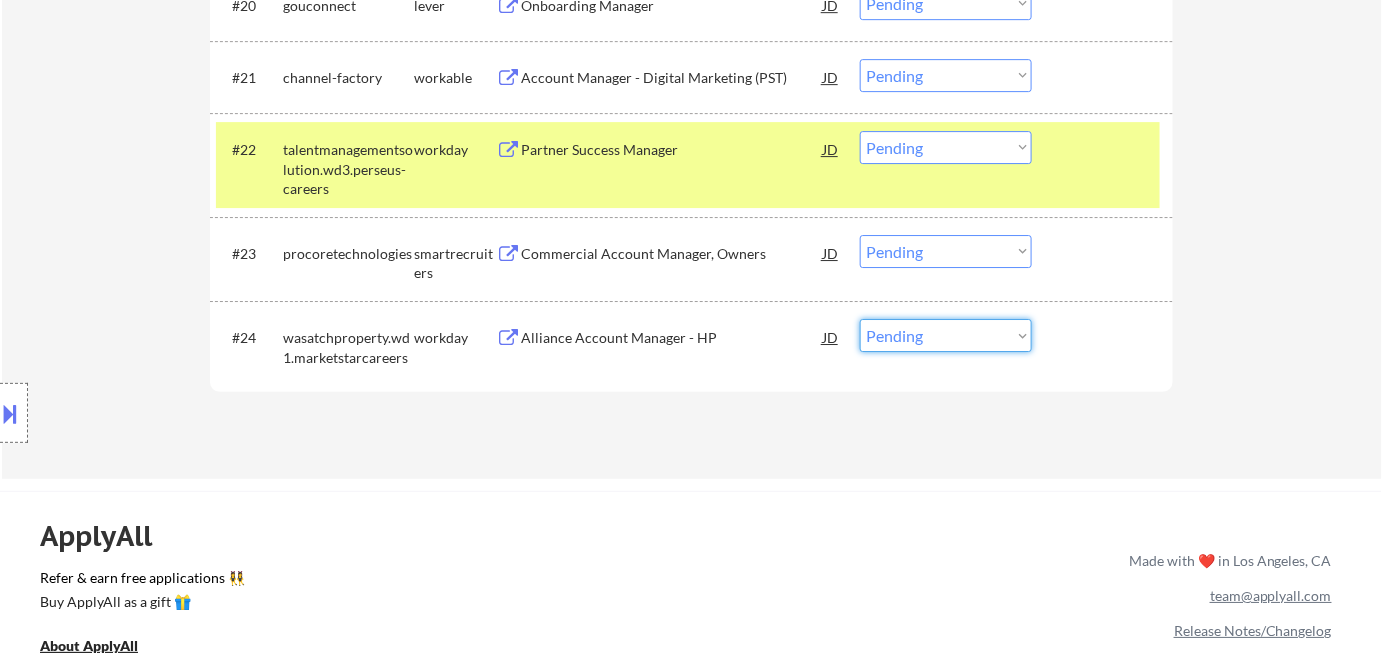 select on ""excluded__bad_match_"" 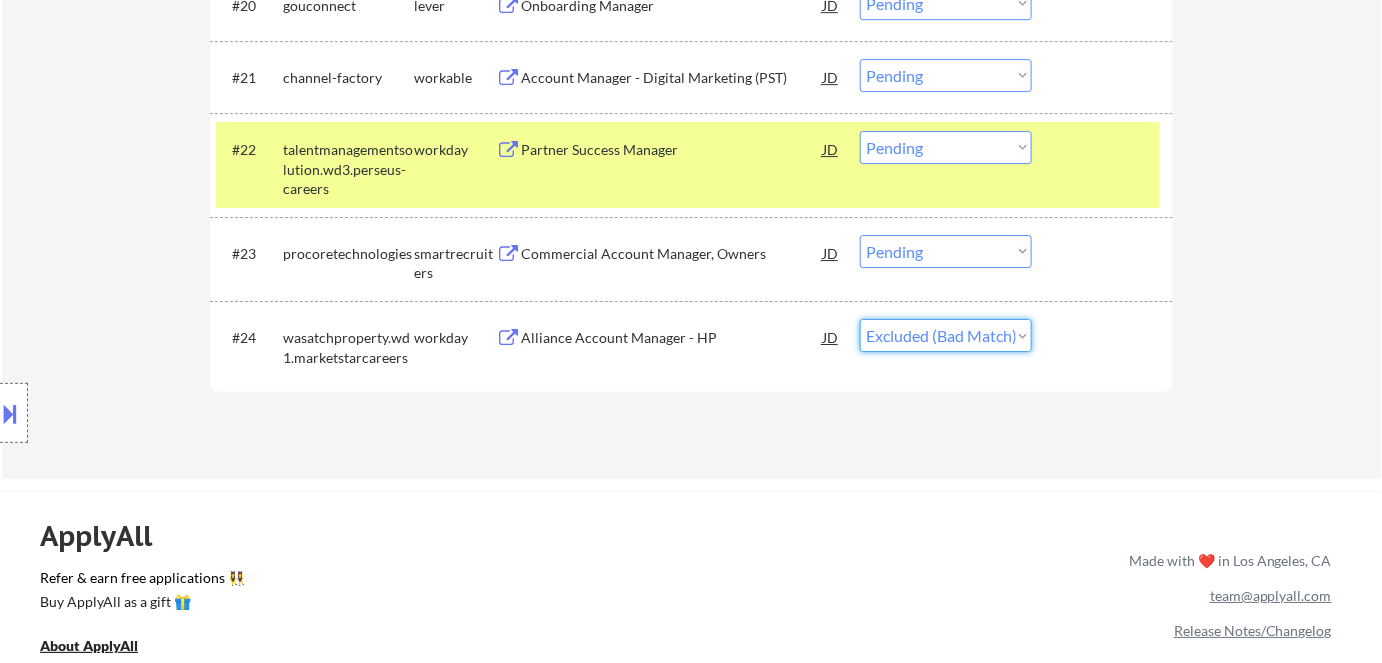 click on "Choose an option... Pending Applied Excluded (Questions) Excluded (Expired) Excluded (Location) Excluded (Bad Match) Excluded (Blocklist) Excluded (Salary) Excluded (Other)" at bounding box center [946, 335] 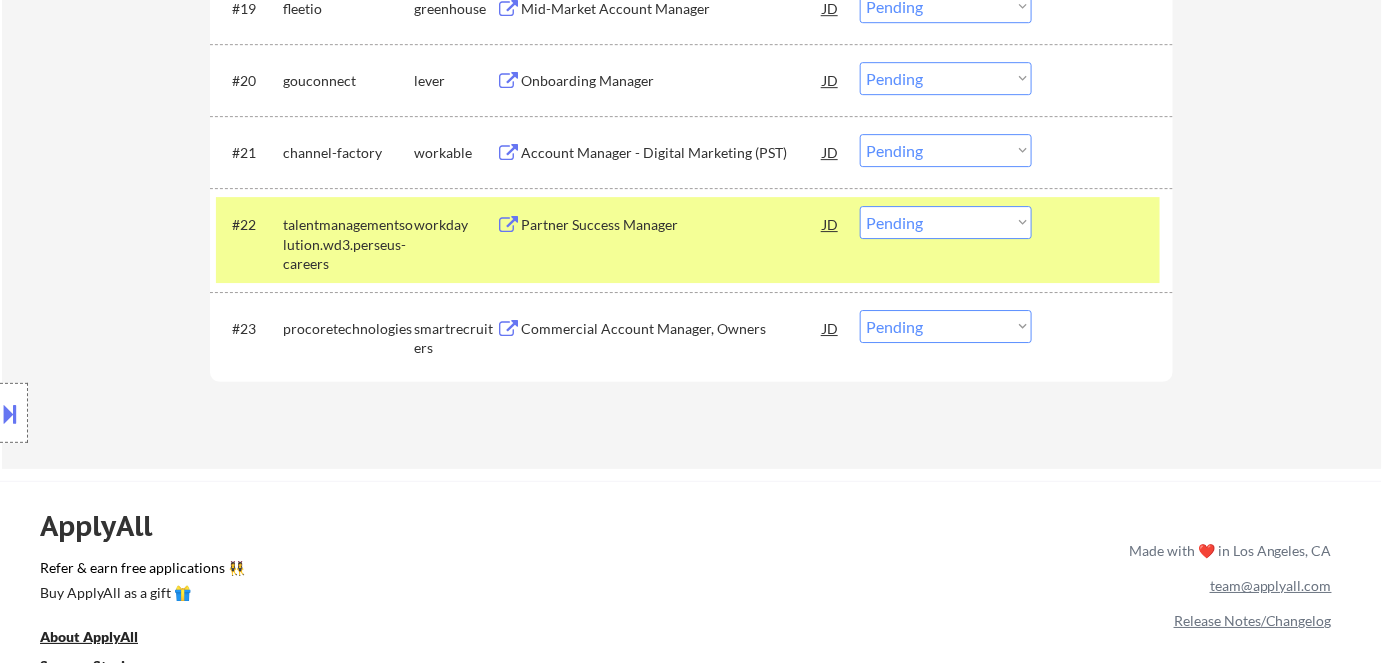 scroll, scrollTop: 1961, scrollLeft: 0, axis: vertical 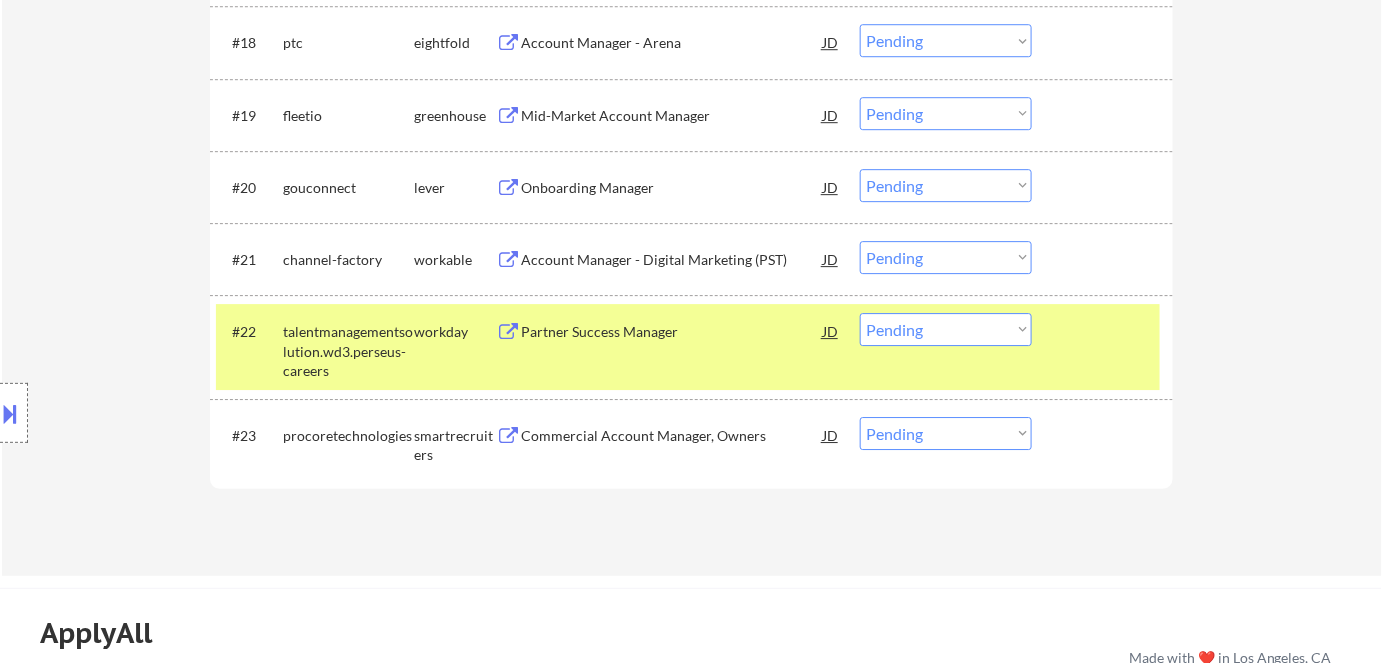 click on "Partner Success Manager" at bounding box center (672, 331) 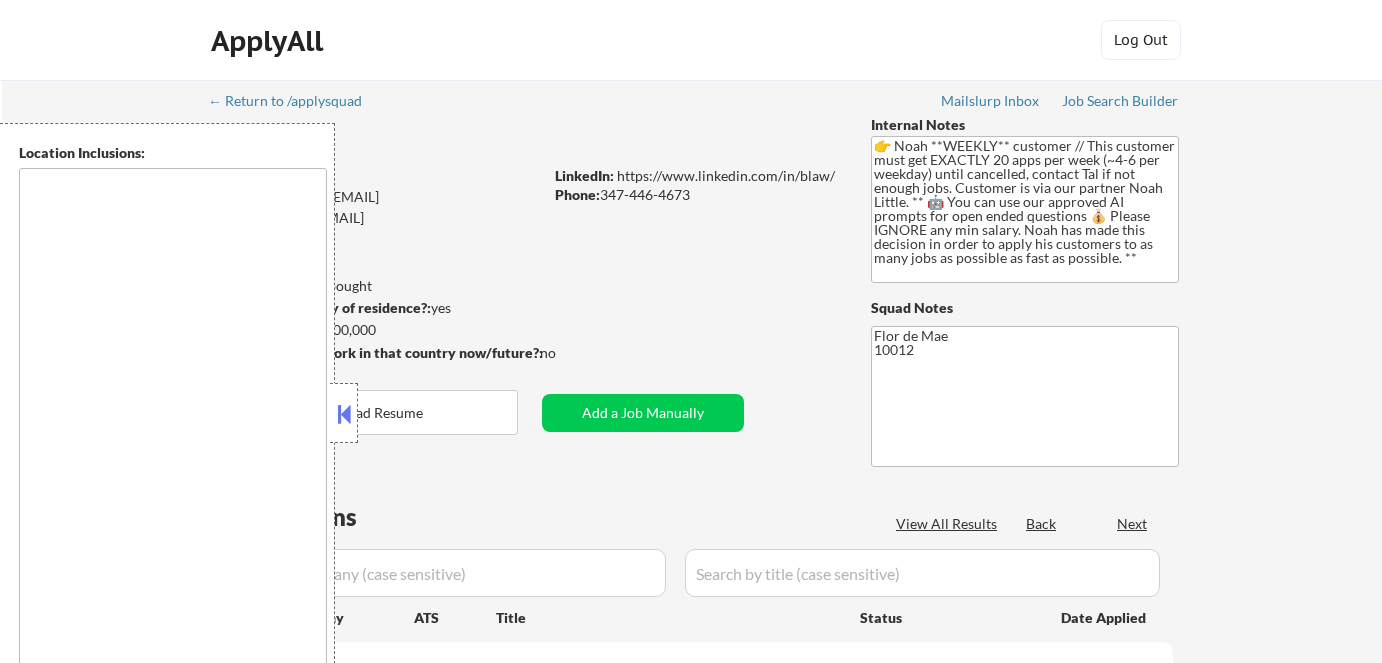 type on "remote" 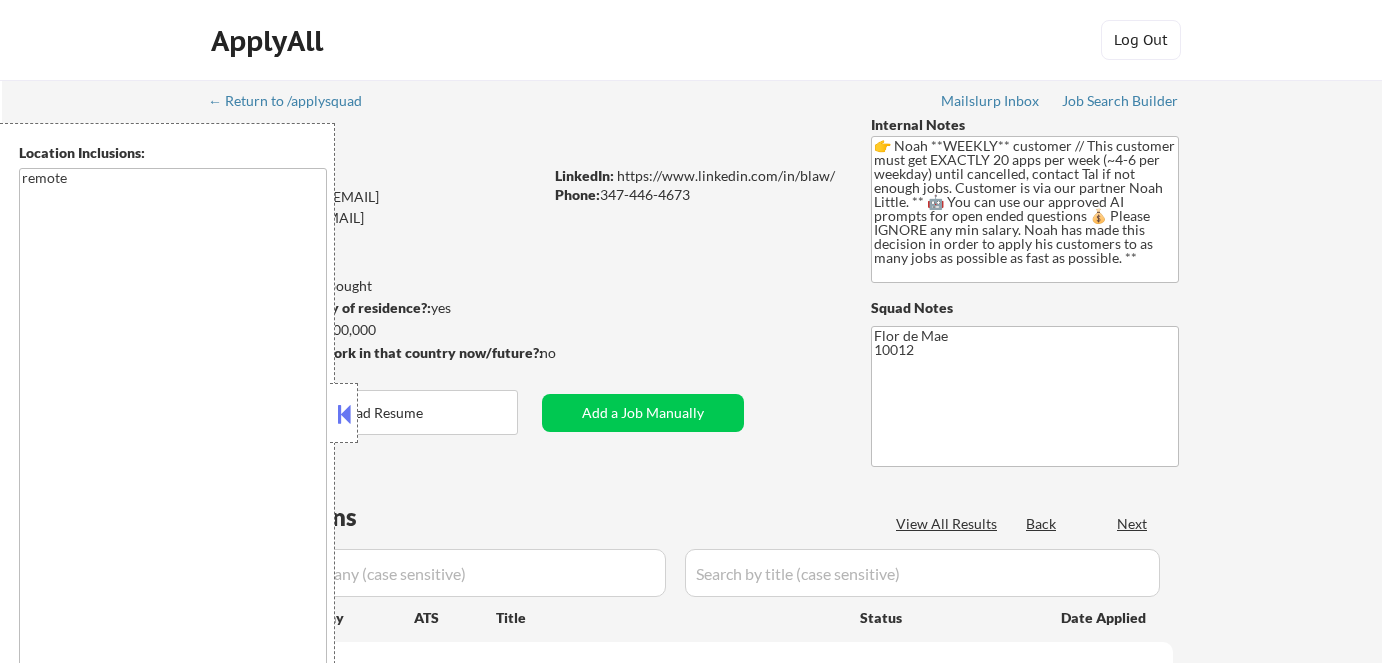 scroll, scrollTop: 0, scrollLeft: 0, axis: both 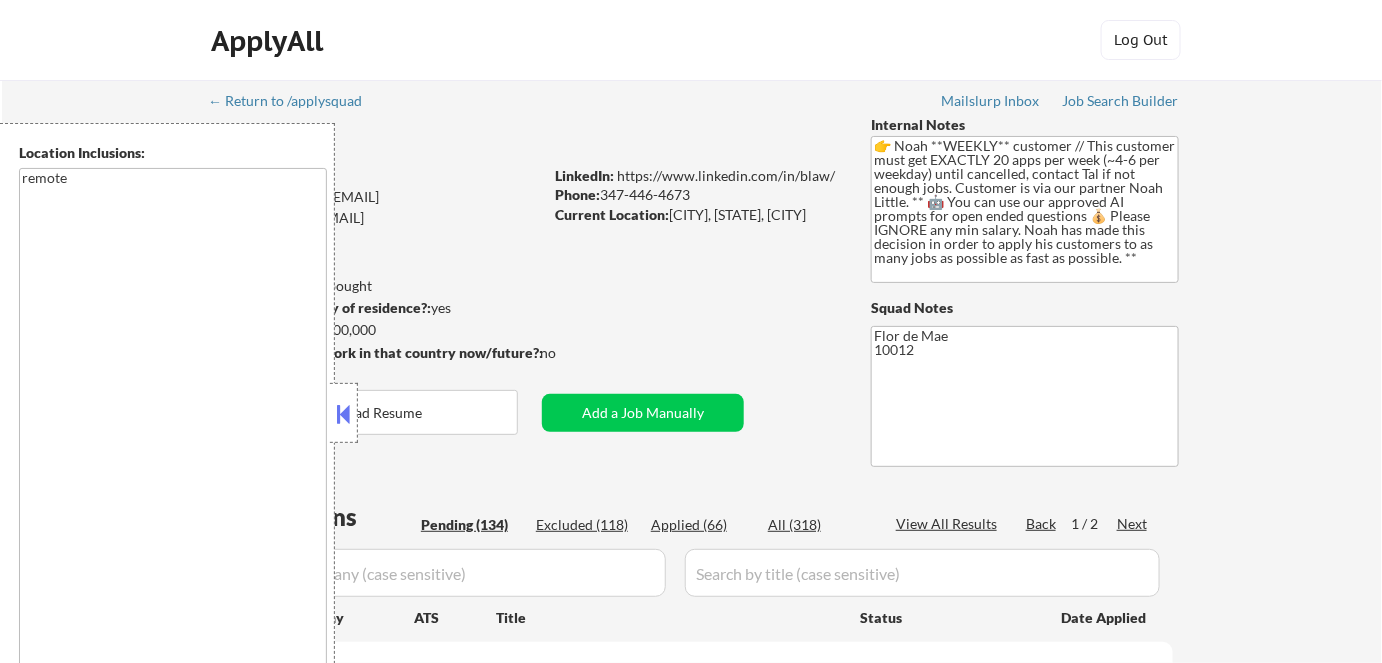 select on ""pending"" 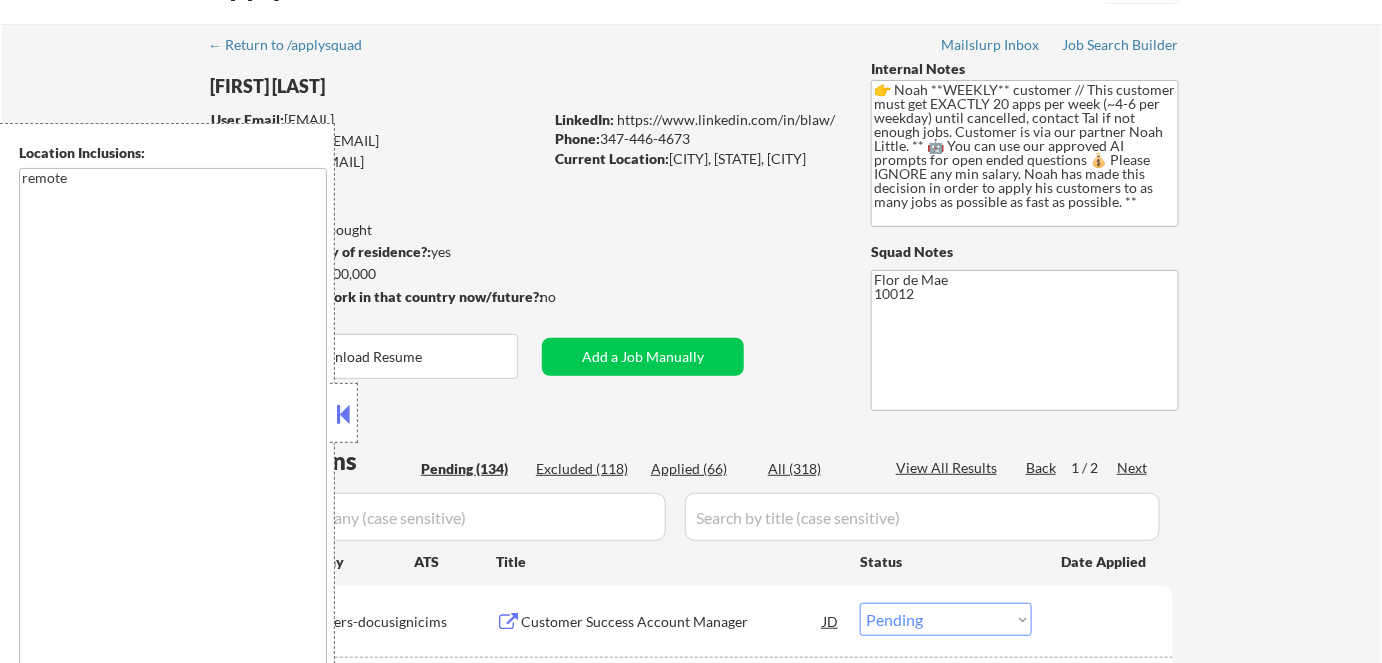 scroll, scrollTop: 454, scrollLeft: 0, axis: vertical 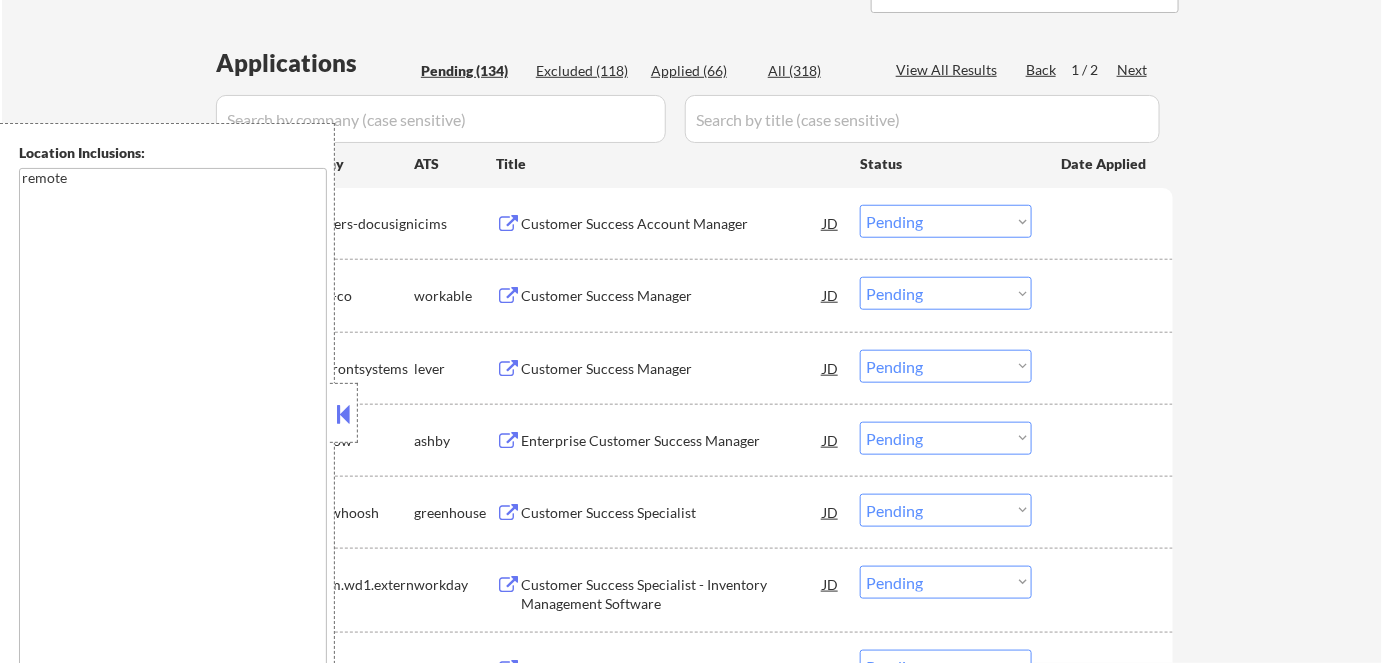 click at bounding box center [344, 414] 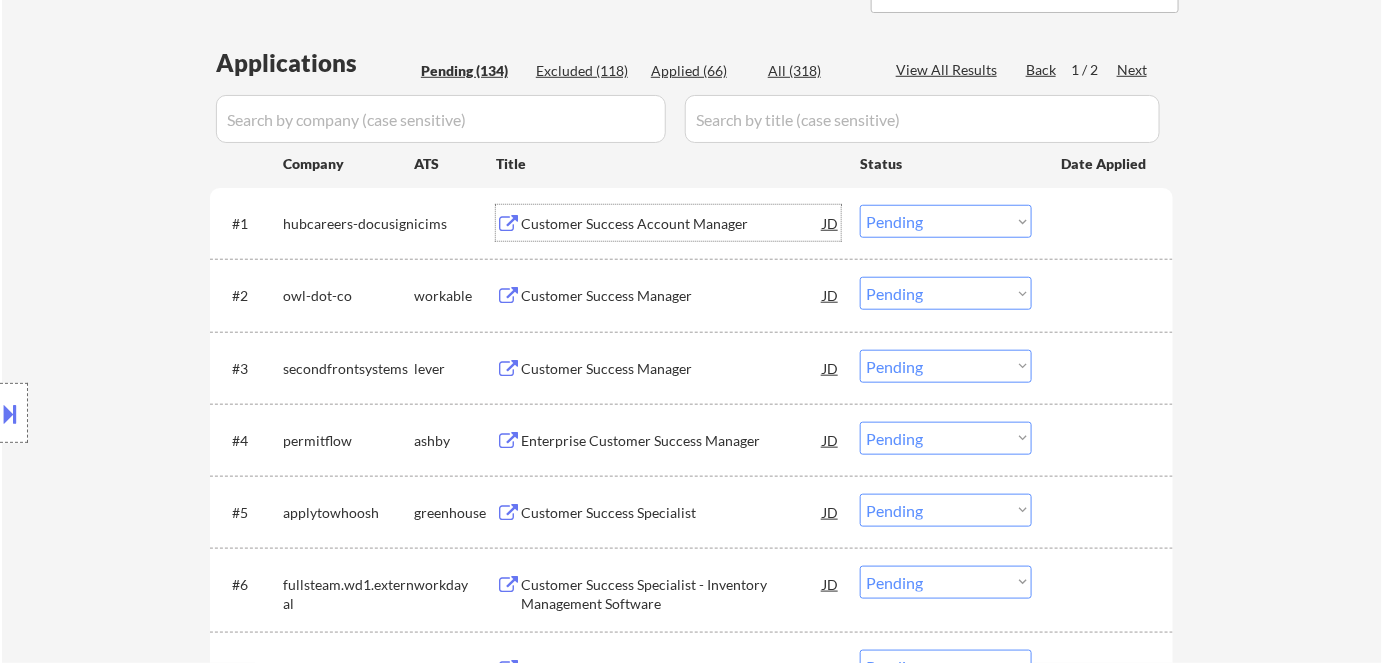 click on "Customer Success Account Manager" at bounding box center (672, 224) 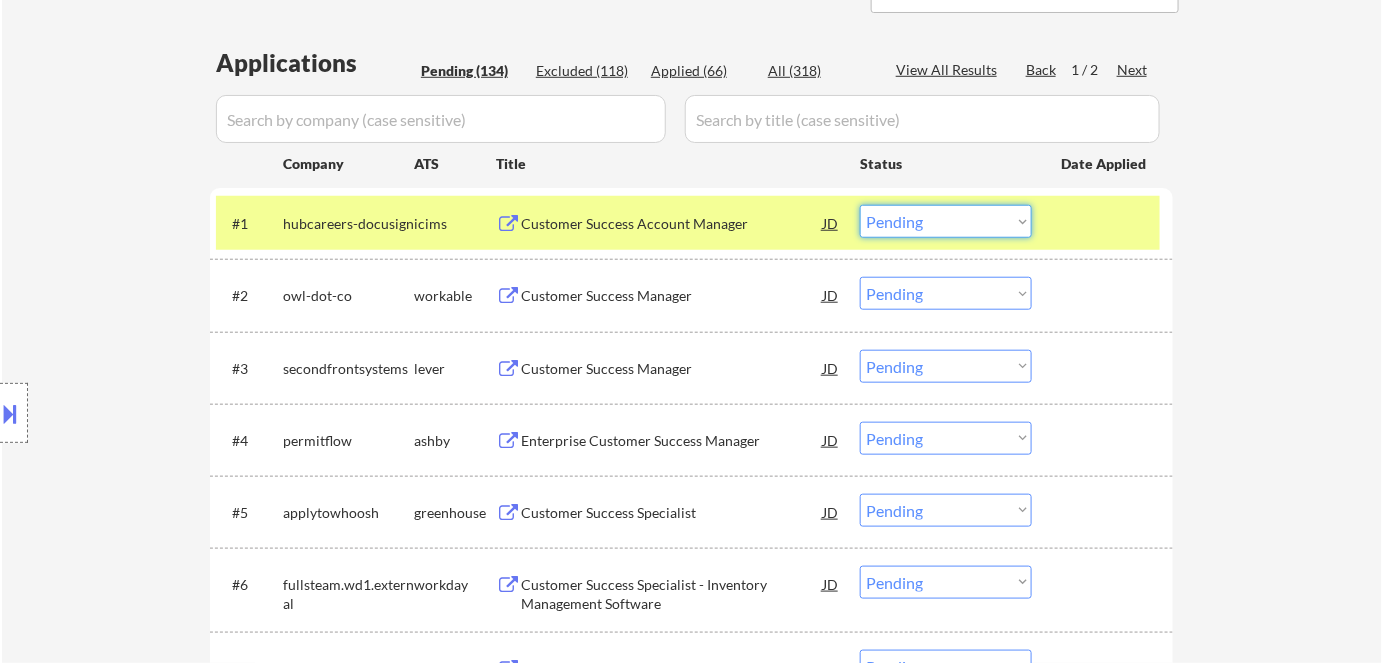 click on "Choose an option... Pending Applied Excluded (Questions) Excluded (Expired) Excluded (Location) Excluded (Bad Match) Excluded (Blocklist) Excluded (Salary) Excluded (Other)" at bounding box center (946, 221) 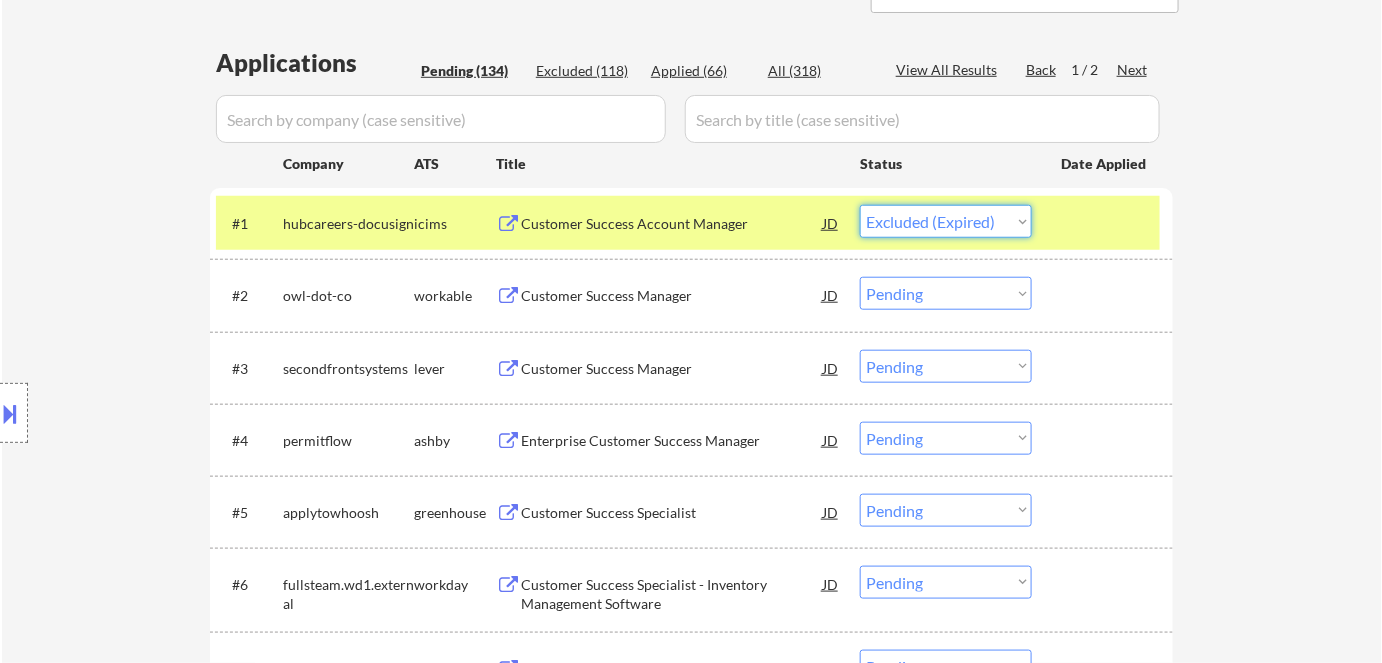 click on "Choose an option... Pending Applied Excluded (Questions) Excluded (Expired) Excluded (Location) Excluded (Bad Match) Excluded (Blocklist) Excluded (Salary) Excluded (Other)" at bounding box center (946, 221) 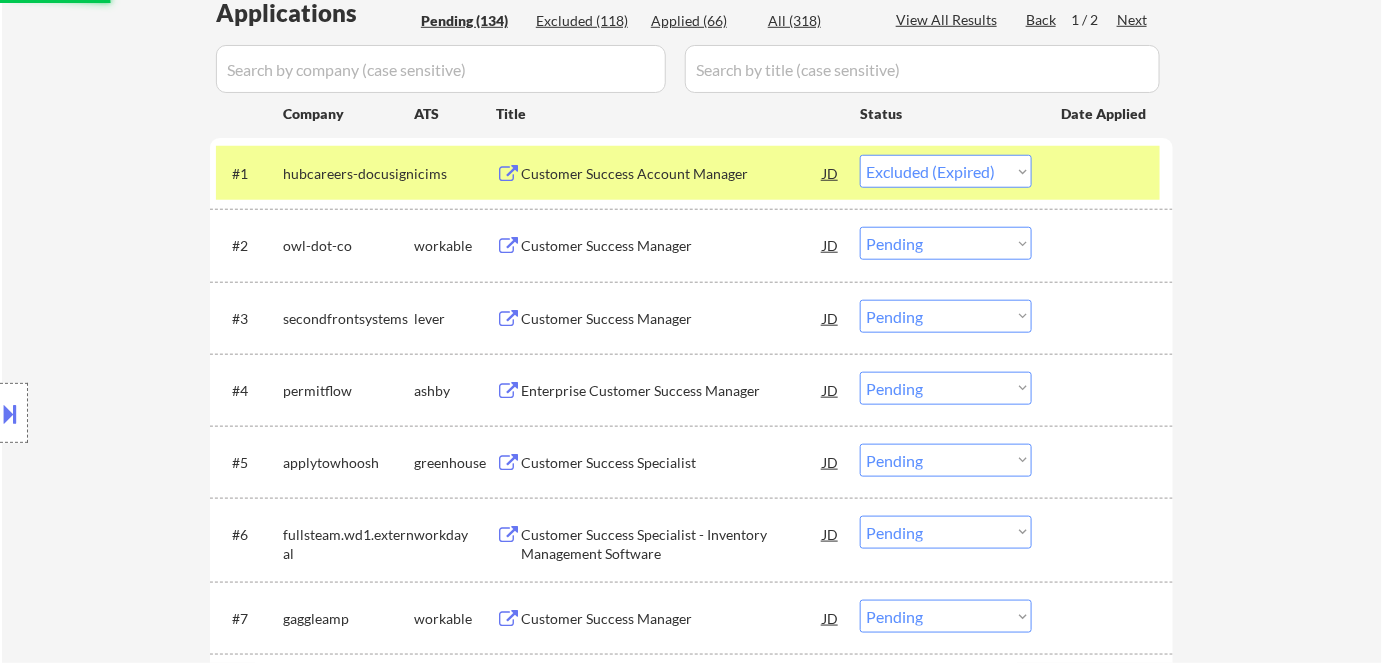 scroll, scrollTop: 545, scrollLeft: 0, axis: vertical 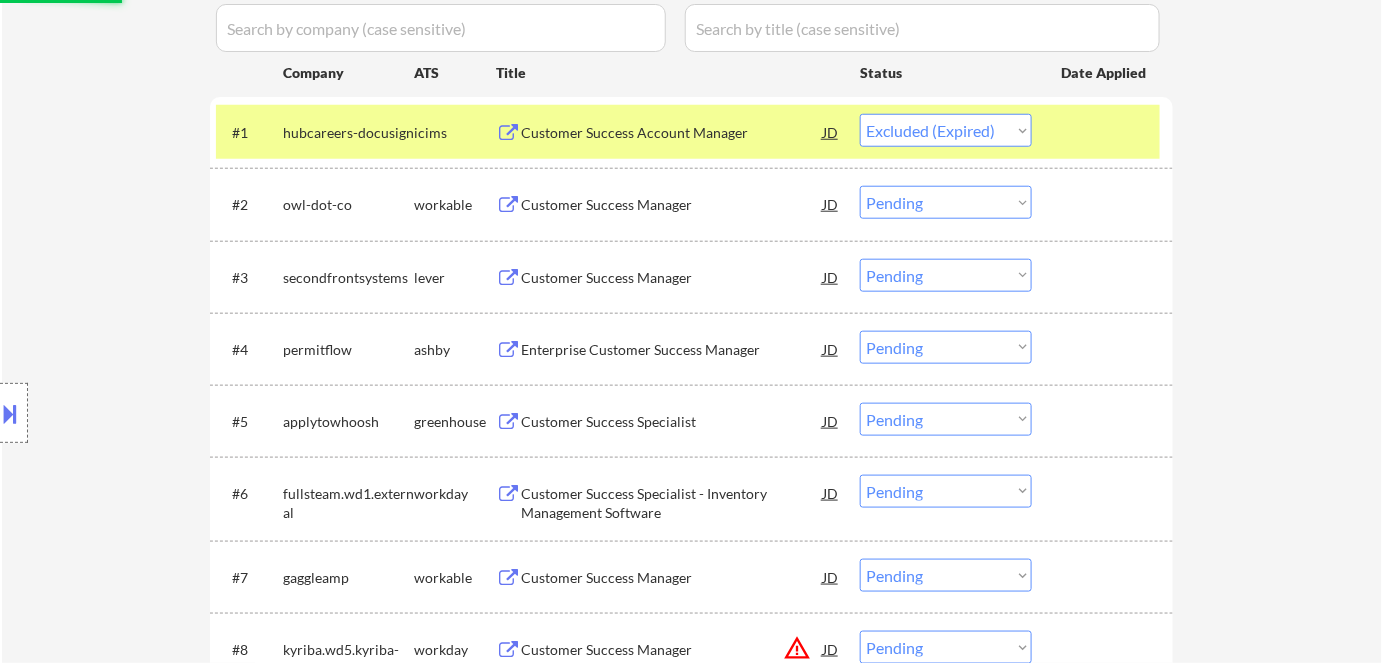 click on "Customer Success Manager" at bounding box center [672, 205] 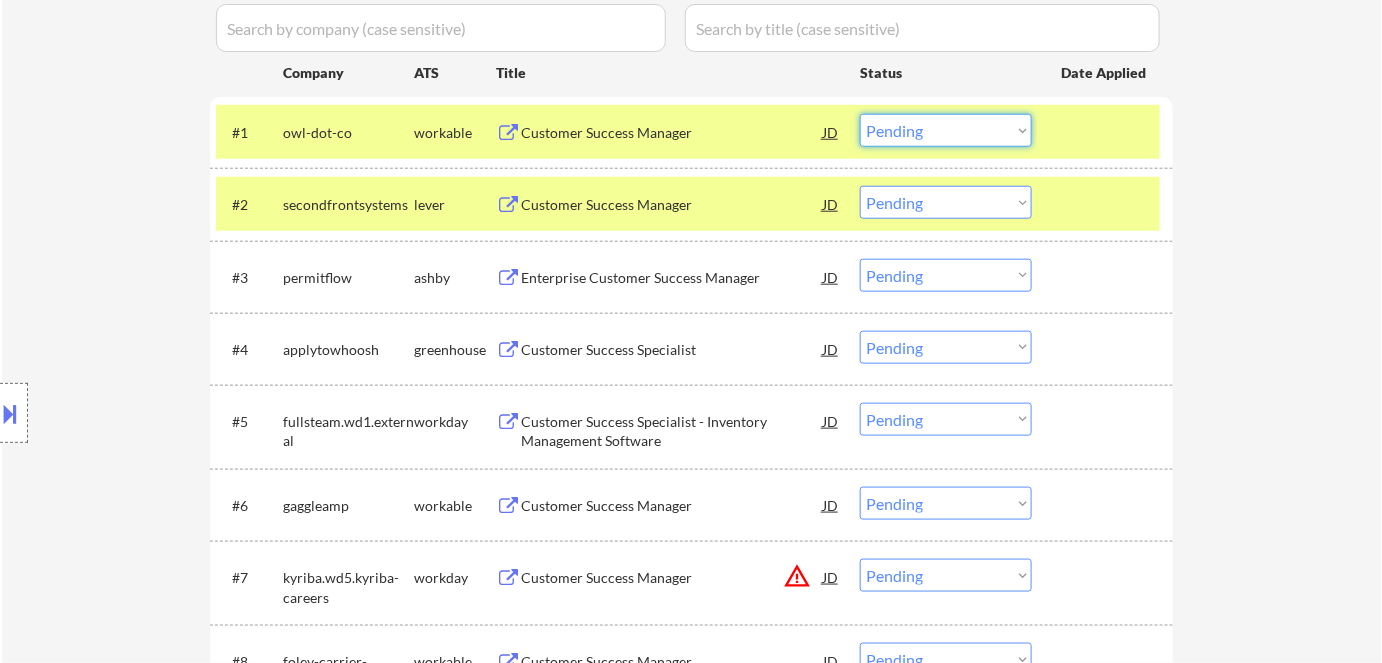 click on "Choose an option... Pending Applied Excluded (Questions) Excluded (Expired) Excluded (Location) Excluded (Bad Match) Excluded (Blocklist) Excluded (Salary) Excluded (Other)" at bounding box center (946, 130) 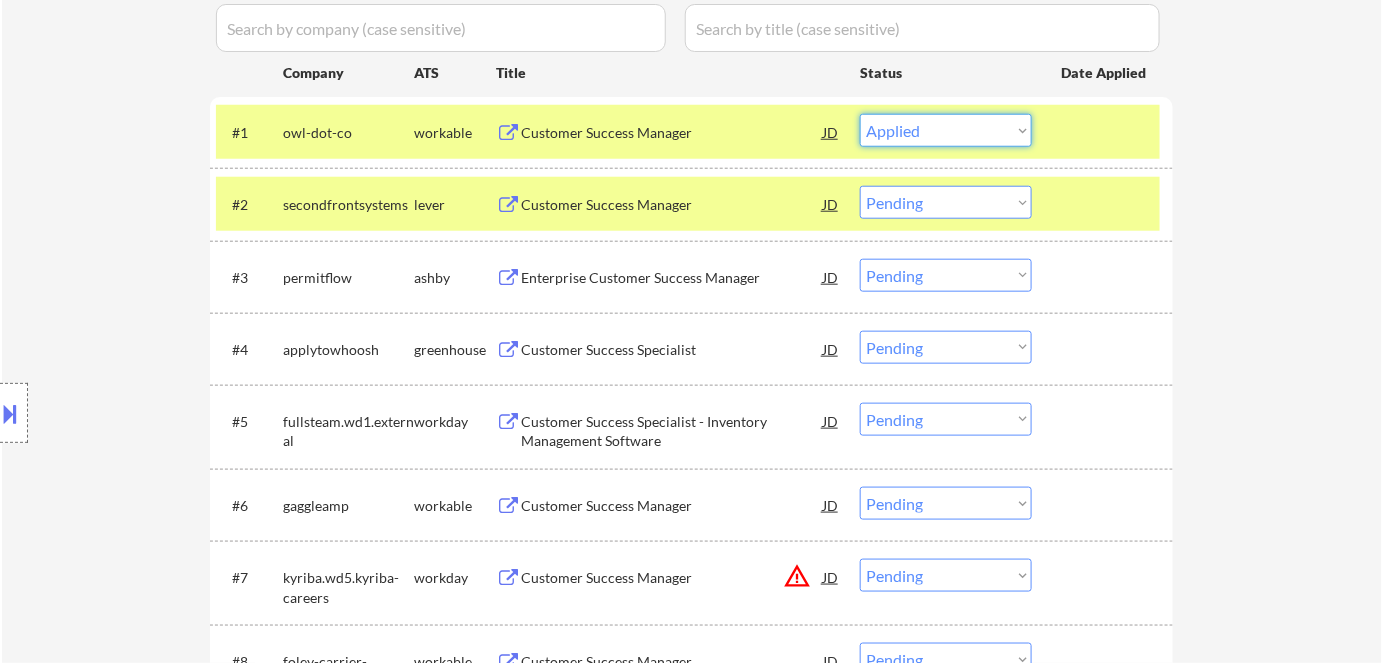 click on "Choose an option... Pending Applied Excluded (Questions) Excluded (Expired) Excluded (Location) Excluded (Bad Match) Excluded (Blocklist) Excluded (Salary) Excluded (Other)" at bounding box center [946, 130] 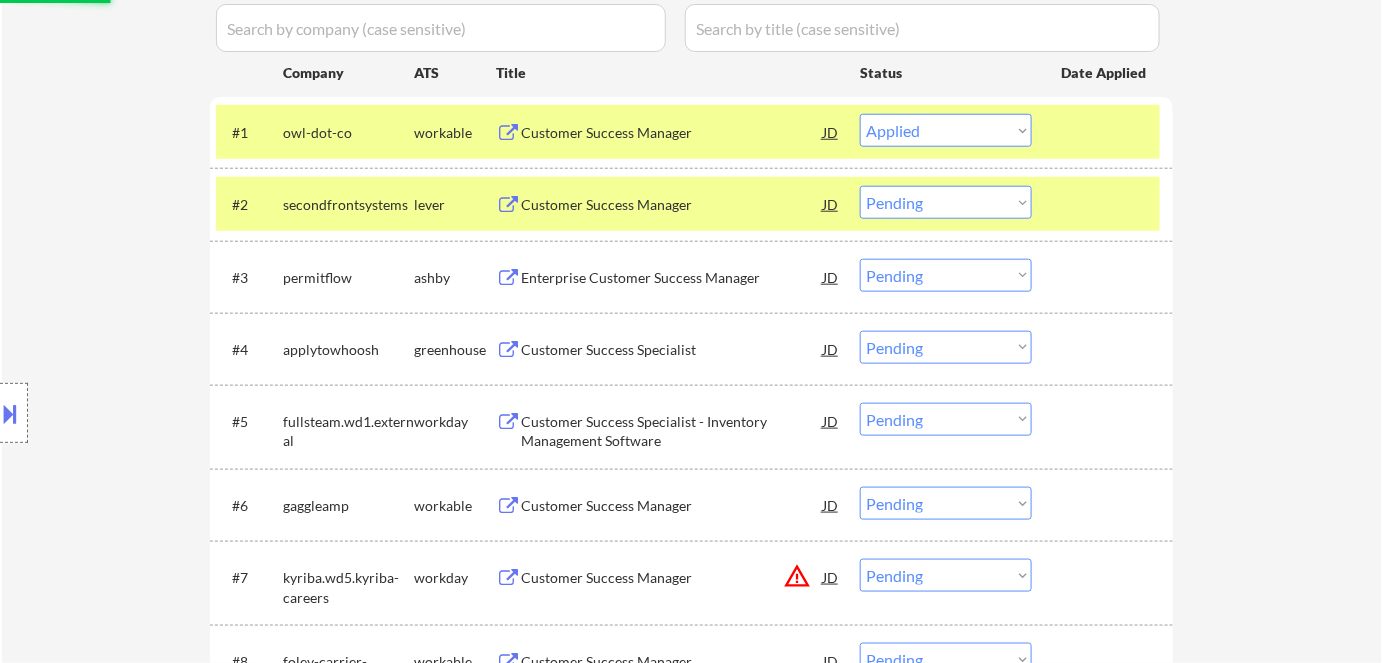 click on "Customer Success Manager" at bounding box center (672, 205) 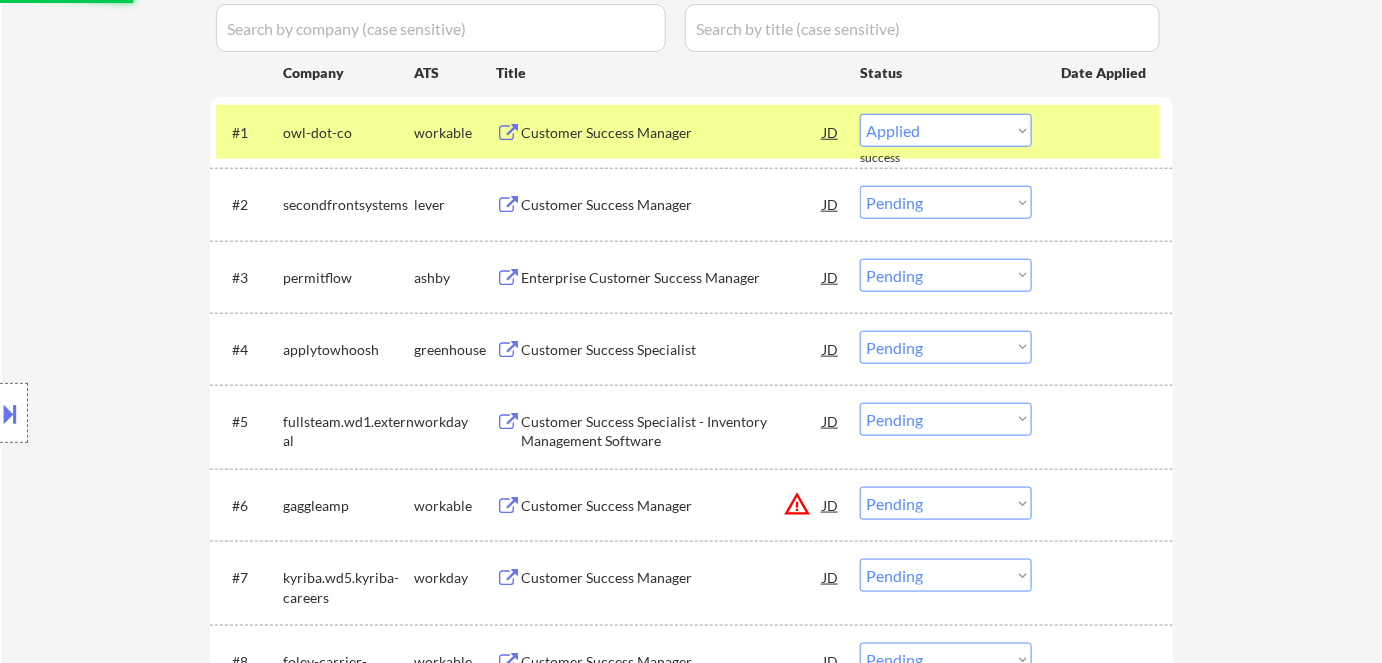 select on ""pending"" 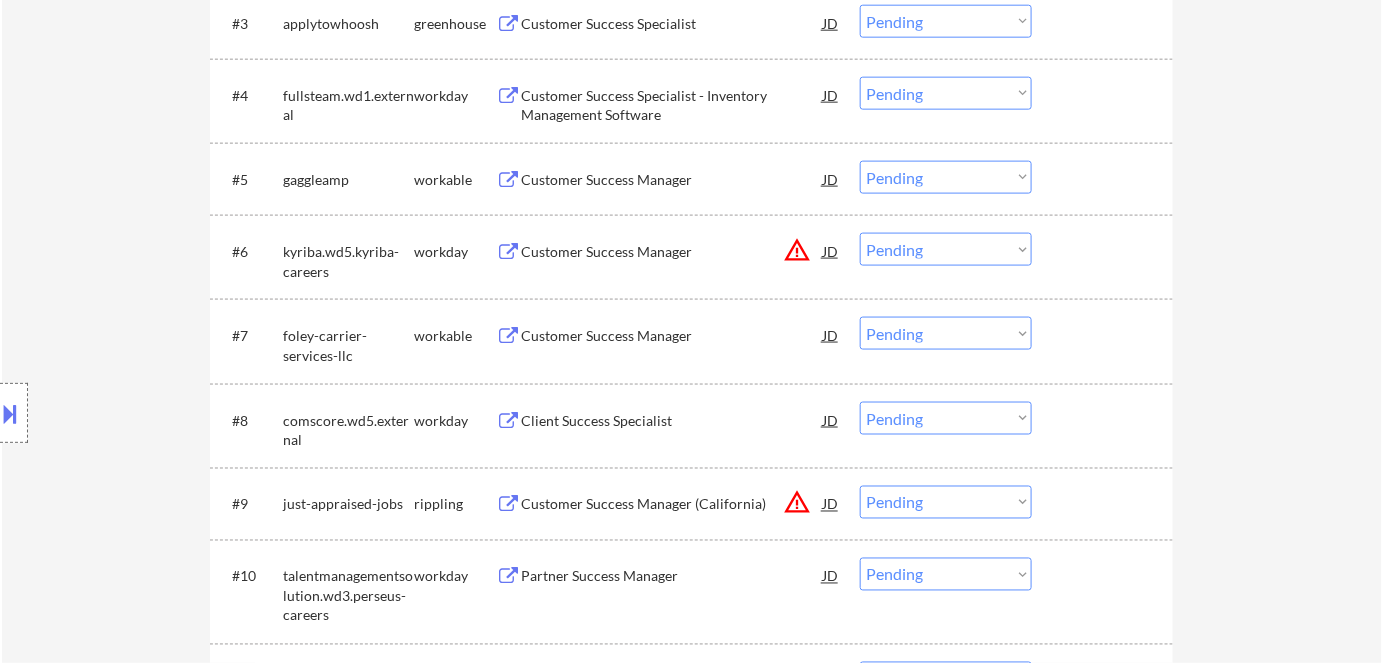 scroll, scrollTop: 818, scrollLeft: 0, axis: vertical 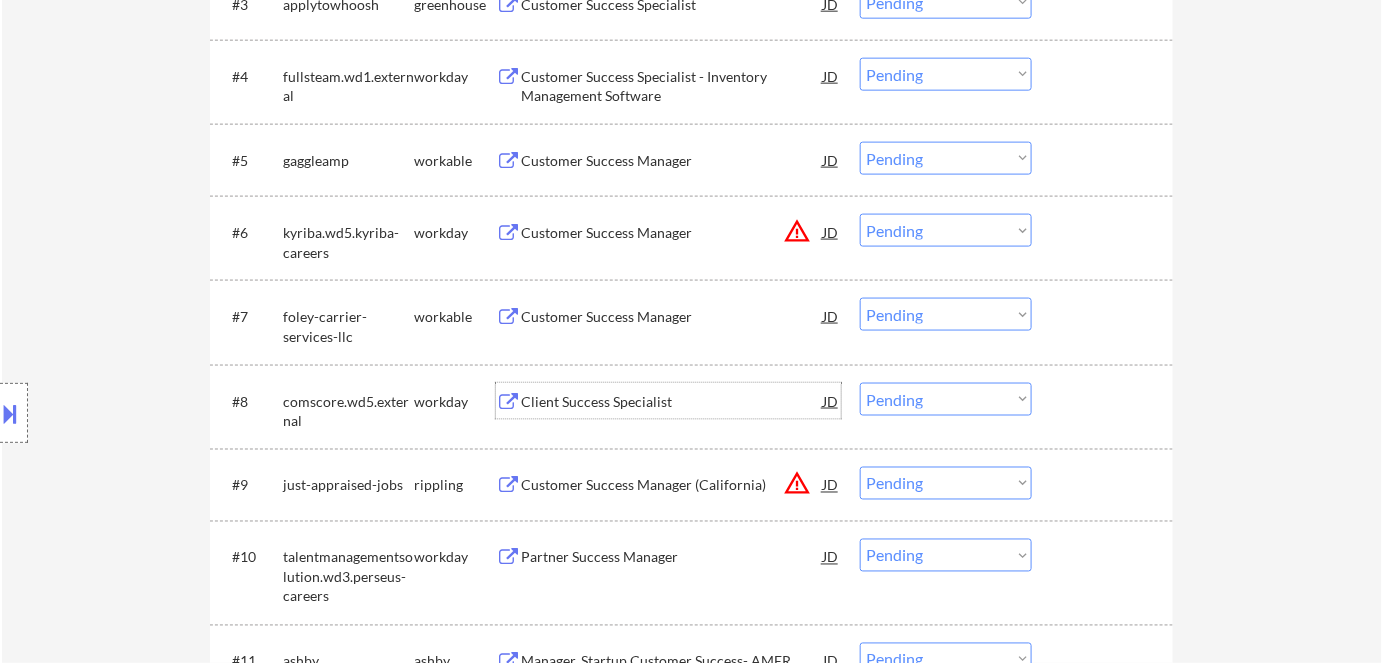 click on "Client Success Specialist" at bounding box center [672, 402] 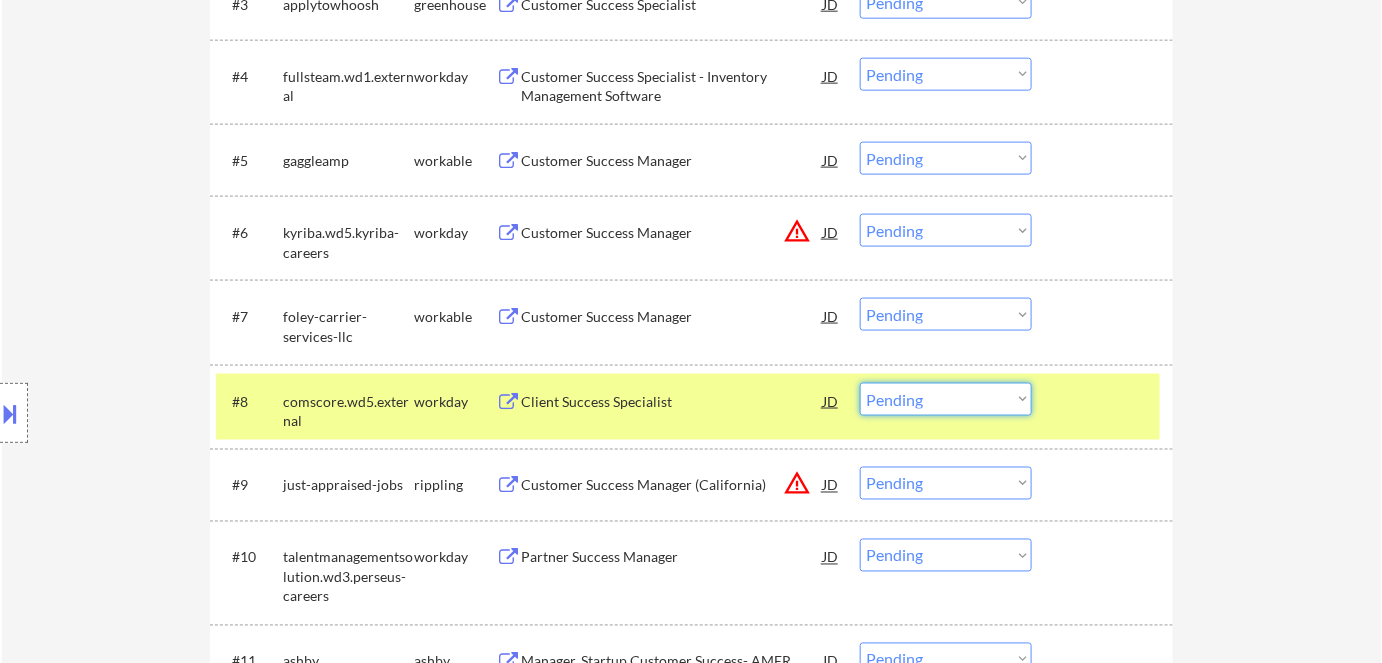 drag, startPoint x: 967, startPoint y: 400, endPoint x: 962, endPoint y: 413, distance: 13.928389 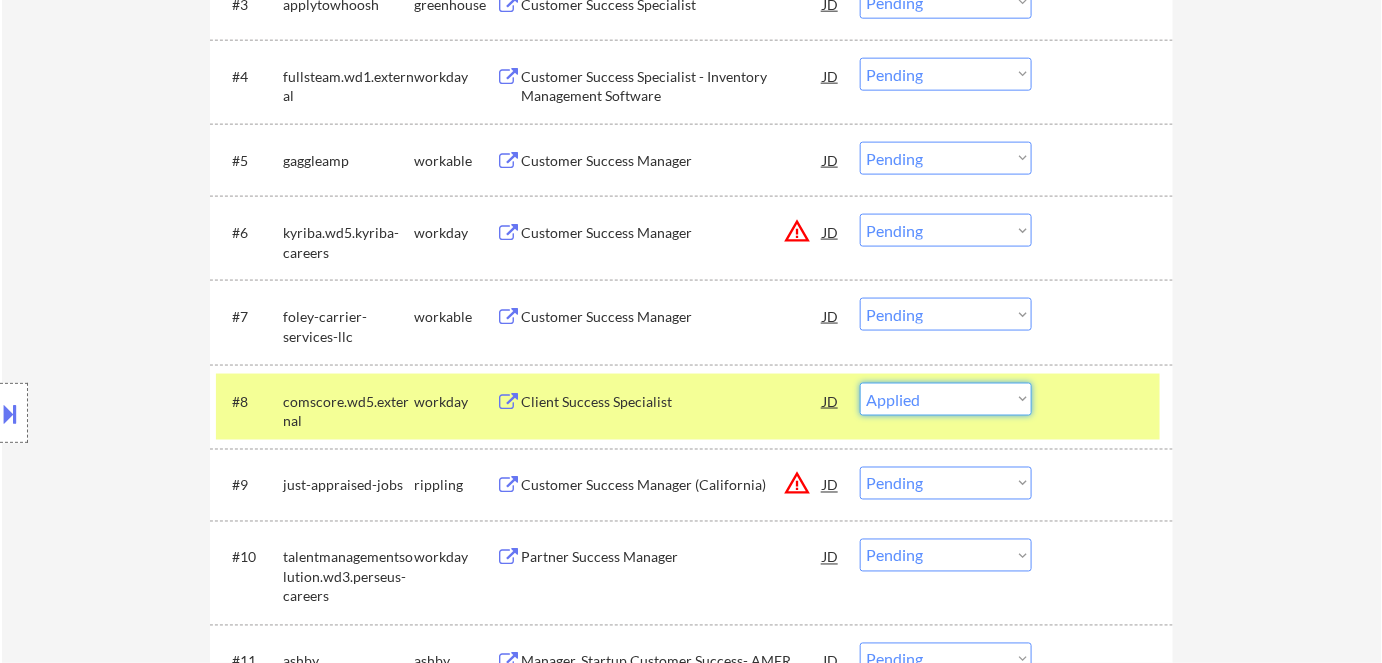 click on "Choose an option... Pending Applied Excluded (Questions) Excluded (Expired) Excluded (Location) Excluded (Bad Match) Excluded (Blocklist) Excluded (Salary) Excluded (Other)" at bounding box center (946, 399) 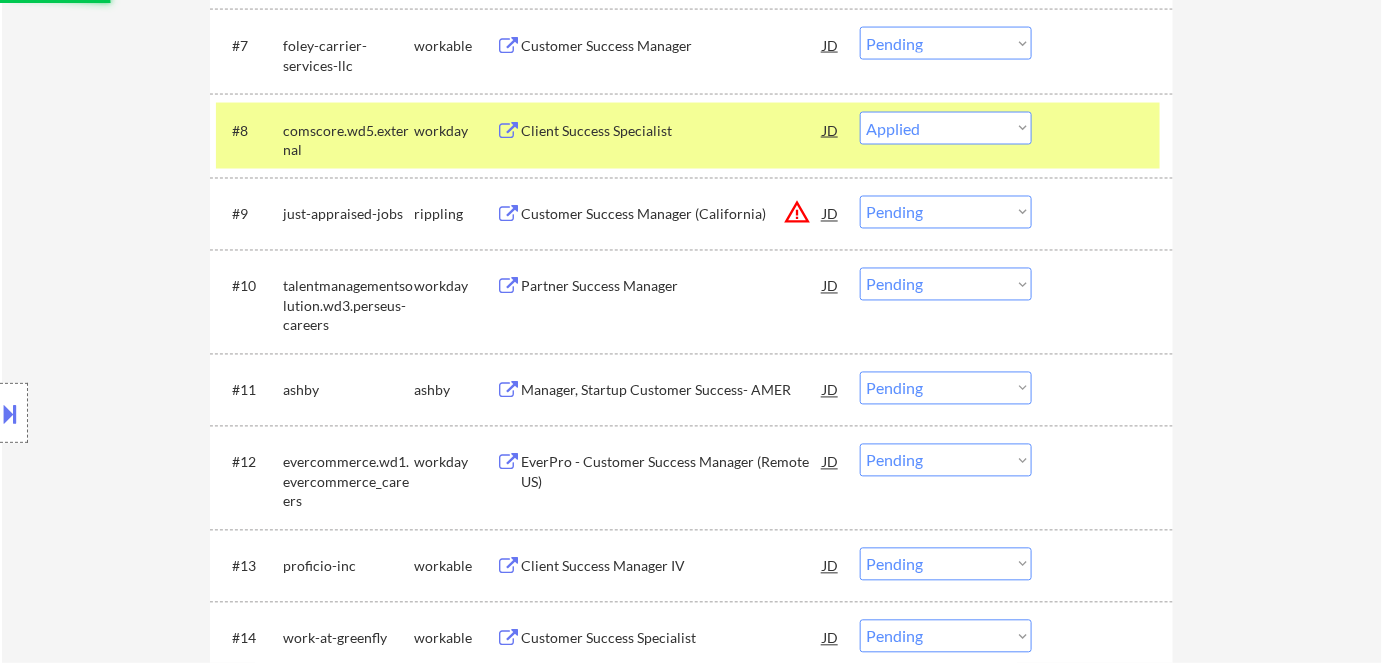 scroll, scrollTop: 1090, scrollLeft: 0, axis: vertical 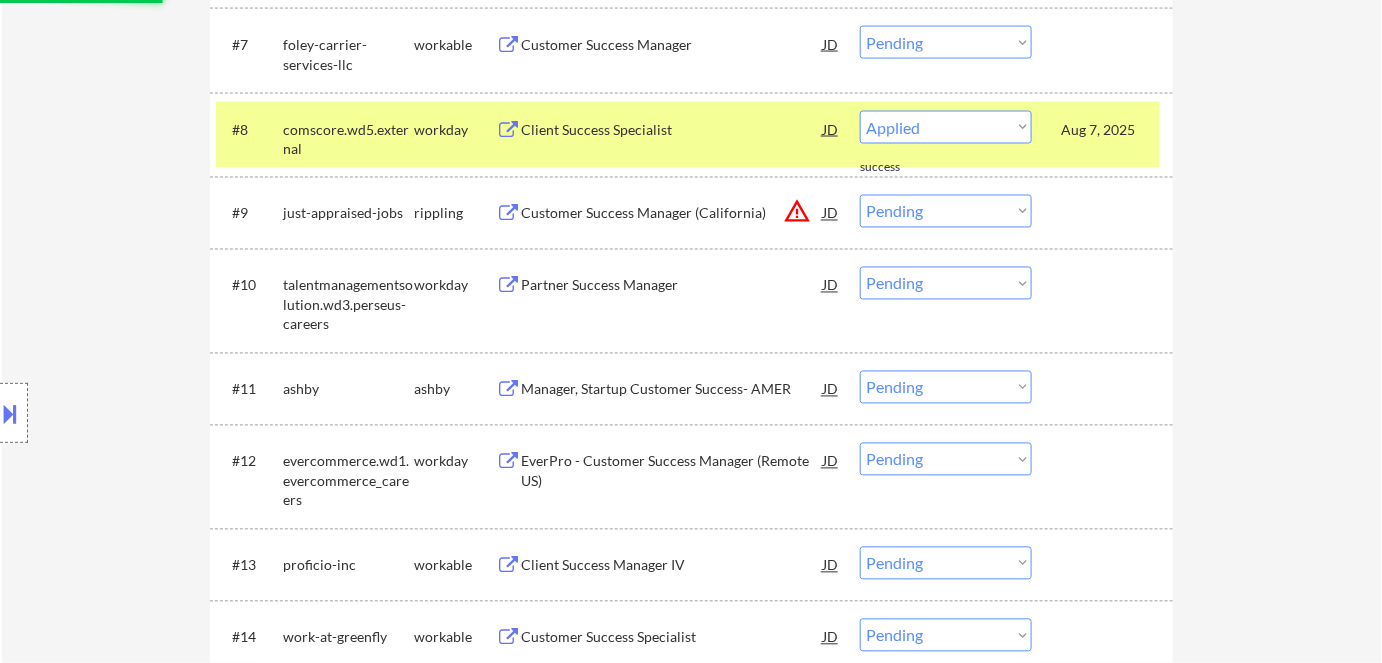 select on ""pending"" 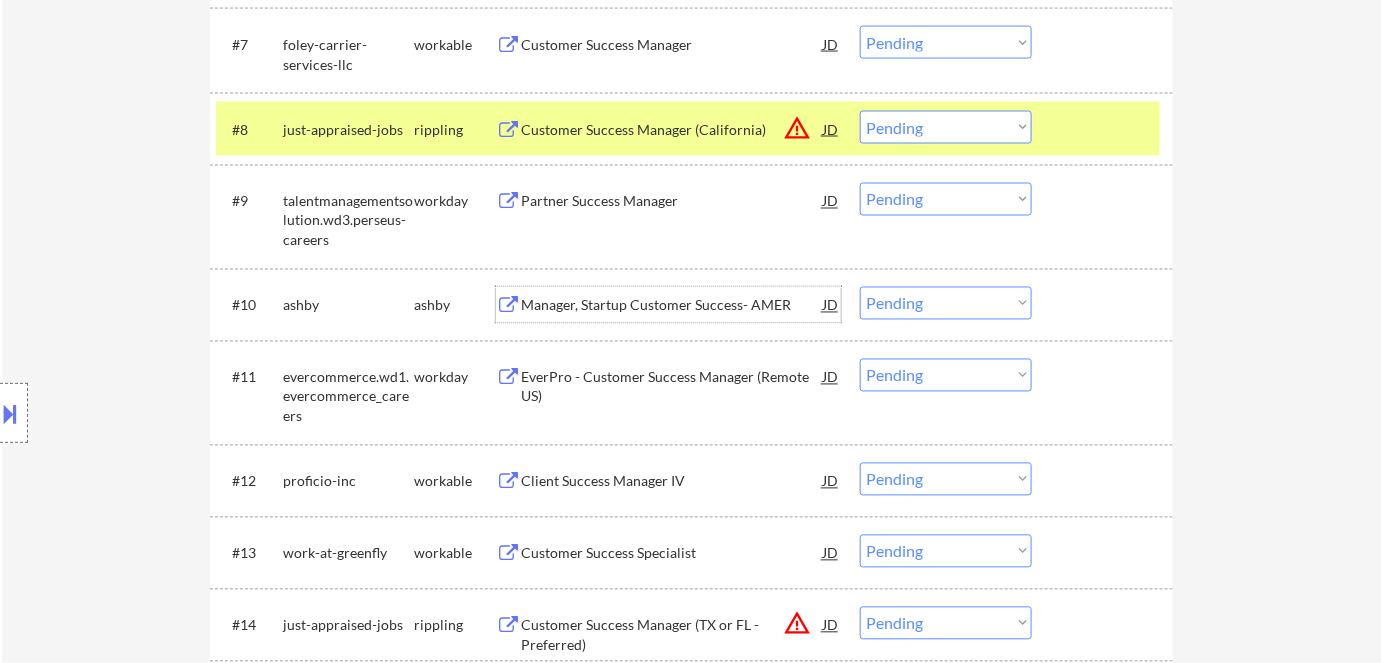 click on "Manager, Startup Customer Success- AMER" at bounding box center (672, 306) 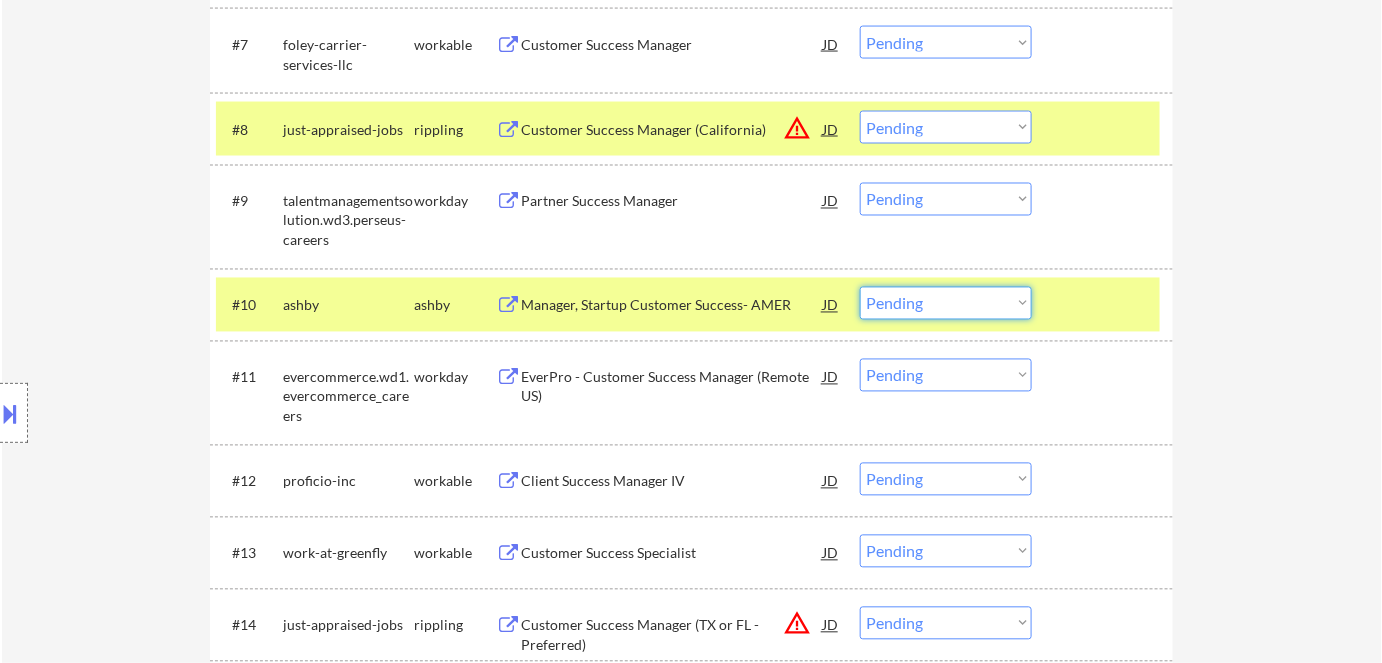 drag, startPoint x: 901, startPoint y: 305, endPoint x: 905, endPoint y: 316, distance: 11.7046995 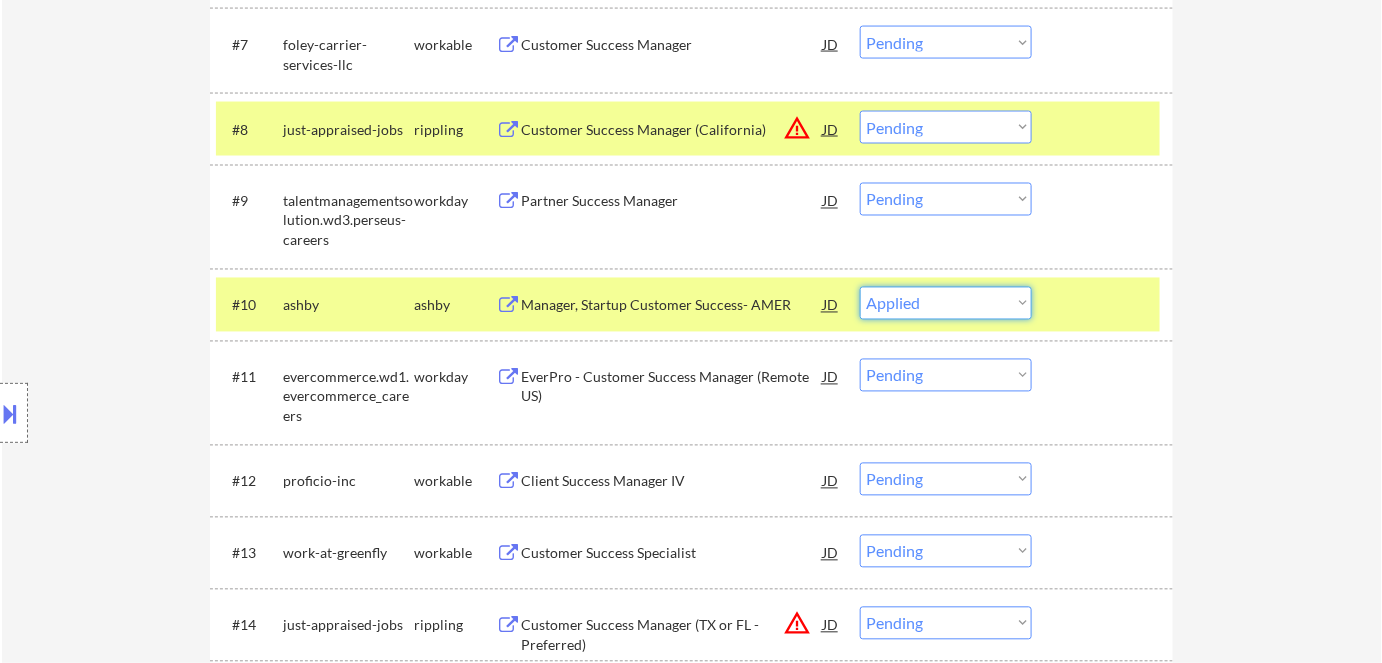 click on "Choose an option... Pending Applied Excluded (Questions) Excluded (Expired) Excluded (Location) Excluded (Bad Match) Excluded (Blocklist) Excluded (Salary) Excluded (Other)" at bounding box center [946, 303] 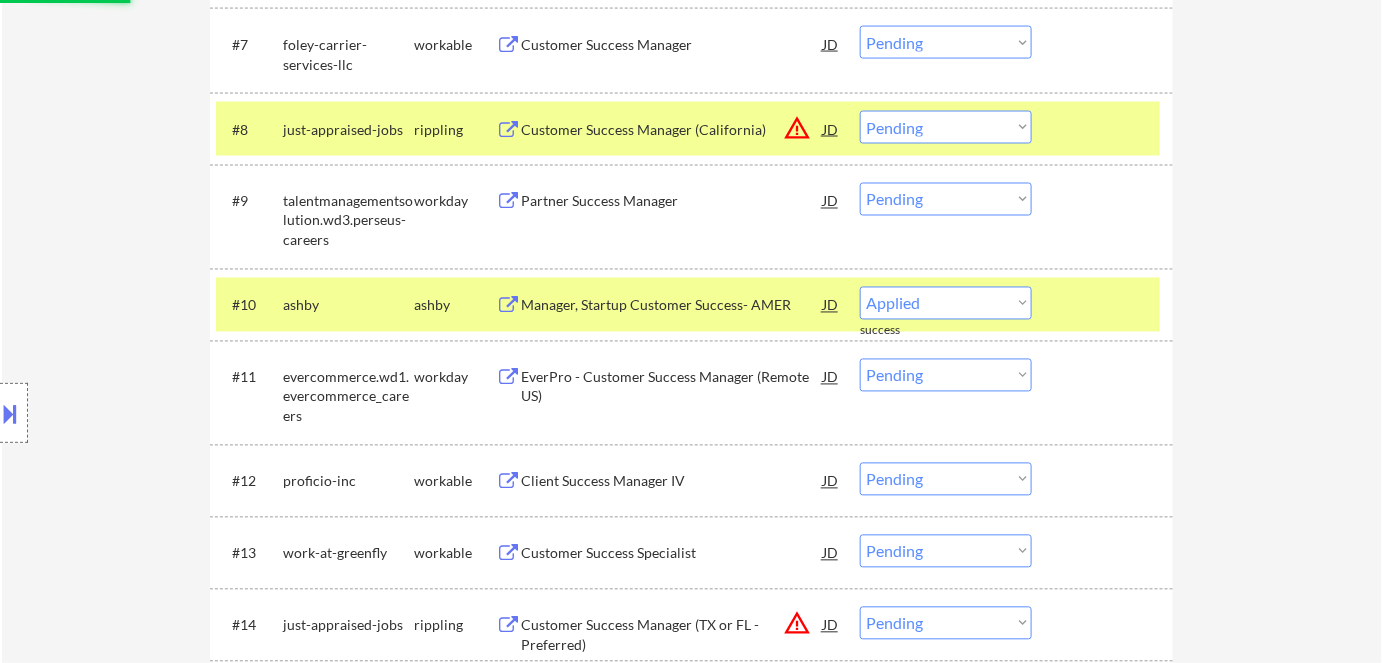 scroll, scrollTop: 1181, scrollLeft: 0, axis: vertical 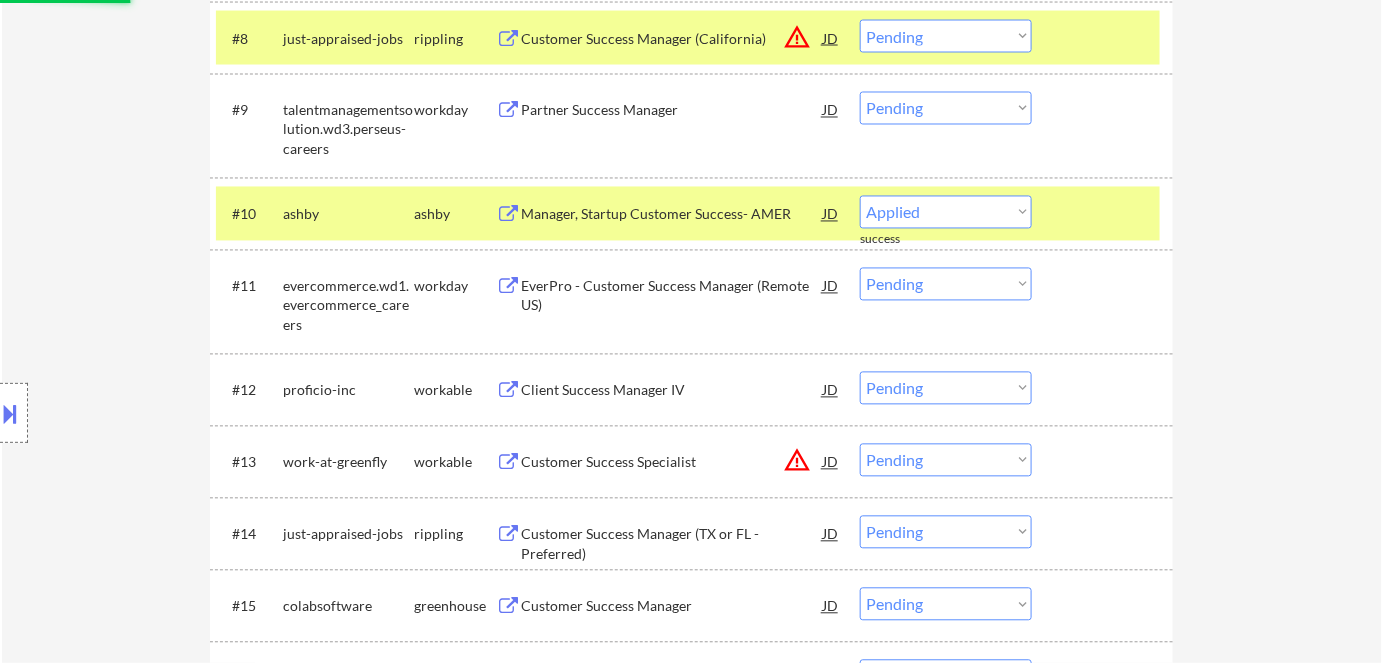 select on ""pending"" 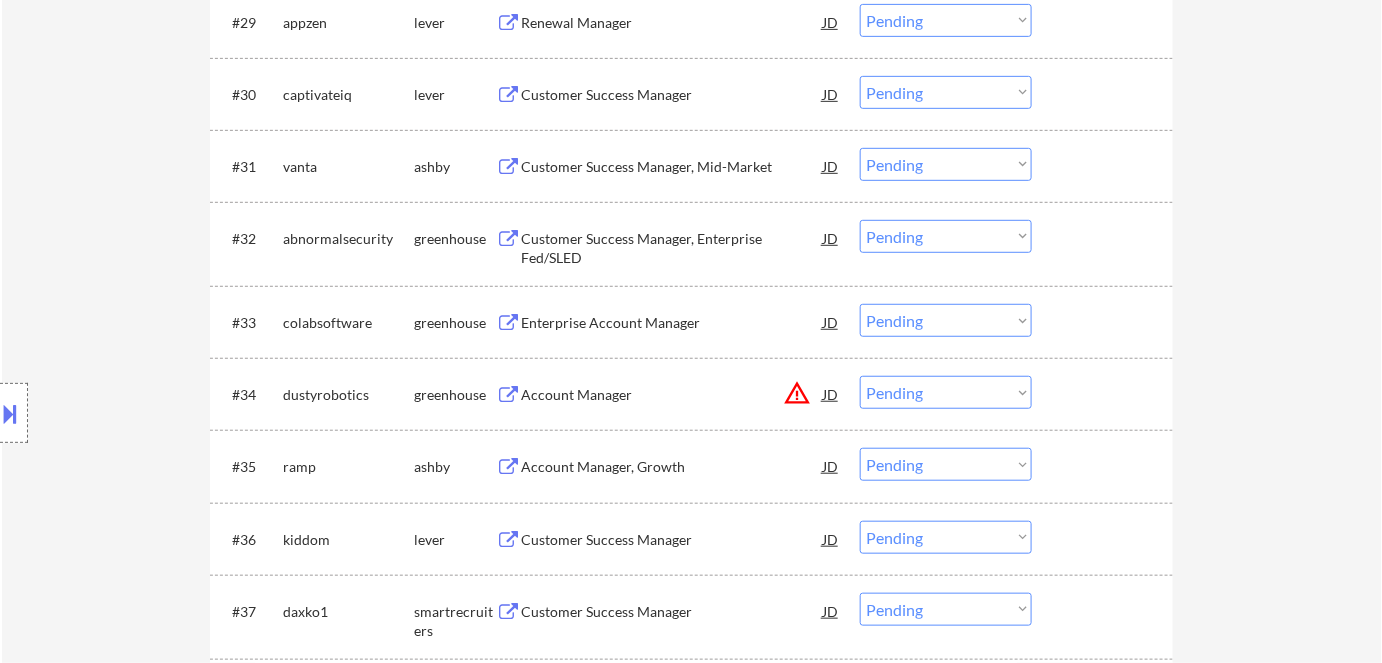 scroll, scrollTop: 2909, scrollLeft: 0, axis: vertical 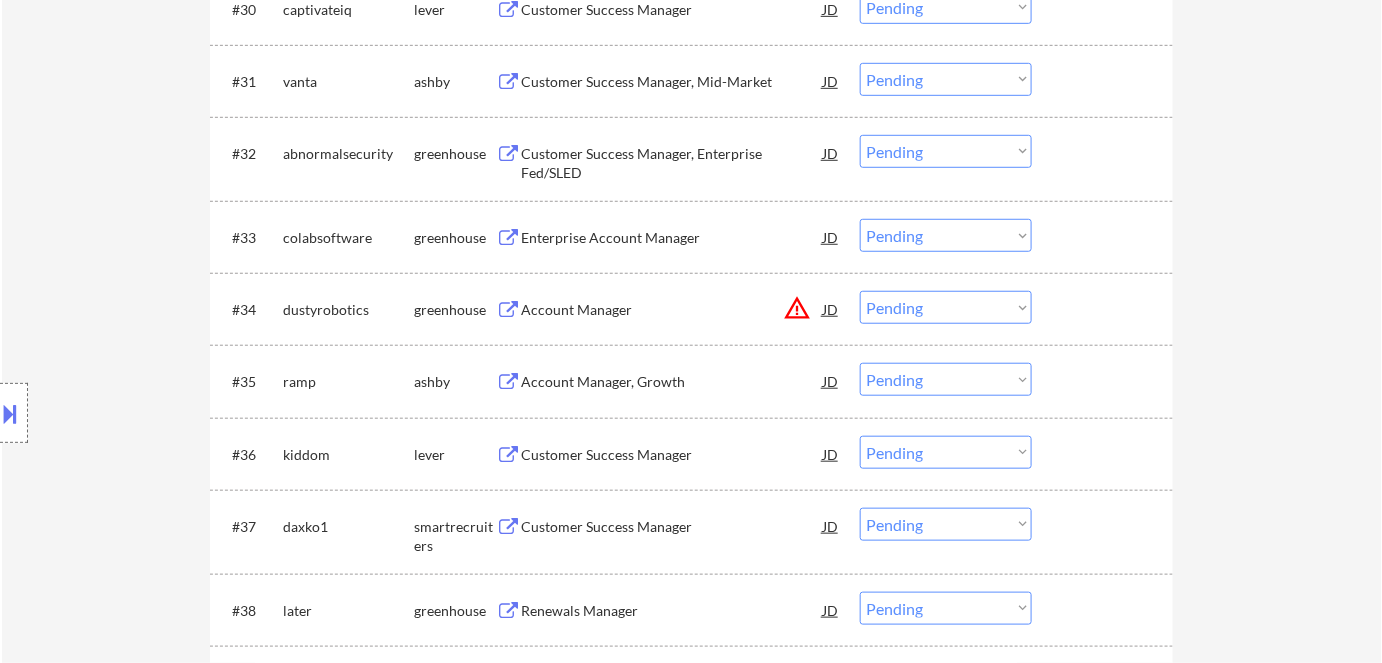 click on "Customer Success Manager" at bounding box center (672, 455) 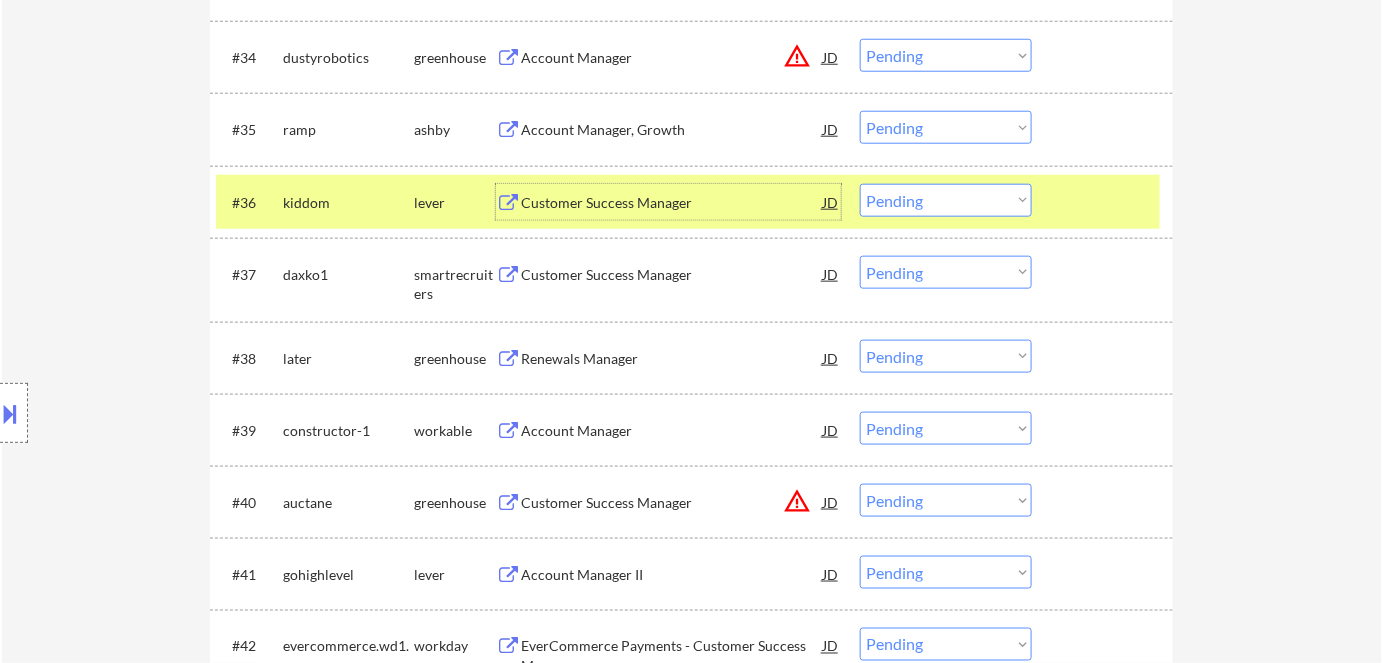 scroll, scrollTop: 3181, scrollLeft: 0, axis: vertical 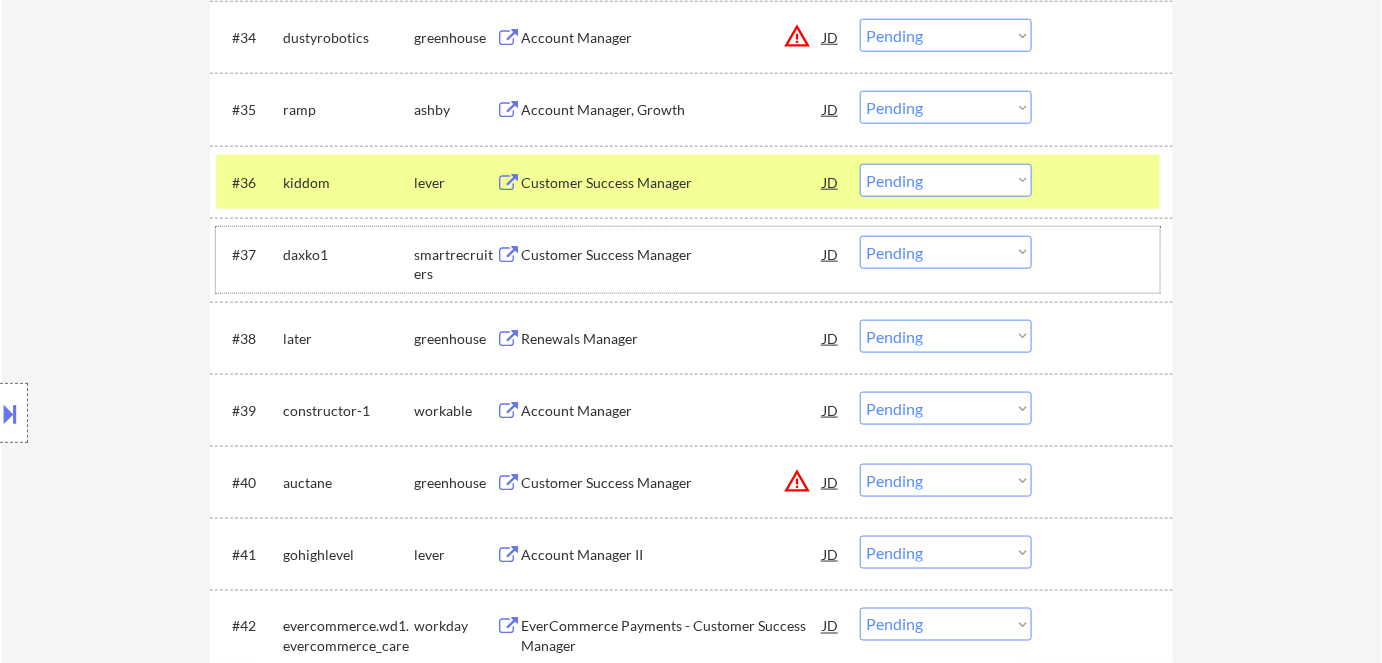 click on "#37 daxko1 smartrecruiters Customer Success Manager JD warning_amber Choose an option... Pending Applied Excluded (Questions) Excluded (Expired) Excluded (Location) Excluded (Bad Match) Excluded (Blocklist) Excluded (Salary) Excluded (Other)" at bounding box center (688, 260) 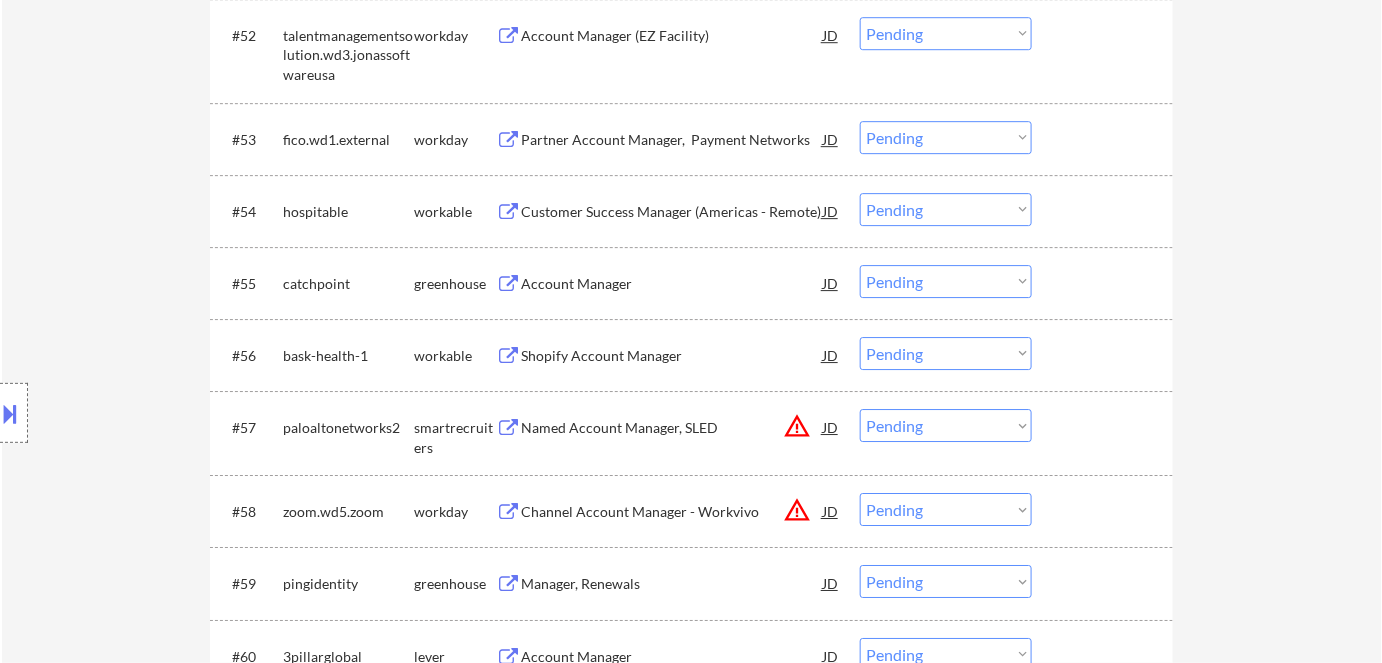 scroll, scrollTop: 4545, scrollLeft: 0, axis: vertical 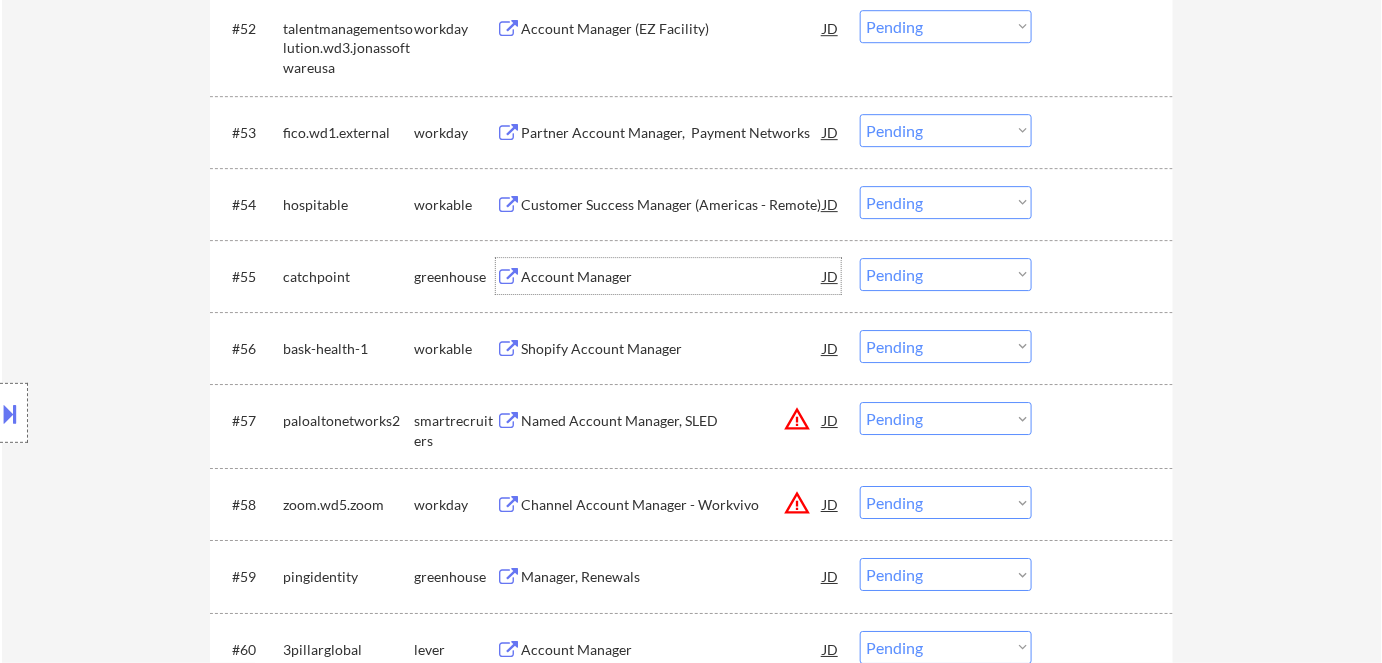 click on "Account Manager" at bounding box center (672, 276) 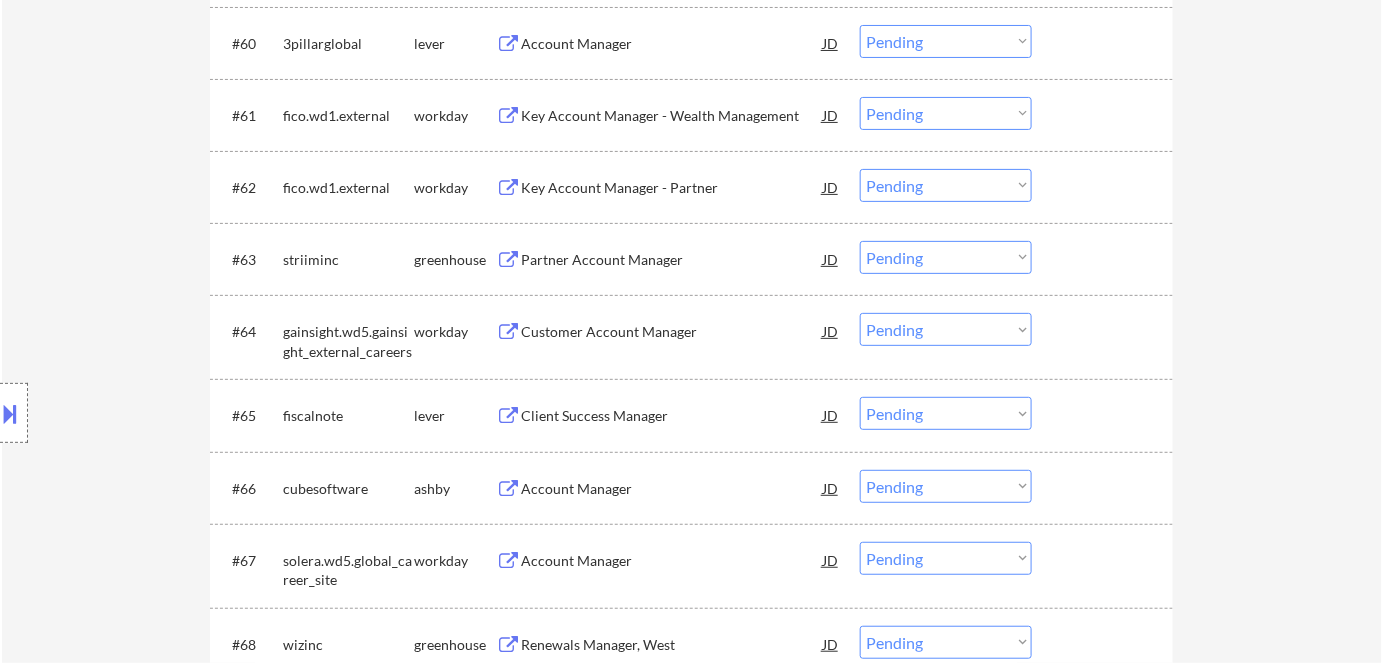 scroll, scrollTop: 5181, scrollLeft: 0, axis: vertical 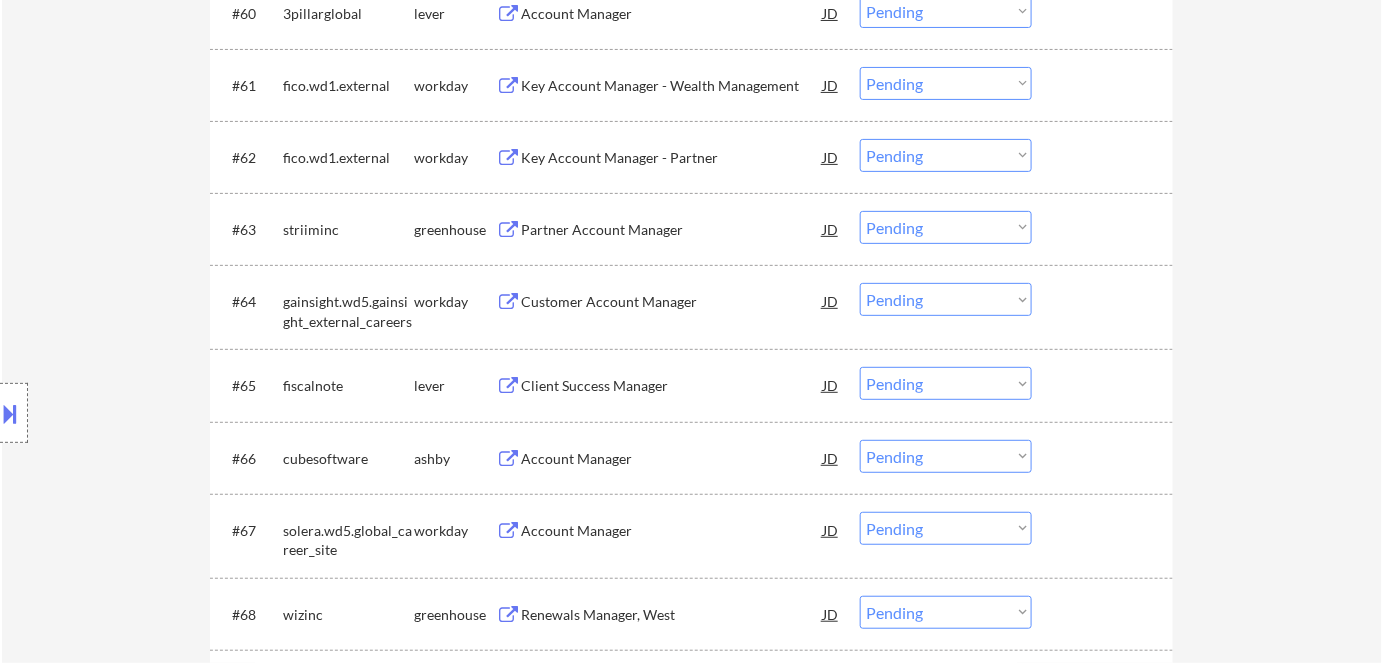 click on "Account Manager" at bounding box center (672, 459) 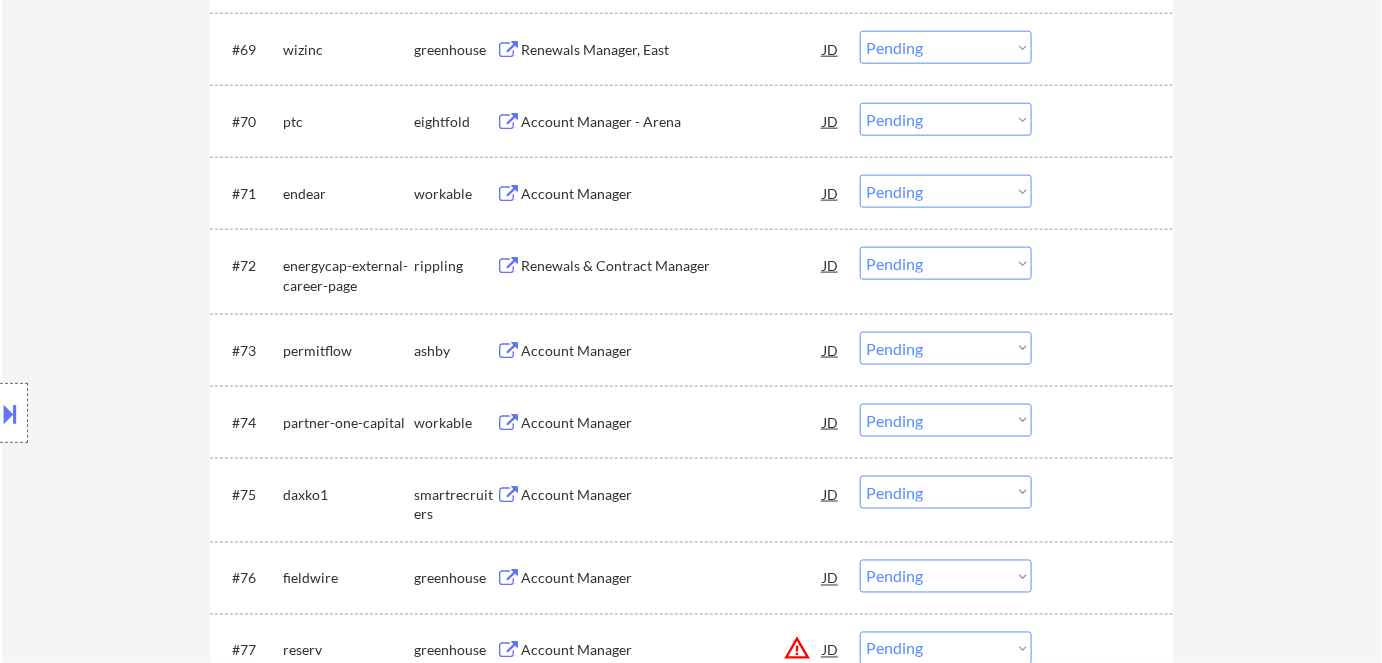 scroll, scrollTop: 5909, scrollLeft: 0, axis: vertical 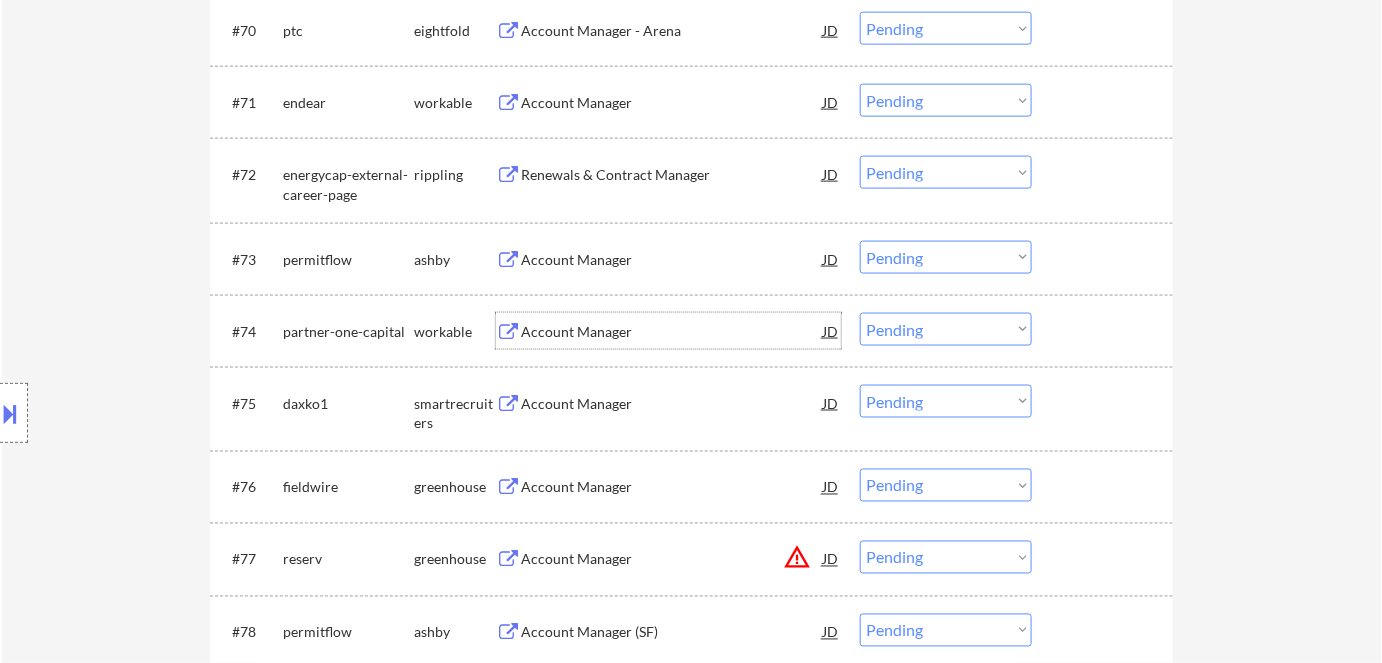 click on "Account Manager" at bounding box center [672, 332] 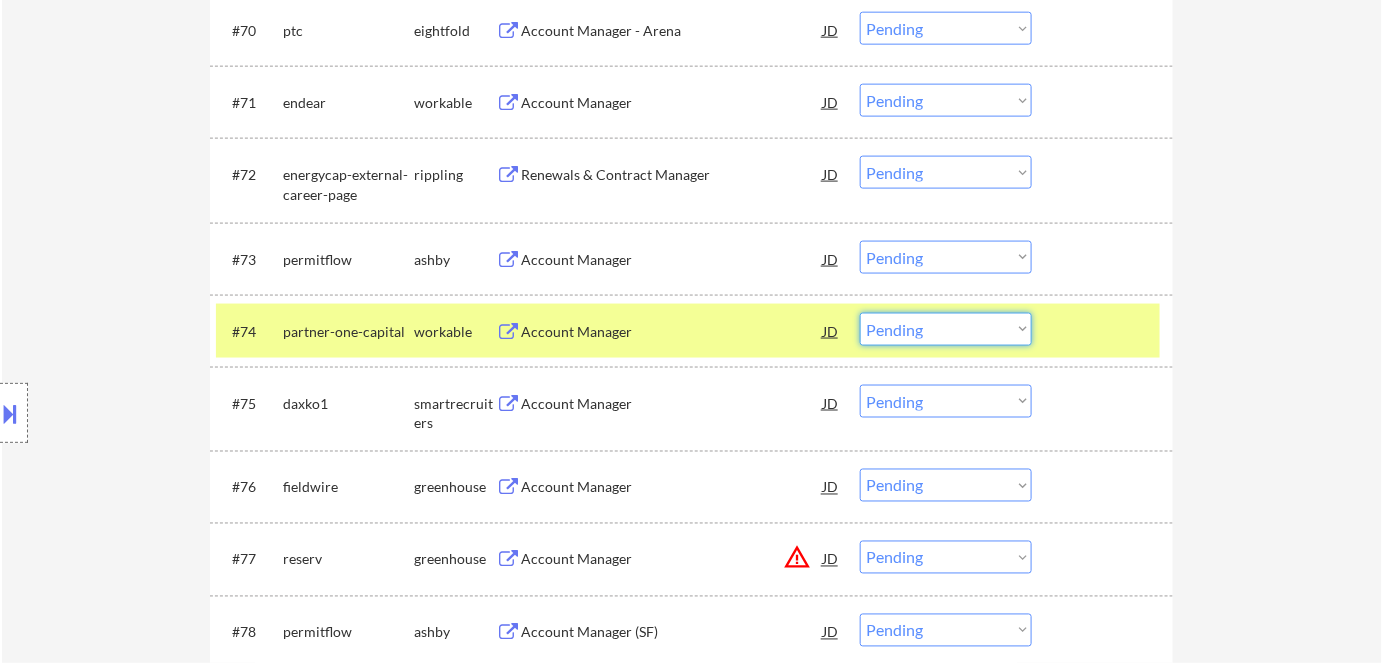click on "Choose an option... Pending Applied Excluded (Questions) Excluded (Expired) Excluded (Location) Excluded (Bad Match) Excluded (Blocklist) Excluded (Salary) Excluded (Other)" at bounding box center [946, 329] 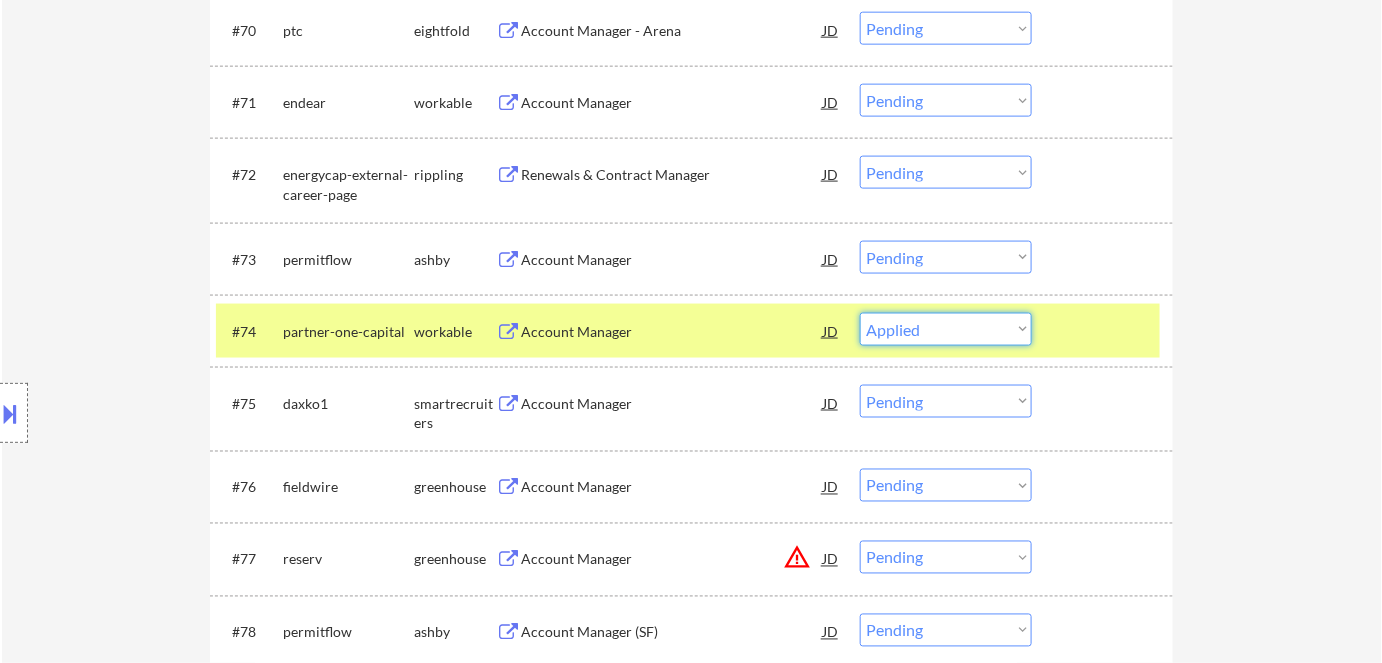 click on "Choose an option... Pending Applied Excluded (Questions) Excluded (Expired) Excluded (Location) Excluded (Bad Match) Excluded (Blocklist) Excluded (Salary) Excluded (Other)" at bounding box center (946, 329) 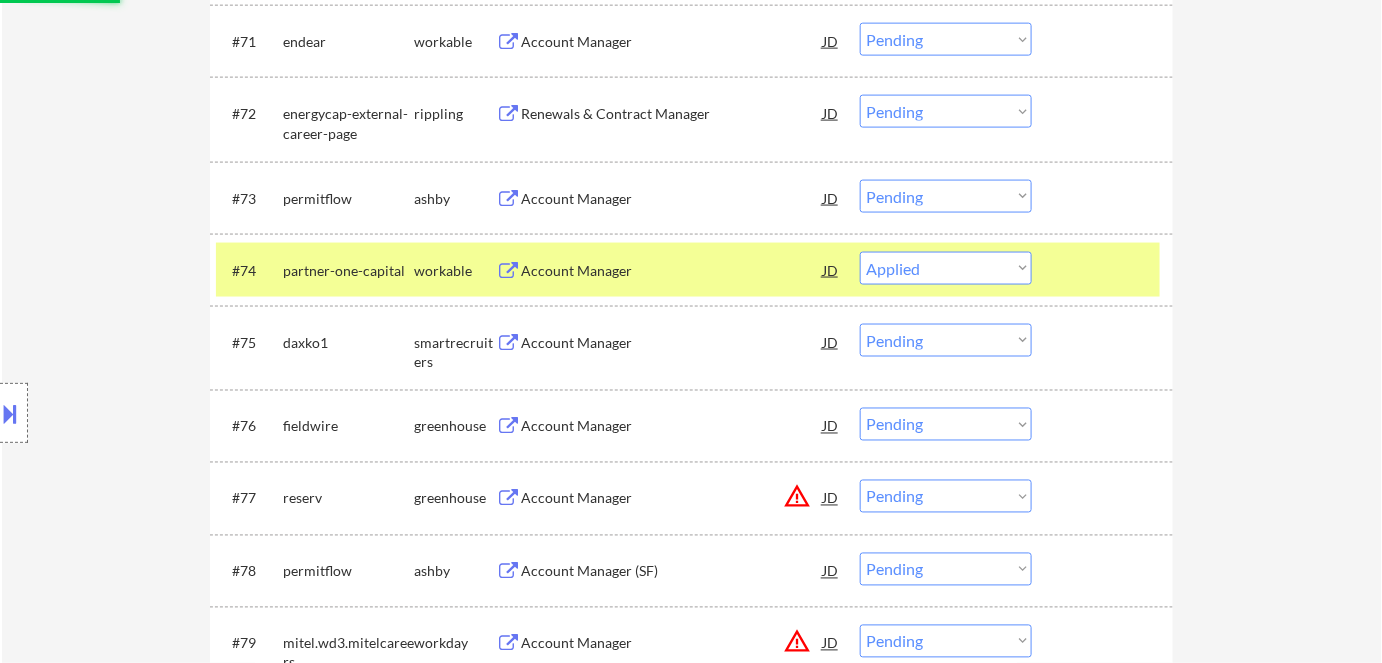 scroll, scrollTop: 6090, scrollLeft: 0, axis: vertical 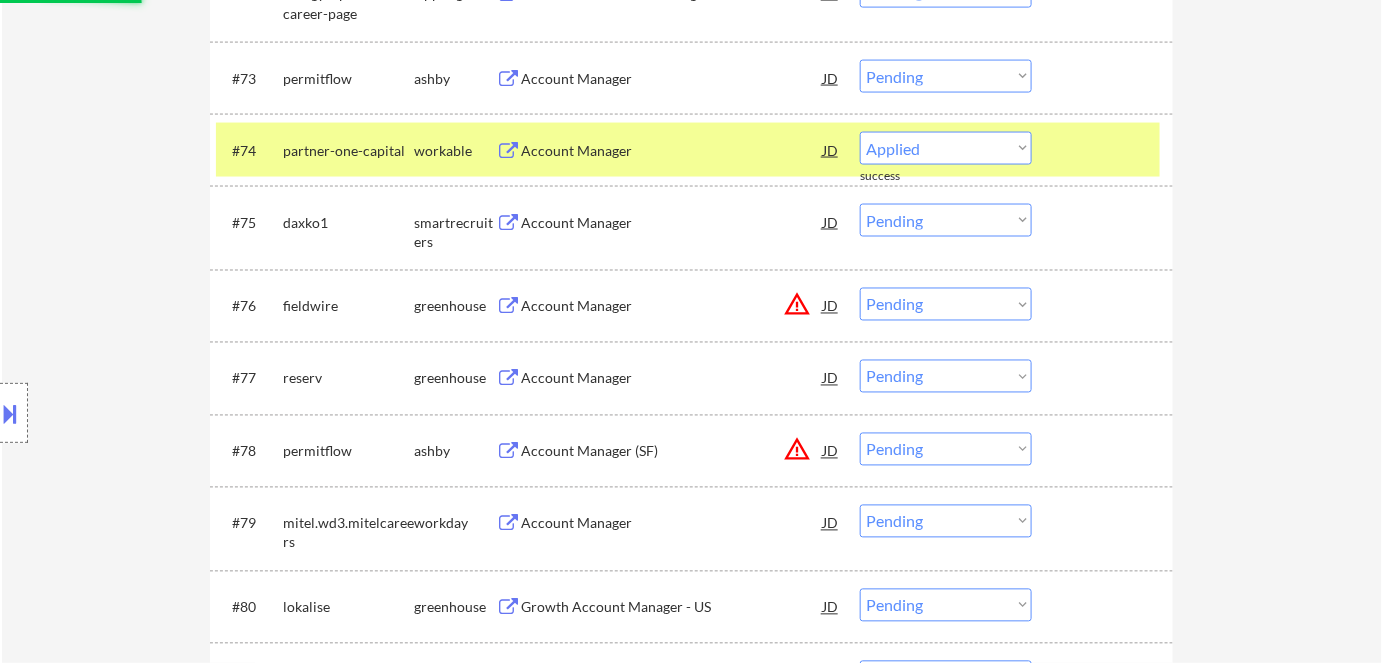select on ""pending"" 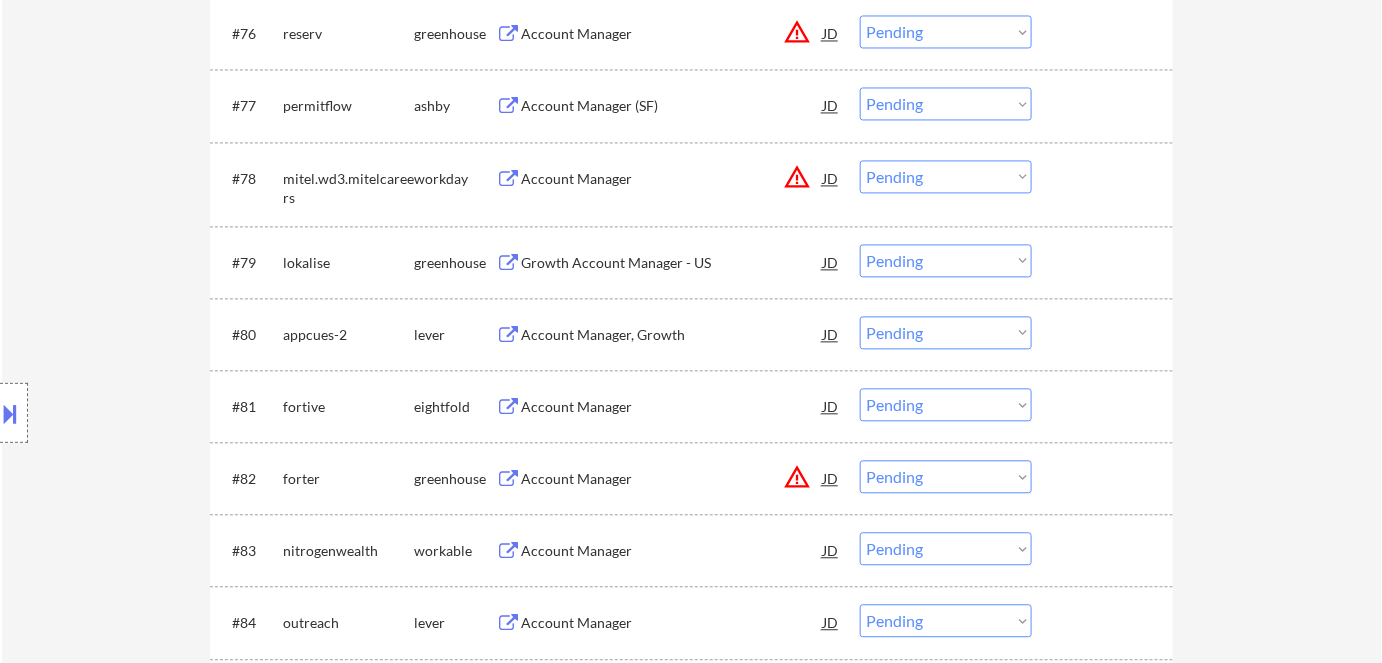 scroll, scrollTop: 6454, scrollLeft: 0, axis: vertical 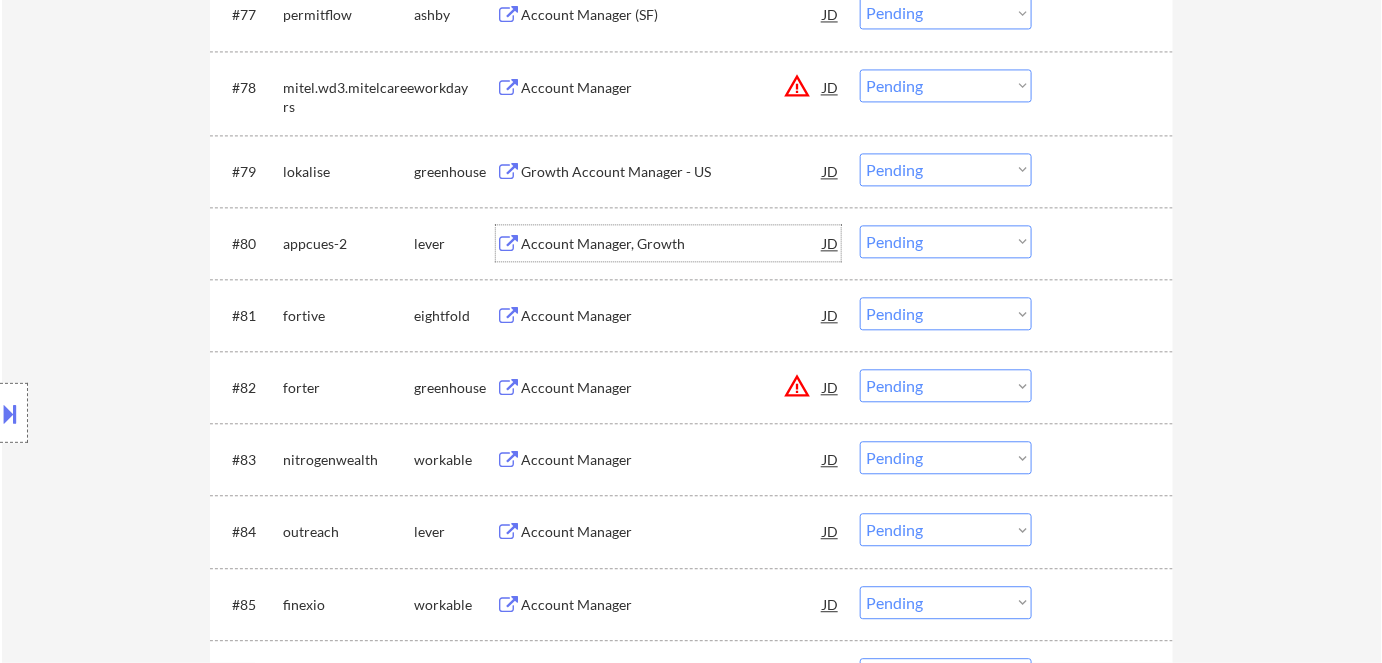 click on "Account Manager, Growth" at bounding box center (672, 244) 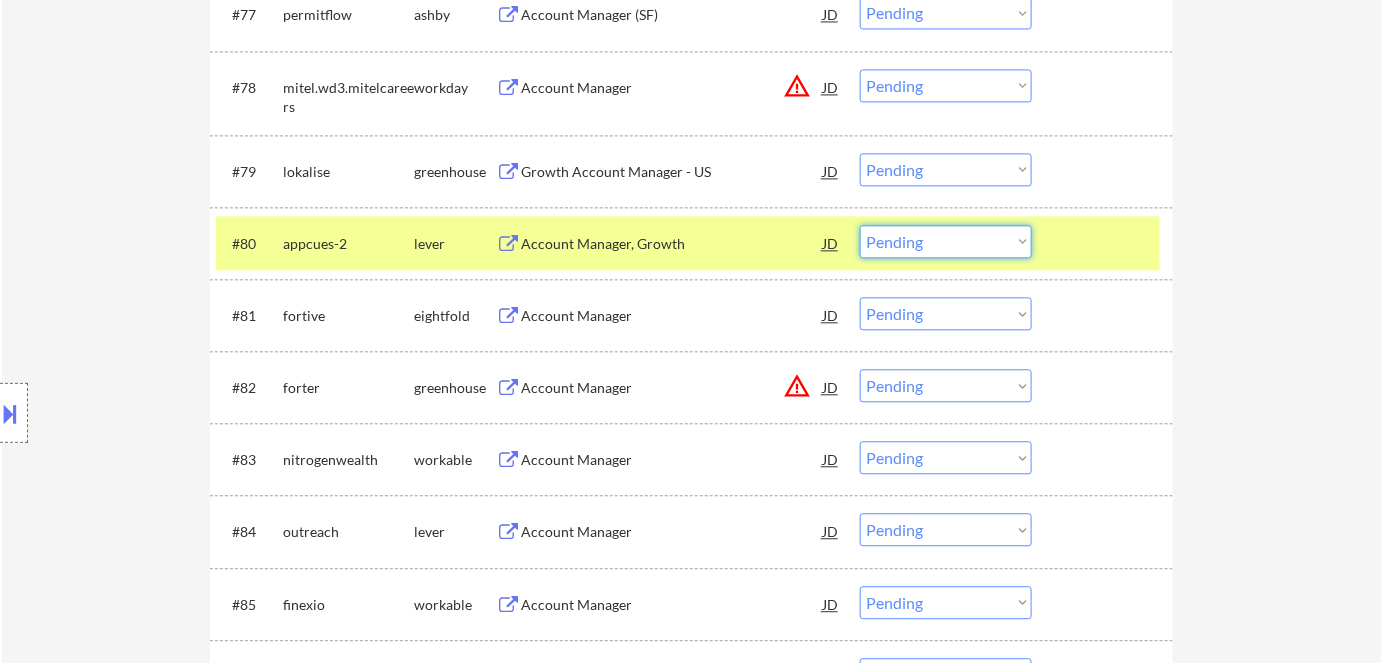 click on "Choose an option... Pending Applied Excluded (Questions) Excluded (Expired) Excluded (Location) Excluded (Bad Match) Excluded (Blocklist) Excluded (Salary) Excluded (Other)" at bounding box center (946, 241) 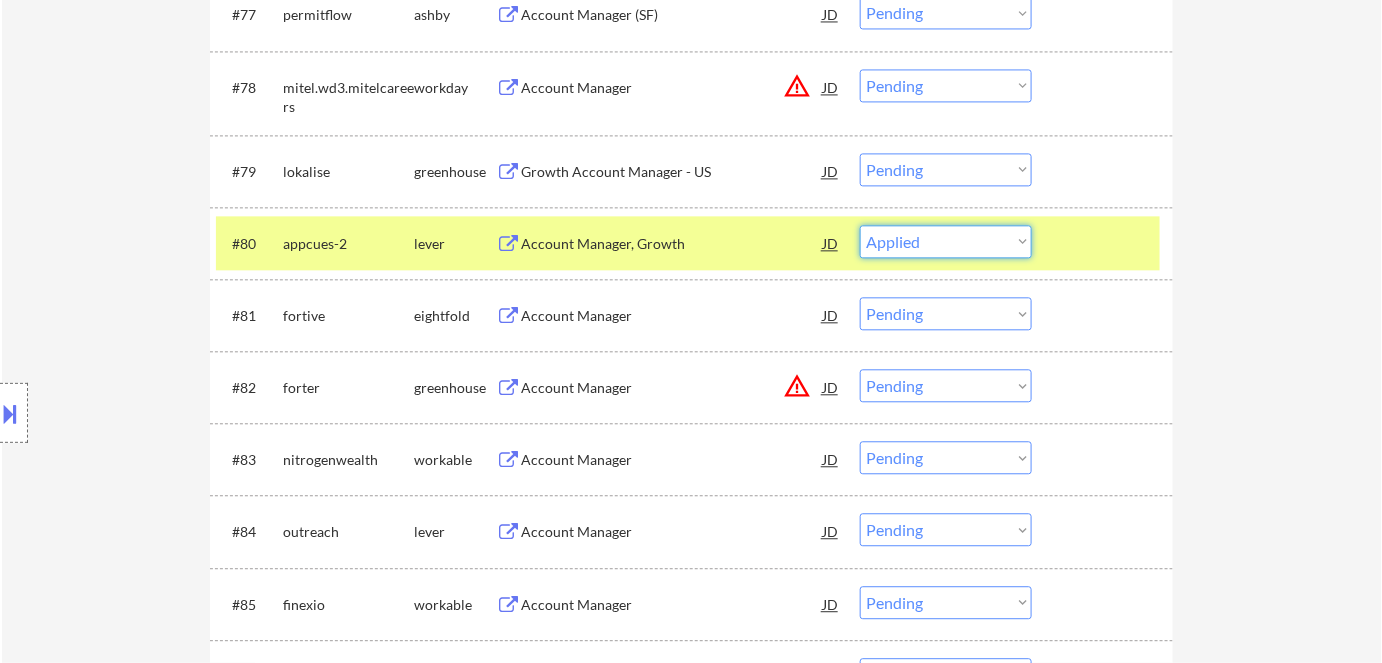 click on "Choose an option... Pending Applied Excluded (Questions) Excluded (Expired) Excluded (Location) Excluded (Bad Match) Excluded (Blocklist) Excluded (Salary) Excluded (Other)" at bounding box center [946, 241] 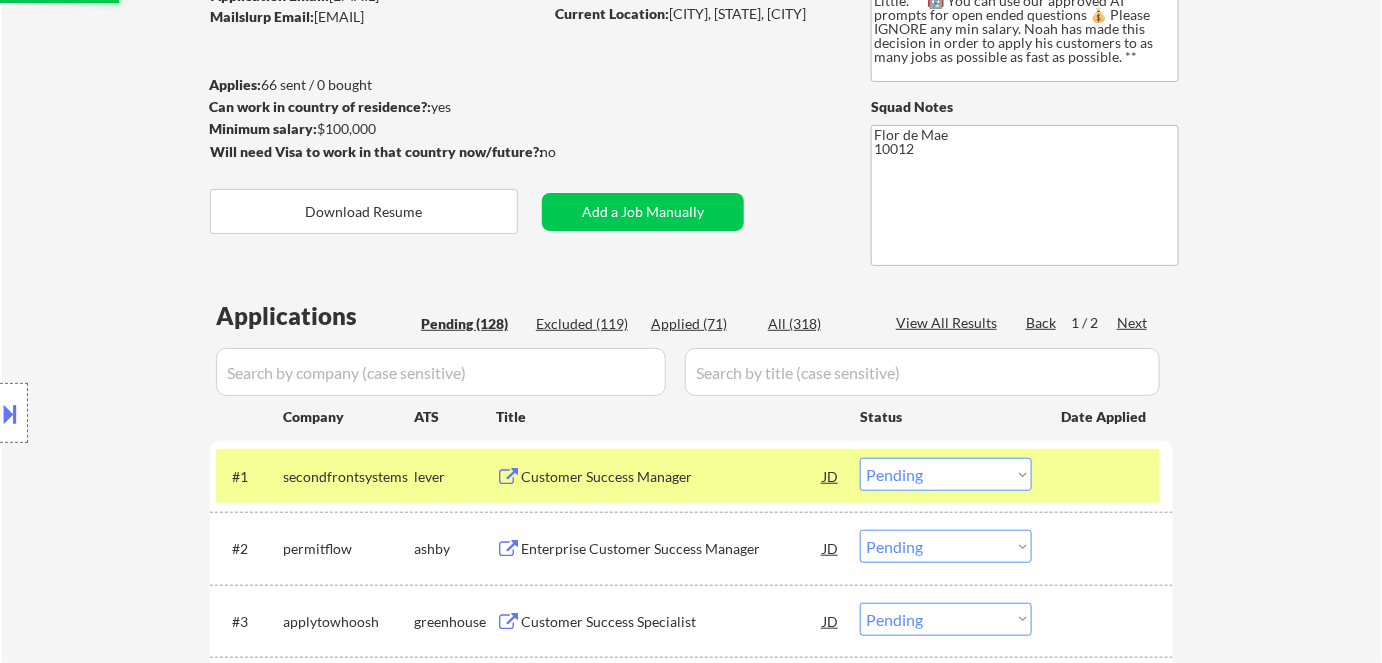 select on ""pending"" 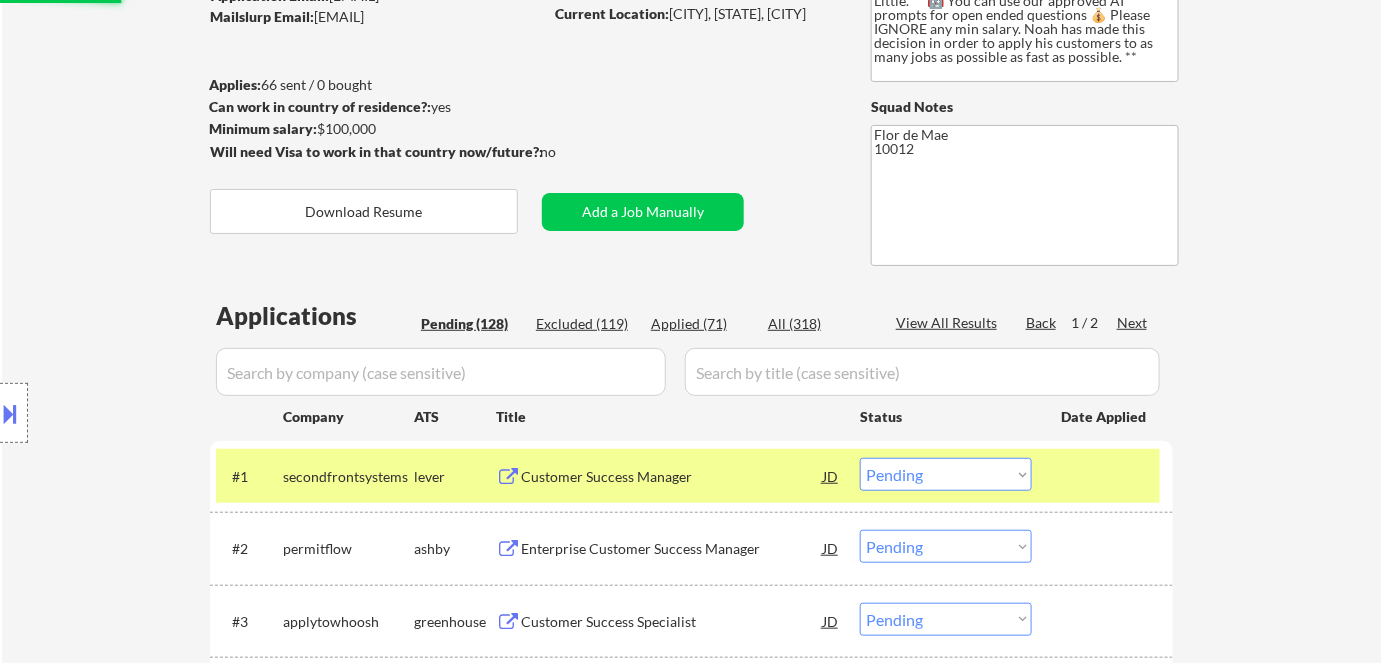scroll, scrollTop: 191, scrollLeft: 0, axis: vertical 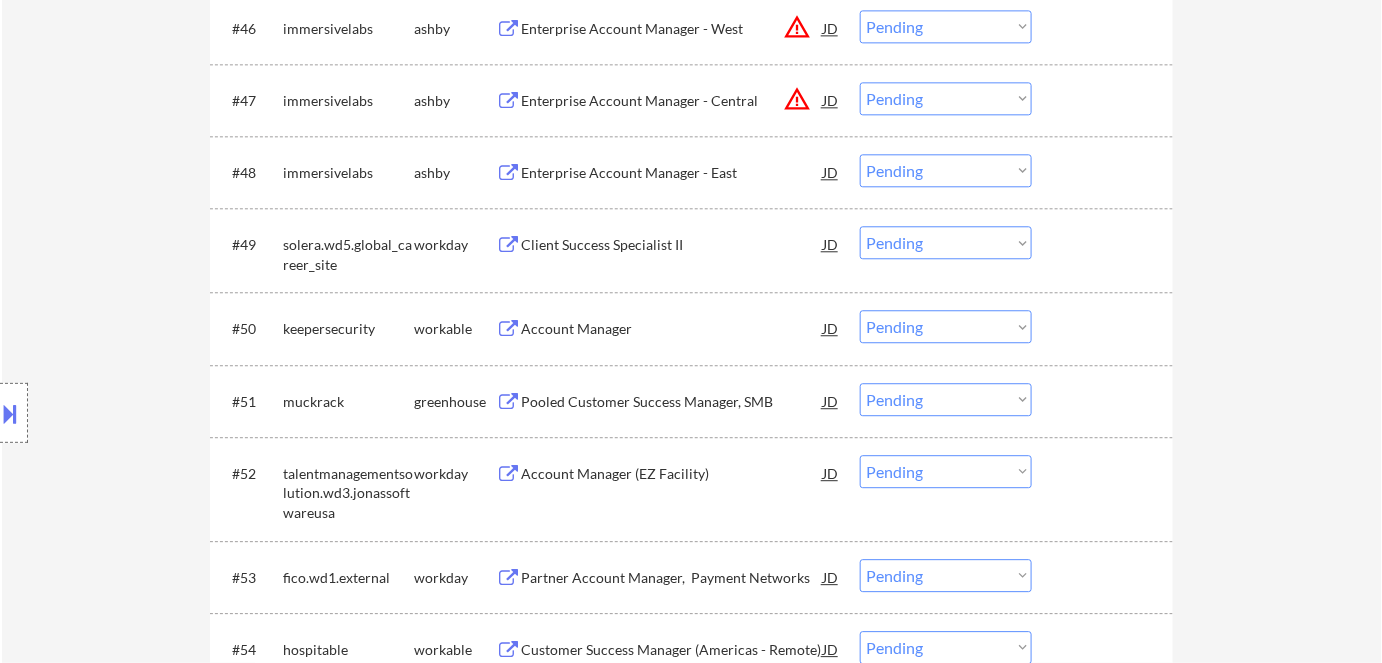 click on "Enterprise Account Manager - East" at bounding box center [672, 173] 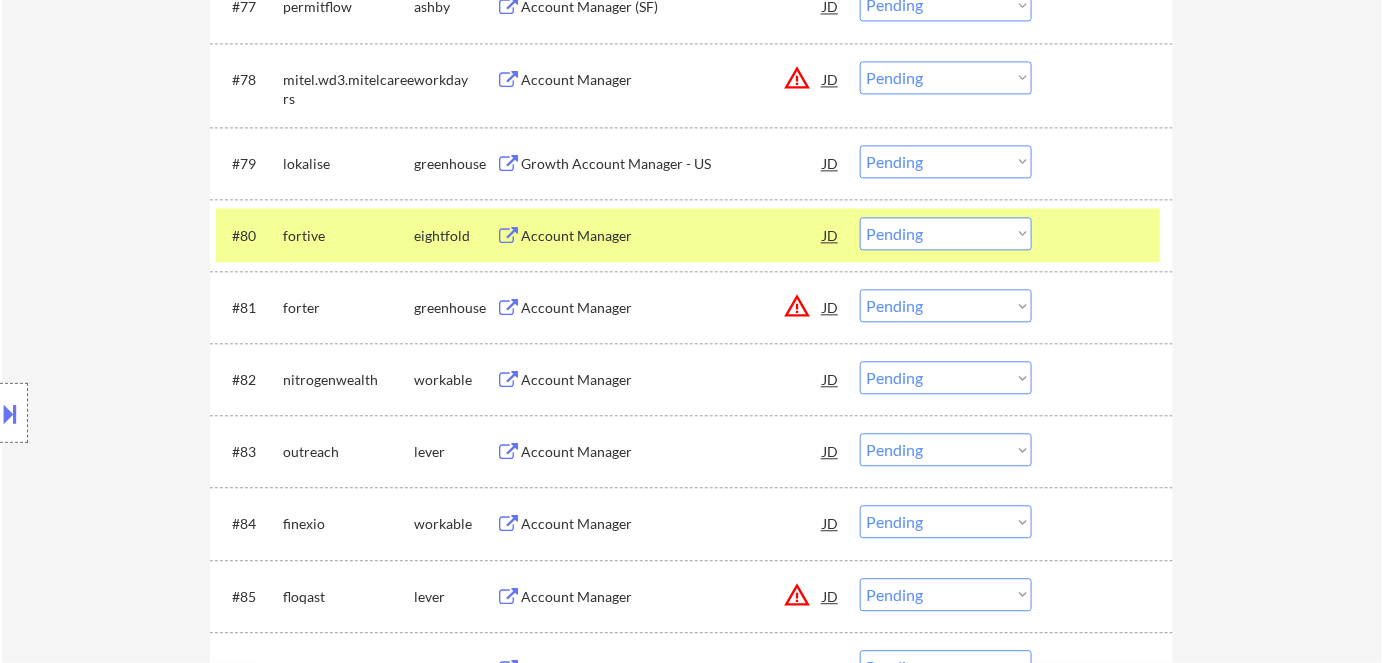 scroll, scrollTop: 6736, scrollLeft: 0, axis: vertical 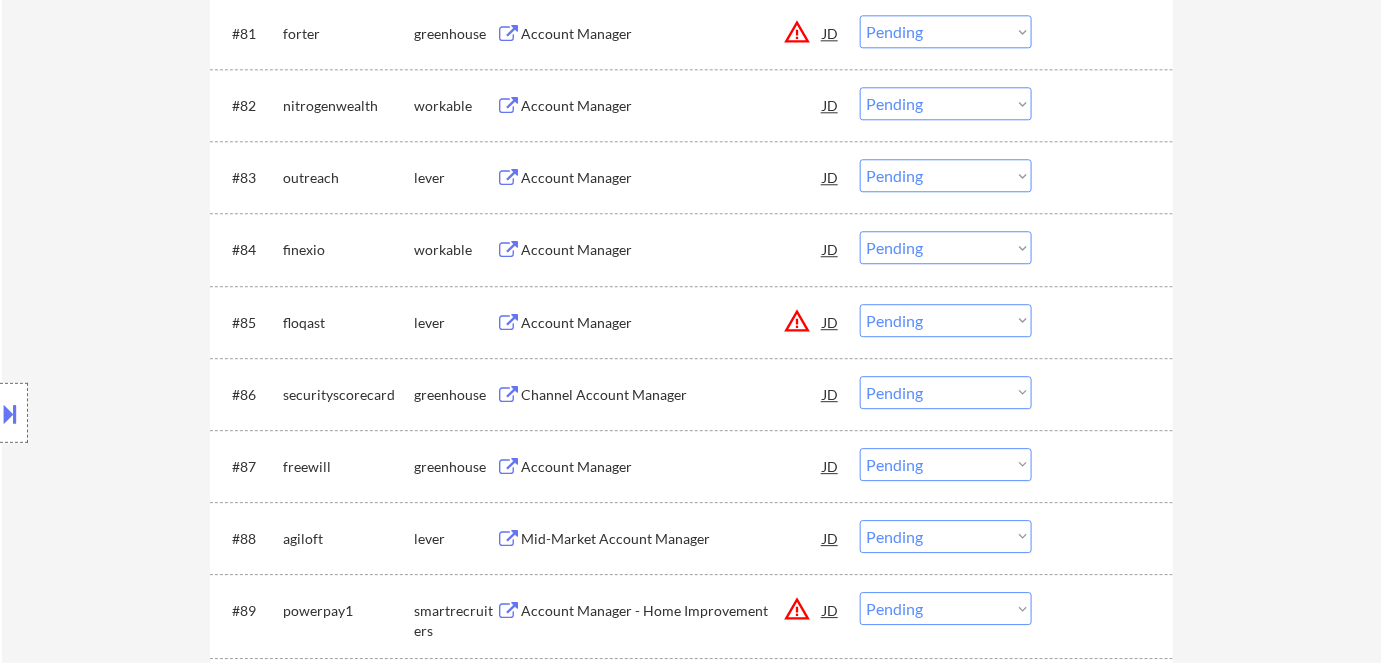 click on "Account Manager" at bounding box center (672, 106) 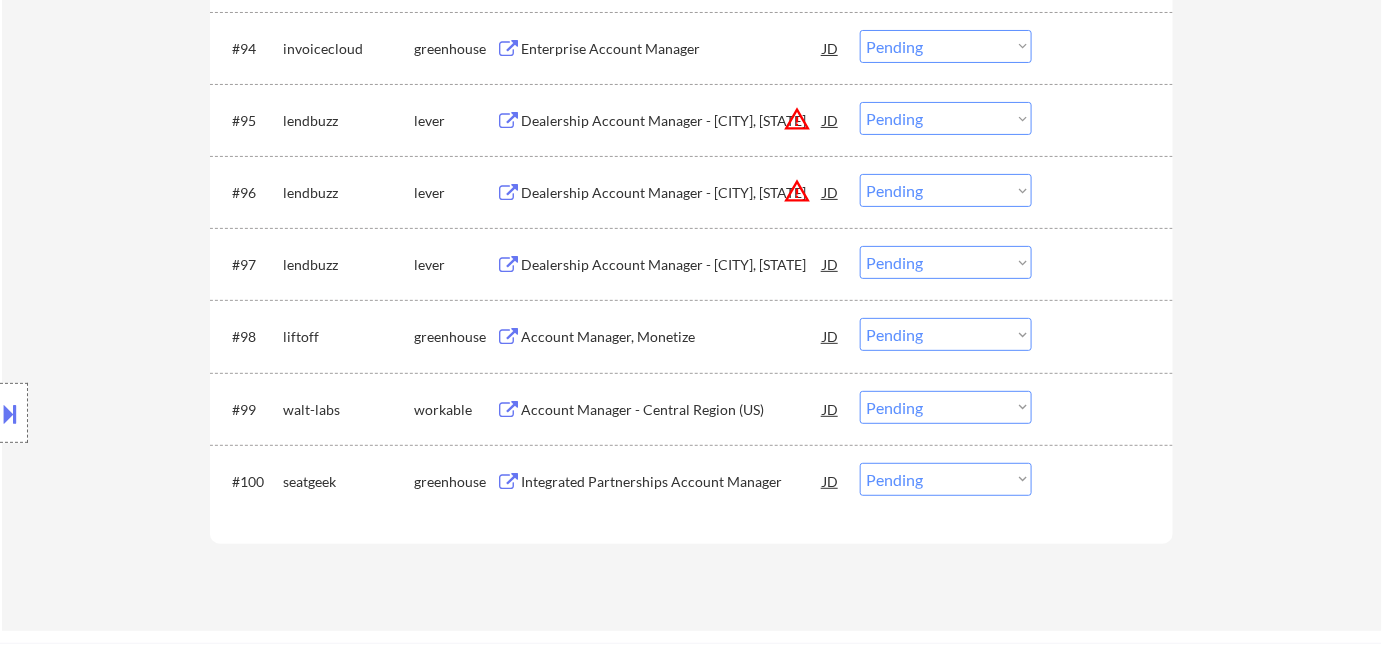 scroll, scrollTop: 7736, scrollLeft: 0, axis: vertical 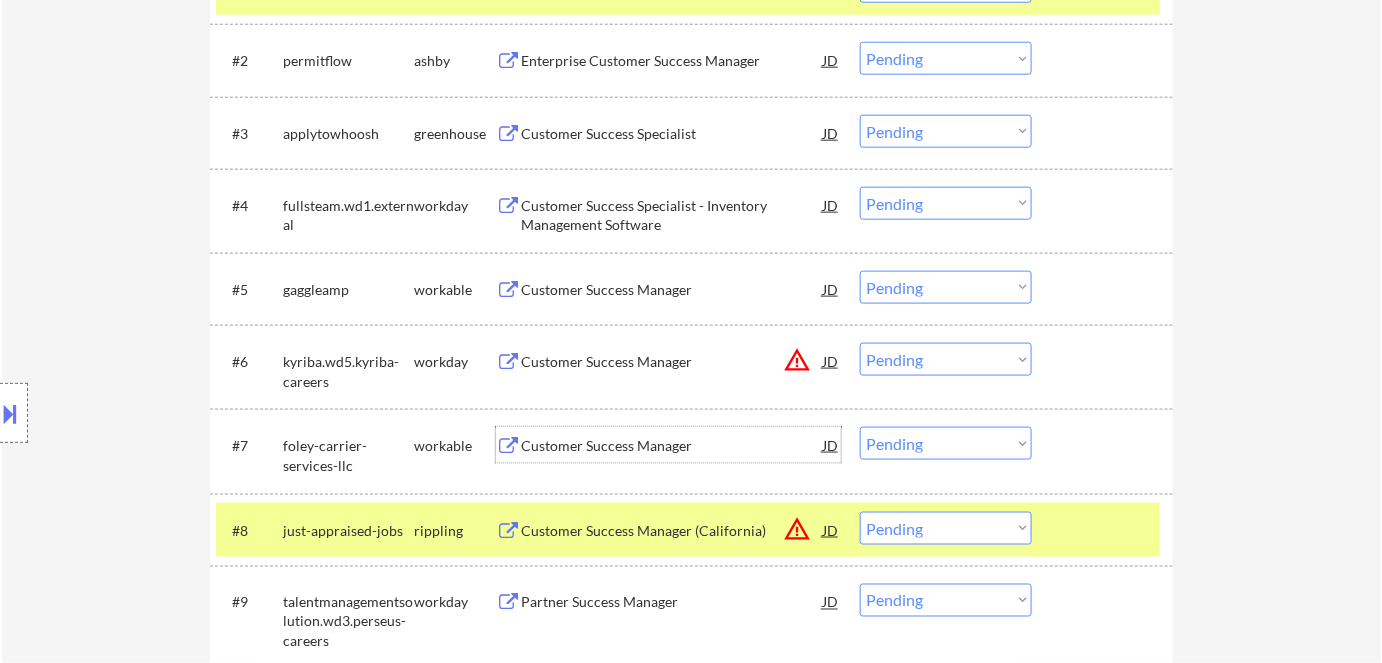 click on "Customer Success Manager" at bounding box center [672, 446] 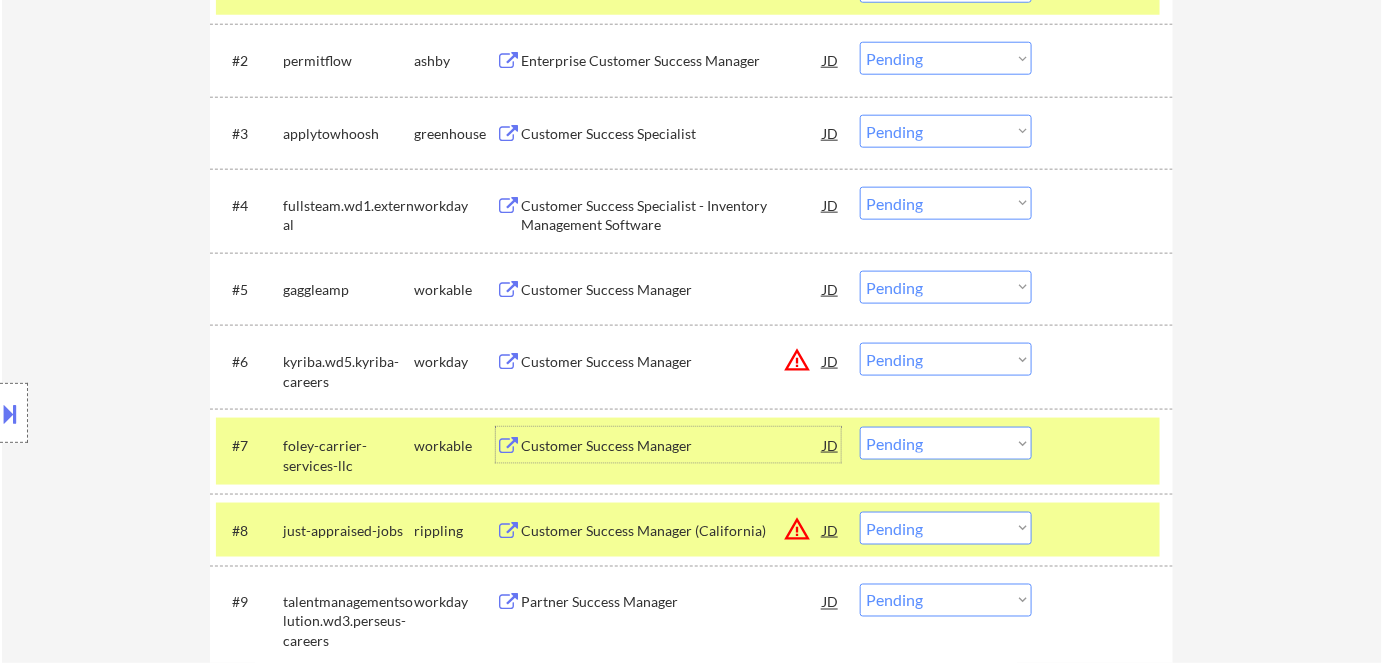 click on "Choose an option... Pending Applied Excluded (Questions) Excluded (Expired) Excluded (Location) Excluded (Bad Match) Excluded (Blocklist) Excluded (Salary) Excluded (Other)" at bounding box center [946, 443] 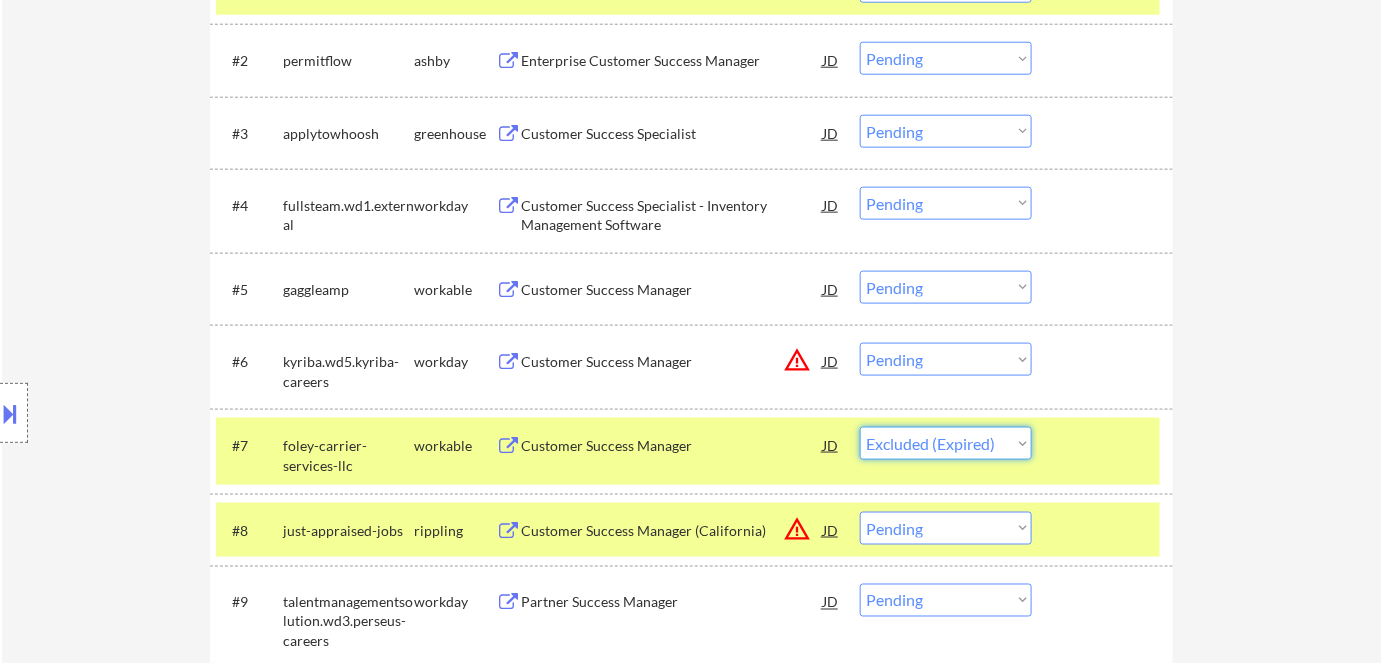 click on "Choose an option... Pending Applied Excluded (Questions) Excluded (Expired) Excluded (Location) Excluded (Bad Match) Excluded (Blocklist) Excluded (Salary) Excluded (Other)" at bounding box center [946, 443] 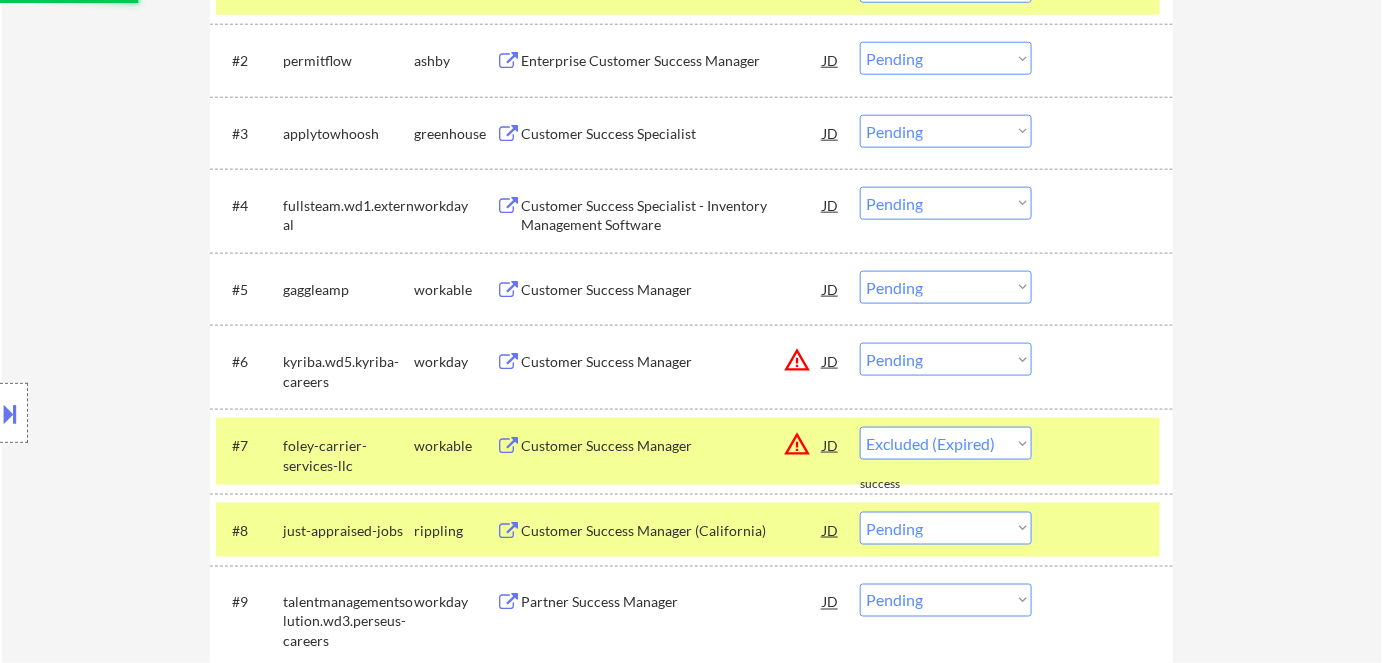 select on ""pending"" 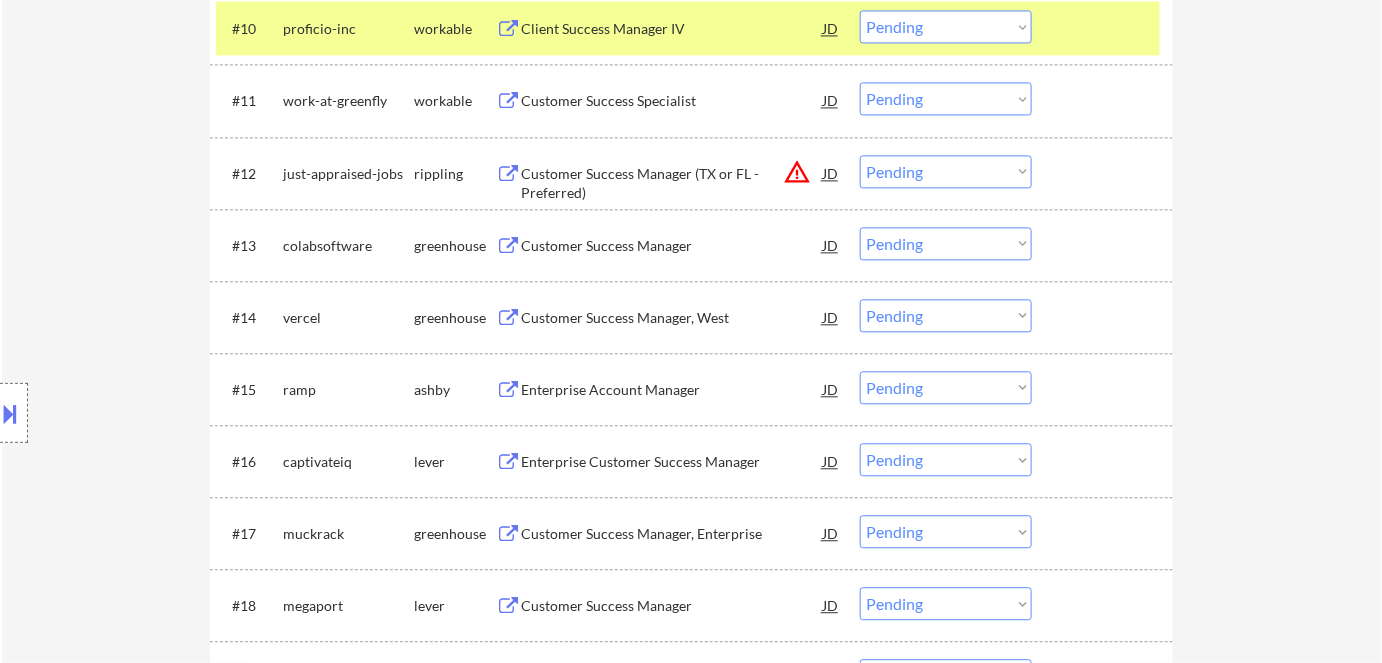 scroll, scrollTop: 1416, scrollLeft: 0, axis: vertical 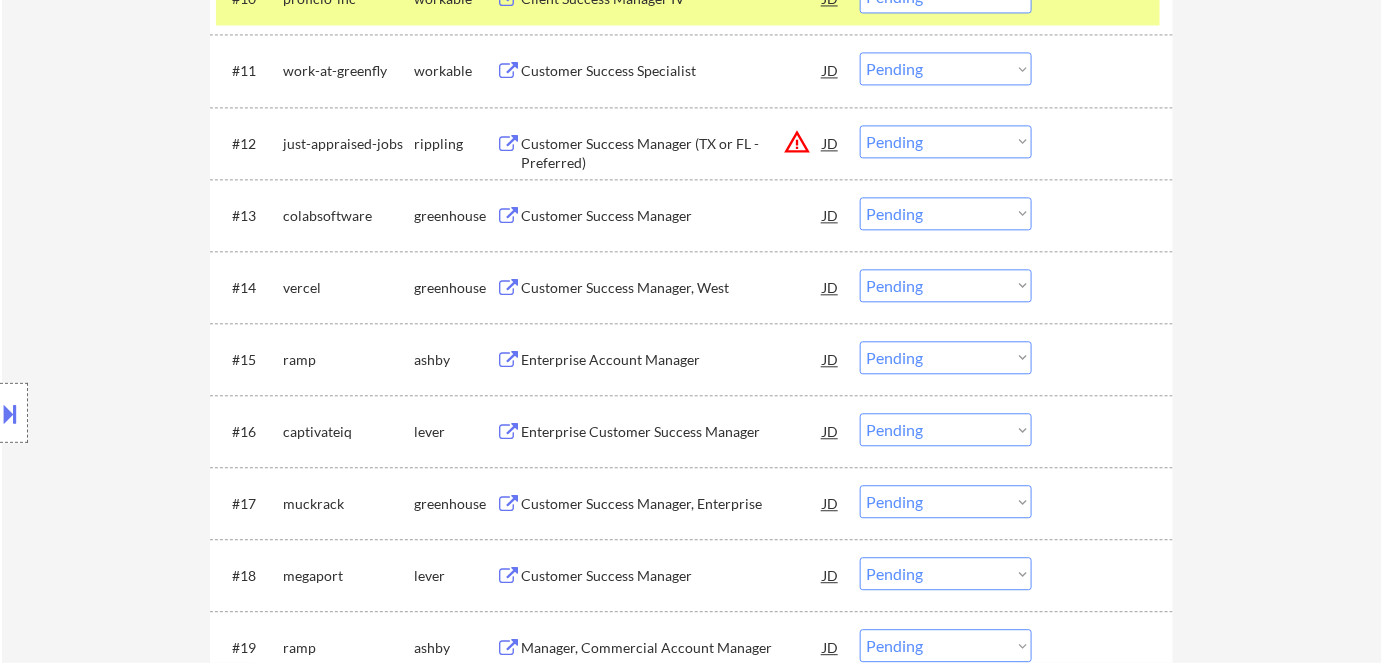 click on "Enterprise Account Manager" at bounding box center (672, 360) 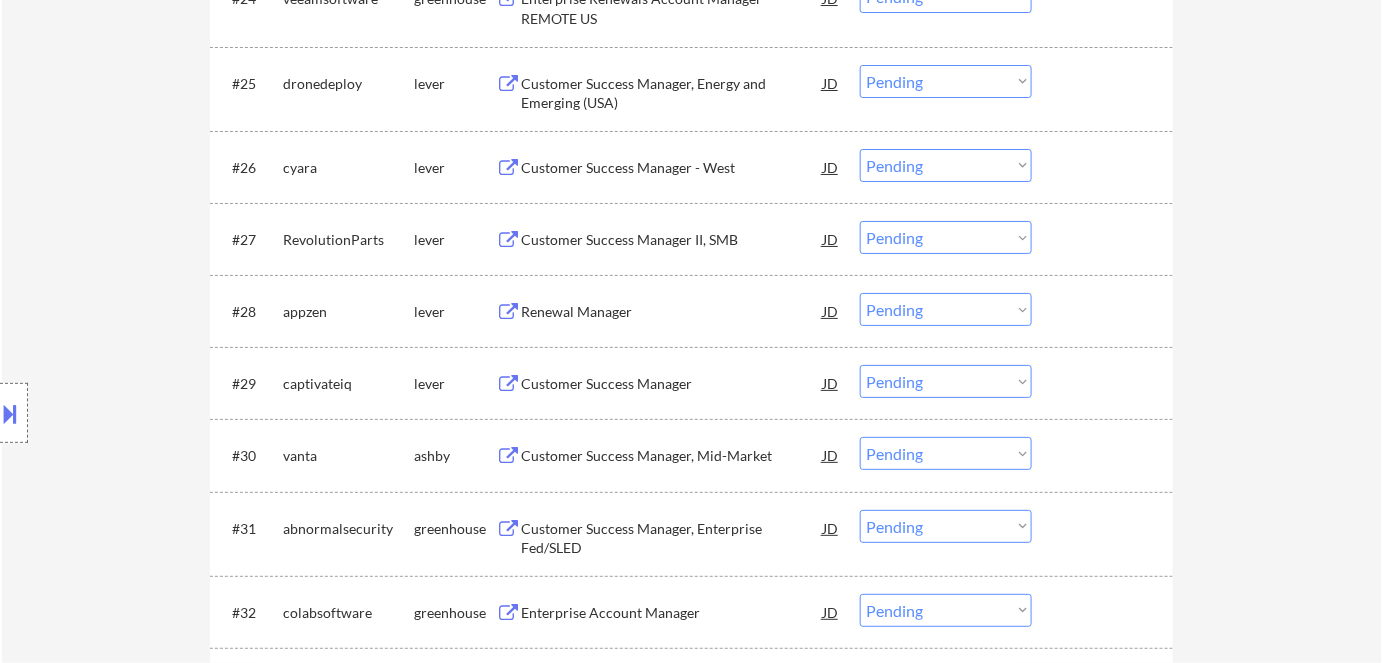 scroll, scrollTop: 2598, scrollLeft: 0, axis: vertical 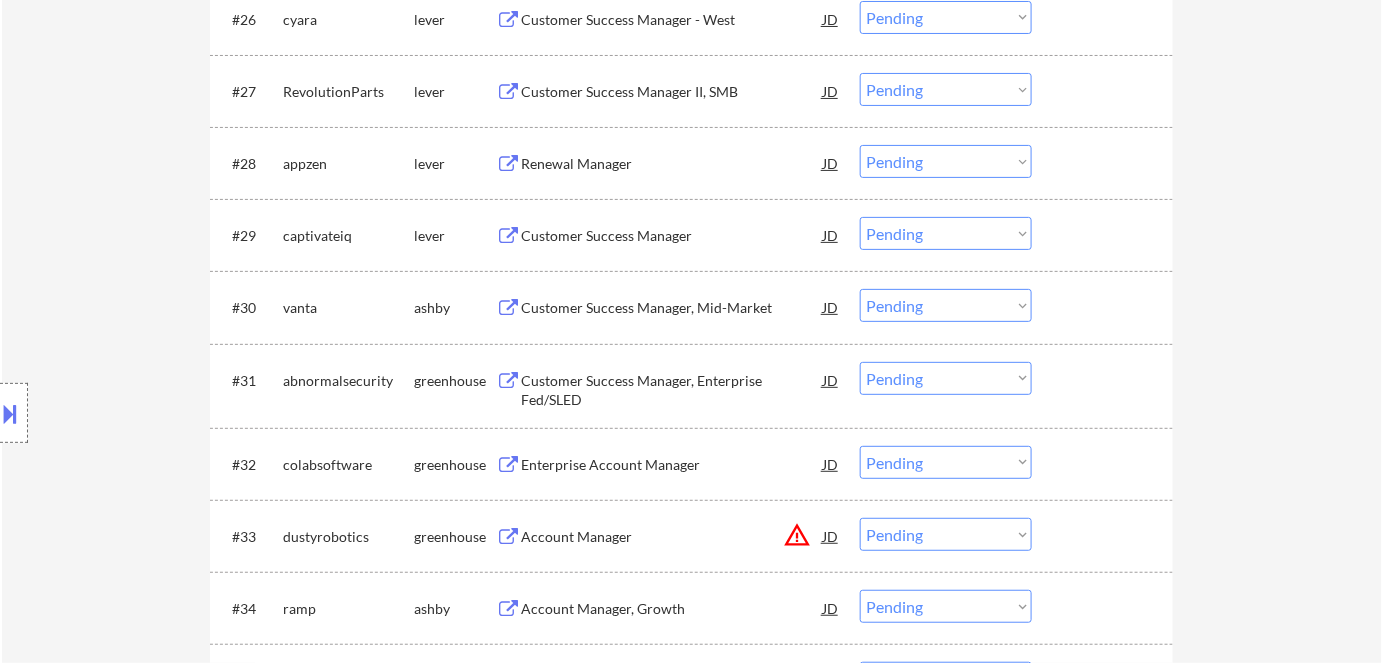 click on "Customer Success Manager" at bounding box center (672, 236) 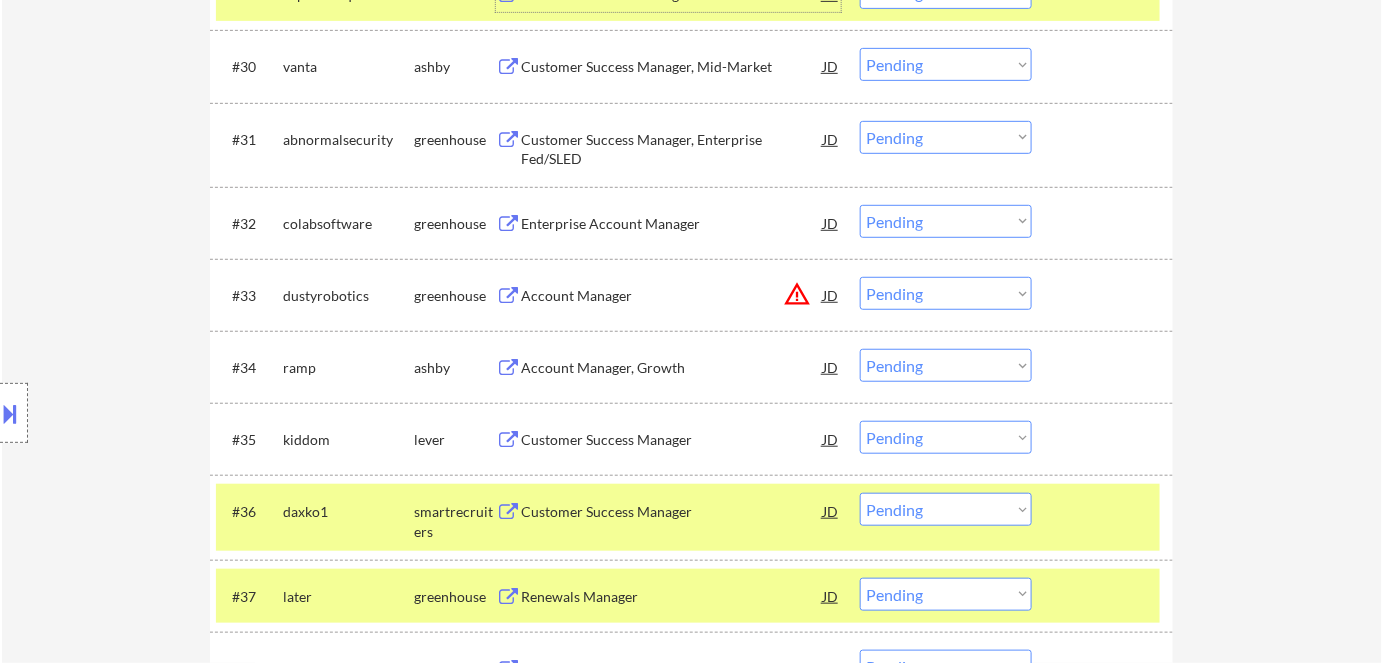 scroll, scrollTop: 2871, scrollLeft: 0, axis: vertical 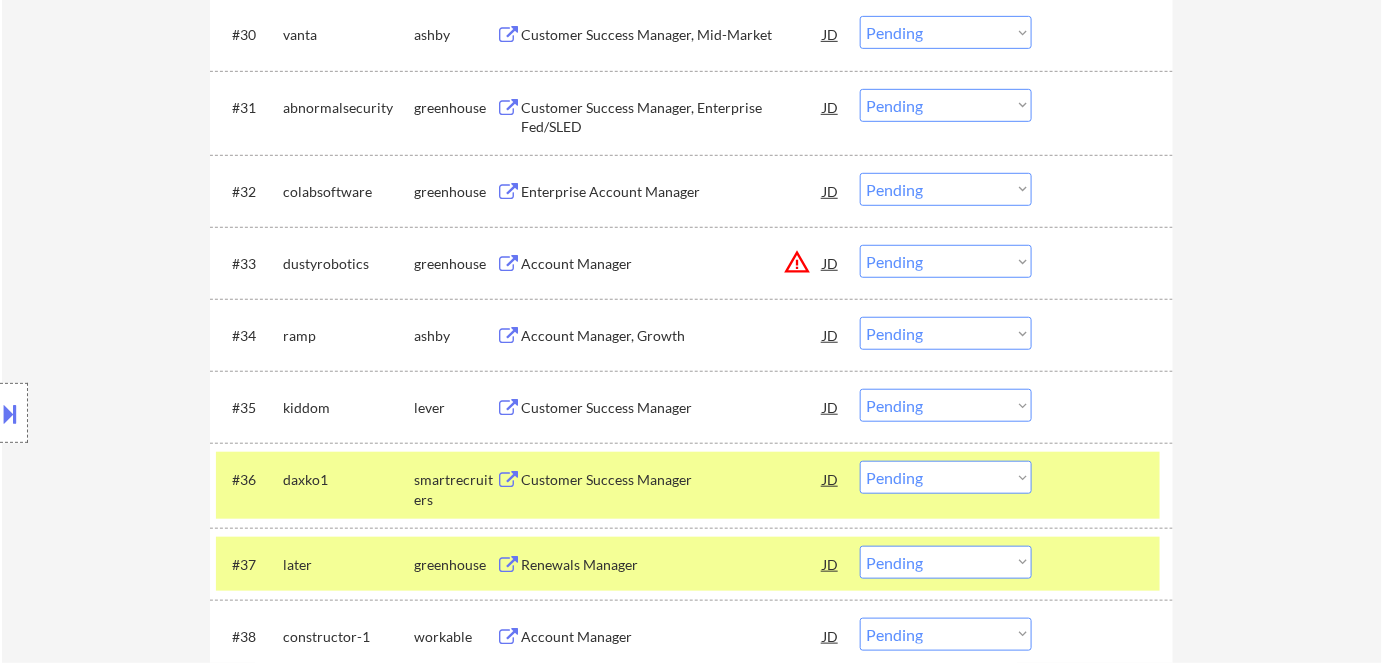 click on "Customer Success Manager" at bounding box center [672, 408] 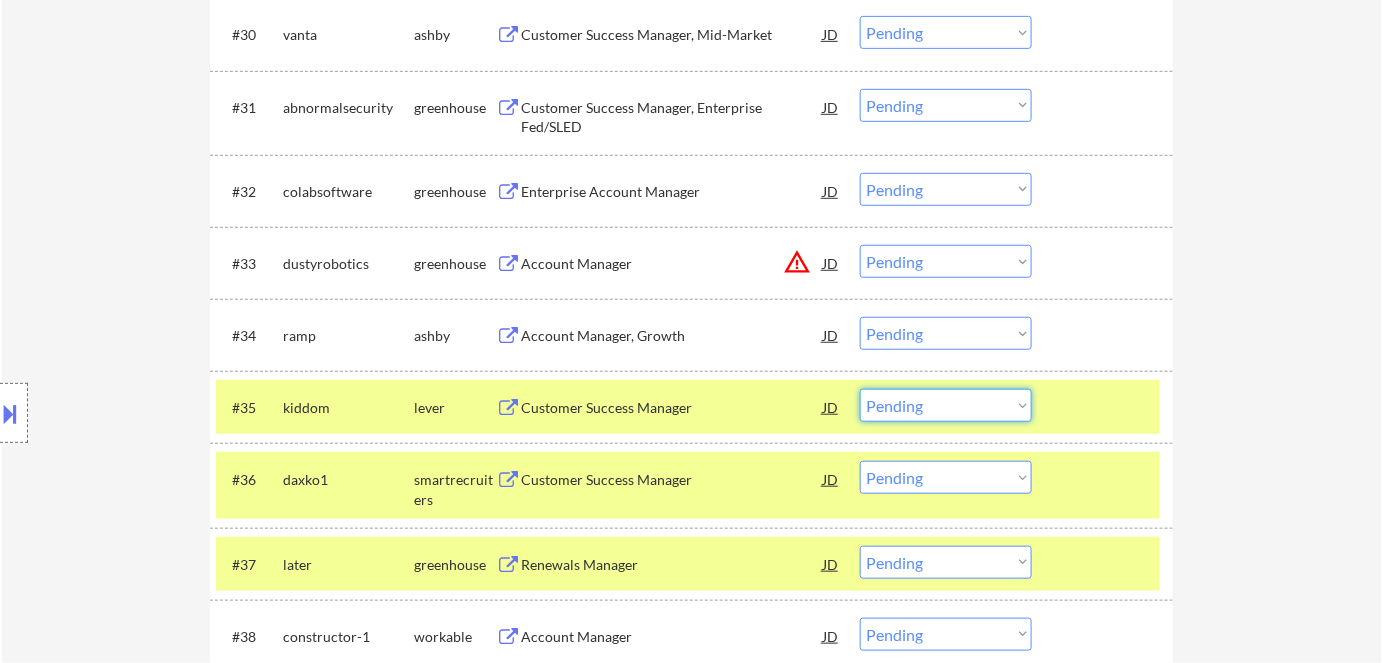 click on "Choose an option... Pending Applied Excluded (Questions) Excluded (Expired) Excluded (Location) Excluded (Bad Match) Excluded (Blocklist) Excluded (Salary) Excluded (Other)" at bounding box center [946, 405] 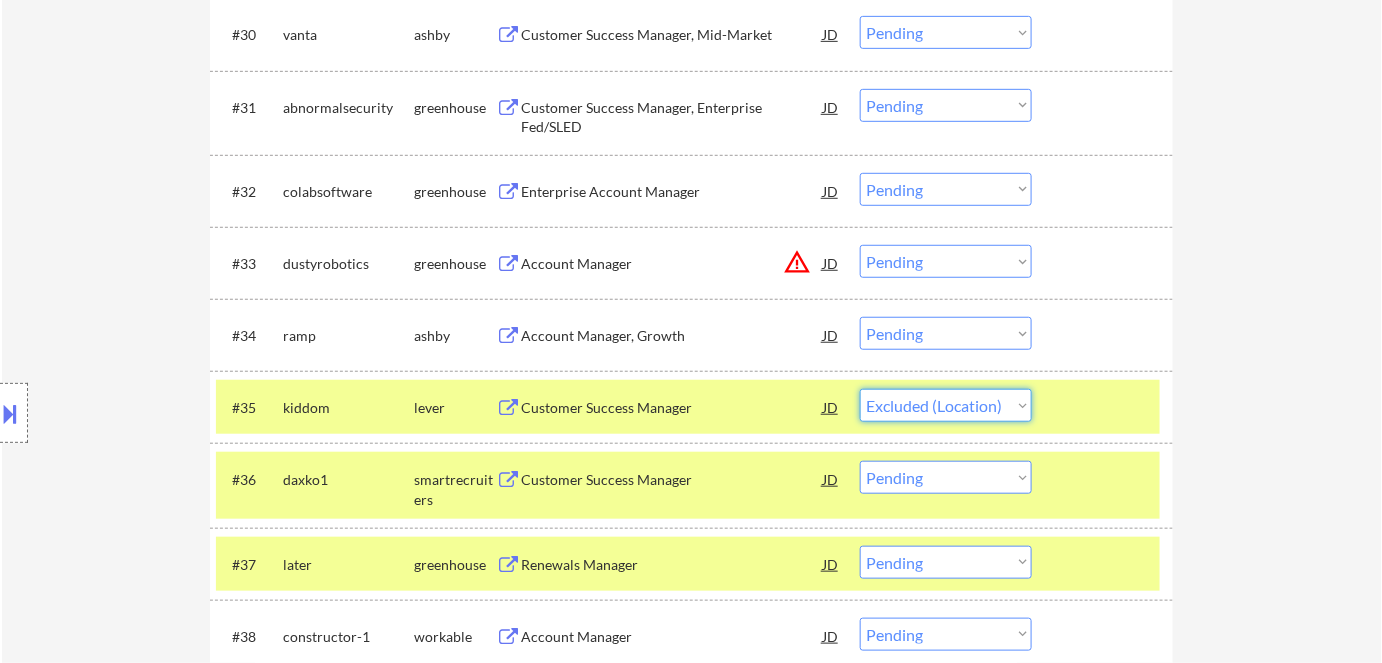 click on "Choose an option... Pending Applied Excluded (Questions) Excluded (Expired) Excluded (Location) Excluded (Bad Match) Excluded (Blocklist) Excluded (Salary) Excluded (Other)" at bounding box center (946, 405) 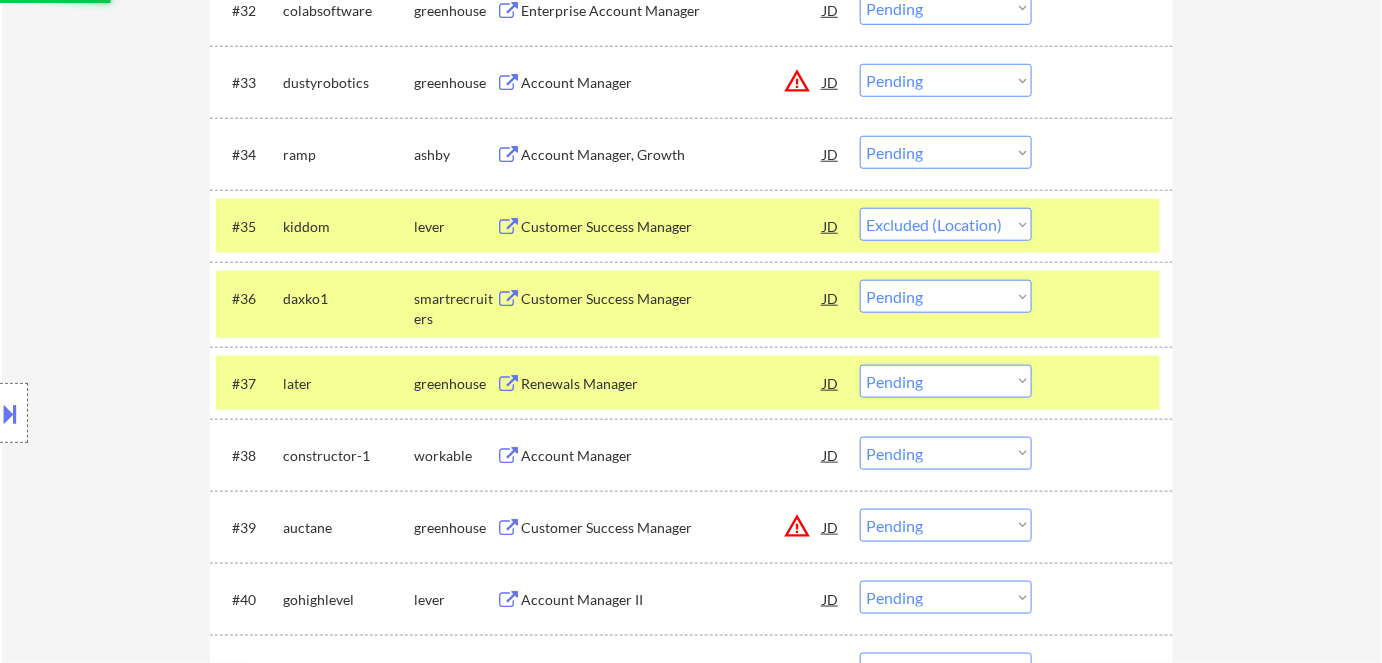 scroll, scrollTop: 3053, scrollLeft: 0, axis: vertical 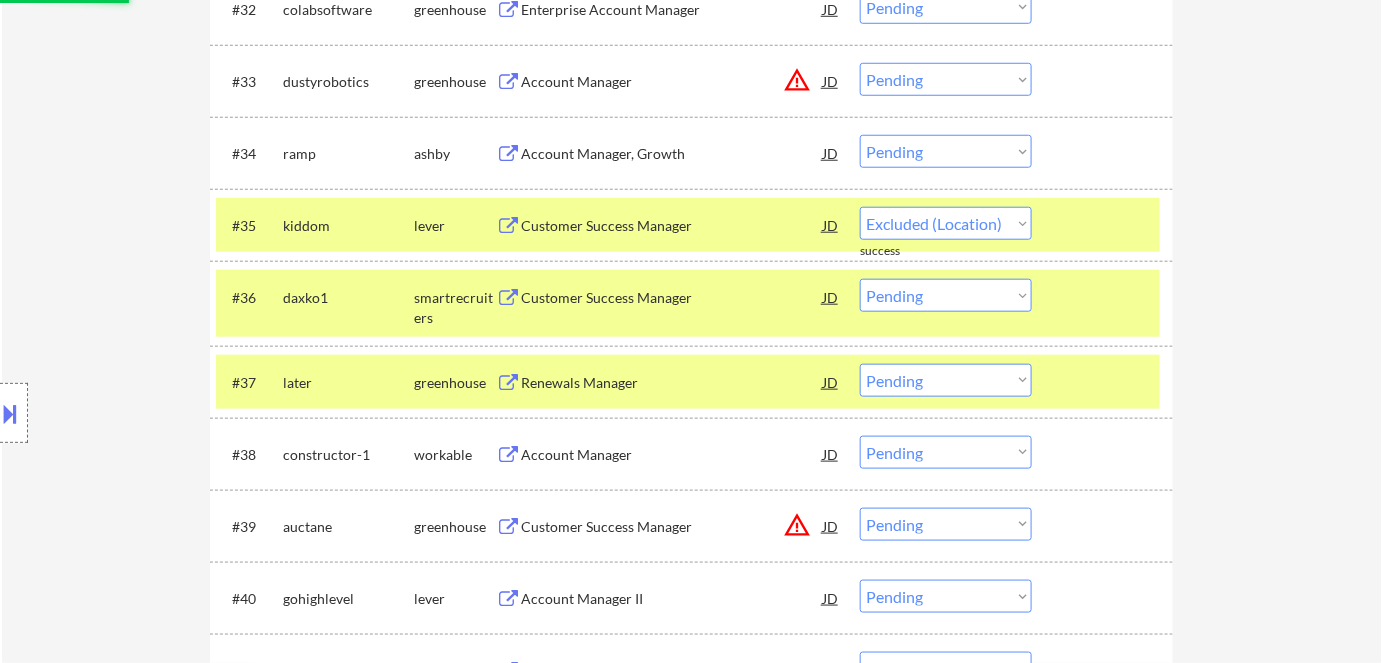 select on ""pending"" 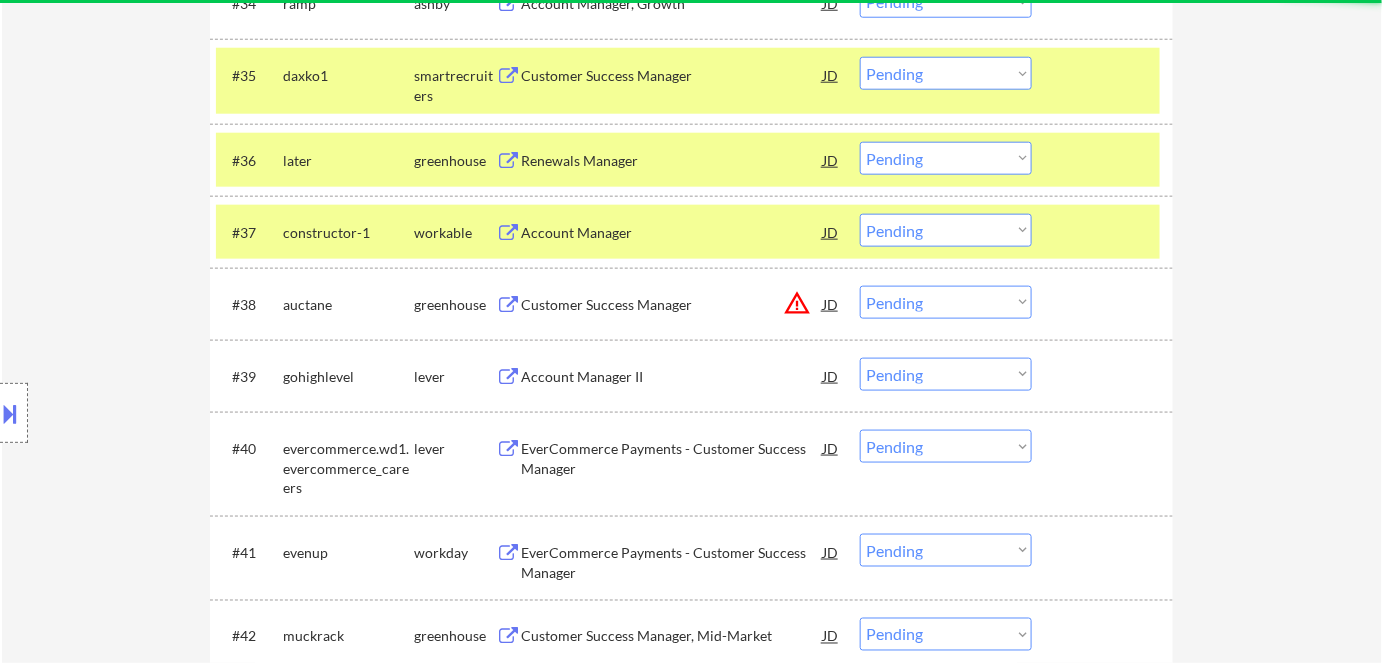 scroll, scrollTop: 3234, scrollLeft: 0, axis: vertical 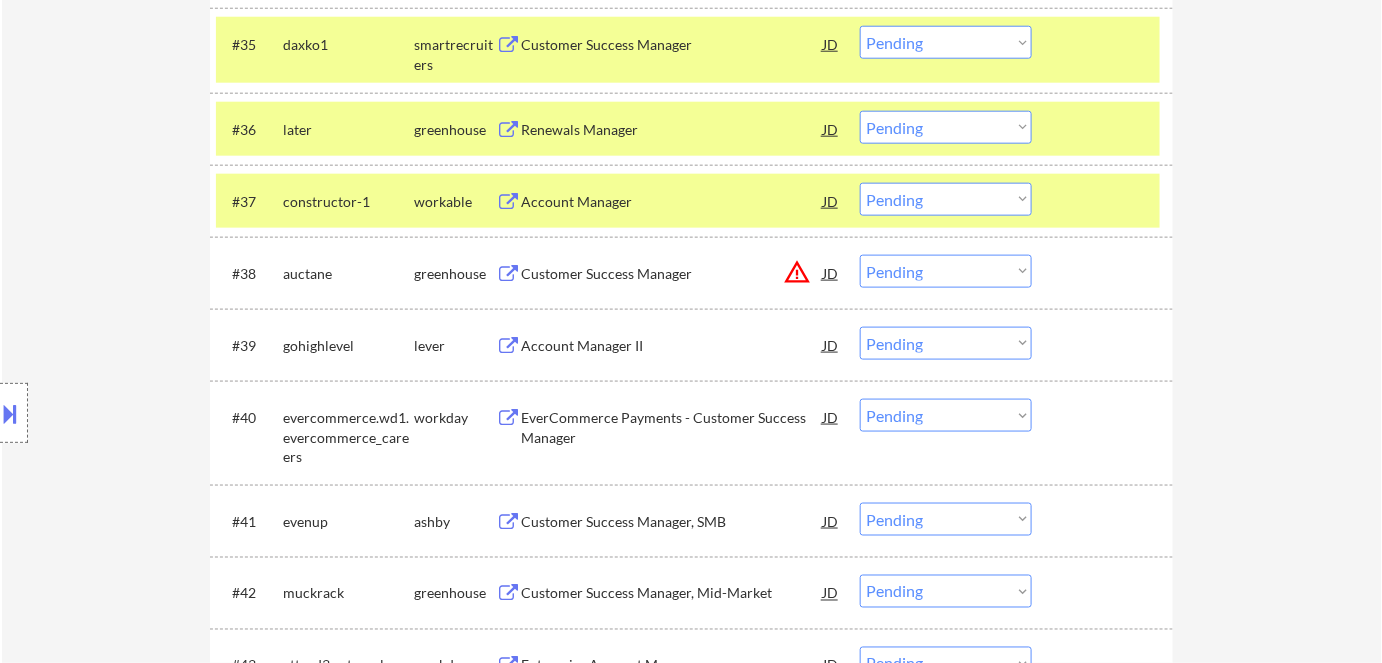 click on "Account Manager II" at bounding box center (672, 346) 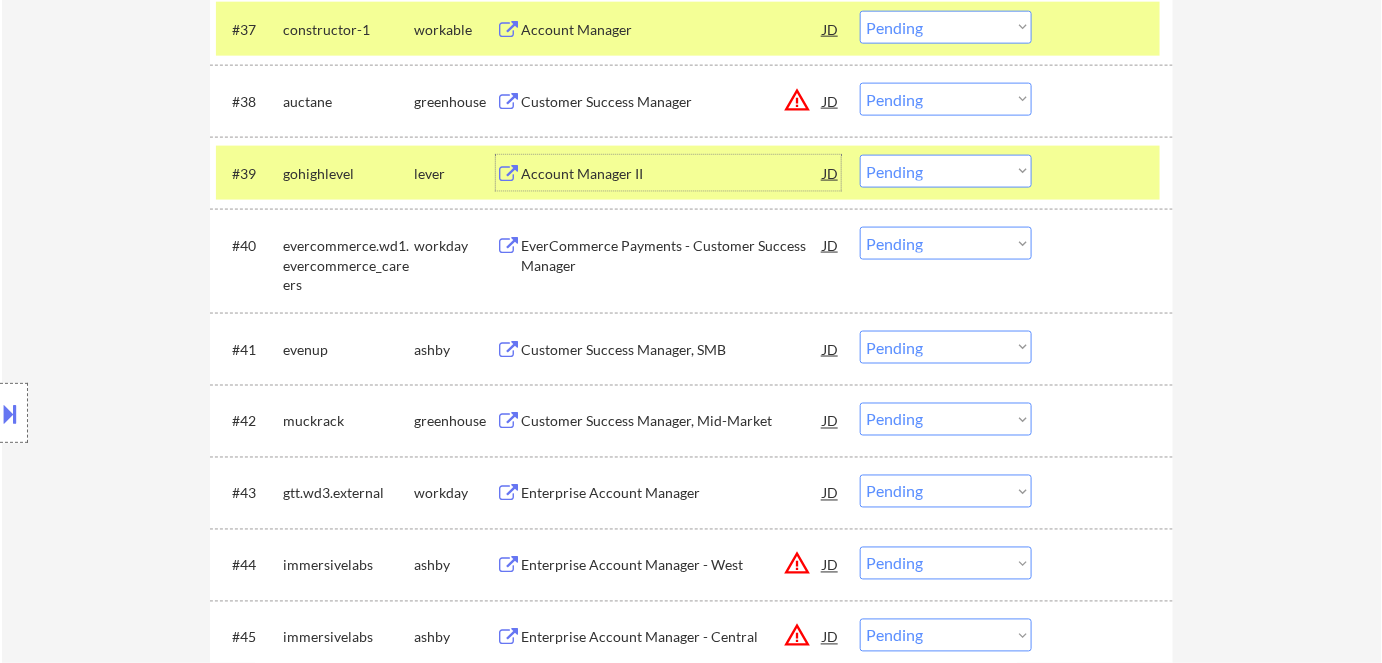 scroll, scrollTop: 3416, scrollLeft: 0, axis: vertical 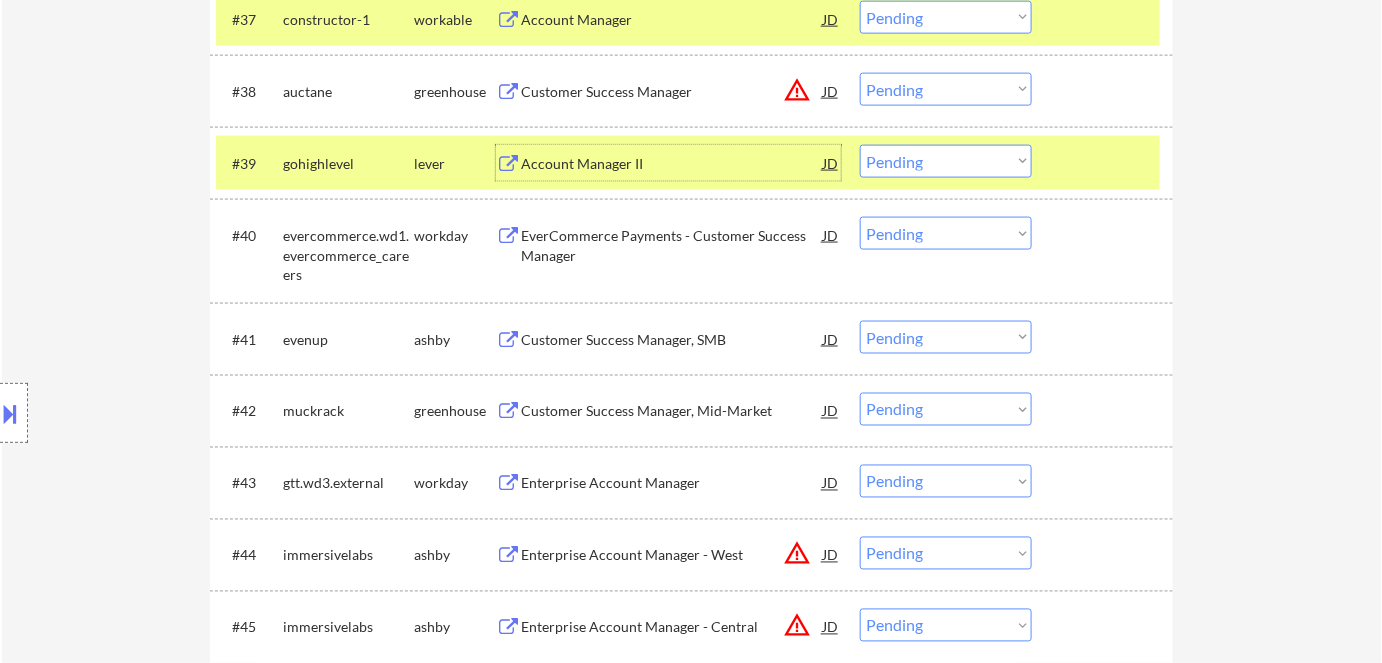 click on "Customer Success Manager, SMB" at bounding box center [672, 340] 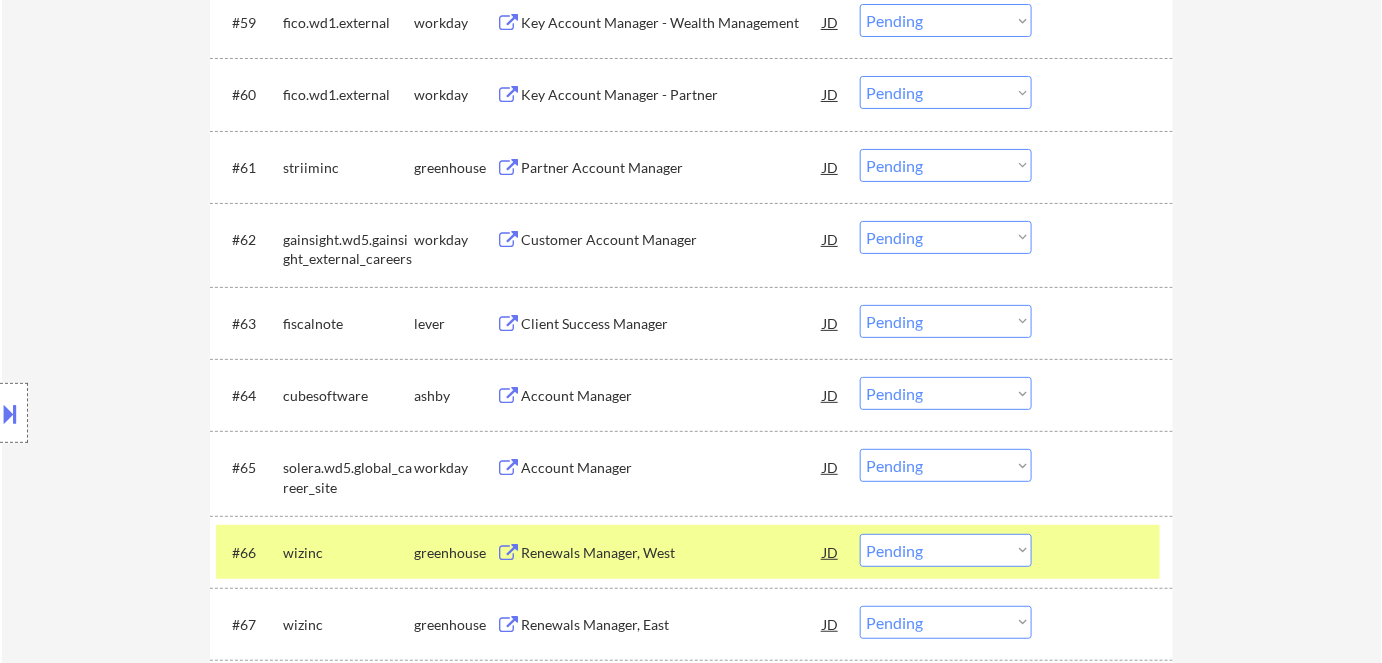 scroll, scrollTop: 5053, scrollLeft: 0, axis: vertical 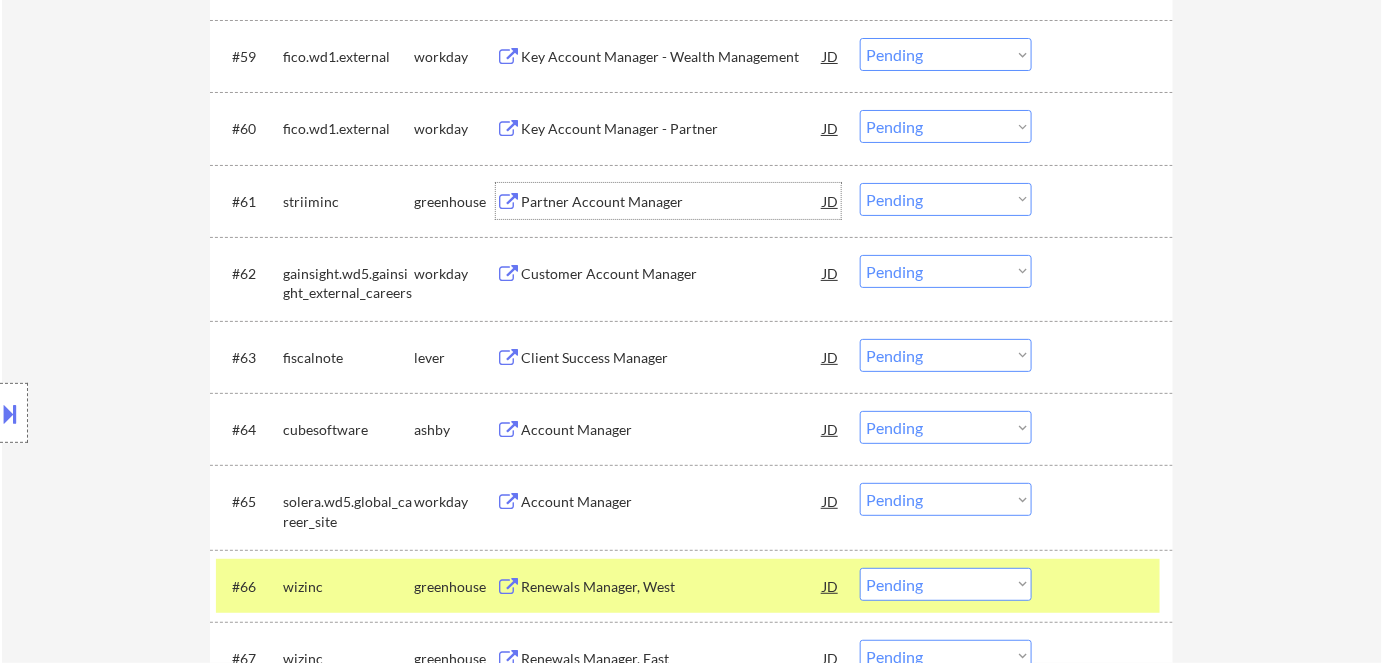click on "Partner Account Manager" at bounding box center (672, 201) 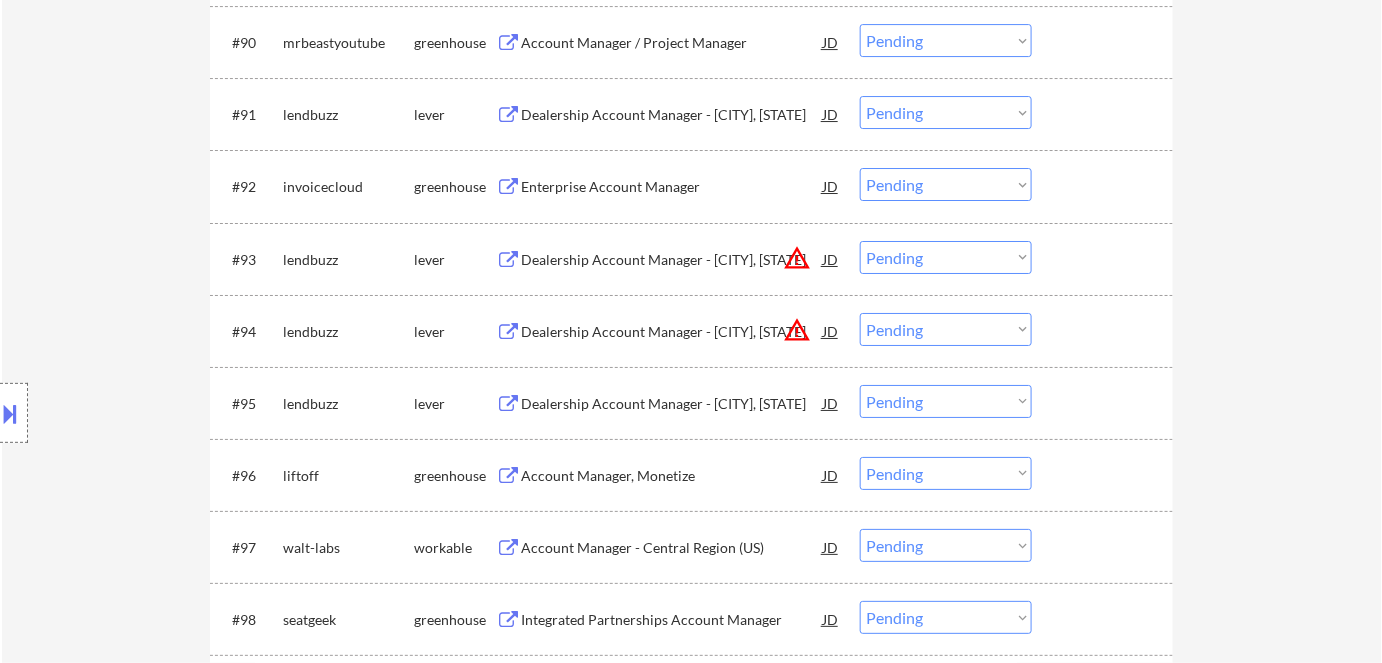 scroll, scrollTop: 7416, scrollLeft: 0, axis: vertical 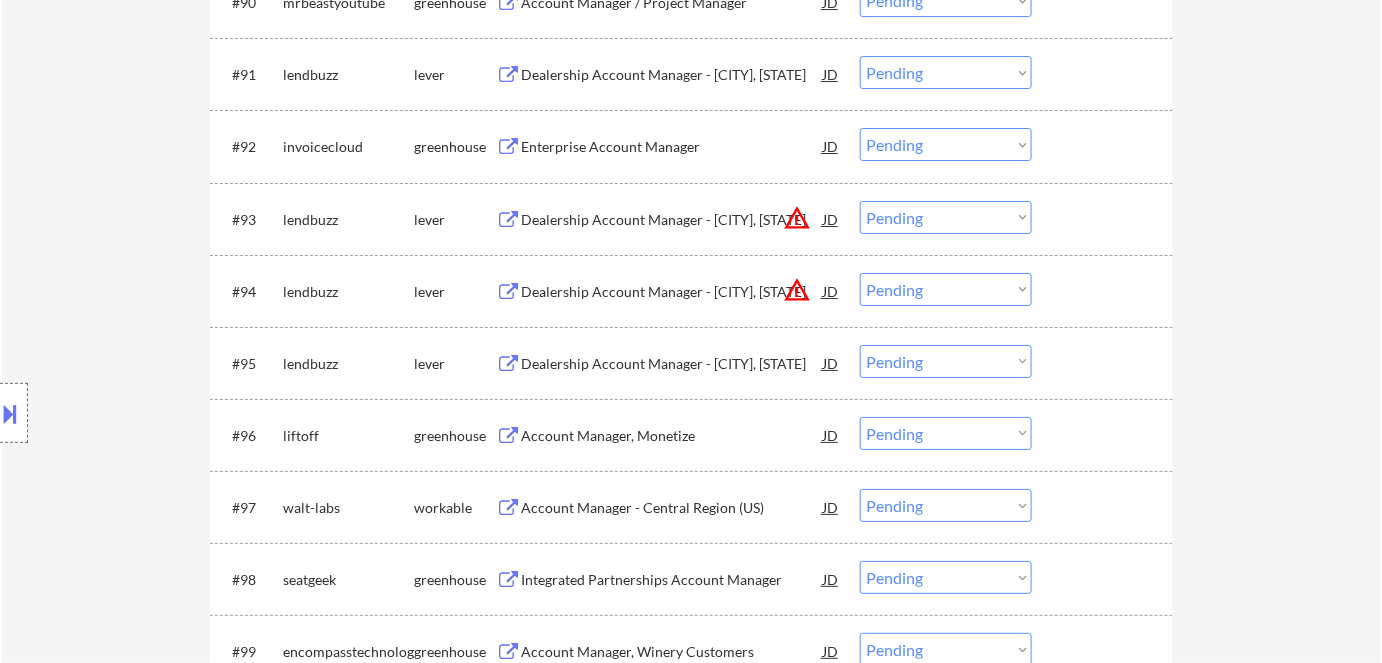 click on "Choose an option... Pending Applied Excluded (Questions) Excluded (Expired) Excluded (Location) Excluded (Bad Match) Excluded (Blocklist) Excluded (Salary) Excluded (Other)" at bounding box center (946, 289) 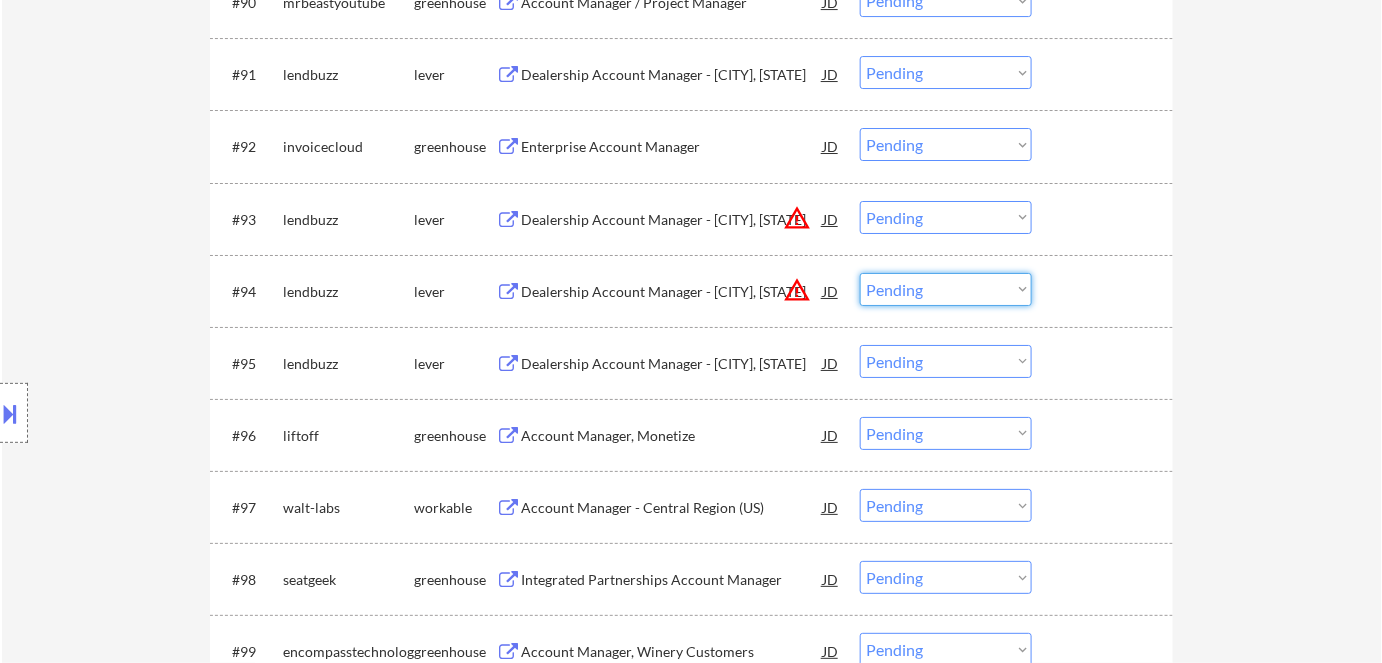 select on ""excluded__location_"" 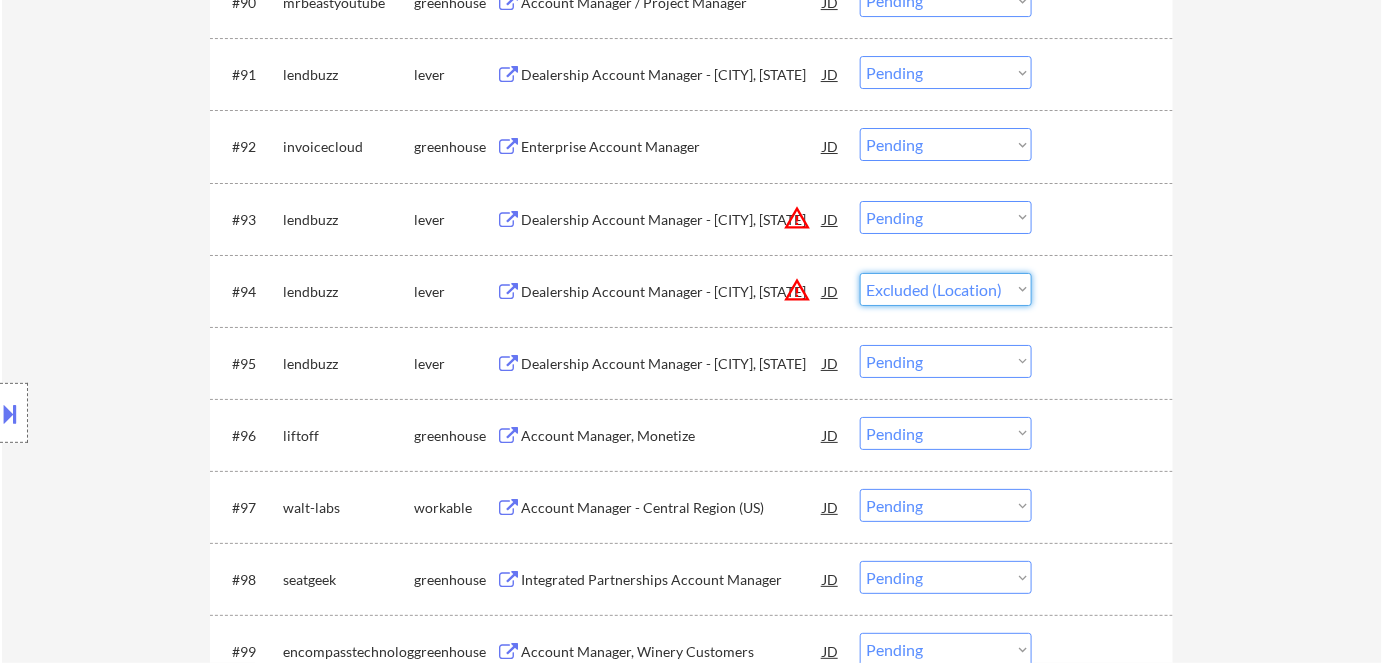 click on "Choose an option... Pending Applied Excluded (Questions) Excluded (Expired) Excluded (Location) Excluded (Bad Match) Excluded (Blocklist) Excluded (Salary) Excluded (Other)" at bounding box center [946, 289] 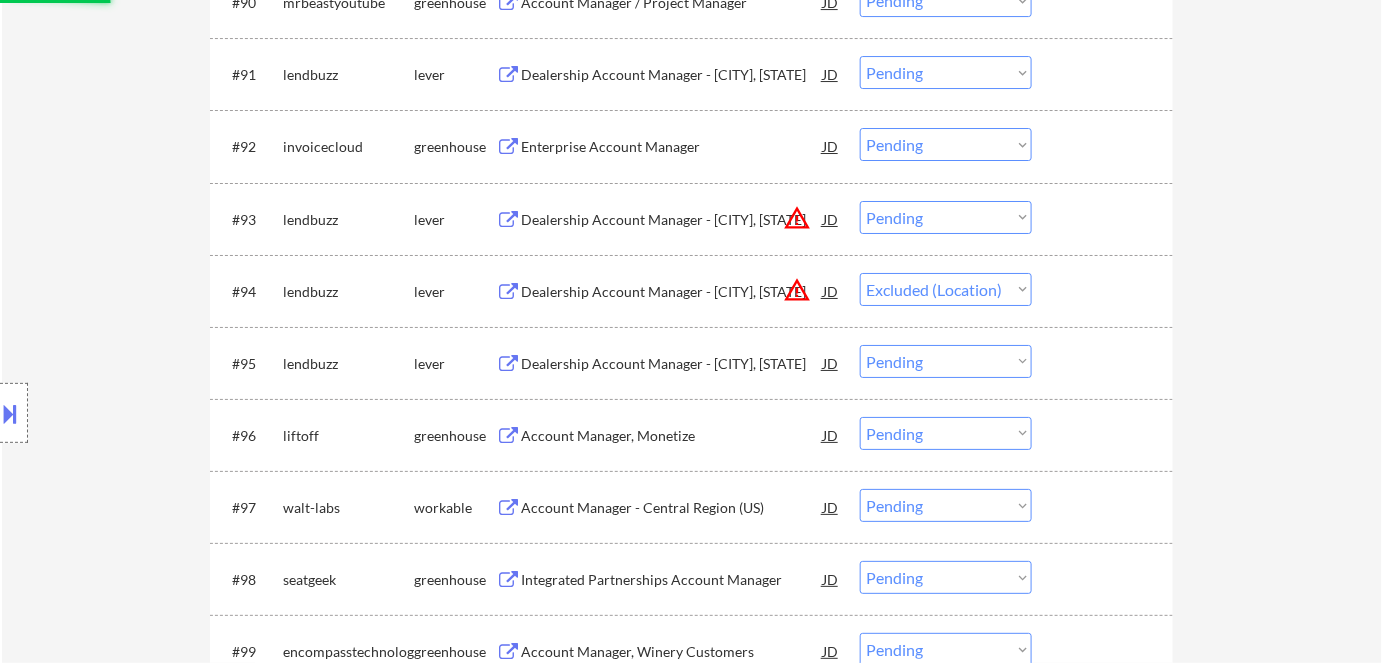 click on "Choose an option... Pending Applied Excluded (Questions) Excluded (Expired) Excluded (Location) Excluded (Bad Match) Excluded (Blocklist) Excluded (Salary) Excluded (Other)" at bounding box center (946, 217) 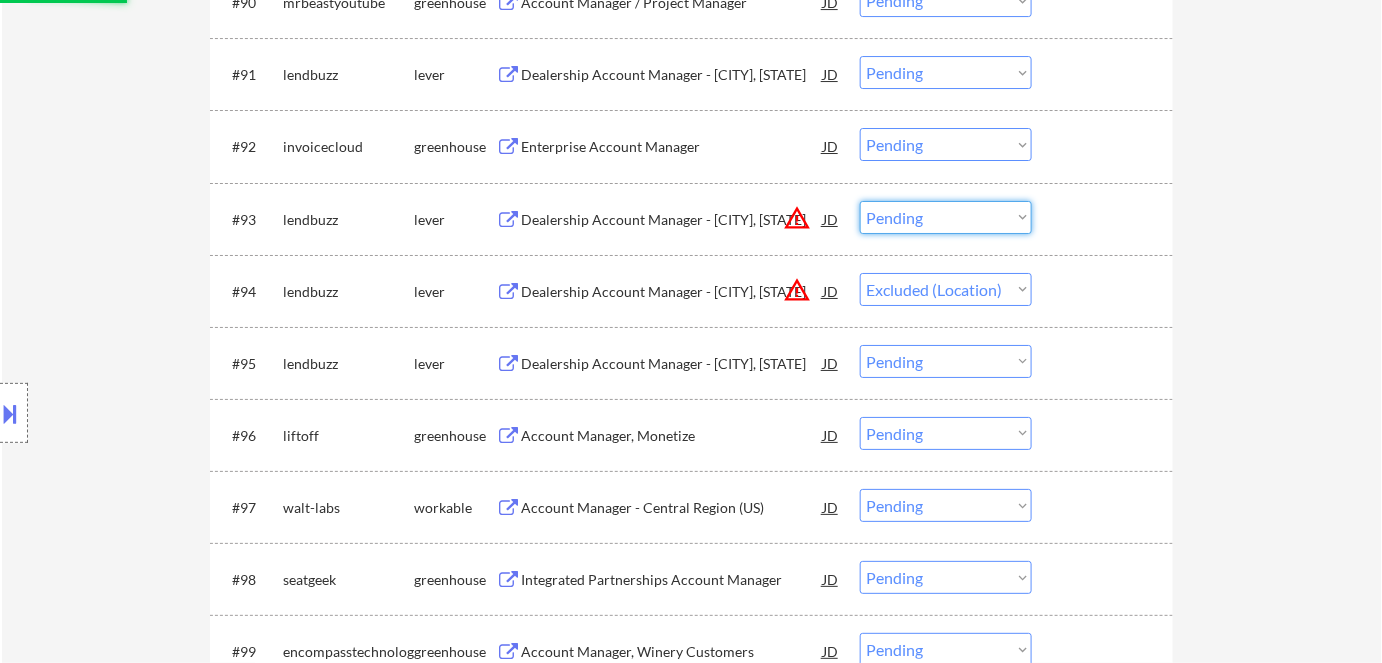 select on ""excluded__location_"" 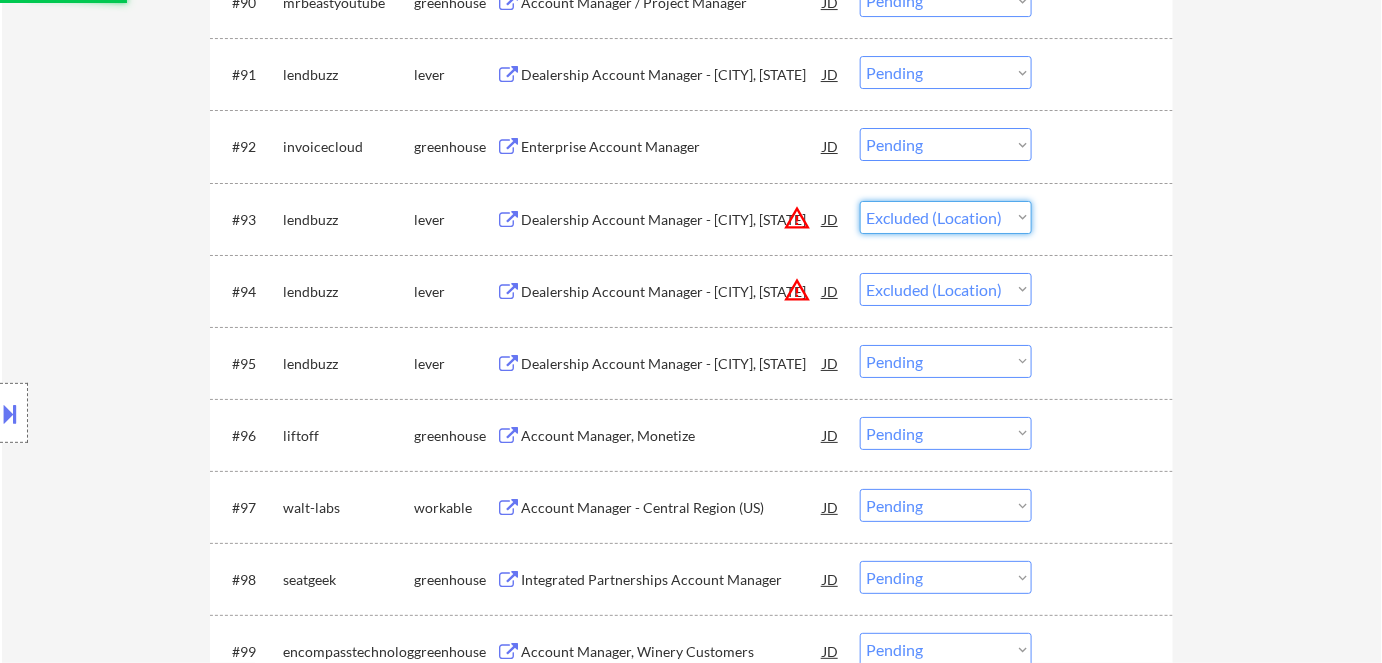 click on "Choose an option... Pending Applied Excluded (Questions) Excluded (Expired) Excluded (Location) Excluded (Bad Match) Excluded (Blocklist) Excluded (Salary) Excluded (Other)" at bounding box center (946, 217) 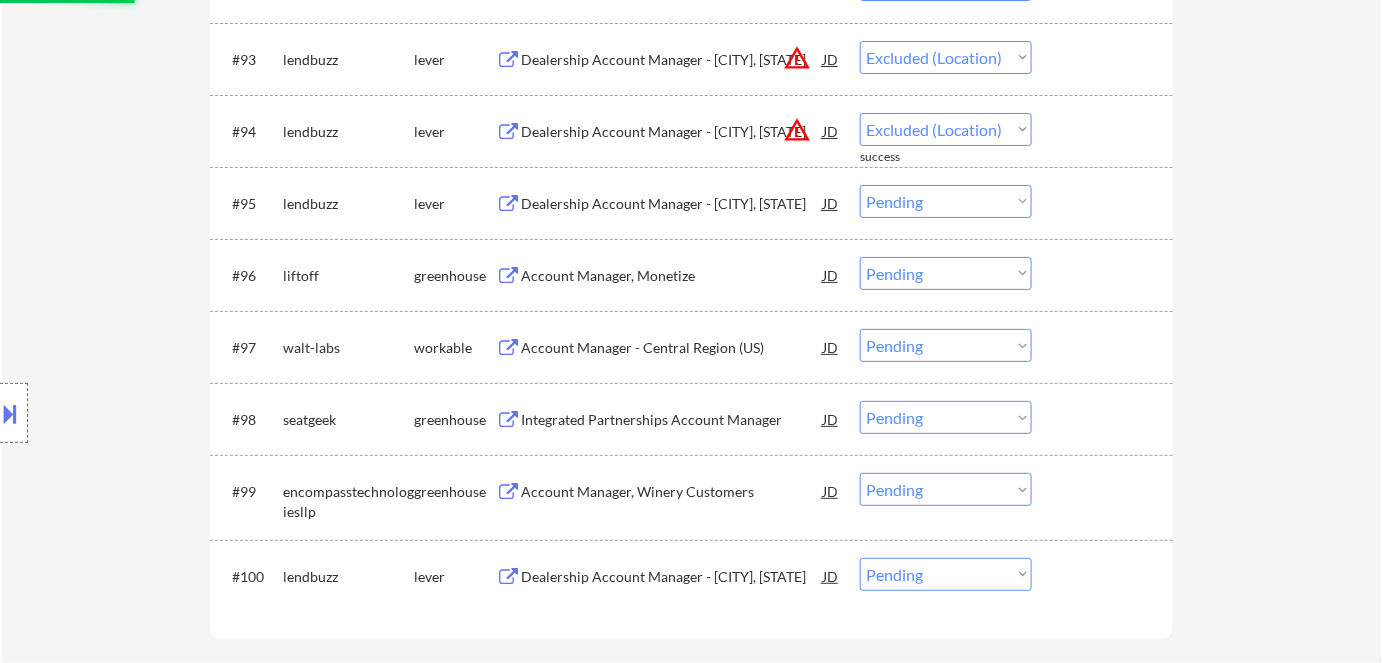 scroll, scrollTop: 7598, scrollLeft: 0, axis: vertical 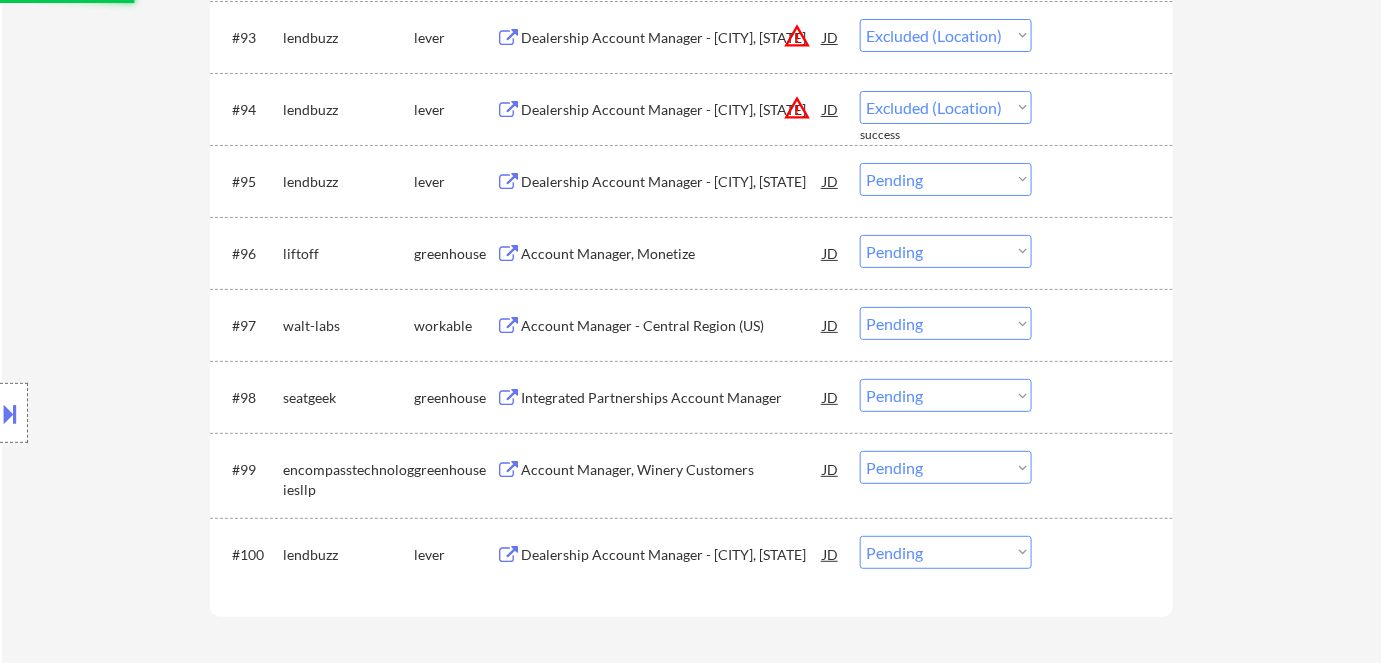 select on ""pending"" 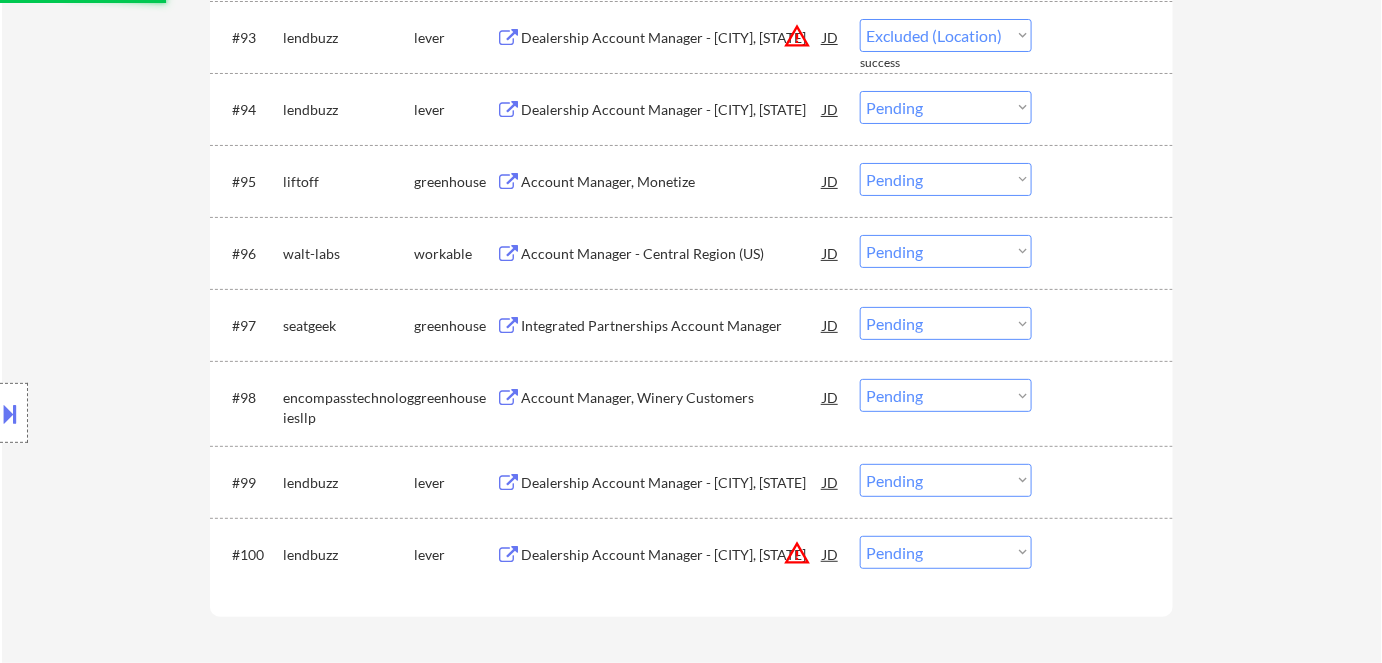 select on ""pending"" 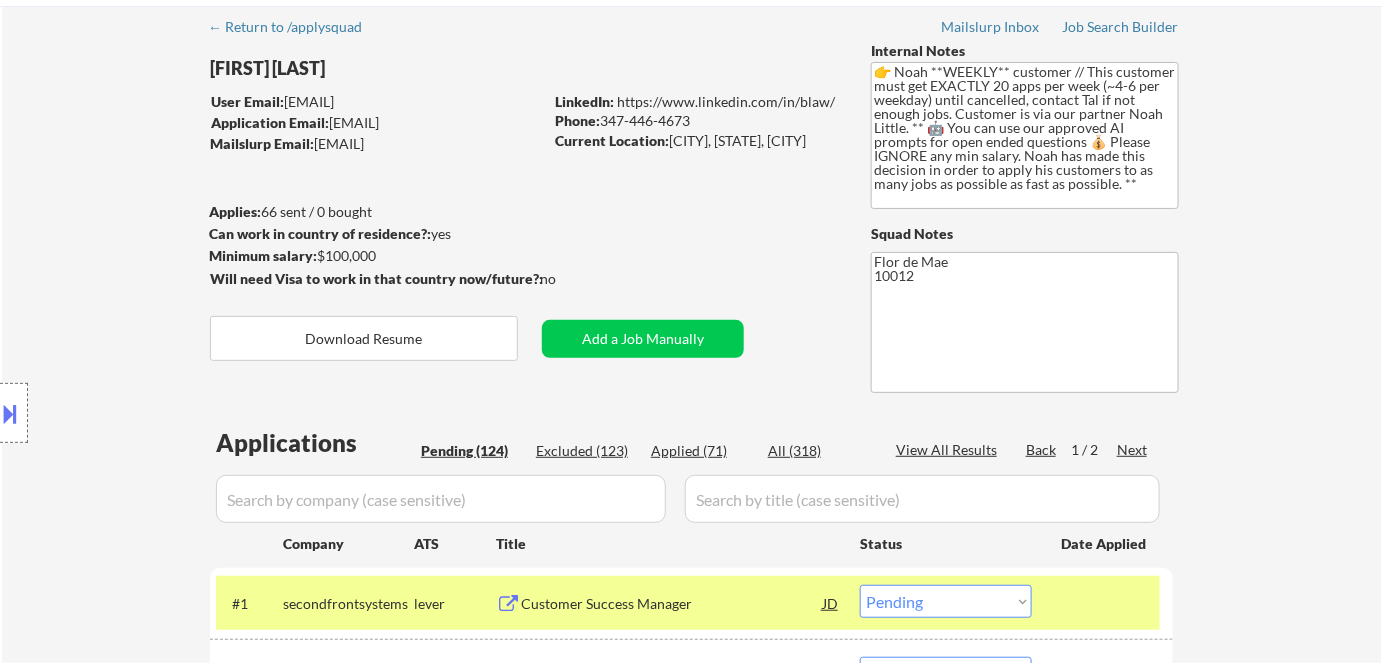 scroll, scrollTop: 0, scrollLeft: 0, axis: both 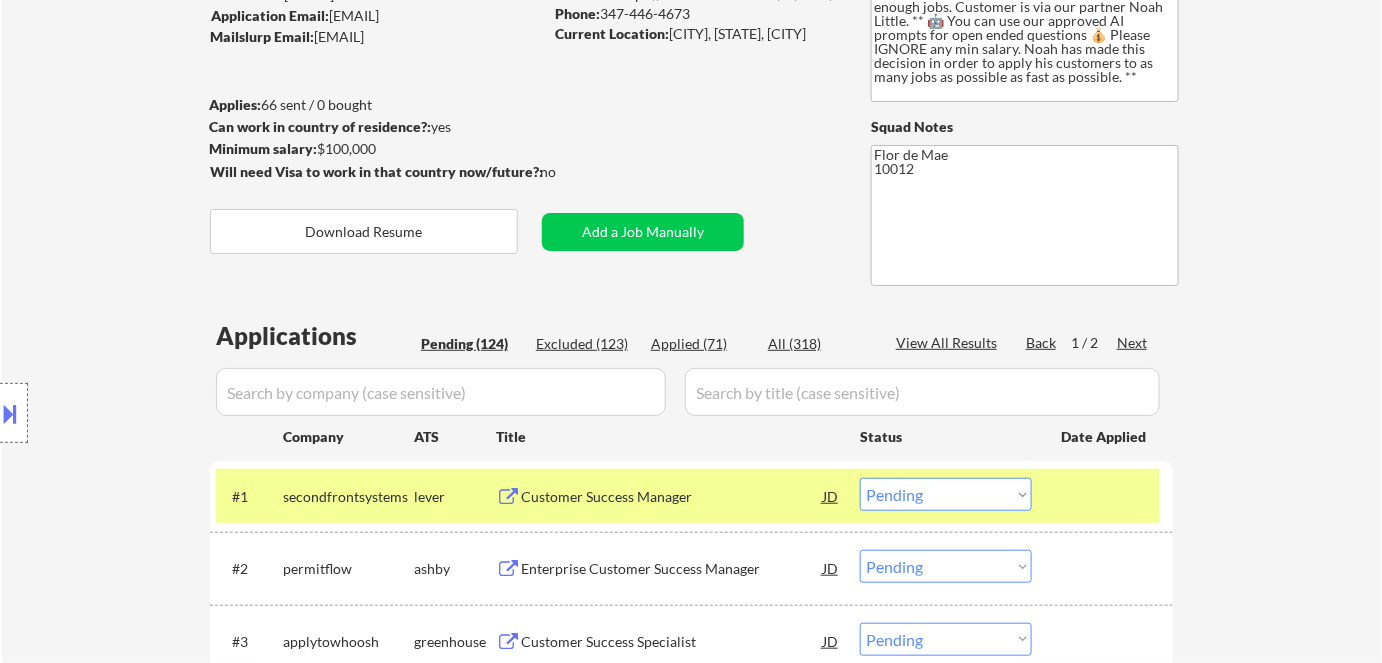 click on "Next" at bounding box center (1133, 343) 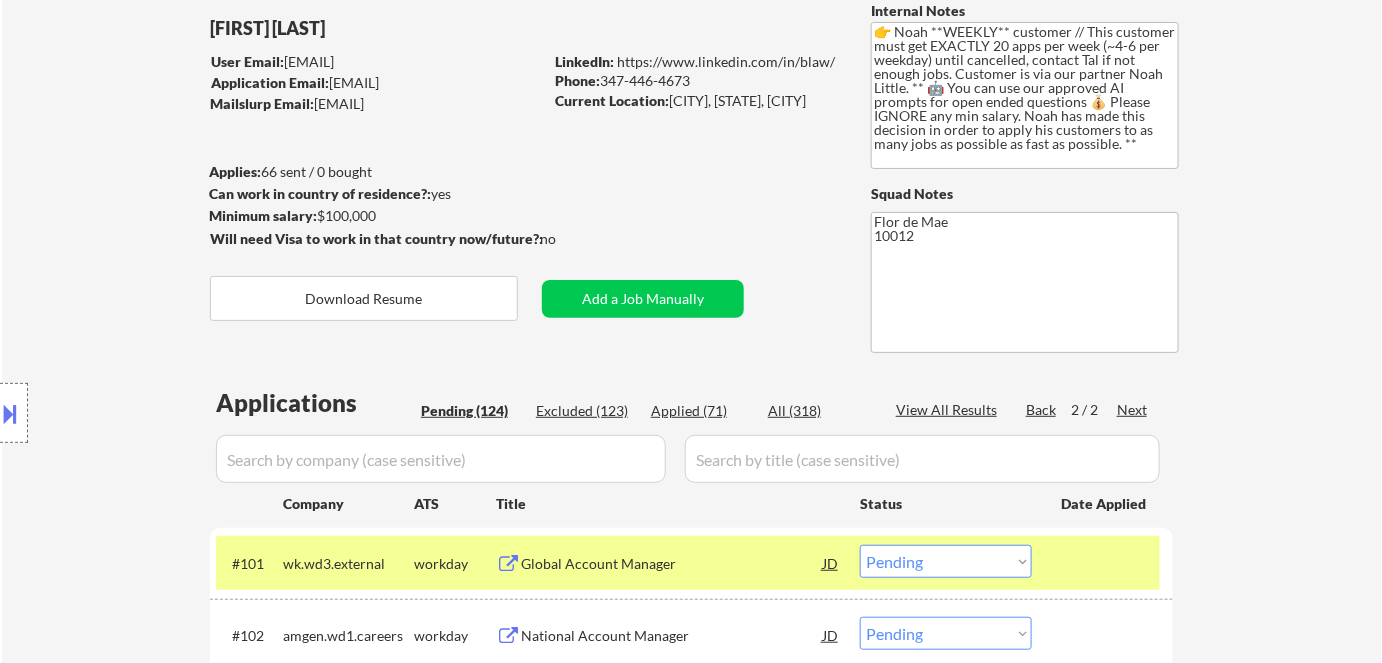 scroll, scrollTop: 363, scrollLeft: 0, axis: vertical 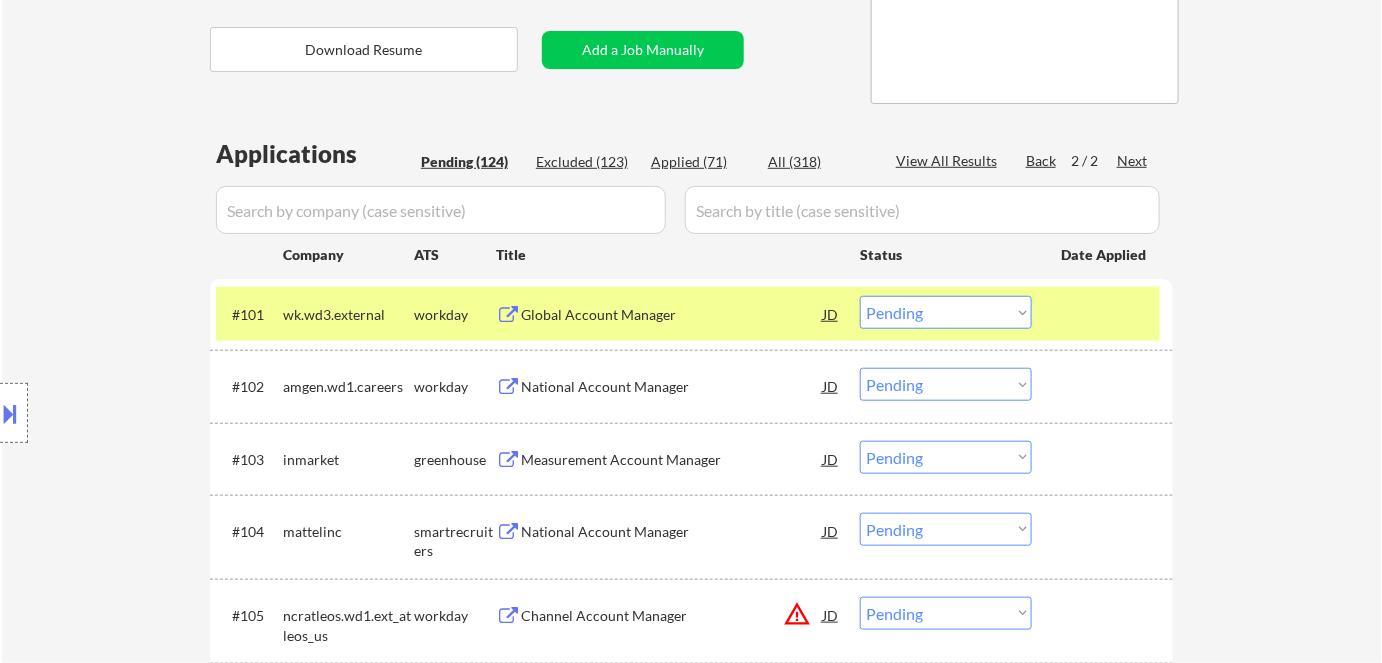 click on "Back" at bounding box center (1042, 161) 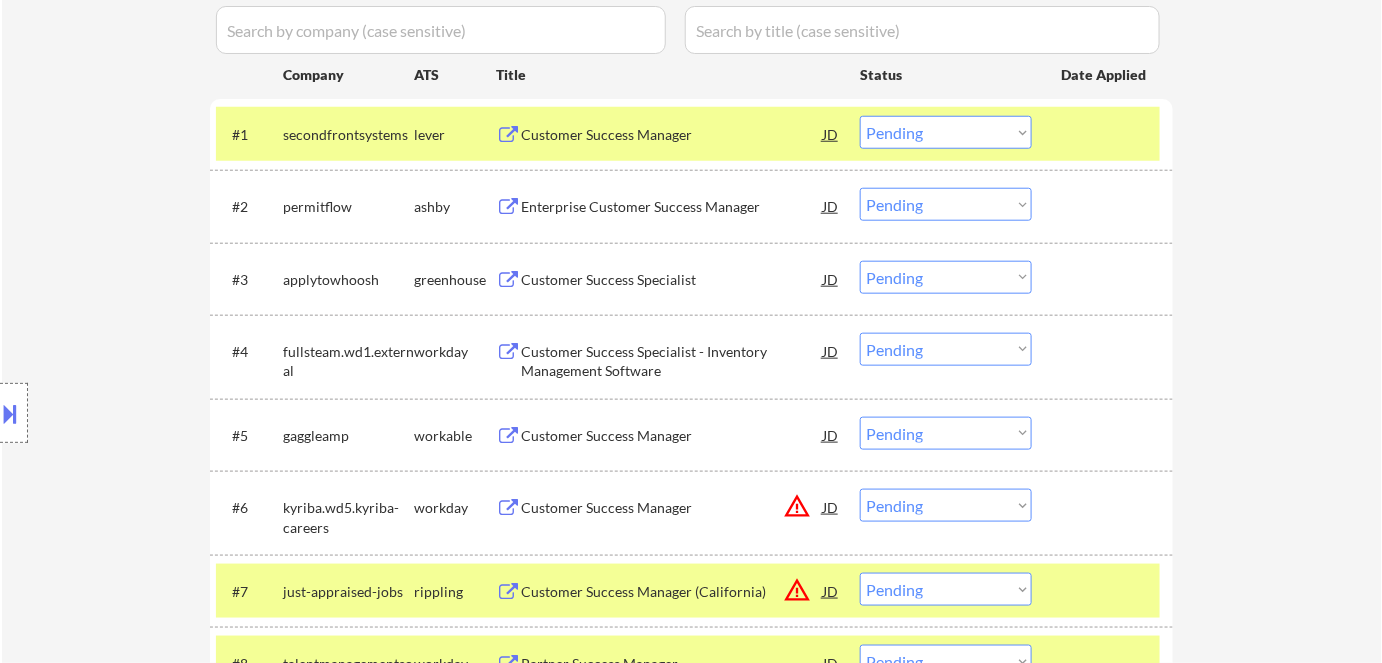 scroll, scrollTop: 545, scrollLeft: 0, axis: vertical 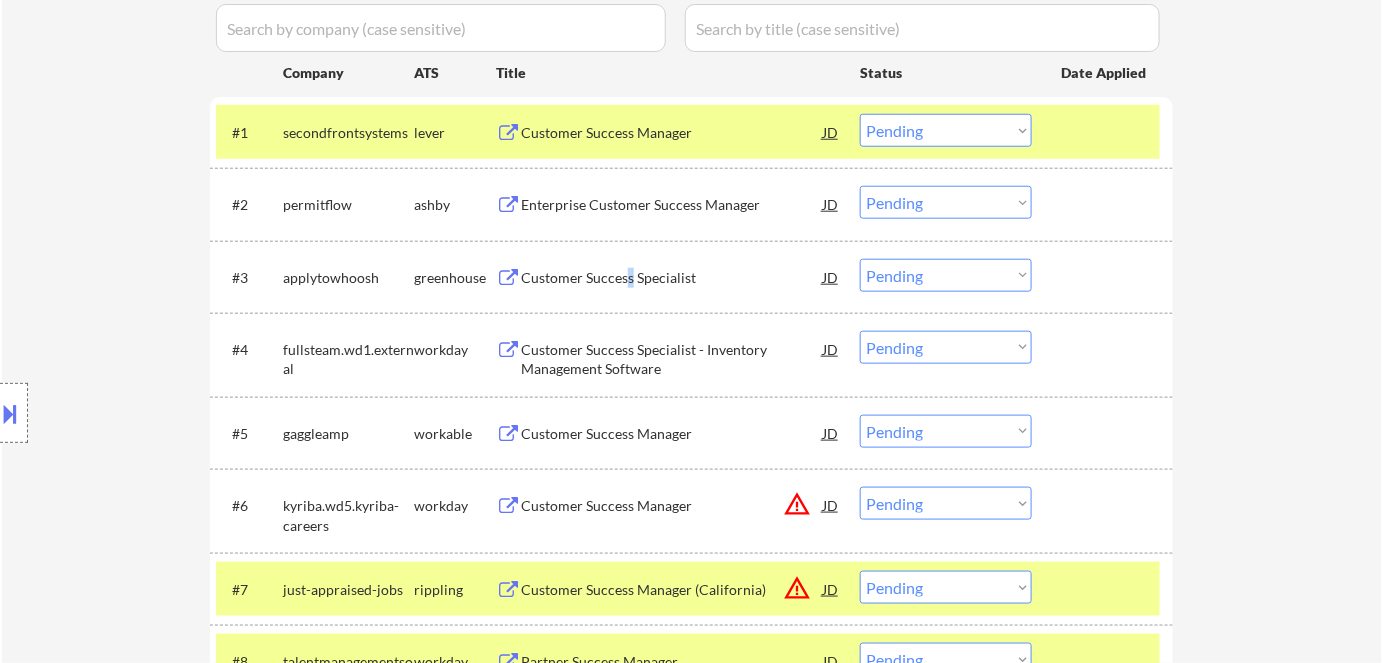 click on "Customer Success Specialist" at bounding box center [672, 278] 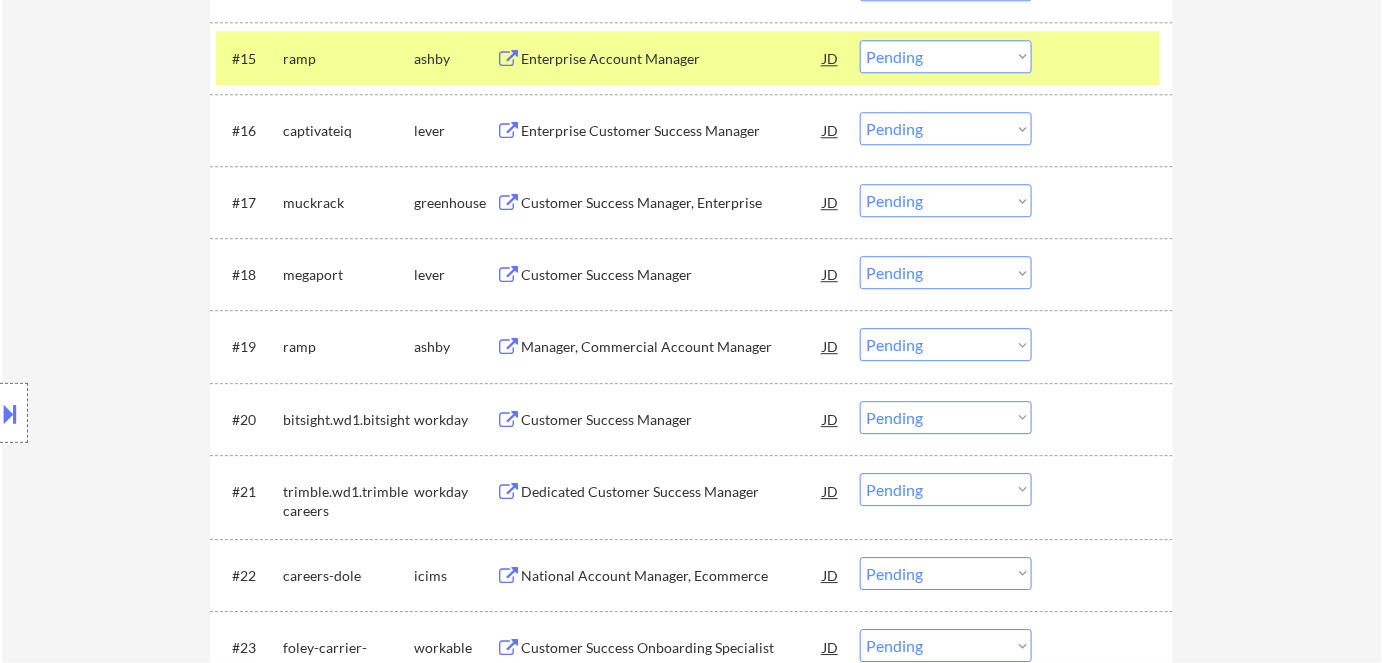 scroll, scrollTop: 1727, scrollLeft: 0, axis: vertical 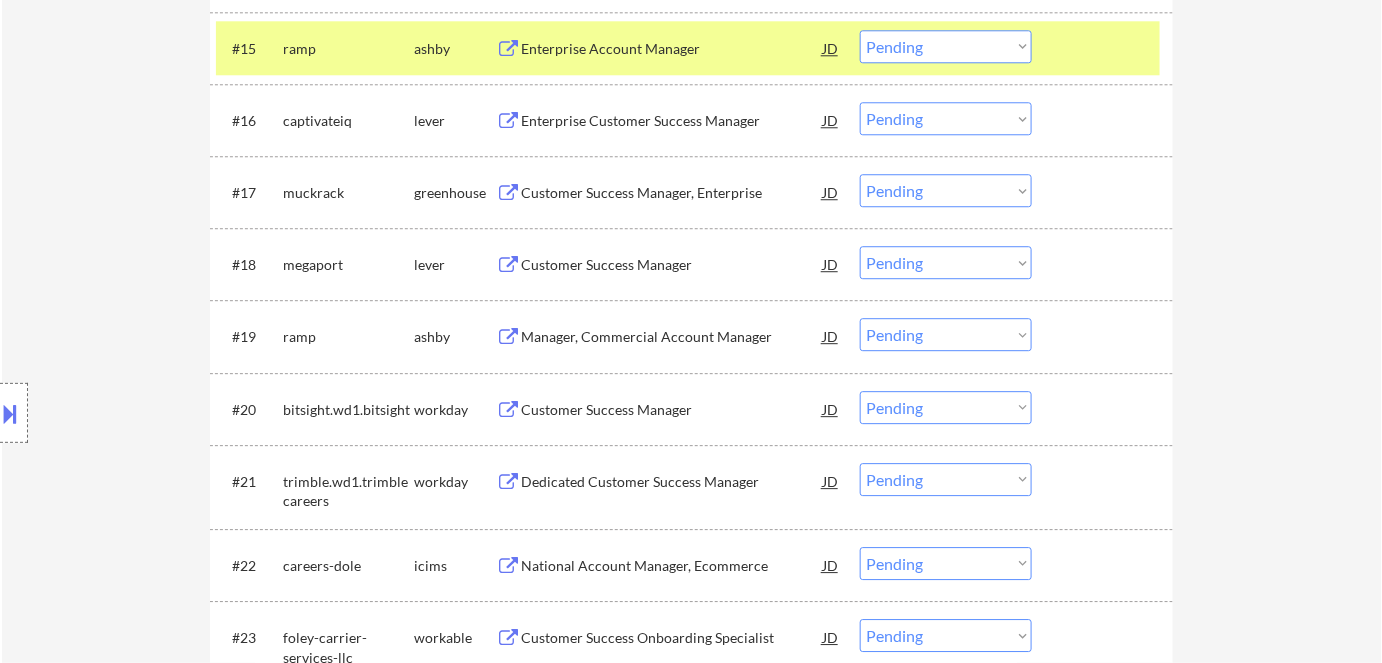 click on "Customer Success Manager" at bounding box center [672, 410] 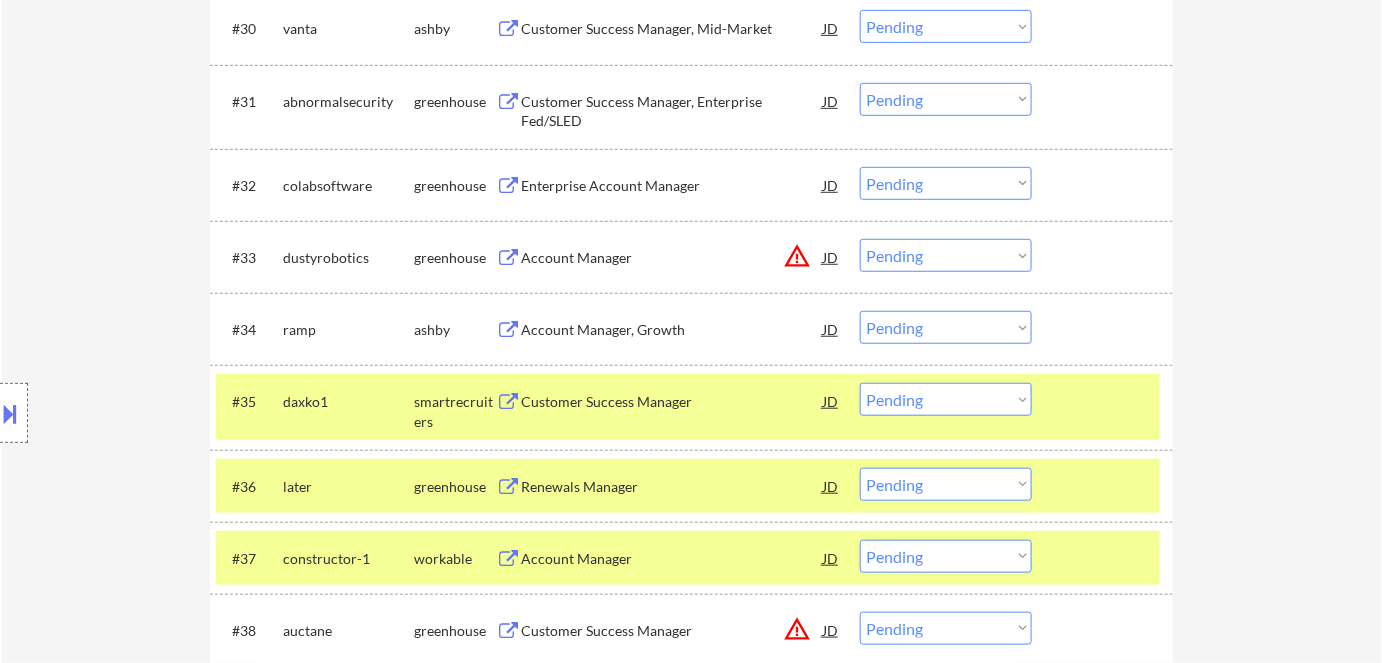 scroll, scrollTop: 2909, scrollLeft: 0, axis: vertical 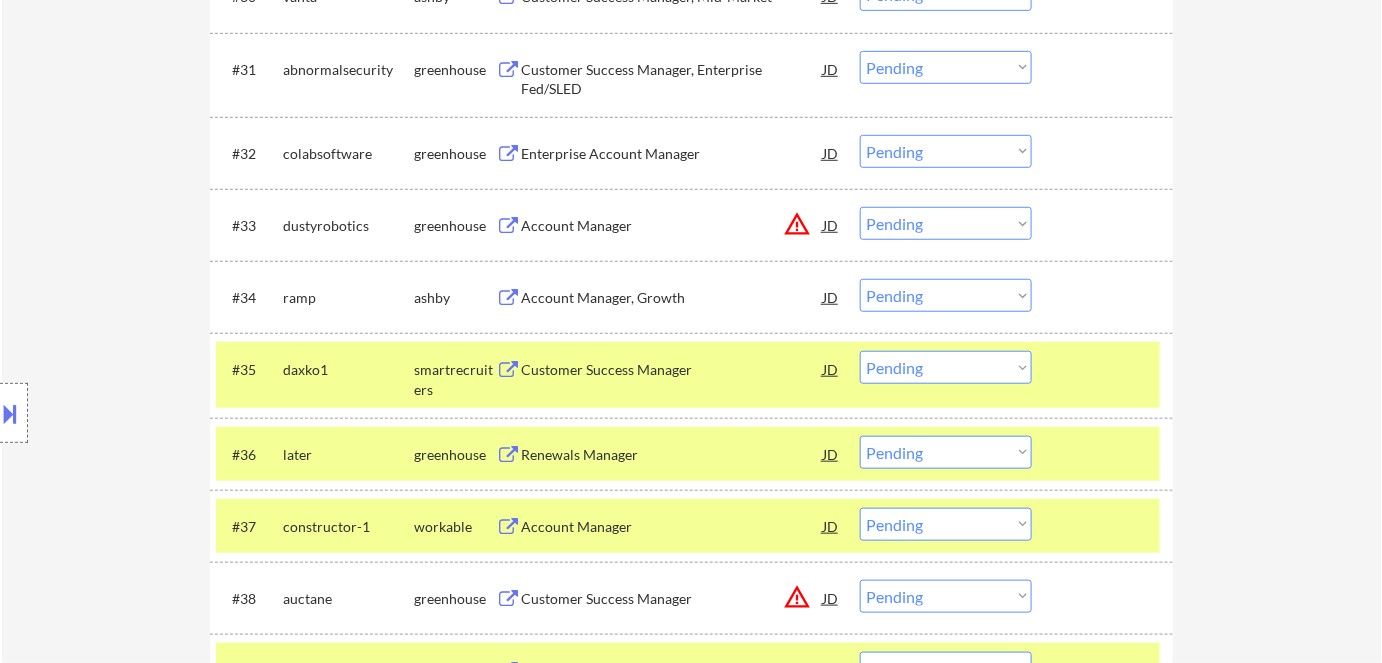 click on "Location Inclusions: remote" at bounding box center (179, 413) 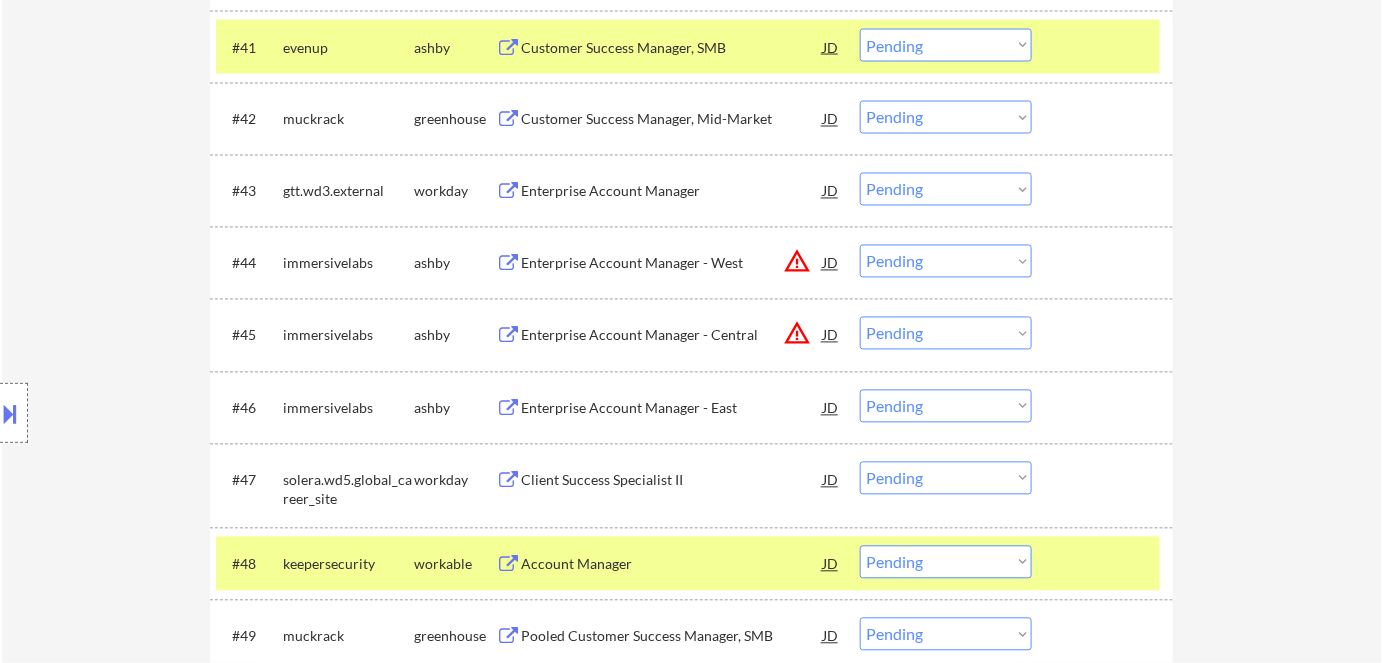 scroll, scrollTop: 3727, scrollLeft: 0, axis: vertical 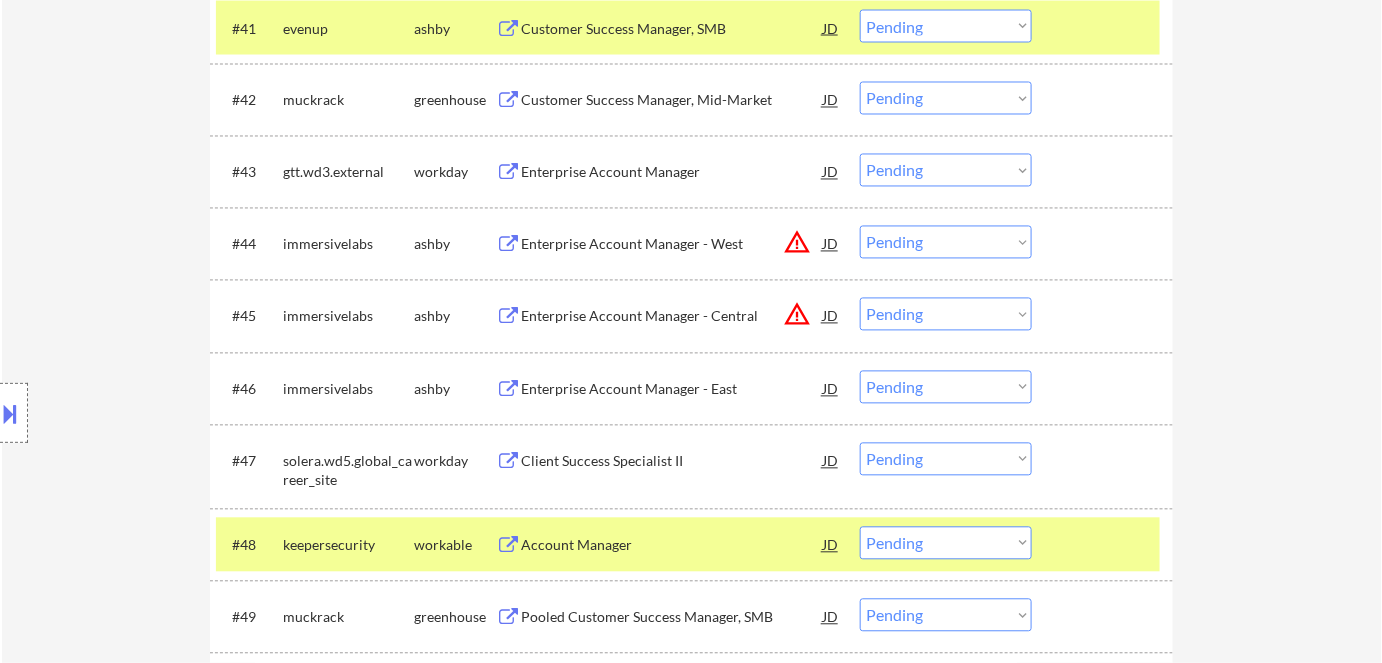 click on "Choose an option... Pending Applied Excluded (Questions) Excluded (Expired) Excluded (Location) Excluded (Bad Match) Excluded (Blocklist) Excluded (Salary) Excluded (Other)" at bounding box center (946, 242) 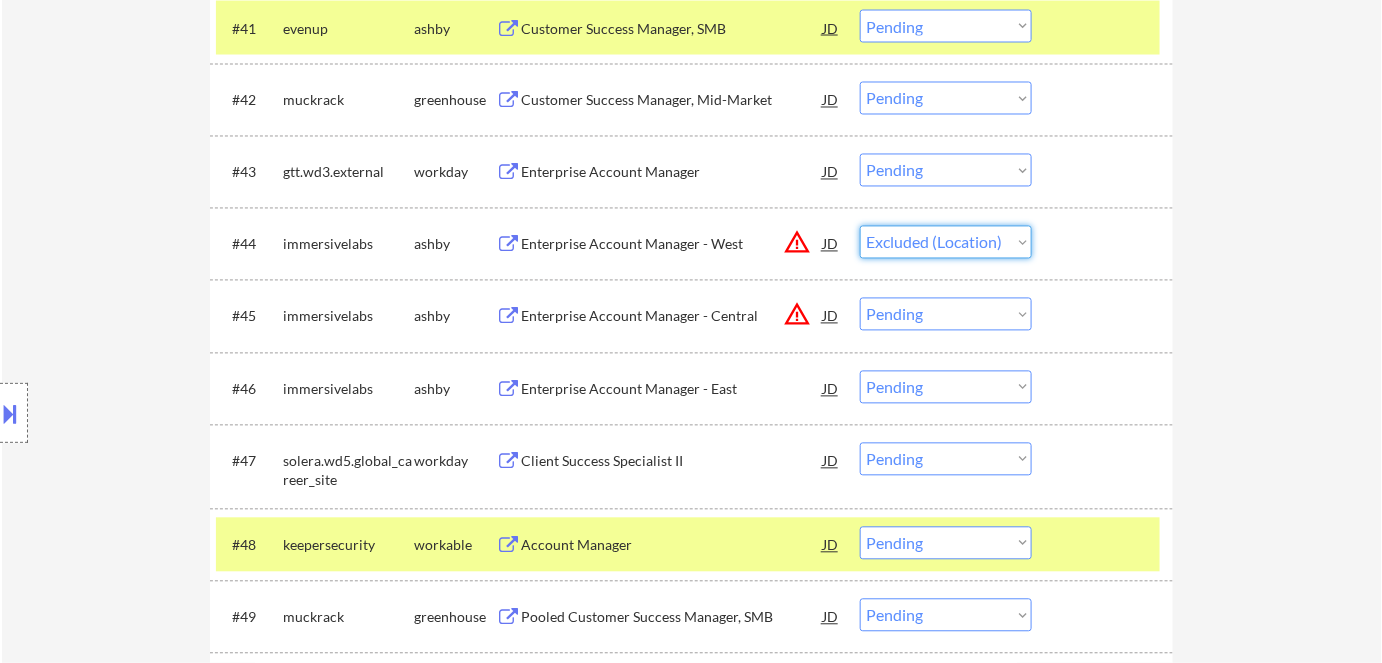 click on "Choose an option... Pending Applied Excluded (Questions) Excluded (Expired) Excluded (Location) Excluded (Bad Match) Excluded (Blocklist) Excluded (Salary) Excluded (Other)" at bounding box center (946, 242) 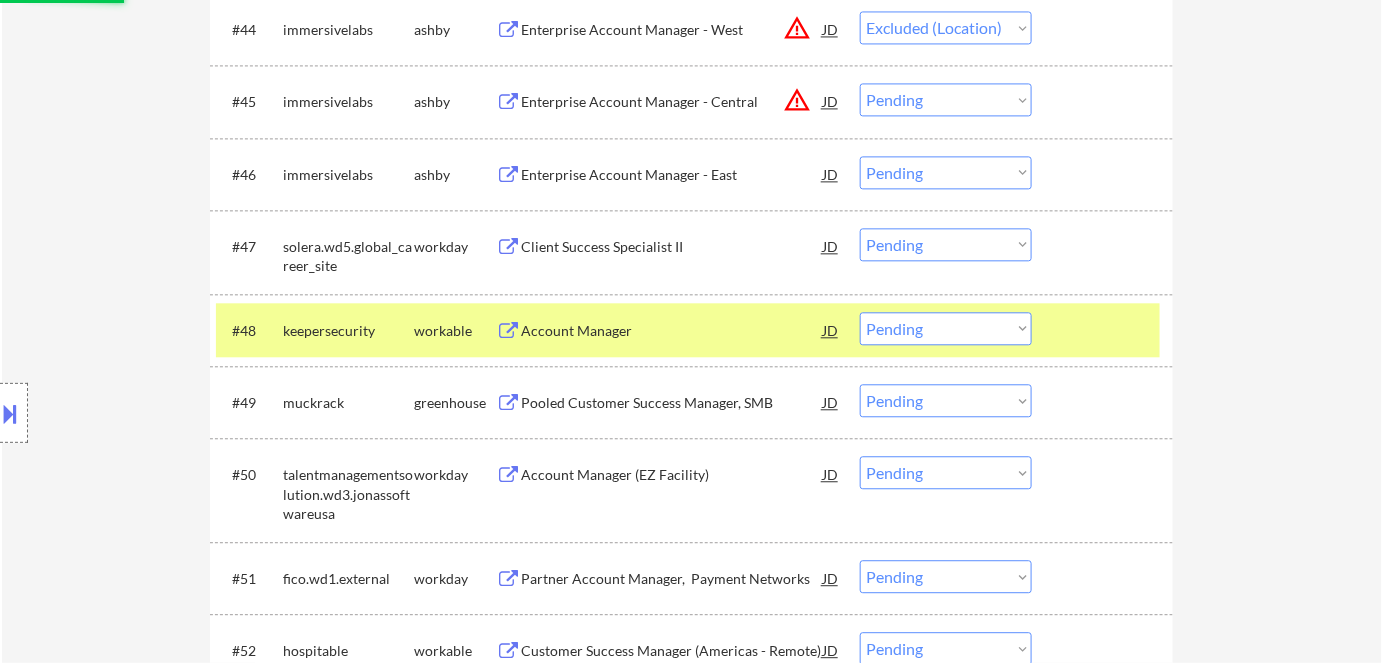 scroll, scrollTop: 3909, scrollLeft: 0, axis: vertical 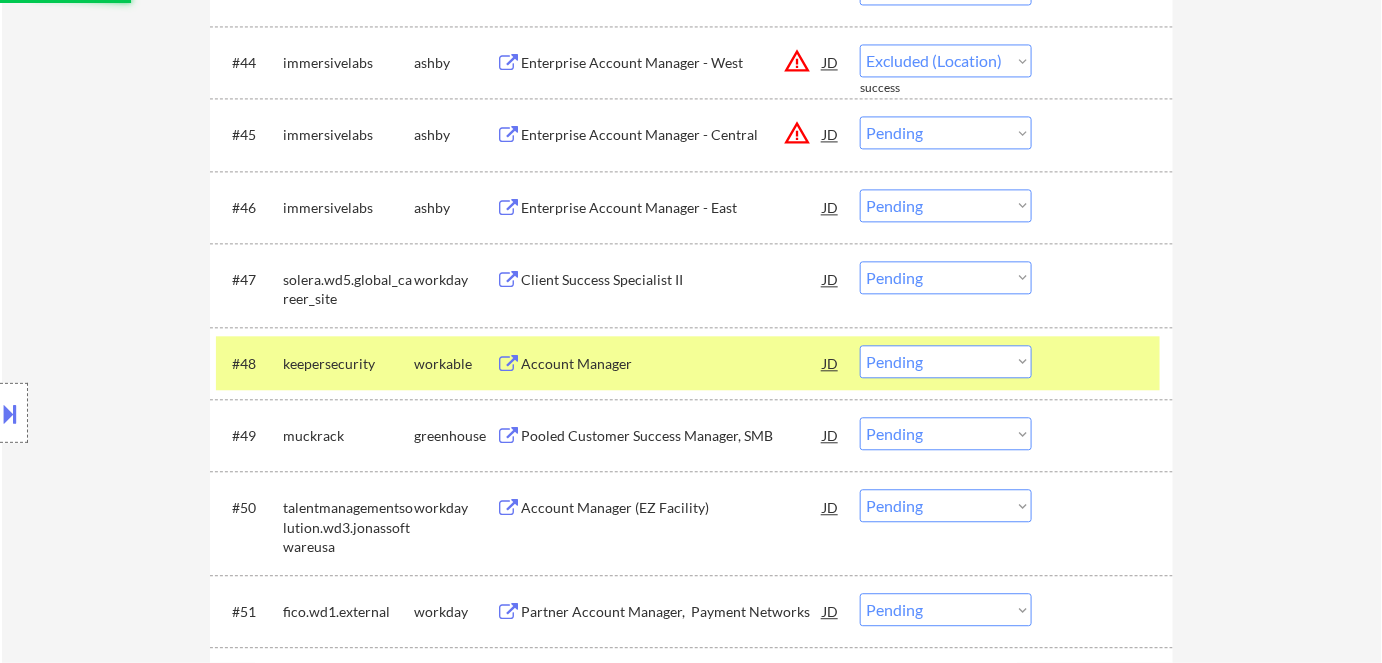 select on ""pending"" 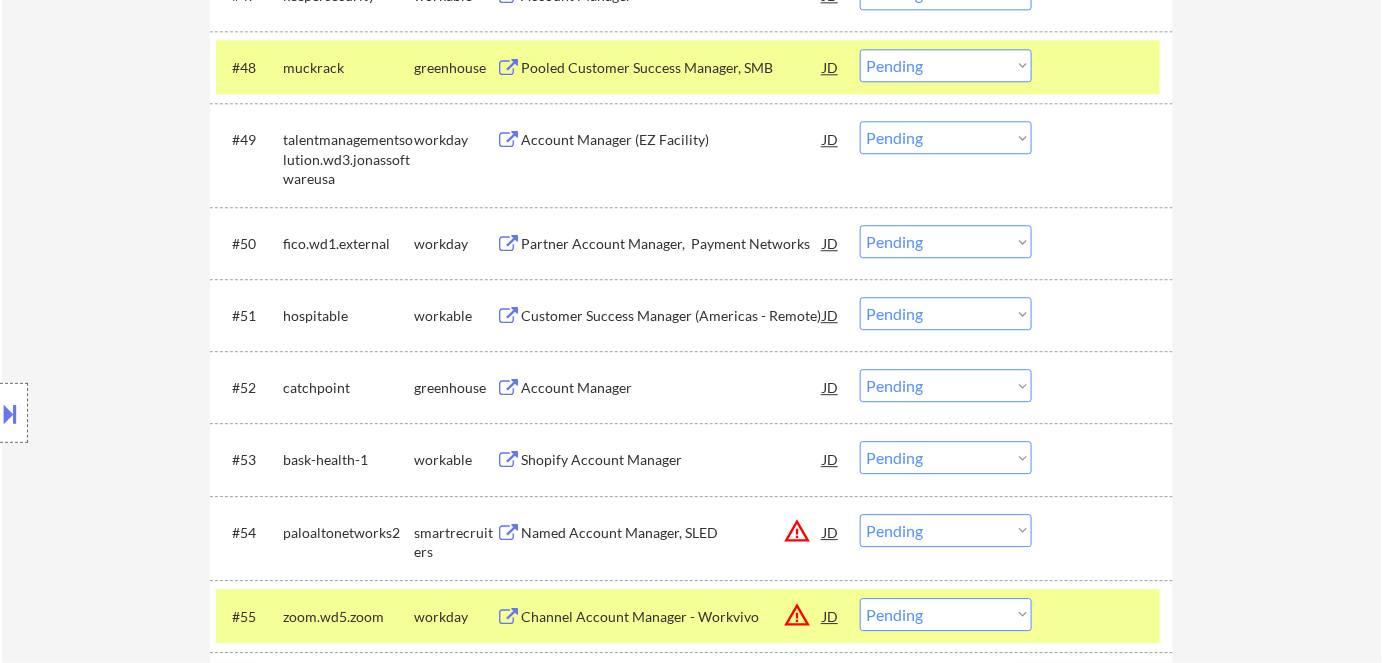 scroll, scrollTop: 4272, scrollLeft: 0, axis: vertical 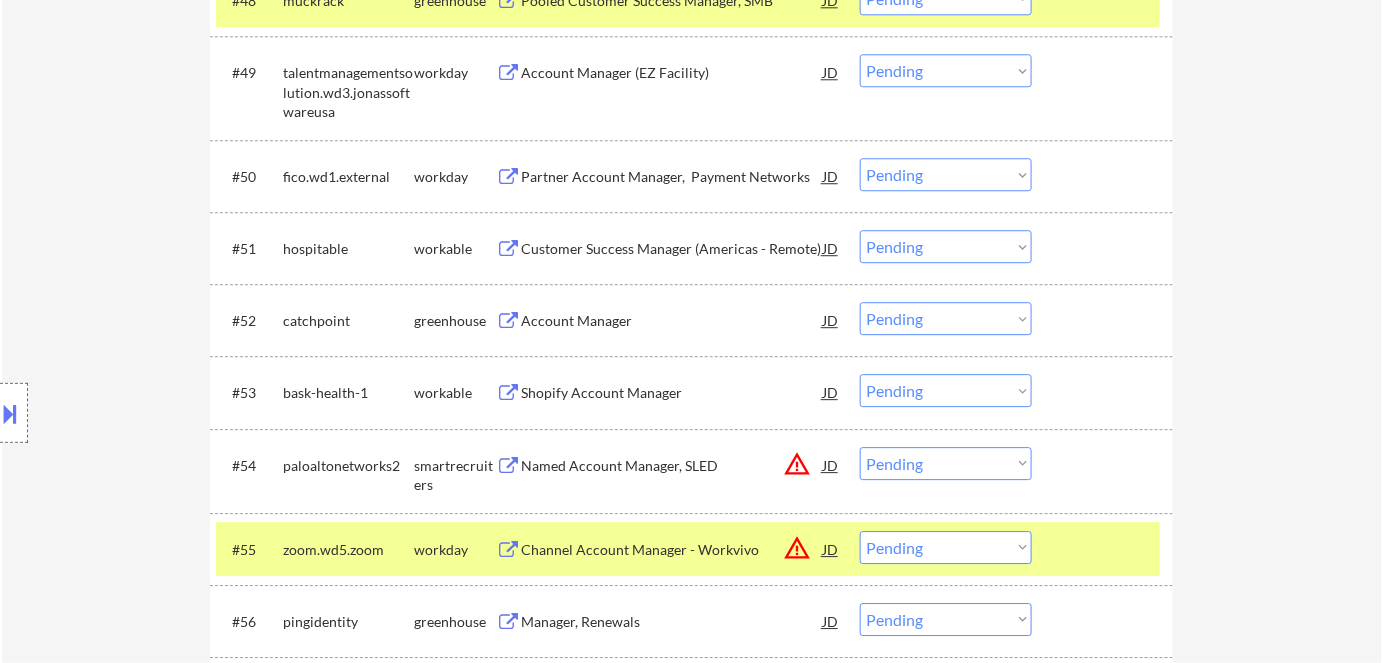 click on "Location Inclusions: remote" at bounding box center [179, 413] 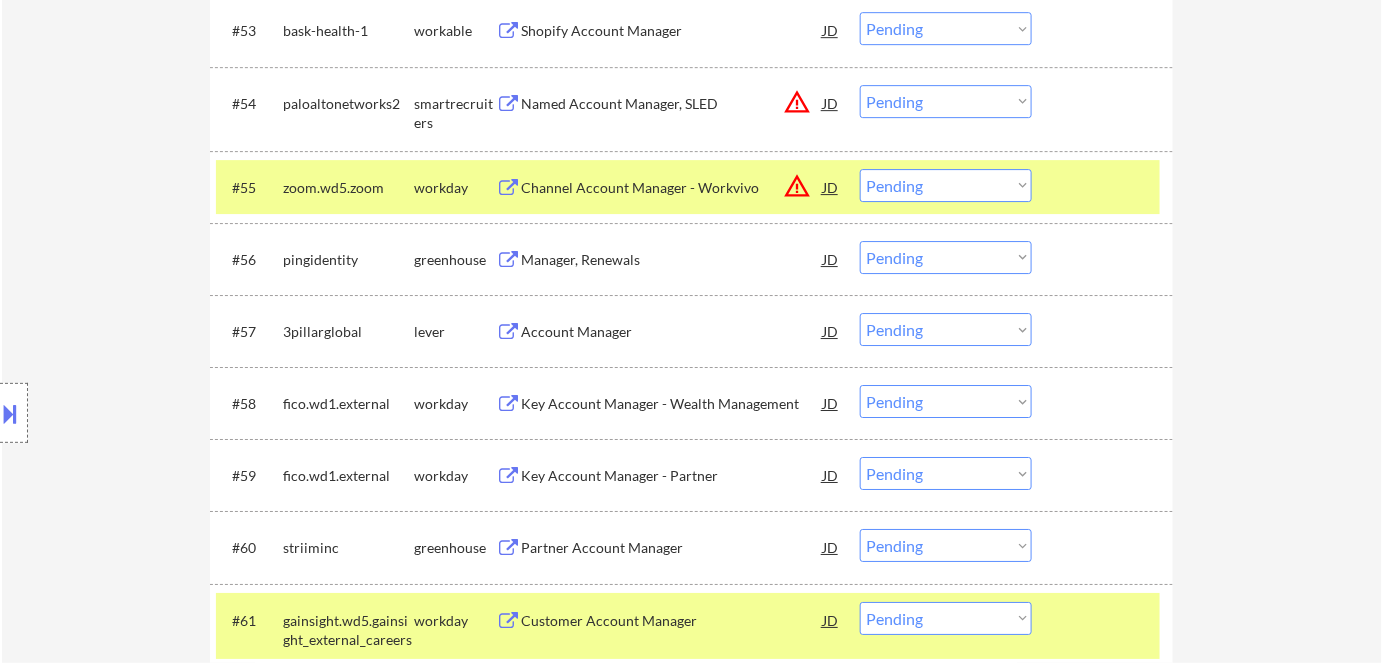 scroll, scrollTop: 4636, scrollLeft: 0, axis: vertical 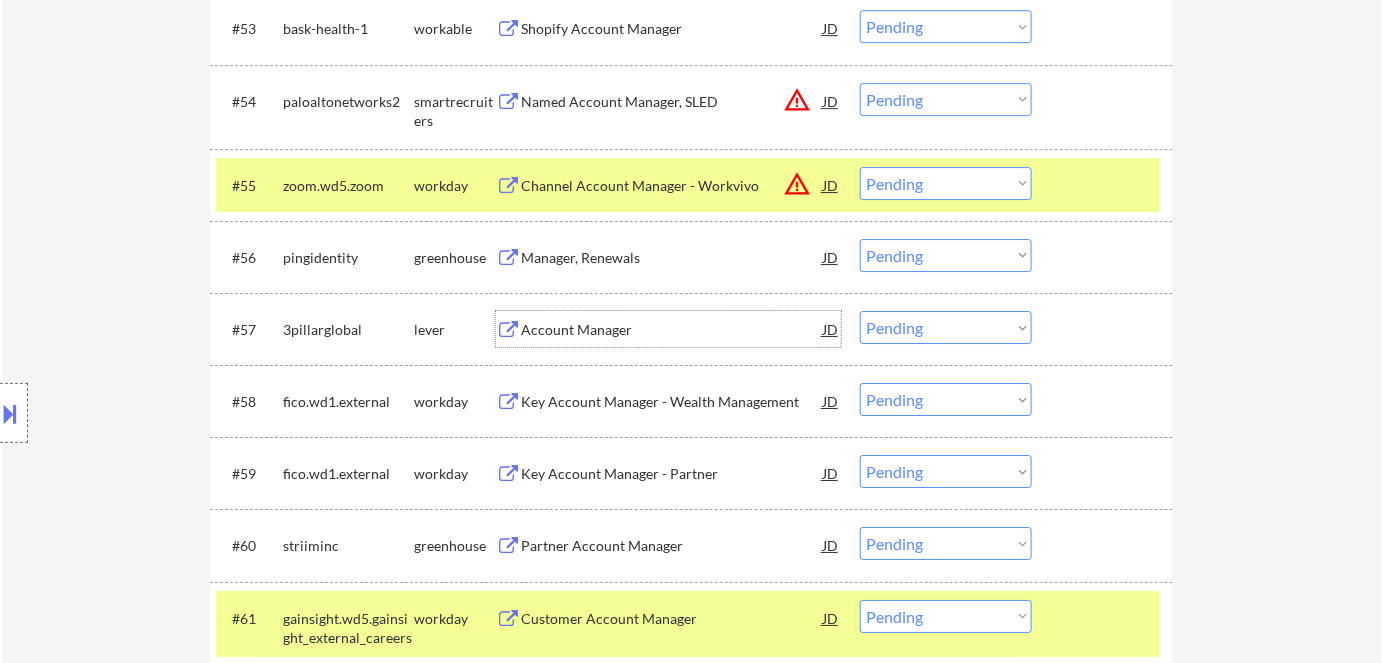 click on "Account Manager" at bounding box center [672, 330] 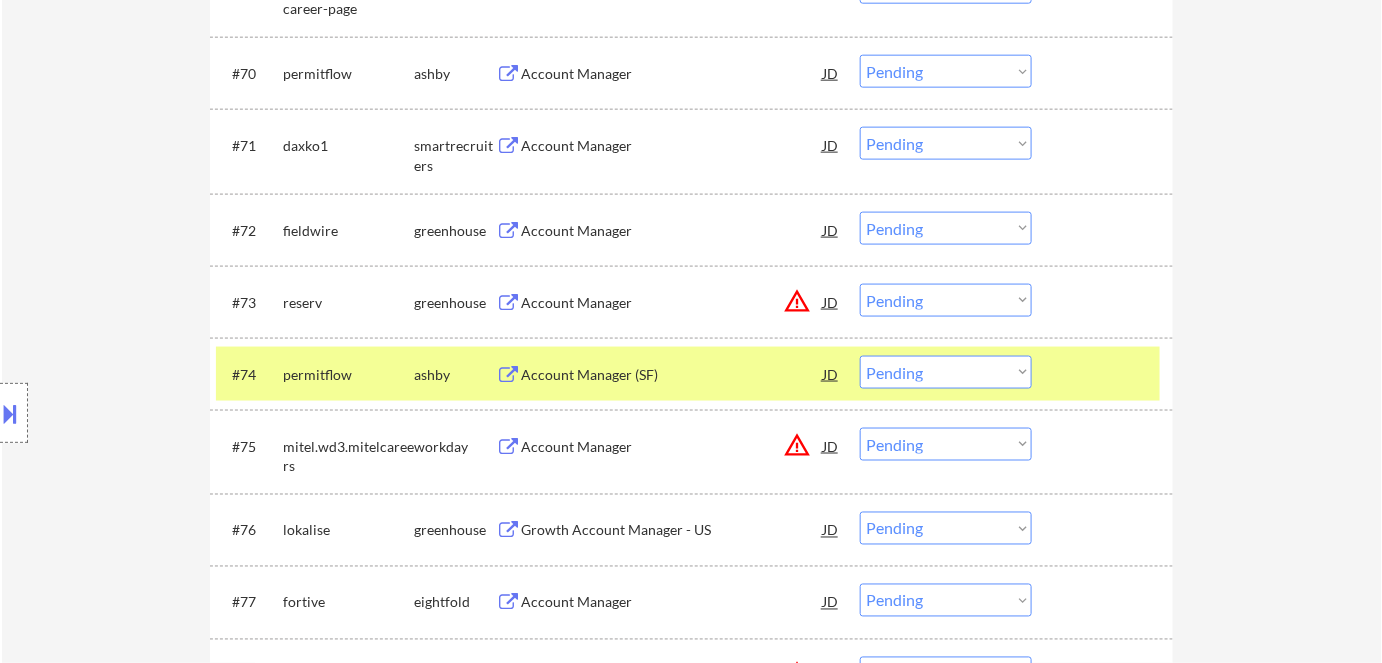 scroll, scrollTop: 5909, scrollLeft: 0, axis: vertical 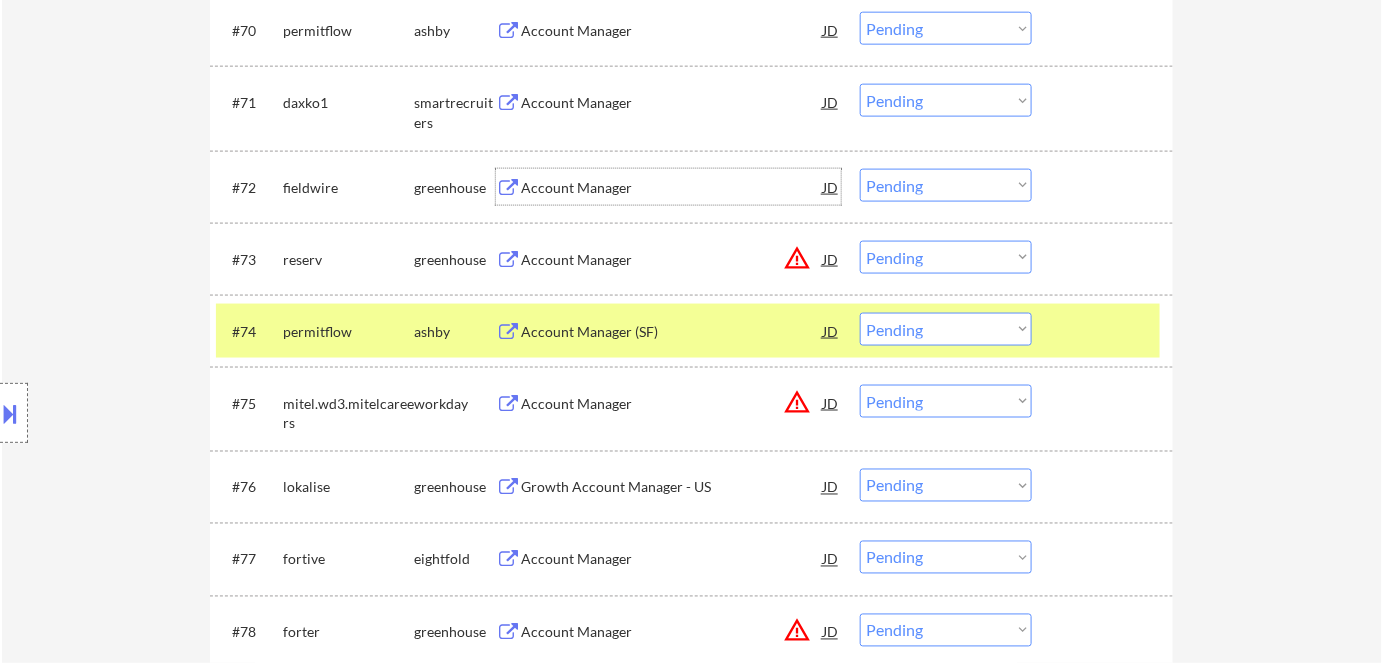 click on "Account Manager" at bounding box center [672, 188] 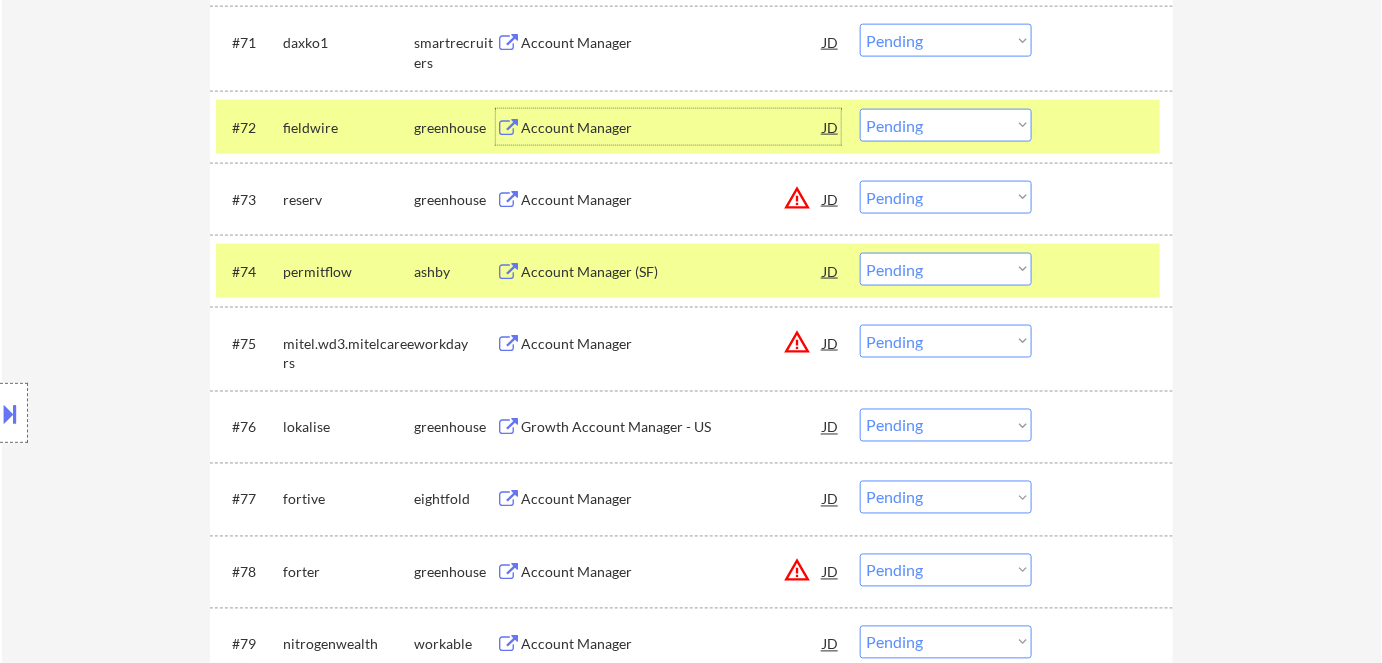 scroll, scrollTop: 6000, scrollLeft: 0, axis: vertical 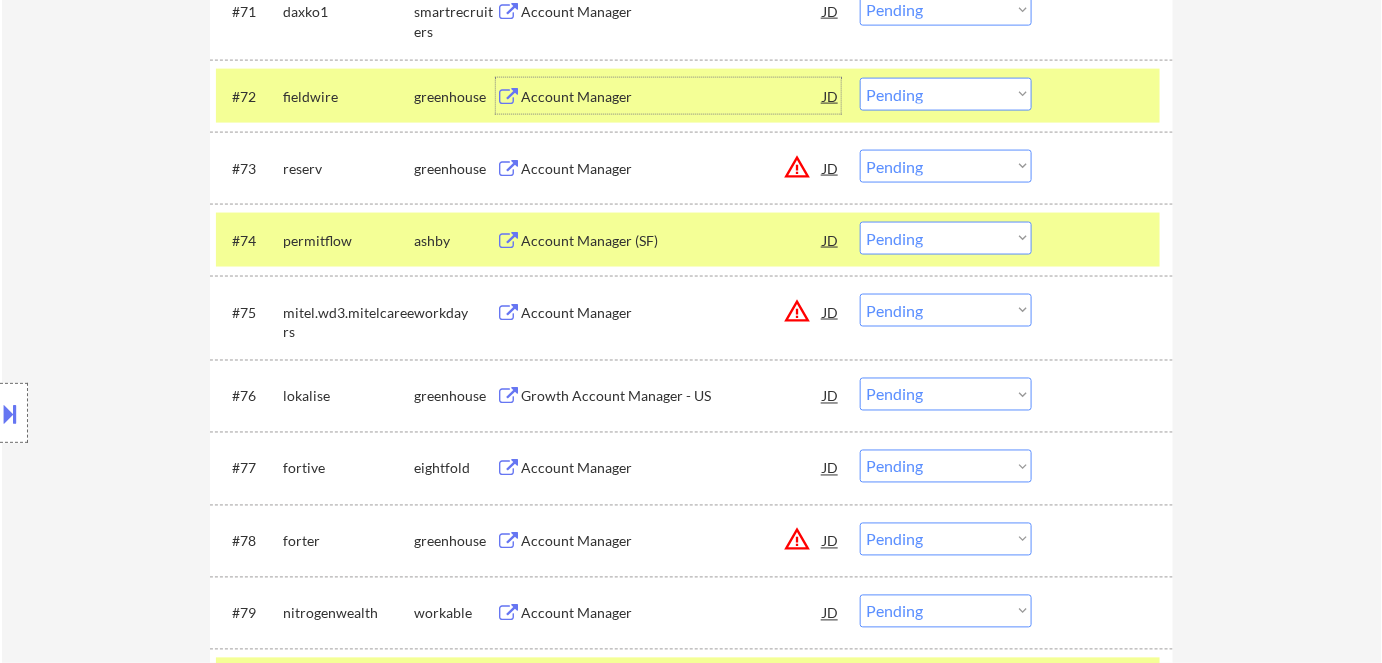 click on "Choose an option... Pending Applied Excluded (Questions) Excluded (Expired) Excluded (Location) Excluded (Bad Match) Excluded (Blocklist) Excluded (Salary) Excluded (Other)" at bounding box center (946, 94) 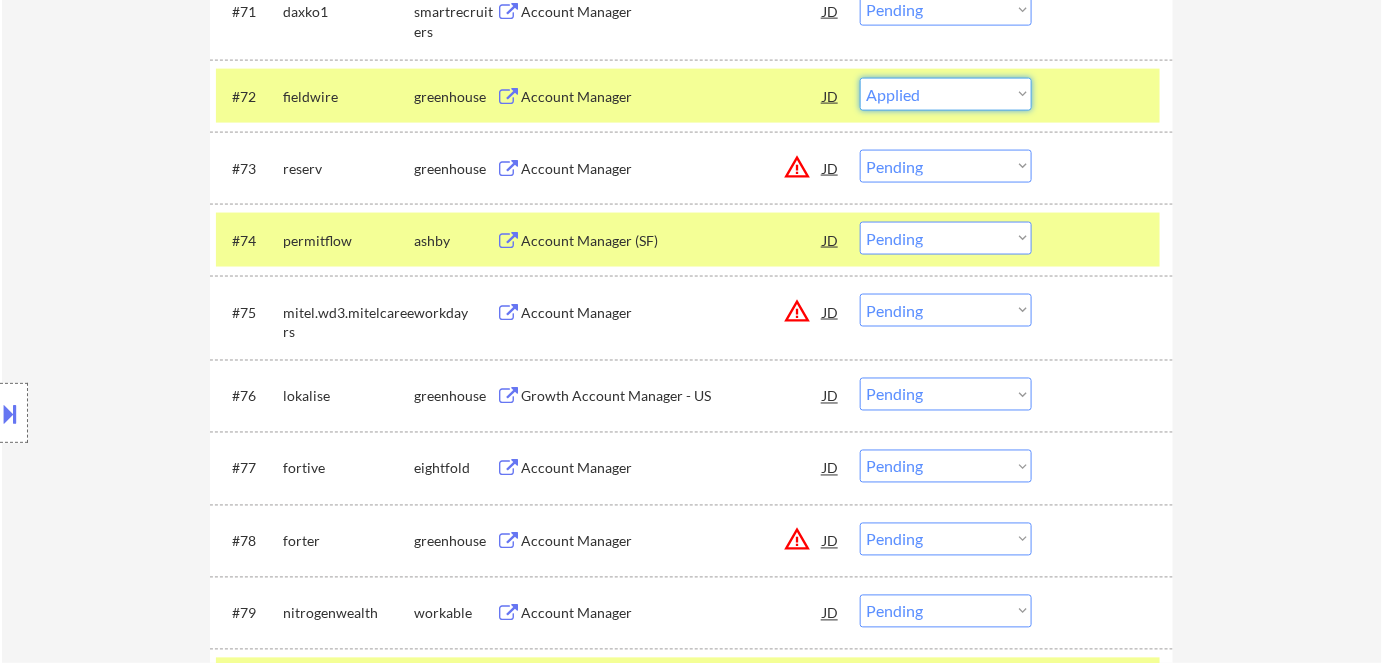 click on "Choose an option... Pending Applied Excluded (Questions) Excluded (Expired) Excluded (Location) Excluded (Bad Match) Excluded (Blocklist) Excluded (Salary) Excluded (Other)" at bounding box center [946, 94] 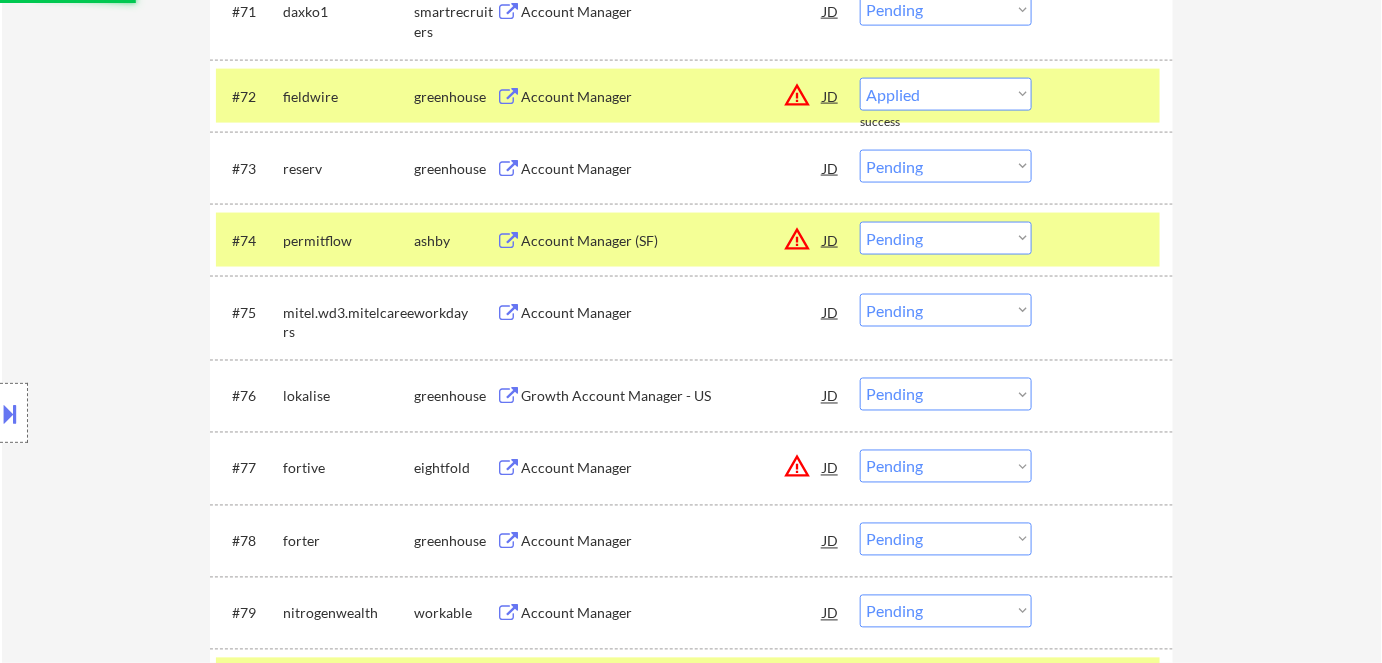 select on ""pending"" 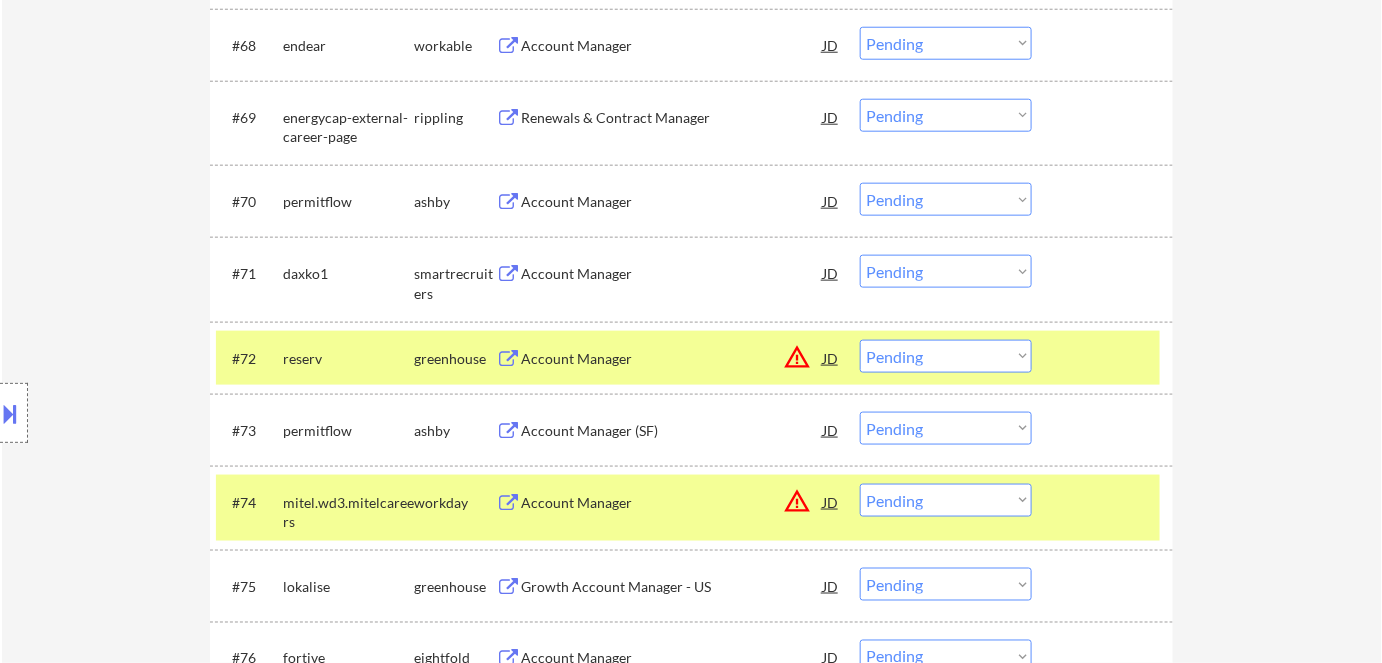 scroll, scrollTop: 0, scrollLeft: 0, axis: both 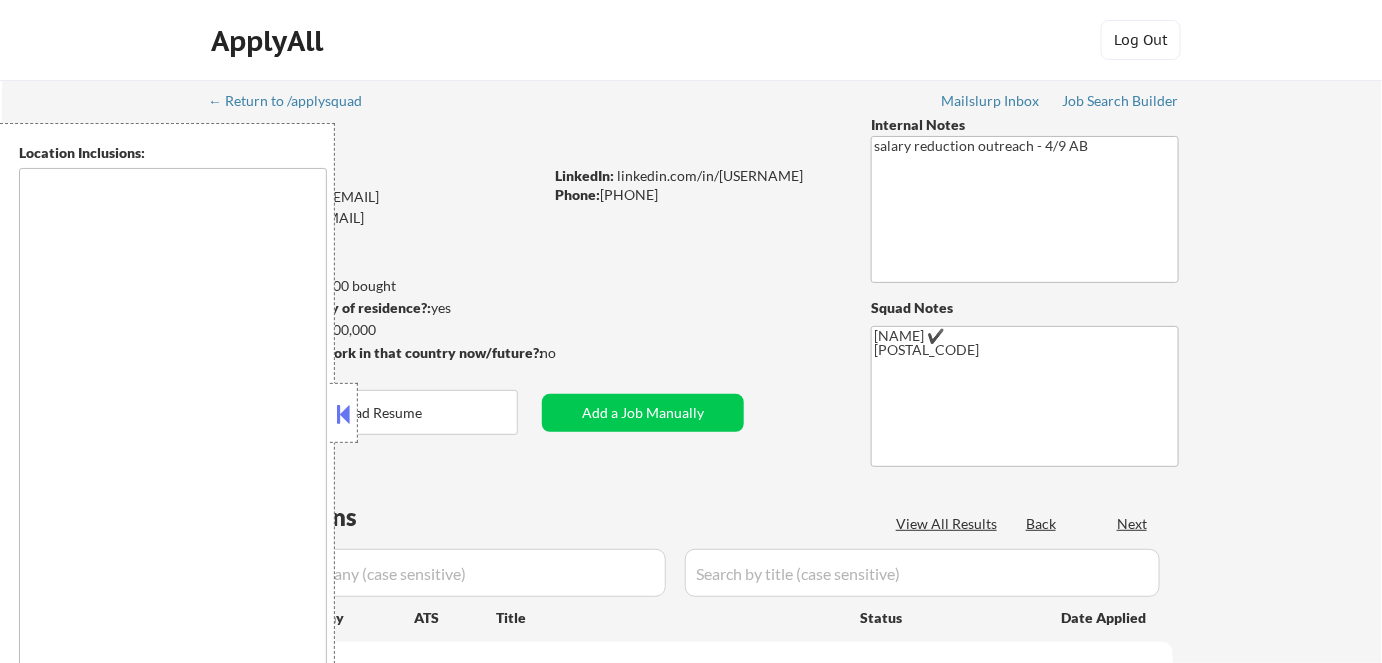 type on "[CITY], [STATE]   [CITY], [STATE]   [CITY], [STATE]   [CITY], [STATE]   [CITY], [STATE]   [CITY], [STATE]   [CITY], [STATE]   [CITY], [STATE]   [CITY], [STATE]   [CITY], [STATE] [CITY], [STATE]   [CITY], [STATE]" 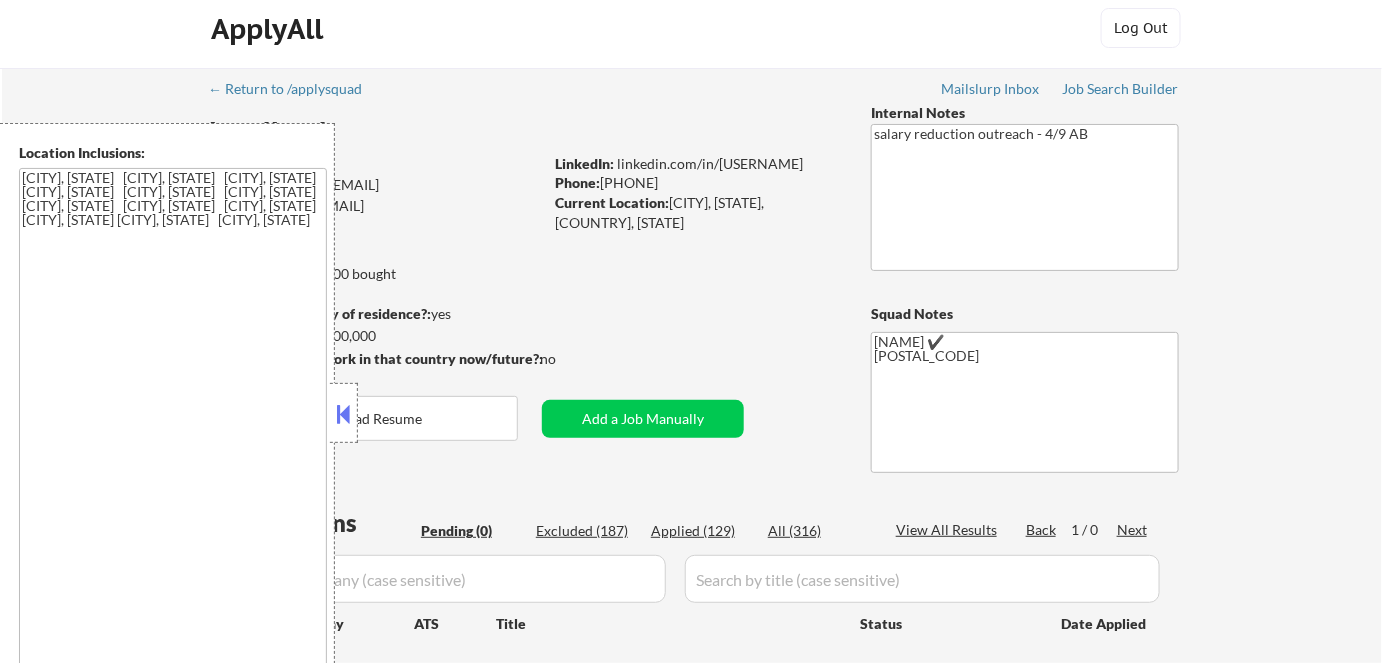 scroll, scrollTop: 90, scrollLeft: 0, axis: vertical 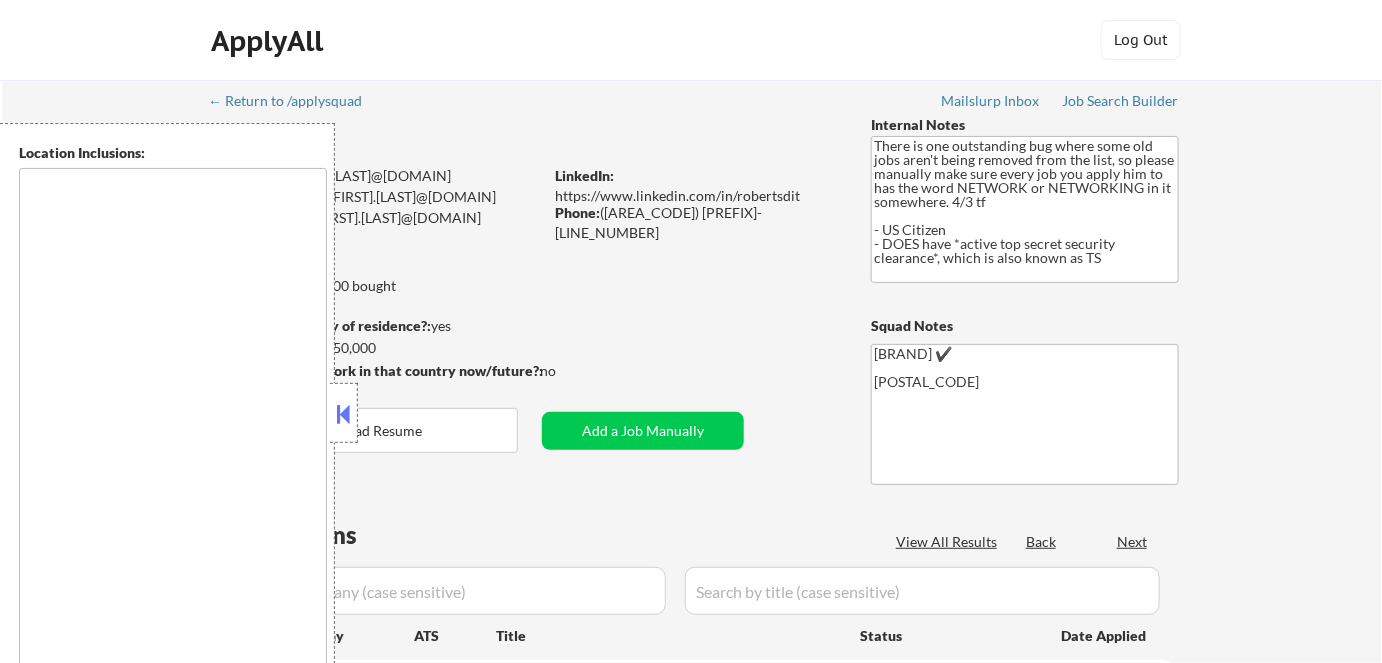 type on "[RESTON], [STATE]   [HERNDON], [STATE]   [GREAT_FALLS], [STATE]   [VIENNA], [STATE]   [STERLING], [STATE]   [OAK_HILL], [STATE]   [CHANTILLY], [STATE]   [MCLEAN], [STATE]   [TYSONS], [STATE]   [DULLES], [STATE]   [ASHBURN], [STATE]   [FALLS_CHURCH], [STATE]   [FAIRFAX], [STATE]   [LEESBURG], [STATE]   [ANNANDALE], [STATE]   [CENTREVILLE], [STATE]   [BURKE], [STATE]   [MANASSAS], [STATE]   [SPRINGFIELD], [STATE]   [ARLINGTON], [STATE]   [ALEXANDRIA], [STATE]   [BETHESDA], [STATE]   [ROCKVILLE], [STATE]   [GAITHERSBURG], [STATE]   [SILVER_SPRING], [STATE] [SILVER_SPRING], [STATE]   [CHEVY_CHASE], [STATE]   [HYATTSVILLE], [STATE]   [COLLEGE_PARK], [STATE]   [GREENBELT], [STATE]   [BOWIE], [STATE]   [LAUREL], [STATE]   [POTOMAC], [STATE]   [LANDOVER], [STATE]   [OXON_HILL], [STATE]   [FORT_WASHINGTON], [STATE]   [WOODBRIDGE], [STATE]   [LEESBURG], [STATE] [OAKTON], [STATE]   [CLIFTON], [STATE]   [MERRIFIELD], [STATE] [ROSSLYN], [STATE]   [CLARENDON], [STATE]   [BALLSTON], [STATE]   [MERRIFIELD], [STATE]   [BAILEY'S_CROSSROADS], [STATE]   [SEVEN_CORNERS], [STATE]   [WEST_FALLS_CHURCH], [STATE]   [DUNN_LORING], [STATE]   [CRYSTAL_CITY], [STATE]   [PENTAGON_CITY], [STATE]   [LORTON], [STATE]   [DALE_CITY], [STATE]   [TAKOMA_PARK], [STATE]   [GERMANTOWN], [STATE]   [BROADLANDS], [STATE]   [LANSDOWNE], [STATE]   [SOUTH_RIDING], [STATE]   [ALDIE], [STATE]   [POTOMAC_FALLS], [STATE]   [CASCADES], [STATE]   [HAMILTON], [STATE]   [ROUND_HILL], [STATE]..." 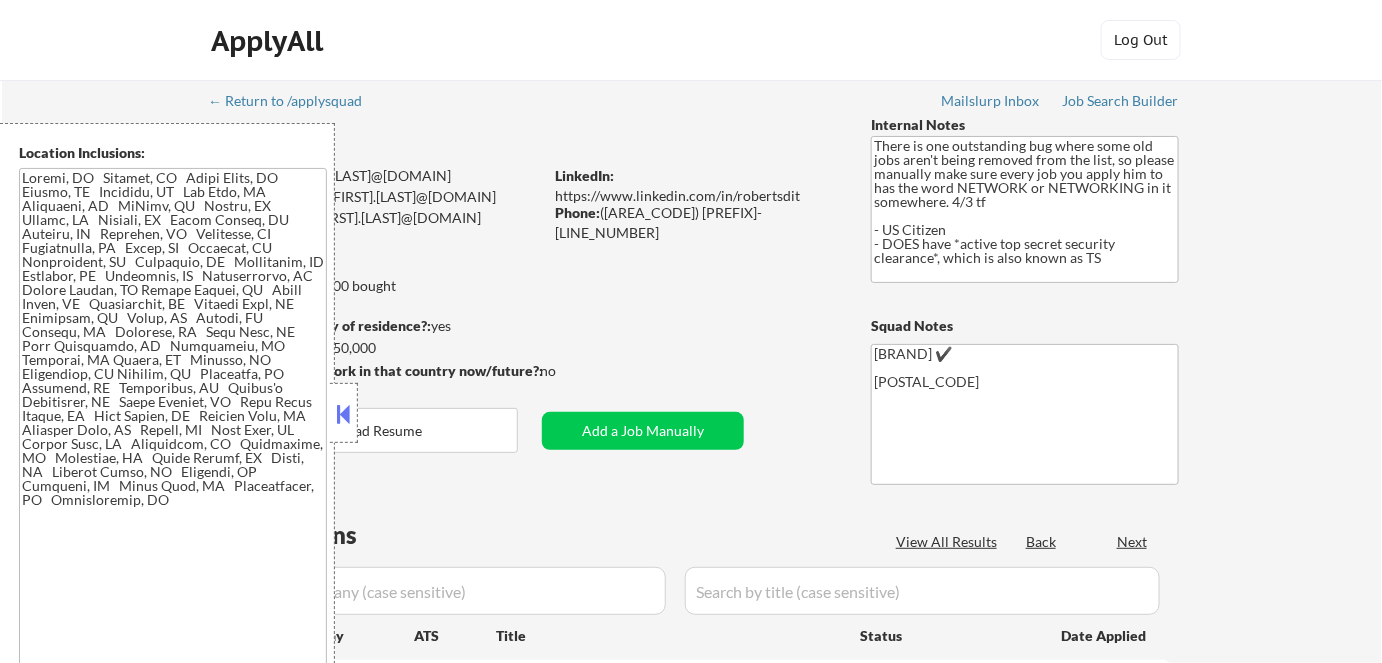 select on ""pending"" 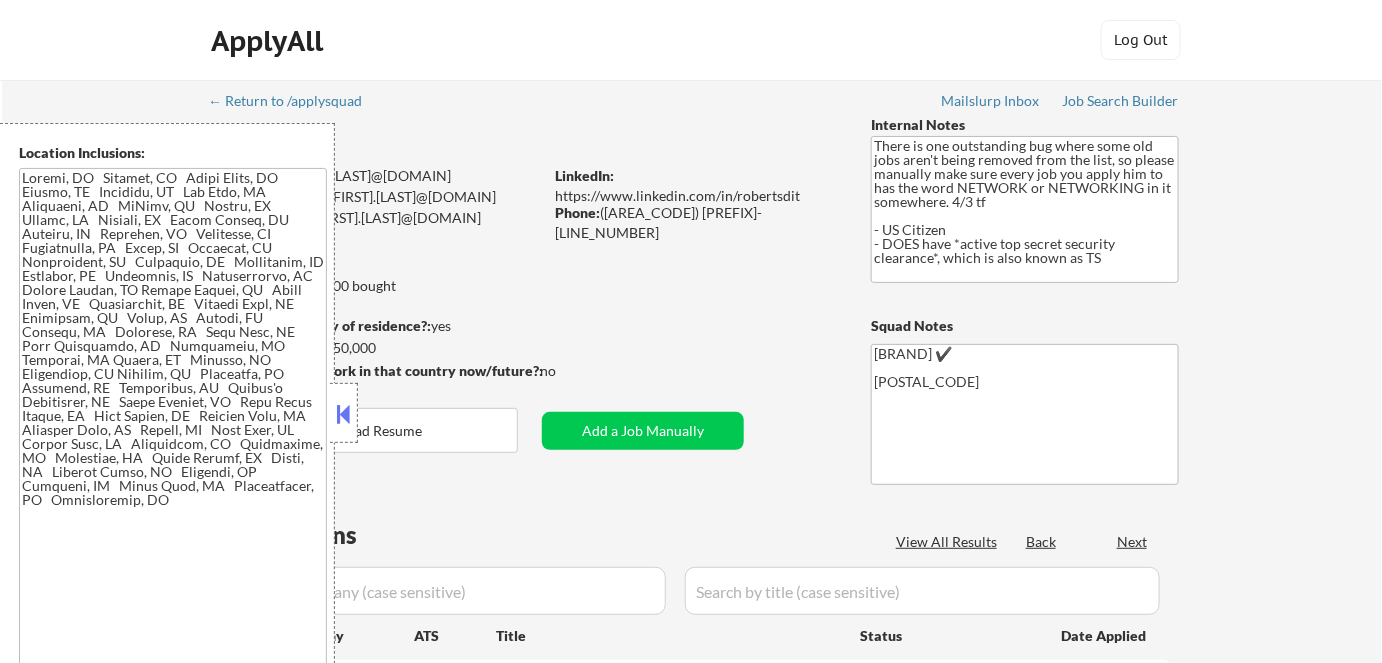 select on ""pending"" 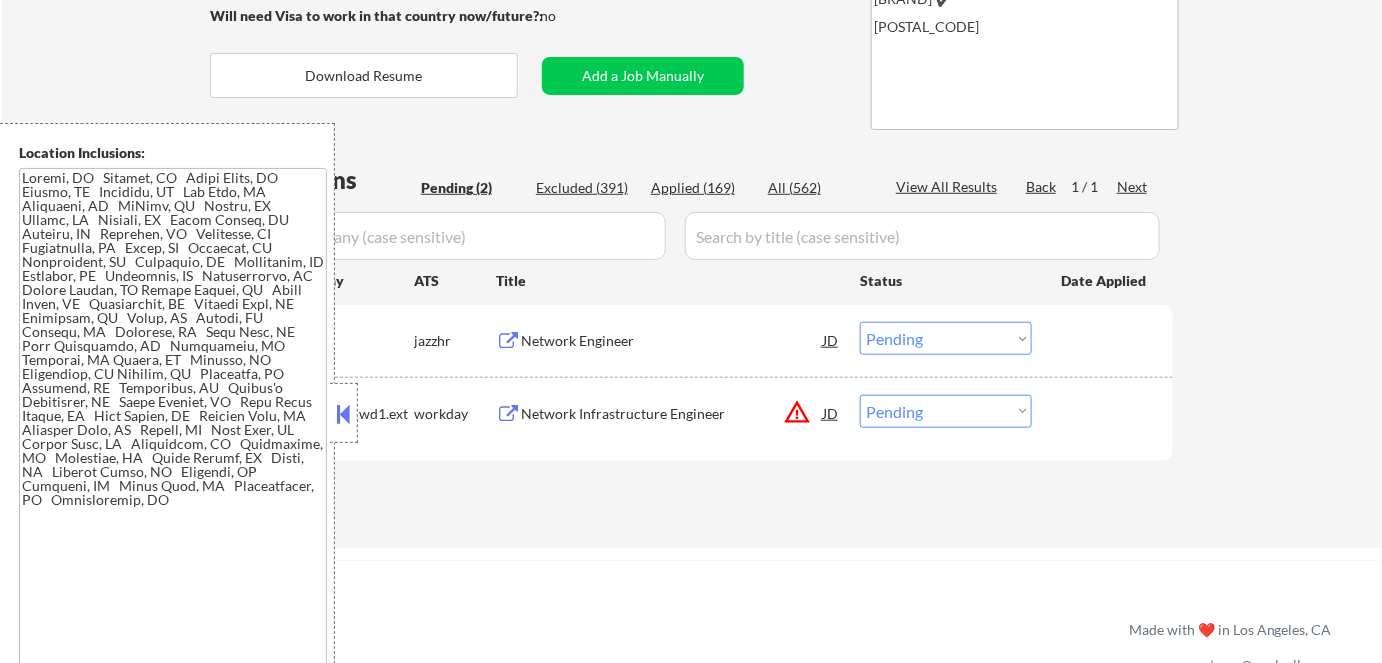 scroll, scrollTop: 545, scrollLeft: 0, axis: vertical 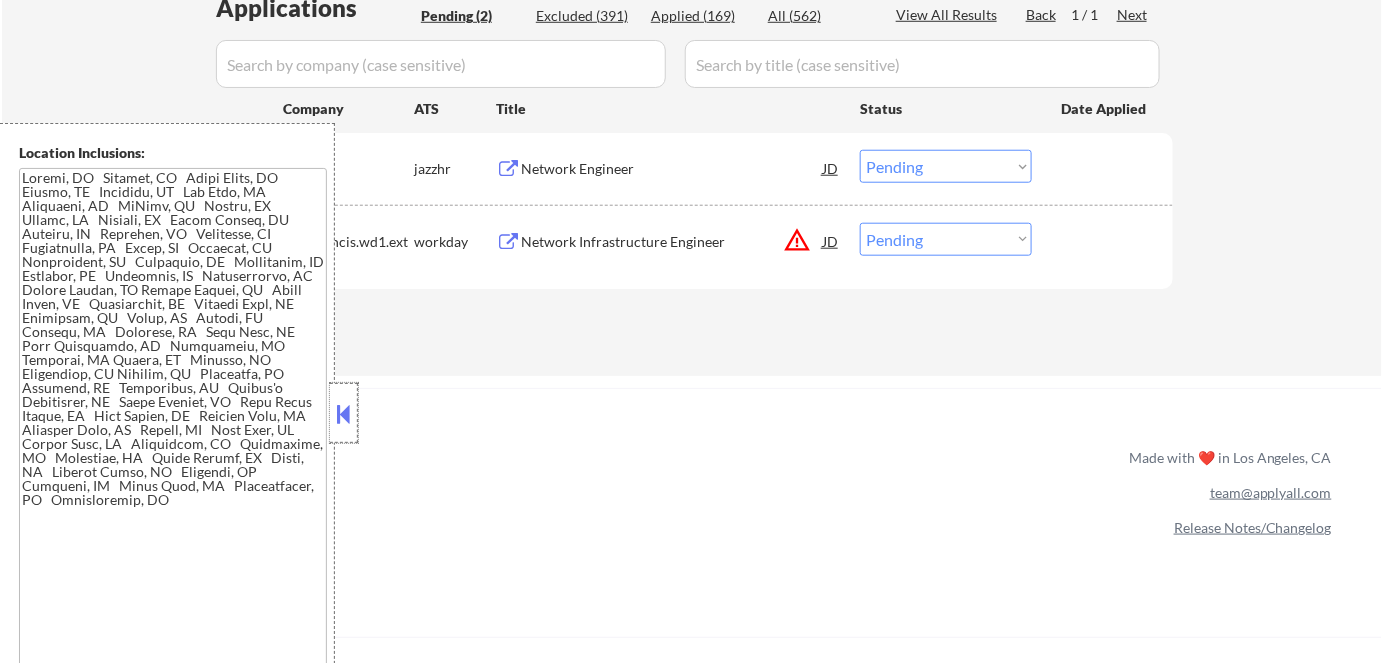 click at bounding box center [344, 413] 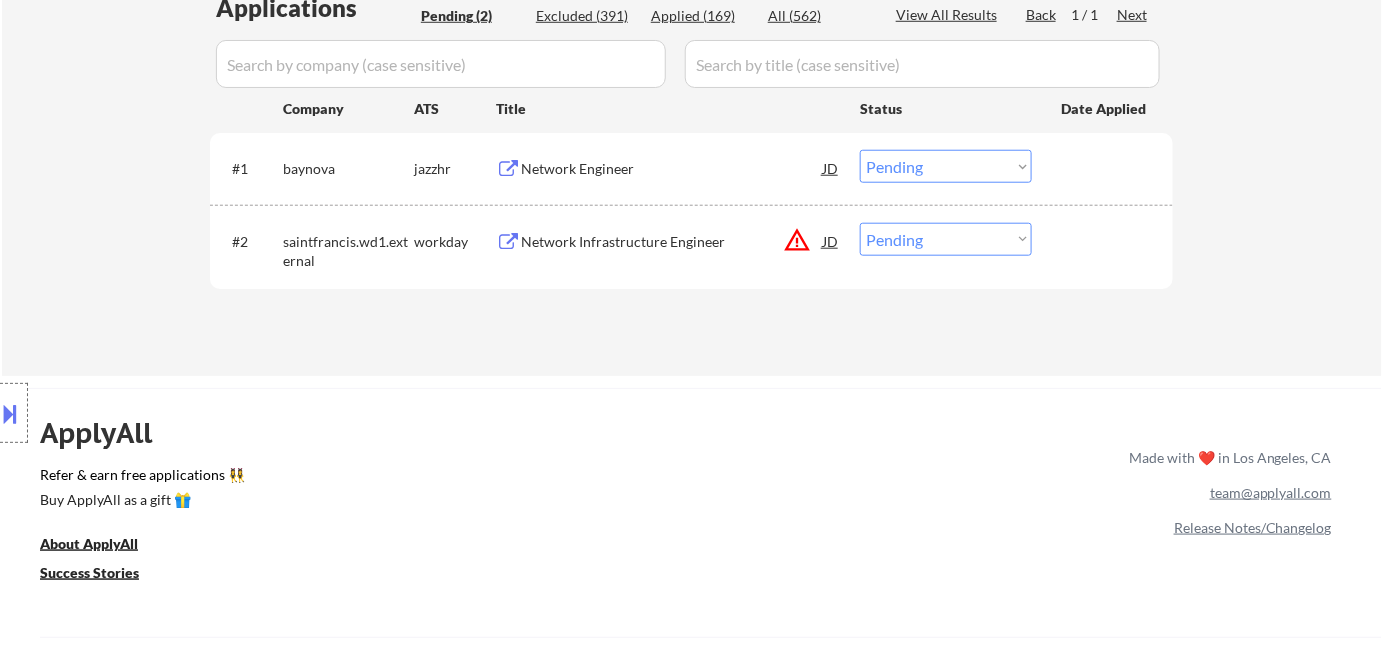 click on "Network Engineer" at bounding box center (672, 169) 